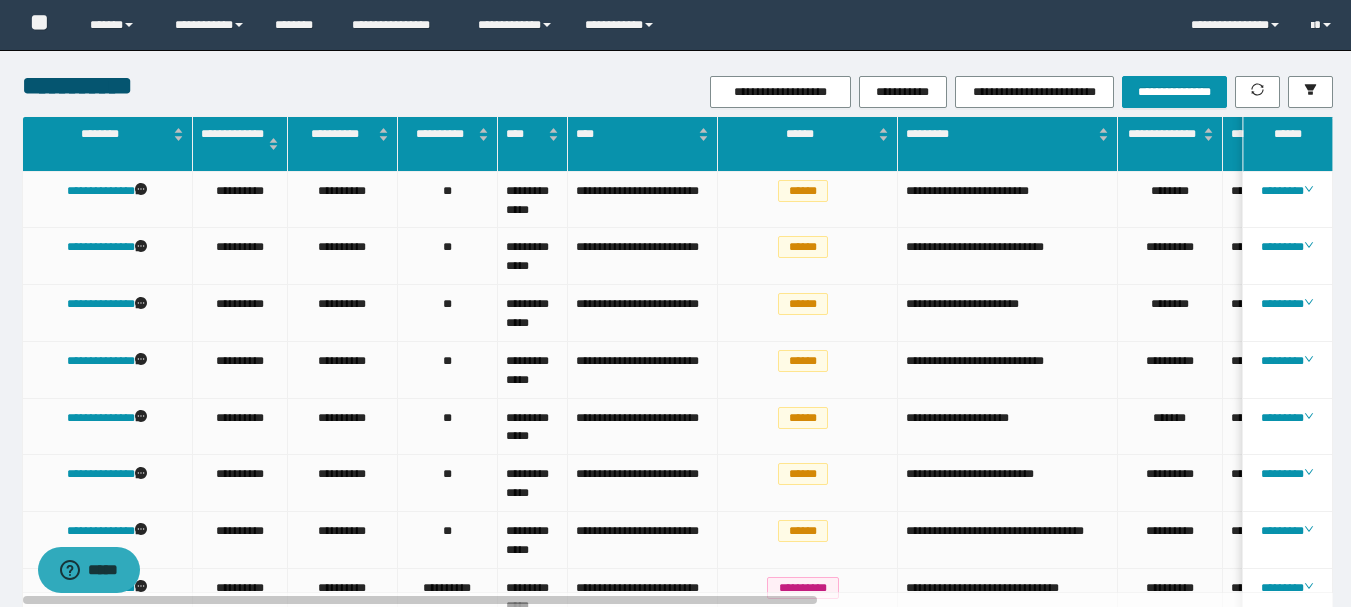 scroll, scrollTop: 0, scrollLeft: 0, axis: both 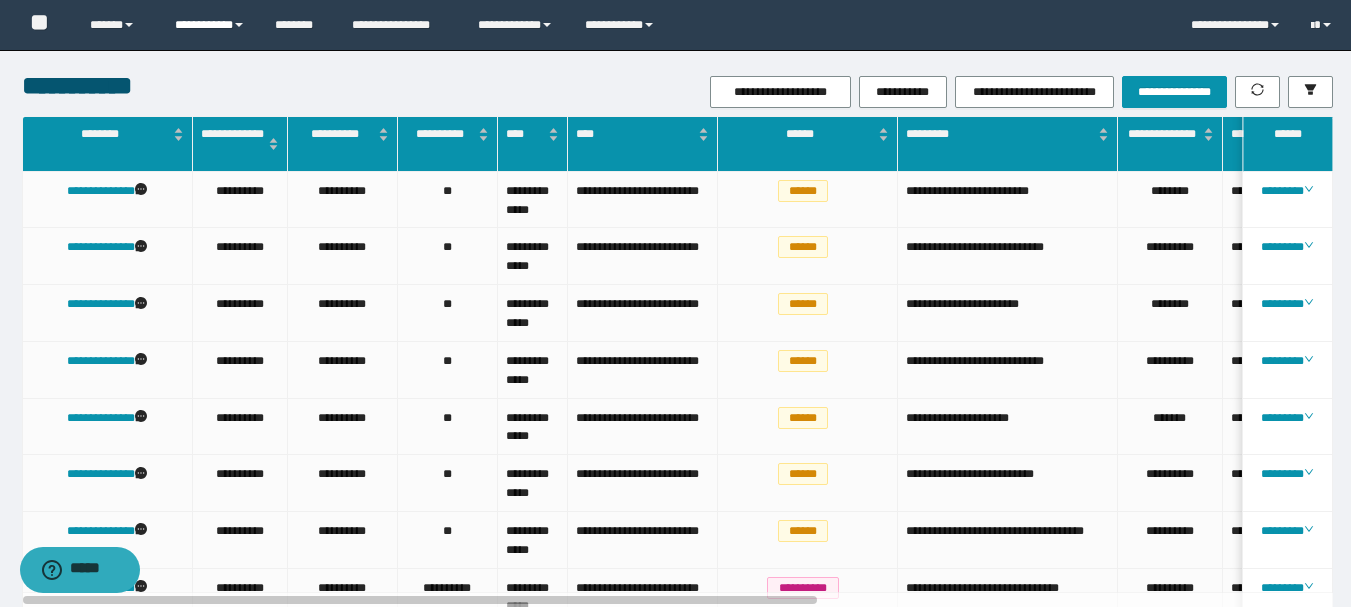 click on "**********" at bounding box center (210, 25) 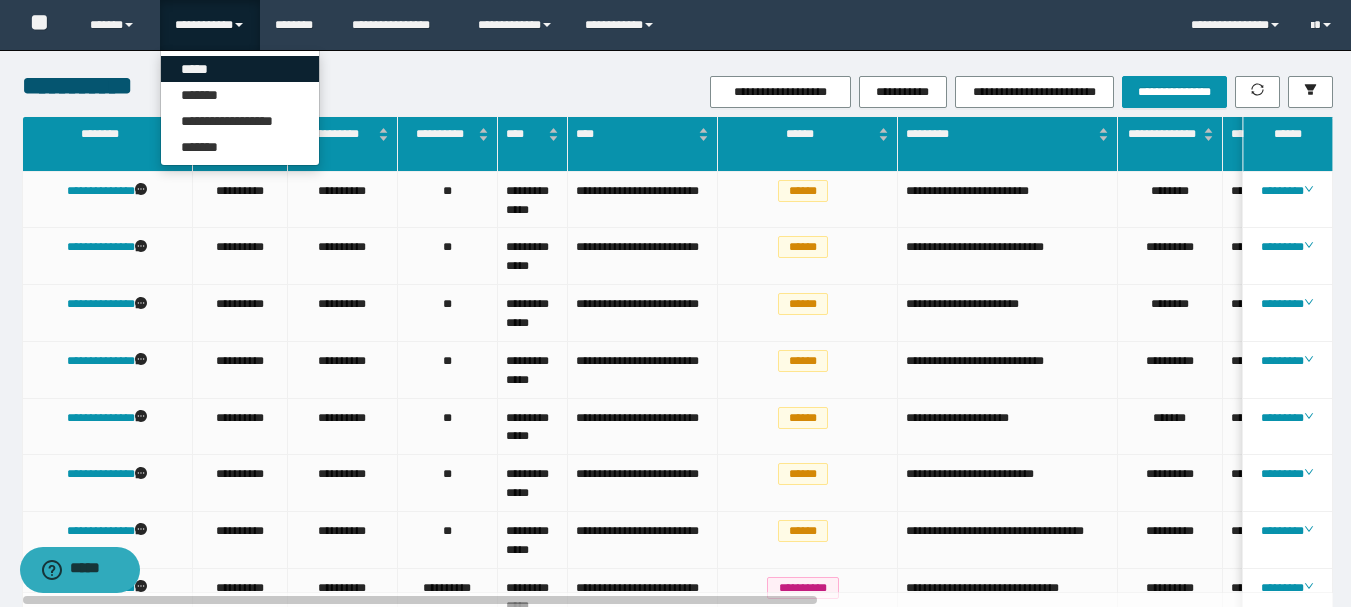 click on "*****" at bounding box center (240, 69) 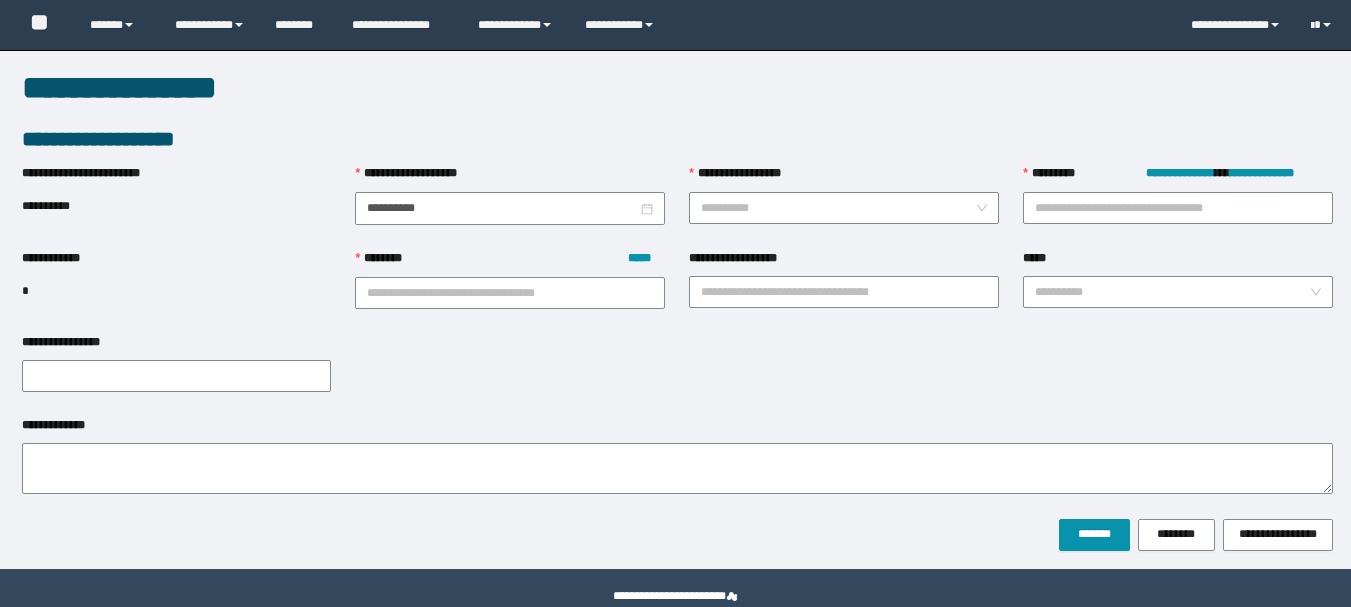 scroll, scrollTop: 0, scrollLeft: 0, axis: both 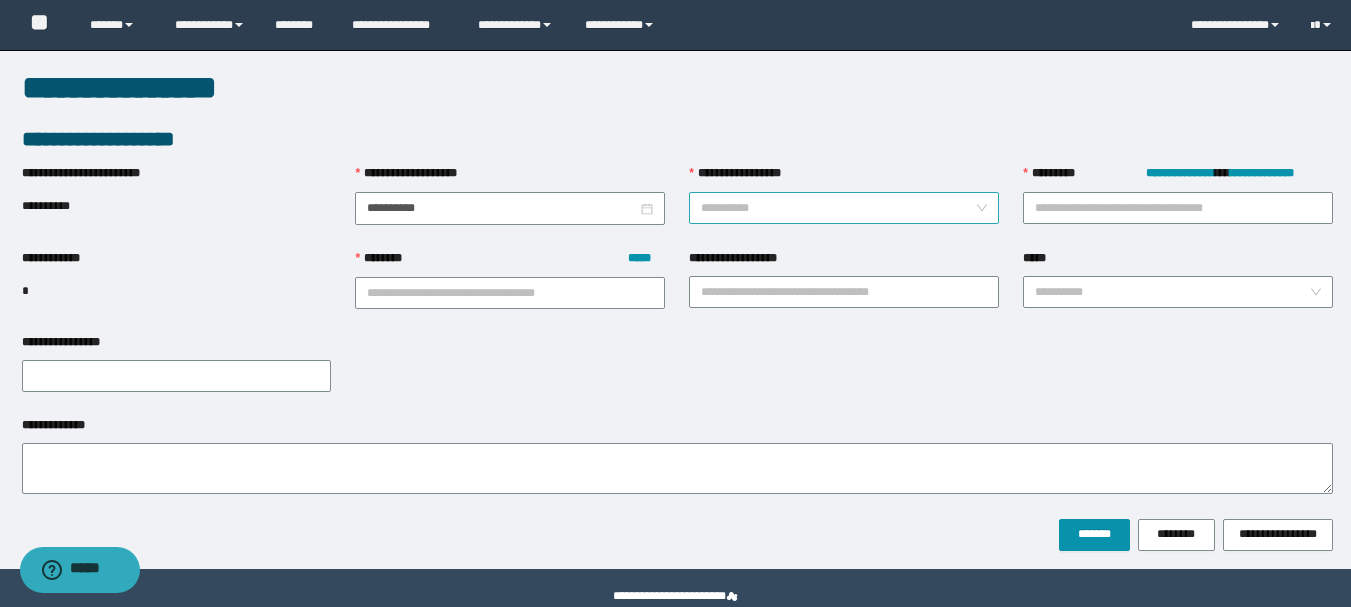 click on "**********" at bounding box center [838, 208] 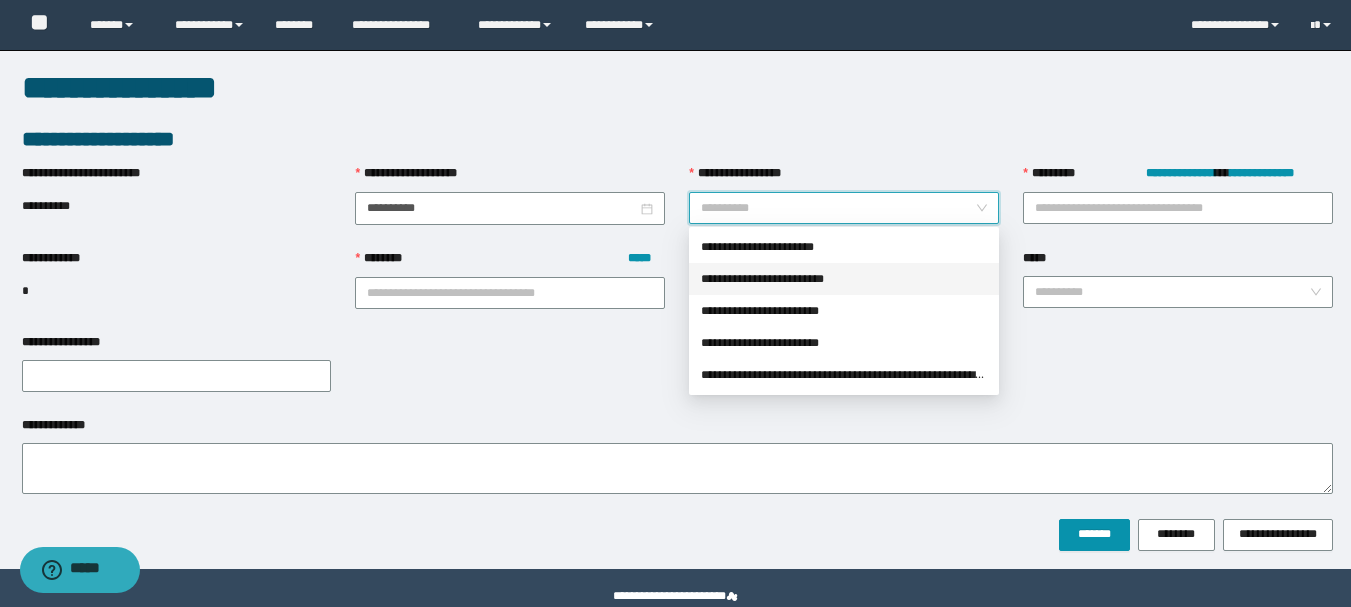 click on "**********" at bounding box center (844, 279) 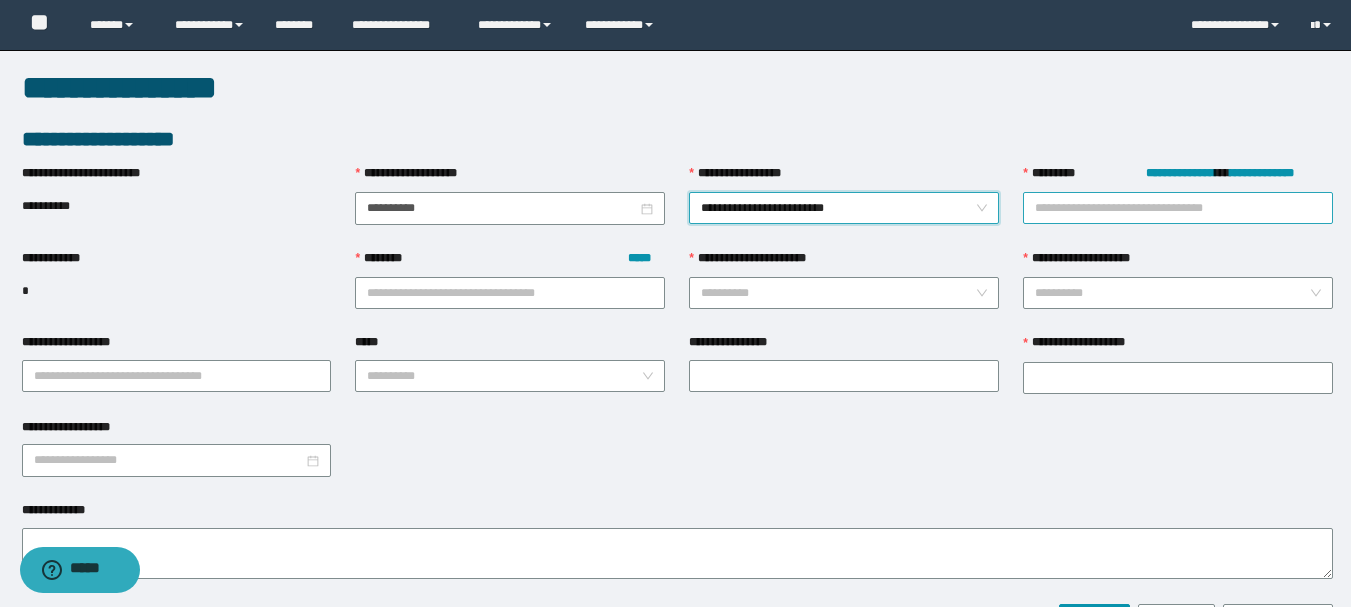 click on "**********" at bounding box center [1178, 208] 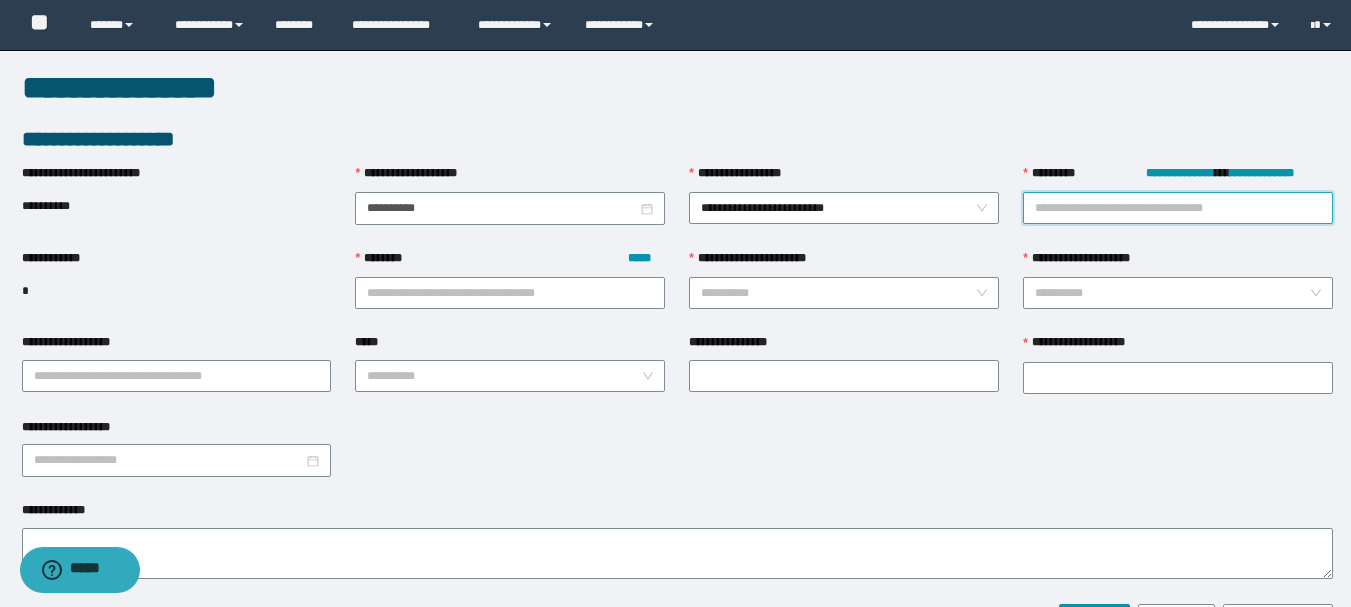 paste on "**********" 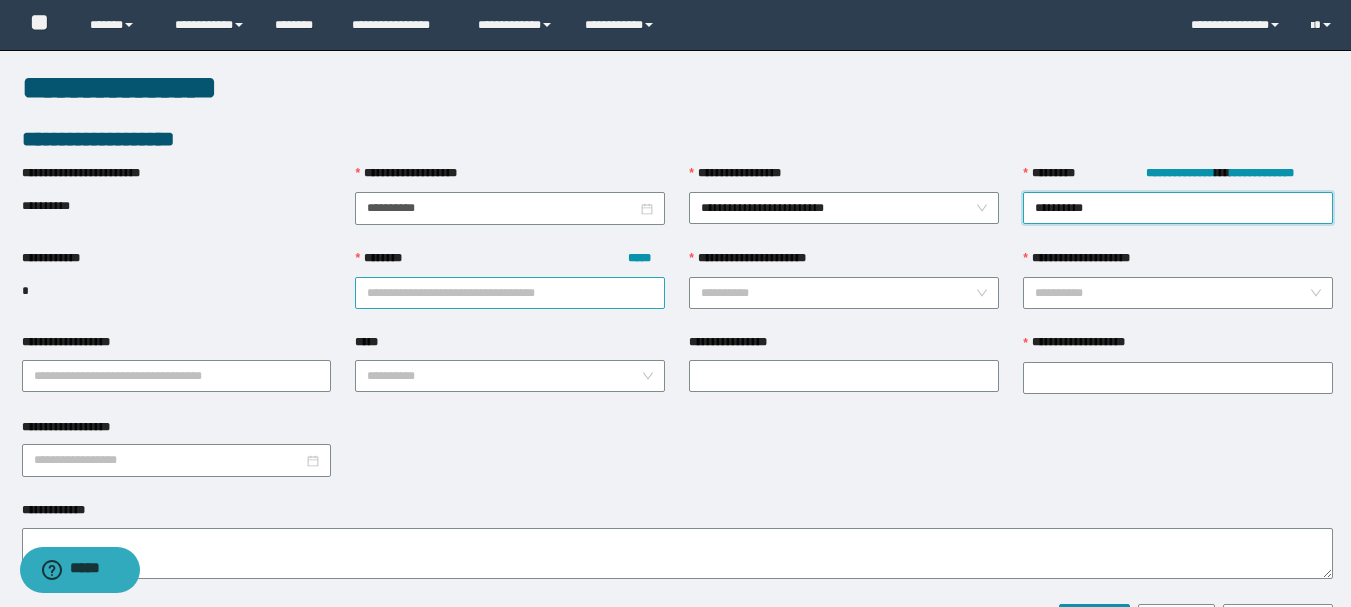 type on "**********" 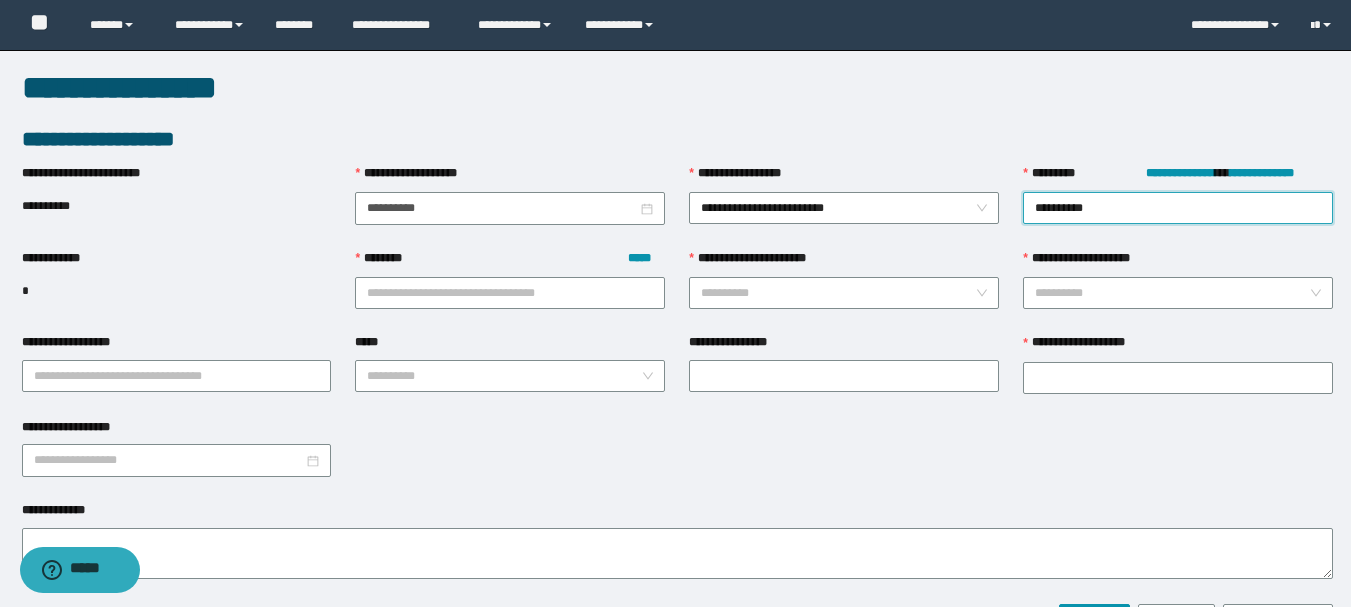 click on "**********" at bounding box center [510, 279] 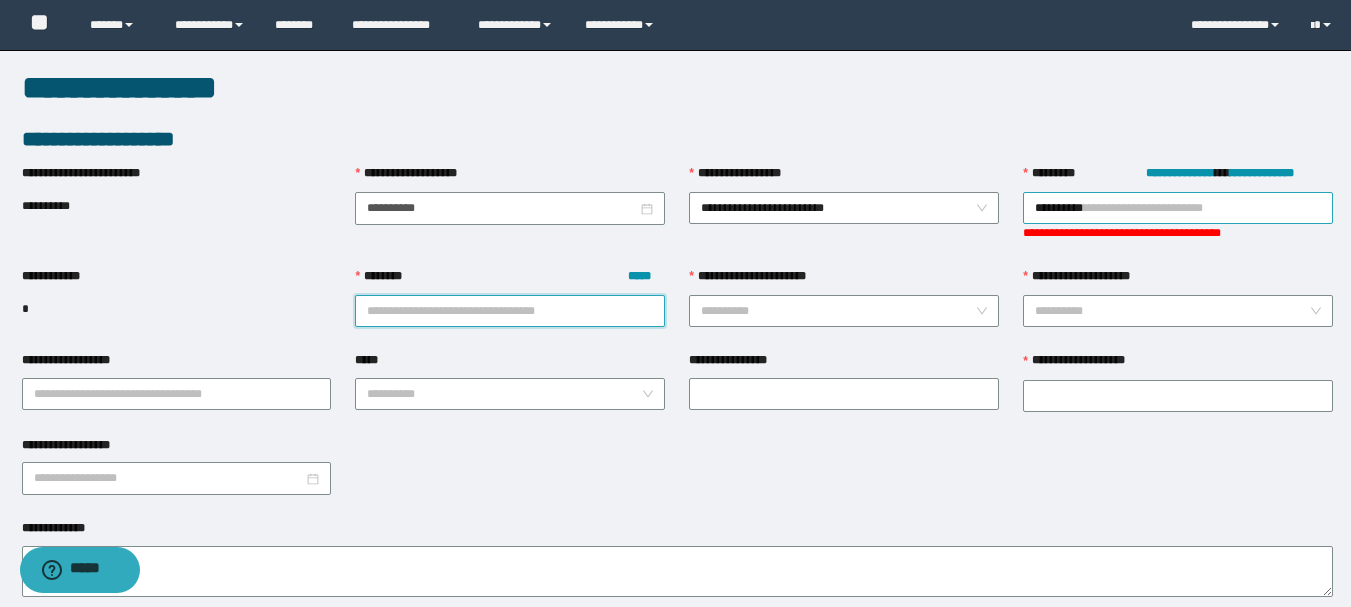 click on "**********" at bounding box center (1178, 208) 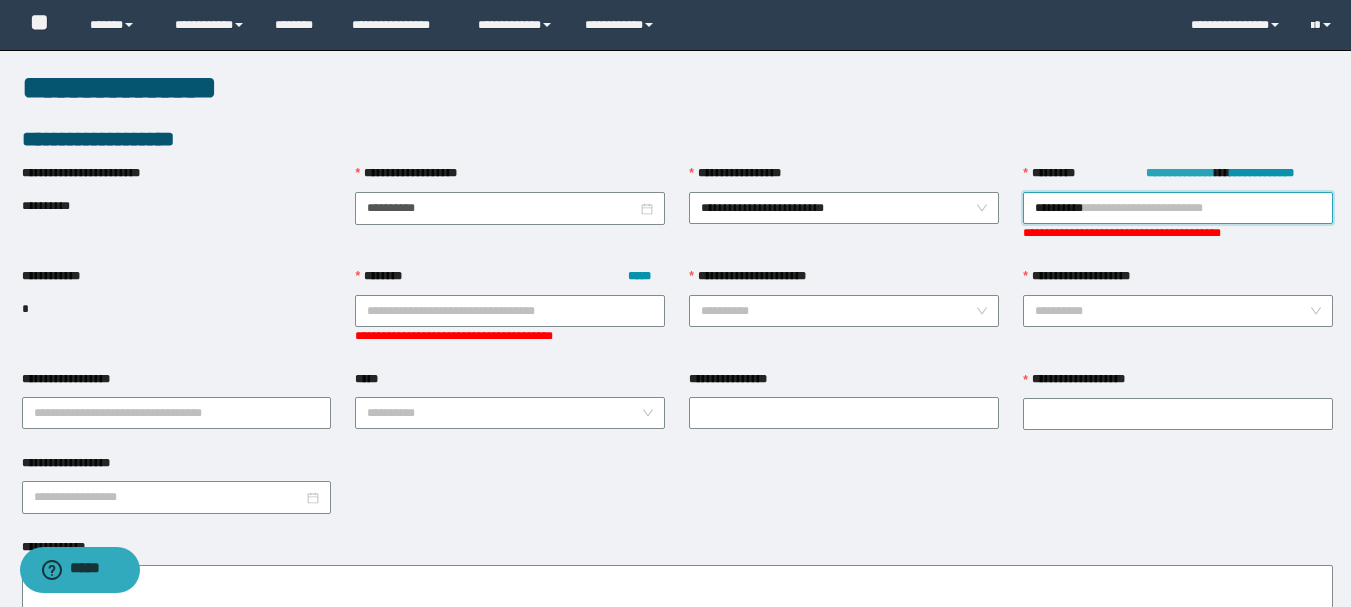 click on "**********" at bounding box center [1180, 173] 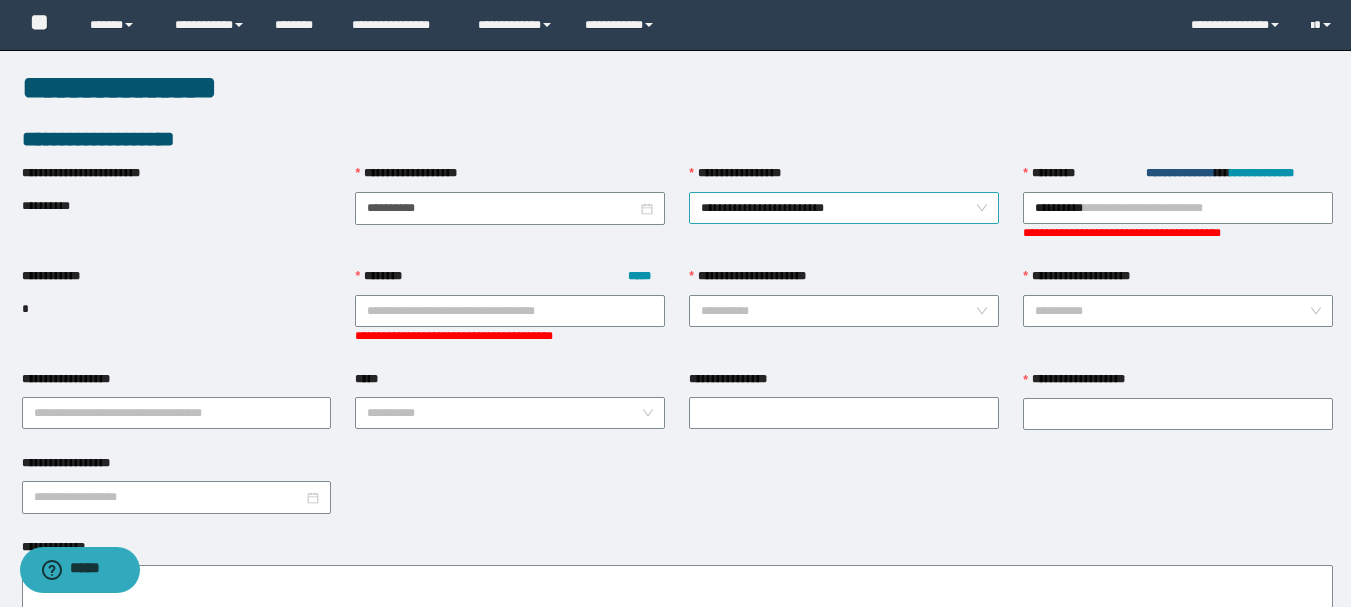 click on "**********" at bounding box center (844, 208) 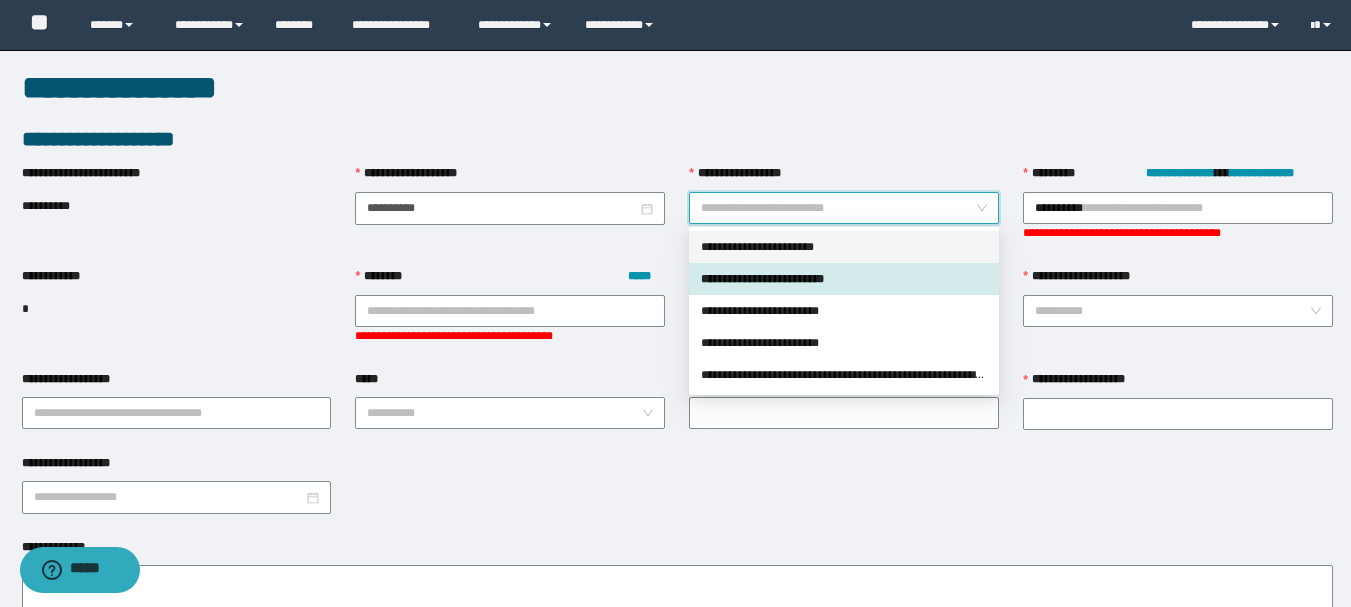 drag, startPoint x: 1183, startPoint y: 209, endPoint x: 788, endPoint y: 335, distance: 414.60947 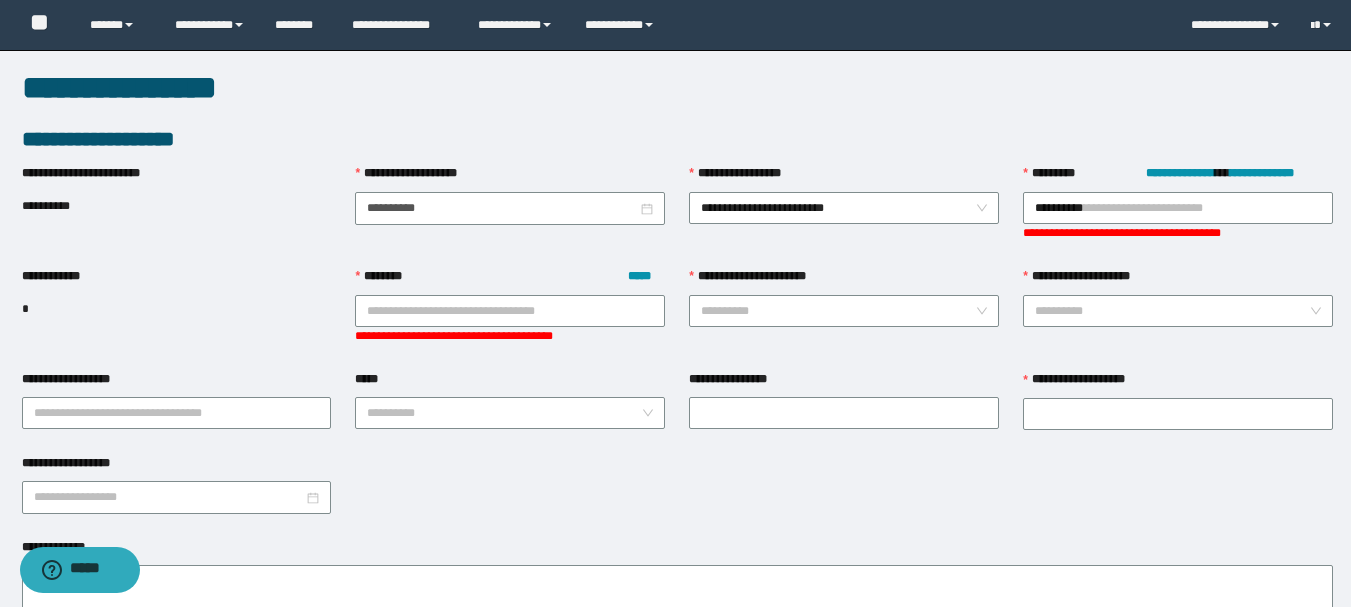 click on "**********" at bounding box center [58, 276] 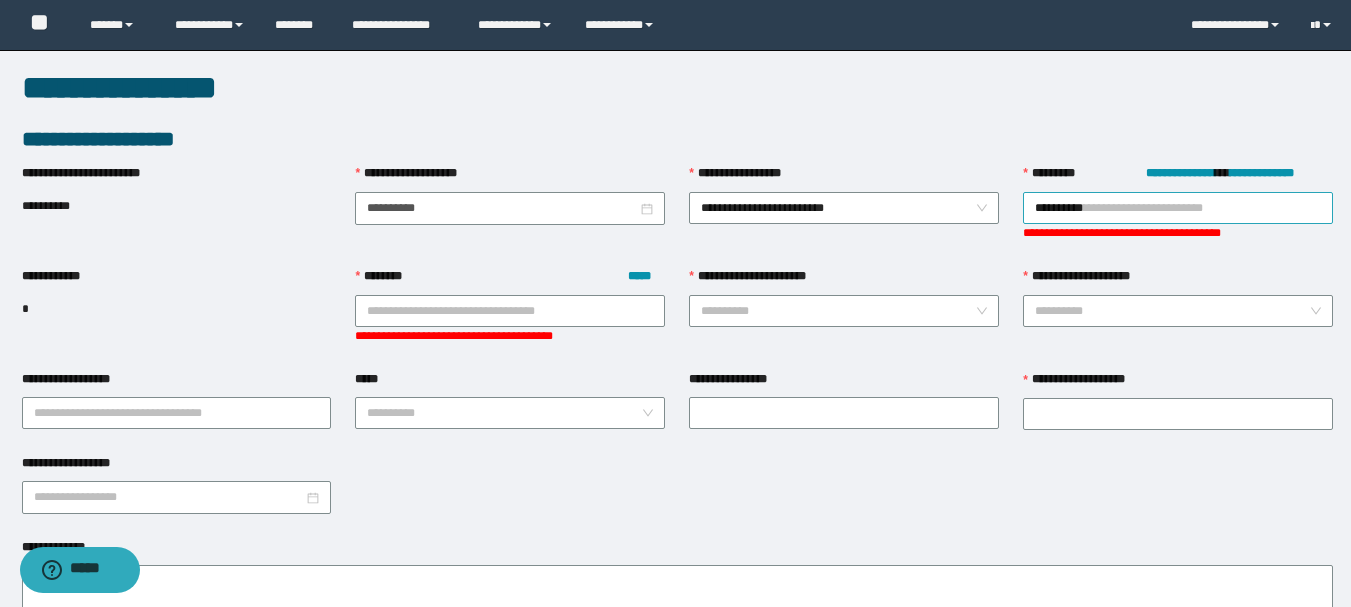 click on "**********" at bounding box center (1178, 208) 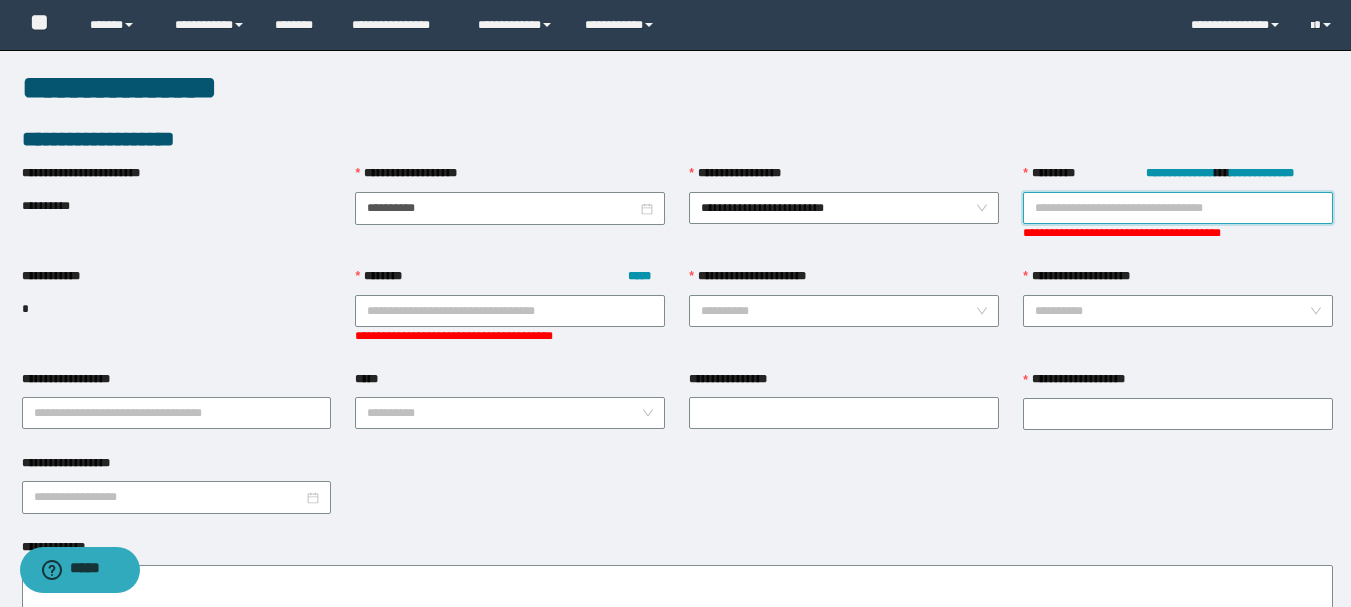 paste on "**********" 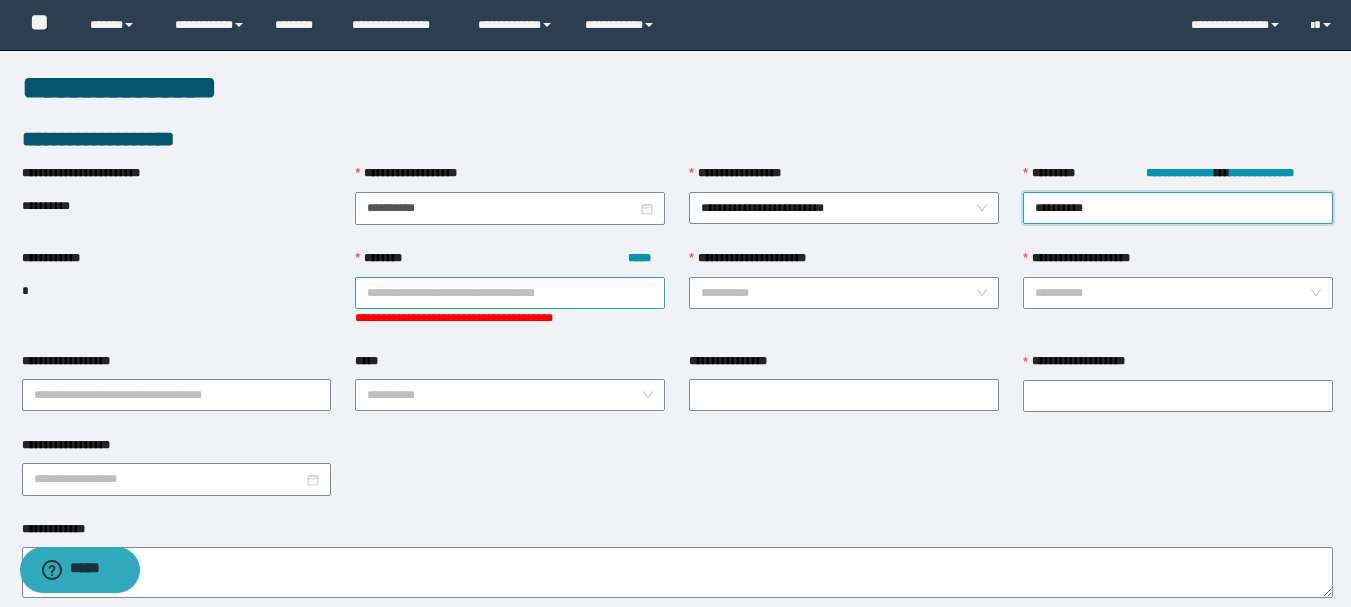 type on "**********" 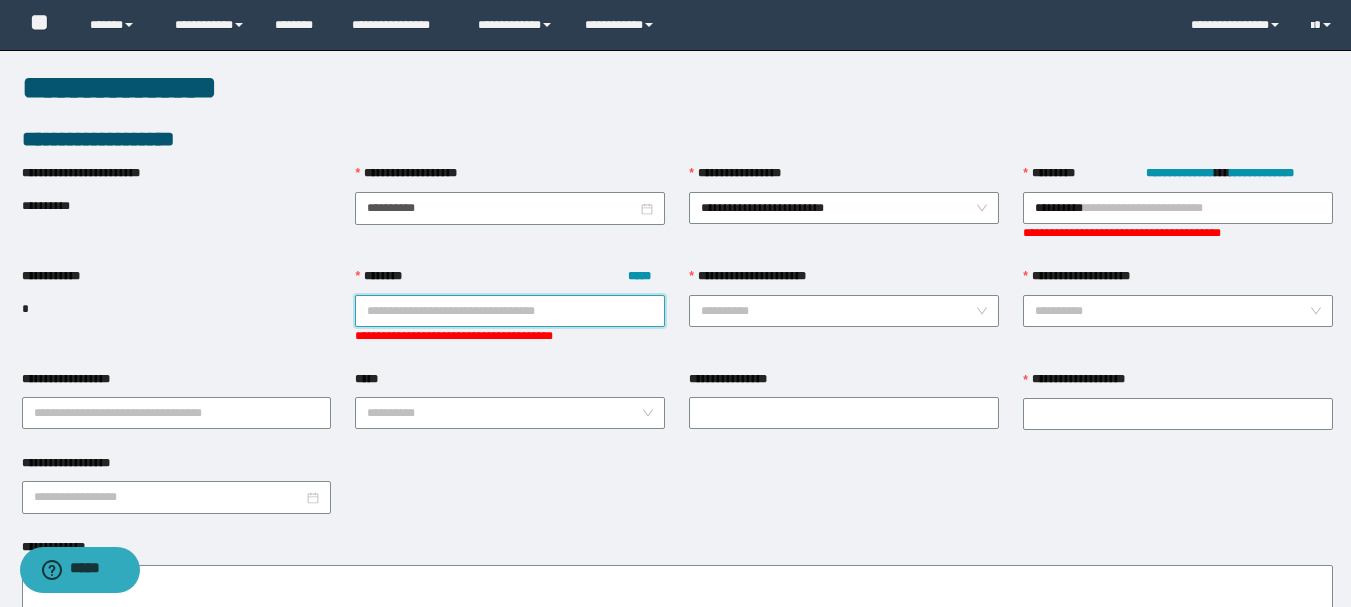 paste on "**********" 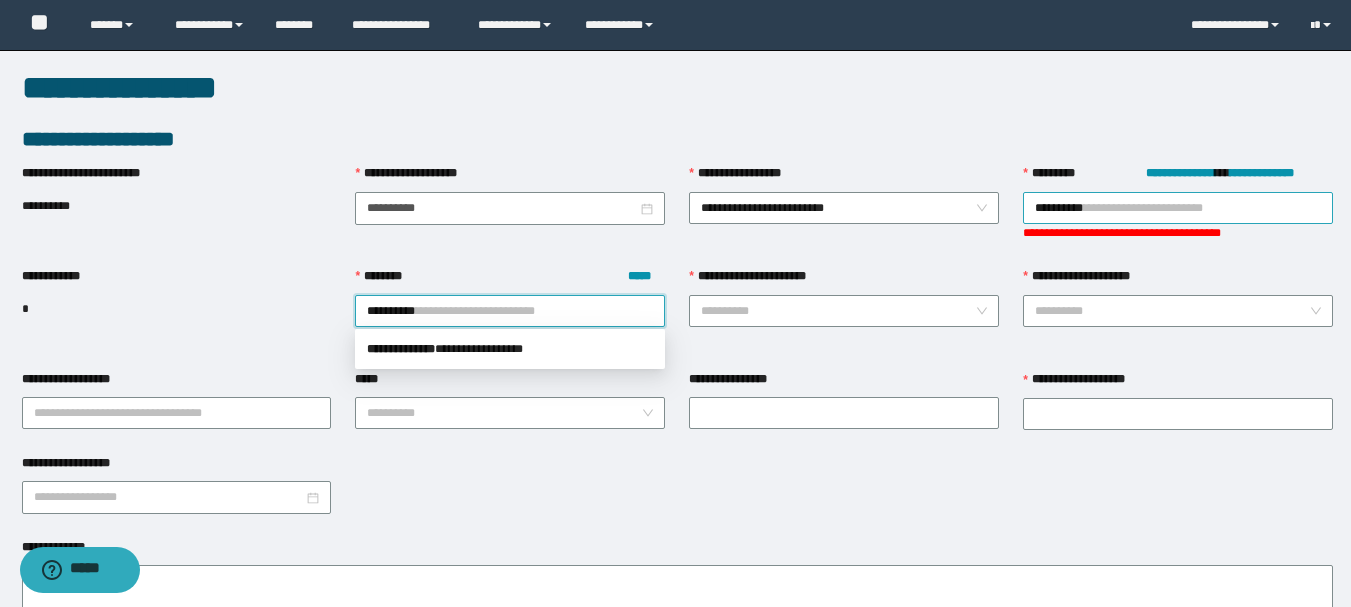 click on "**********" at bounding box center (1178, 208) 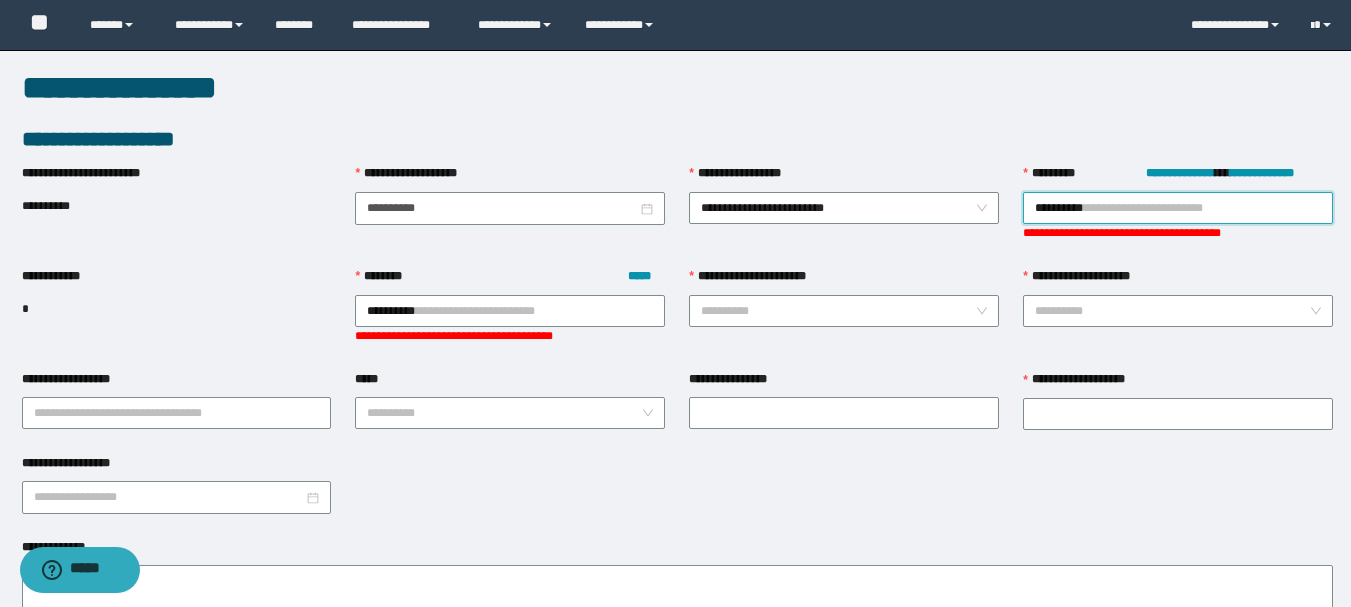 click on "**********" at bounding box center (1178, 208) 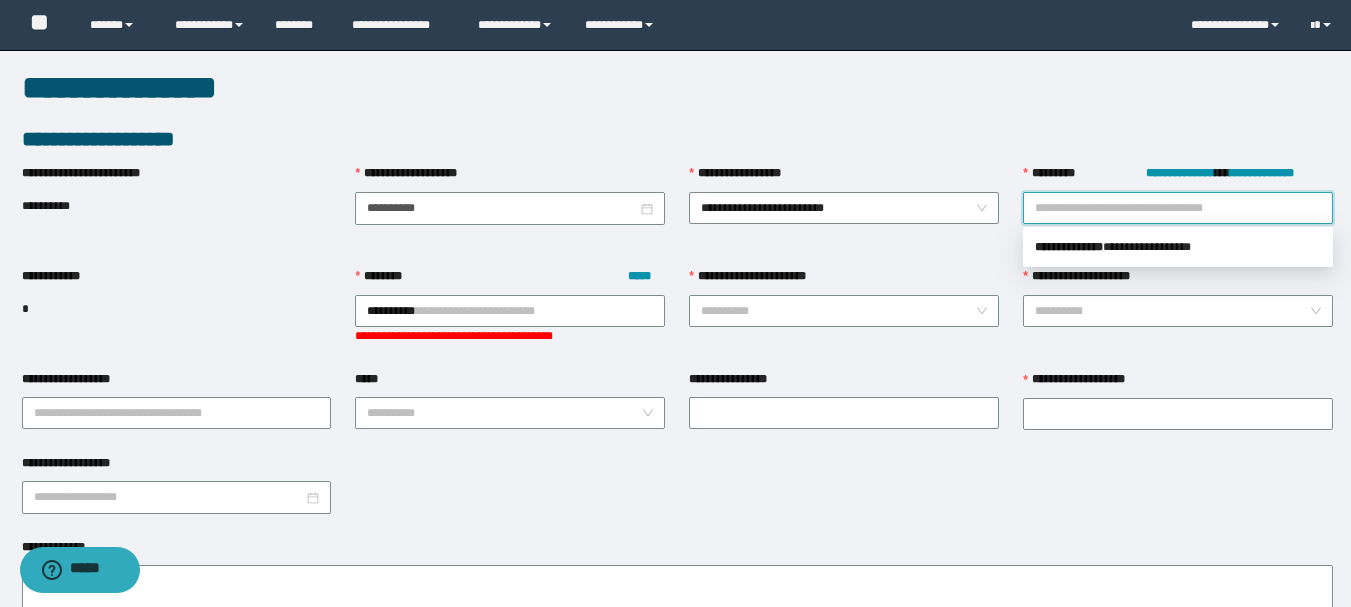 paste on "**********" 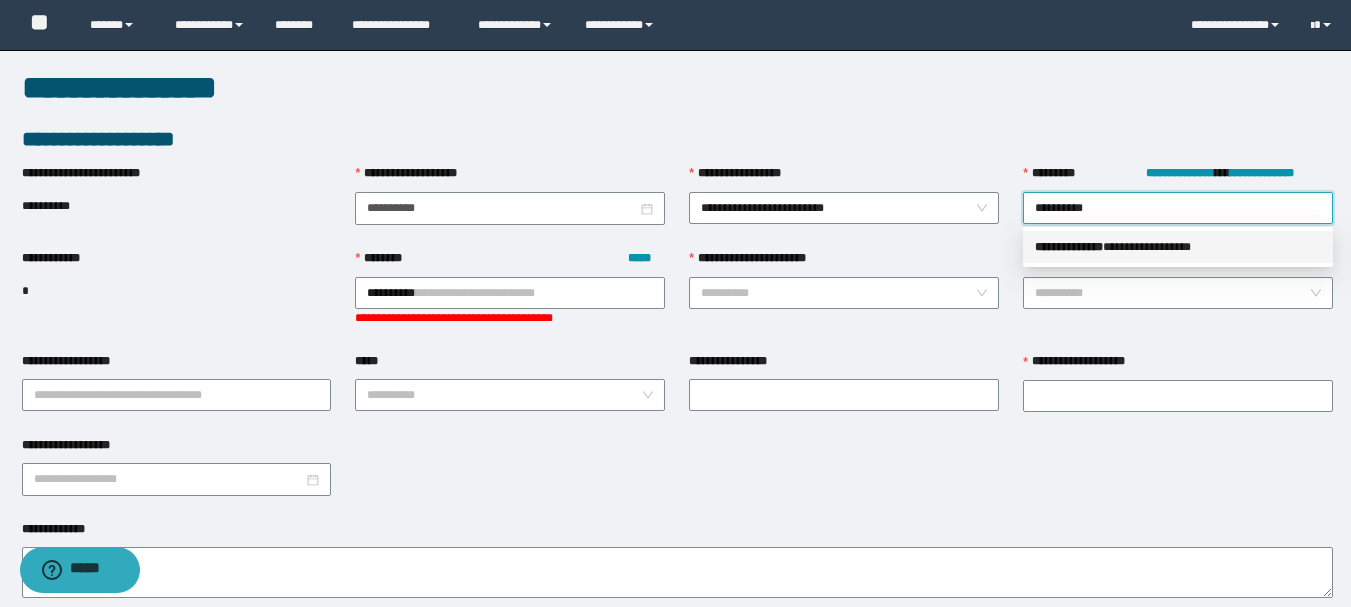drag, startPoint x: 1131, startPoint y: 261, endPoint x: 1119, endPoint y: 258, distance: 12.369317 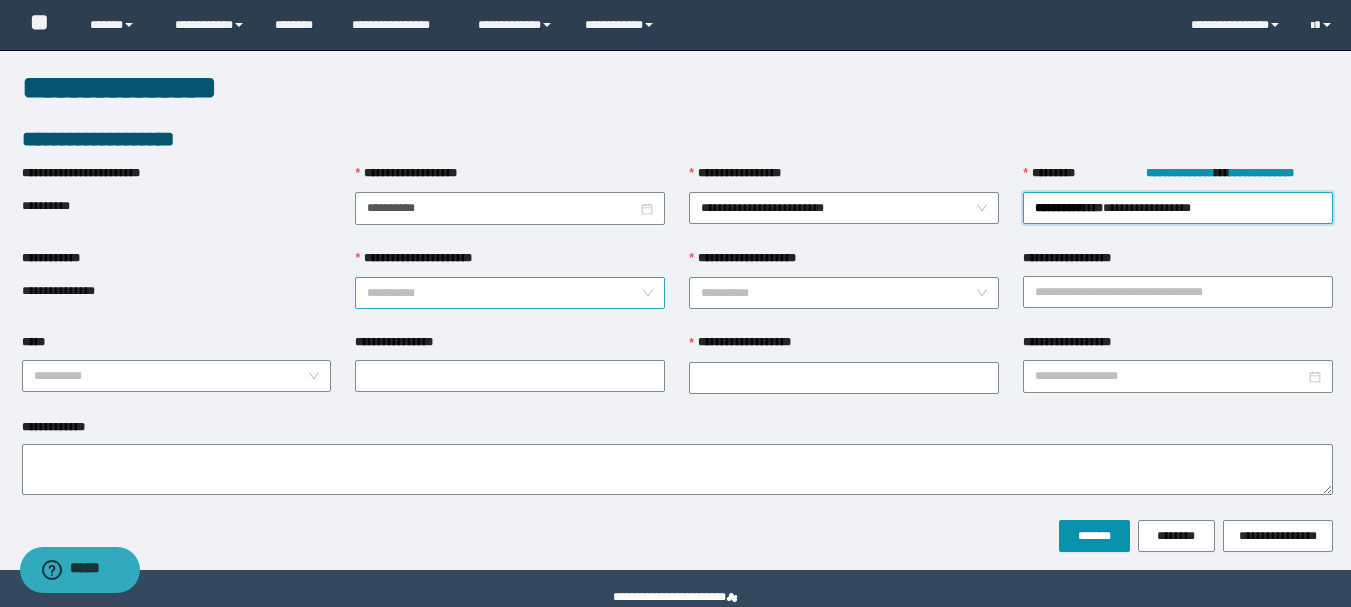 click on "**********" at bounding box center [504, 293] 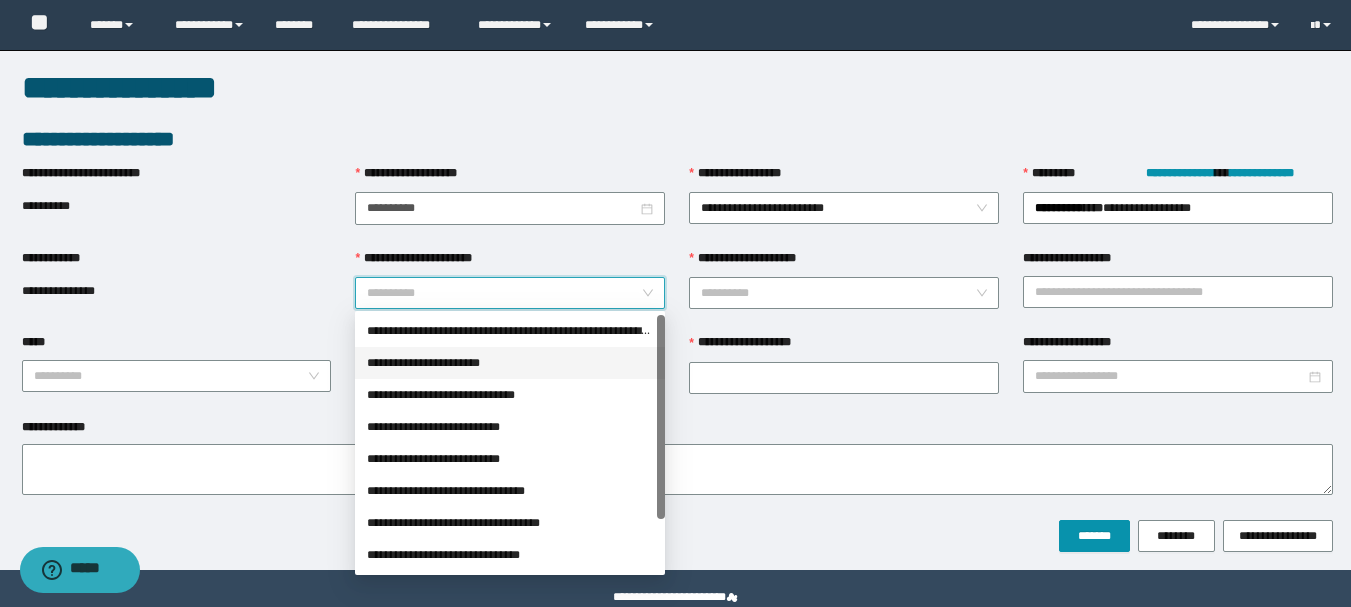 drag, startPoint x: 465, startPoint y: 371, endPoint x: 534, endPoint y: 357, distance: 70.40597 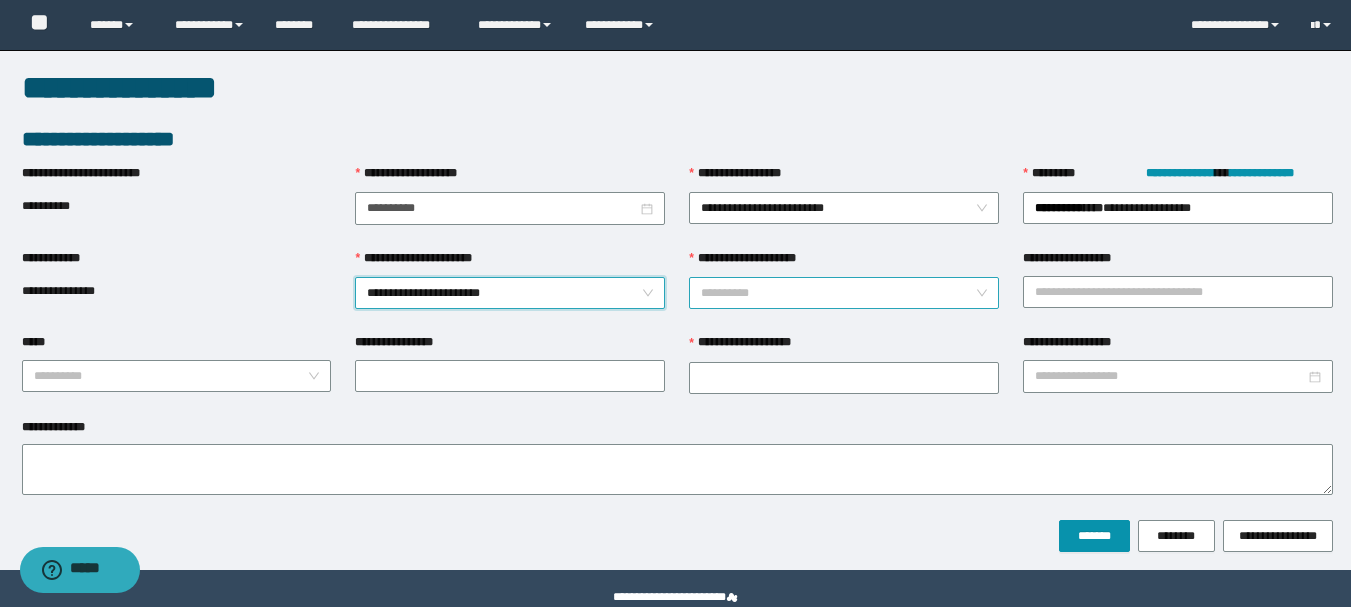 click on "**********" at bounding box center [838, 293] 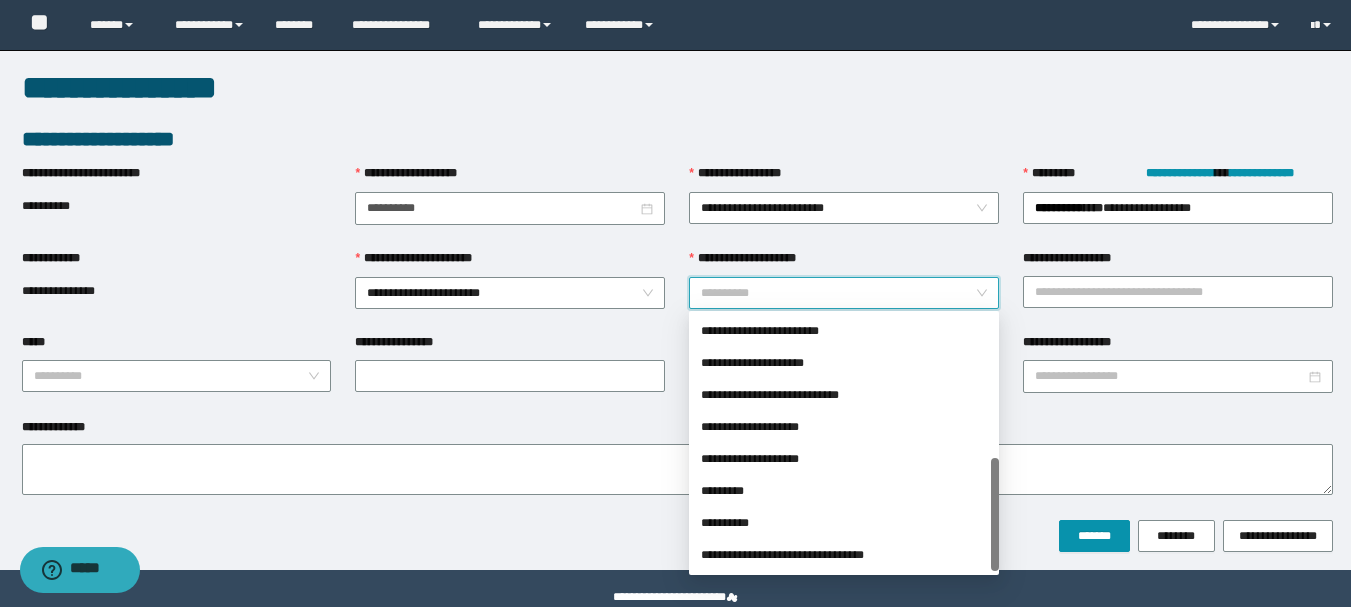 drag, startPoint x: 1002, startPoint y: 349, endPoint x: 765, endPoint y: 480, distance: 270.79514 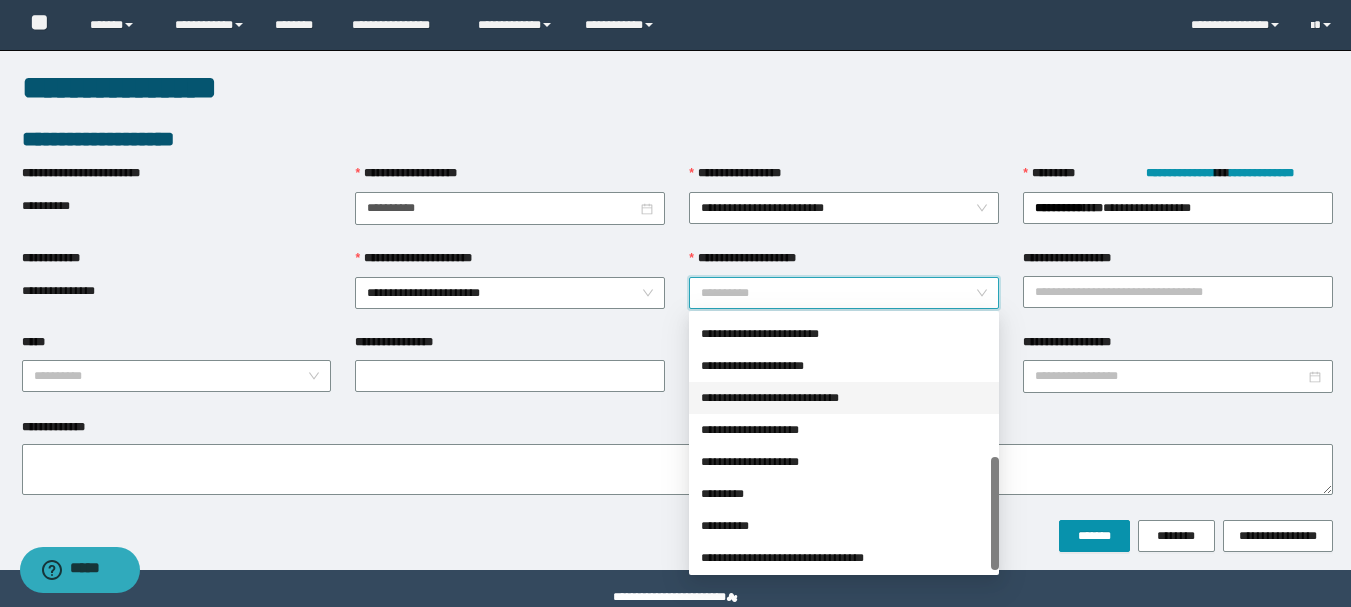 scroll, scrollTop: 313, scrollLeft: 0, axis: vertical 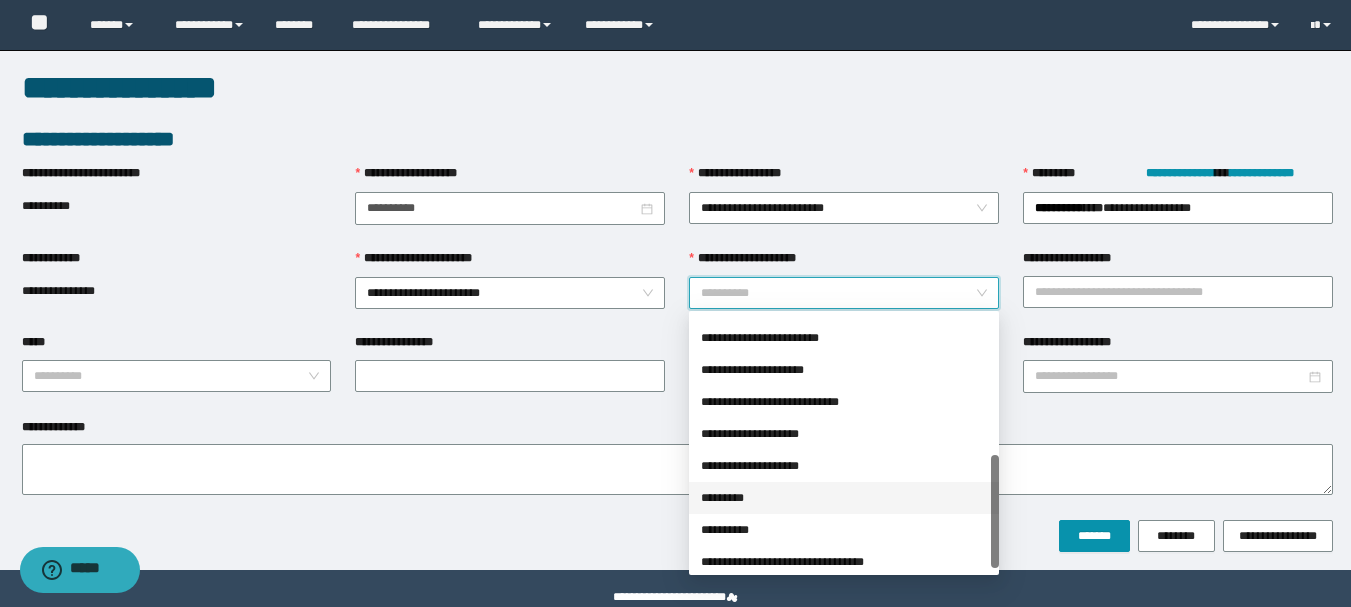drag, startPoint x: 804, startPoint y: 507, endPoint x: 781, endPoint y: 506, distance: 23.021729 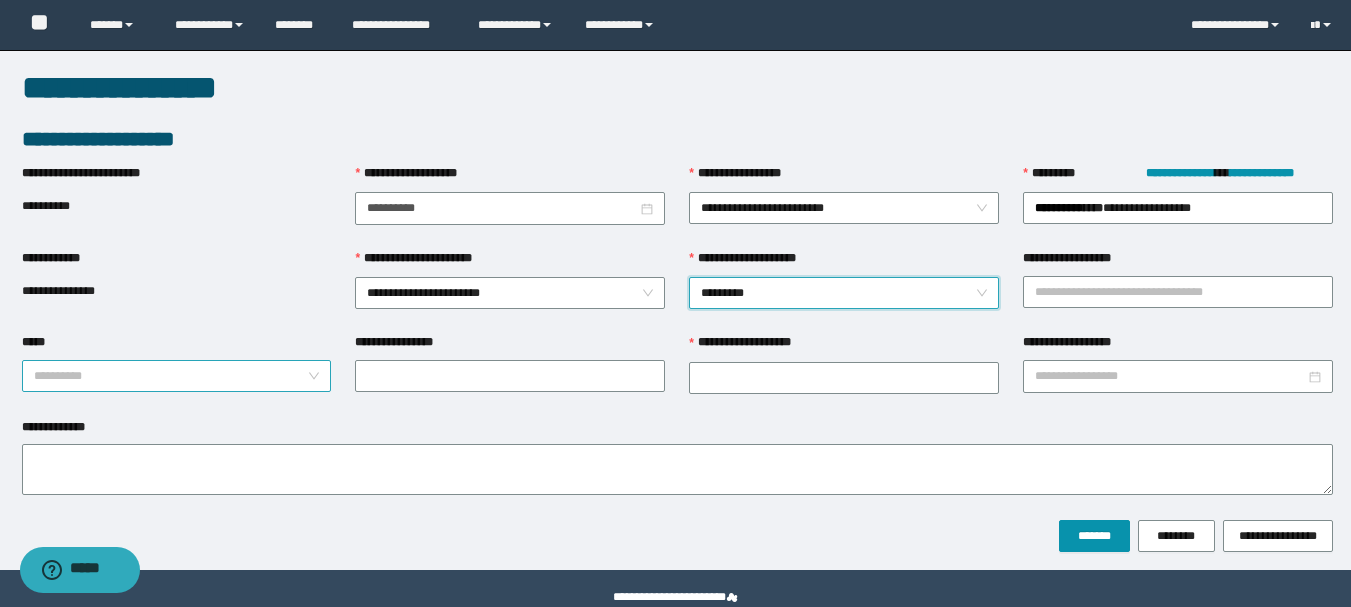 click on "*****" at bounding box center (171, 376) 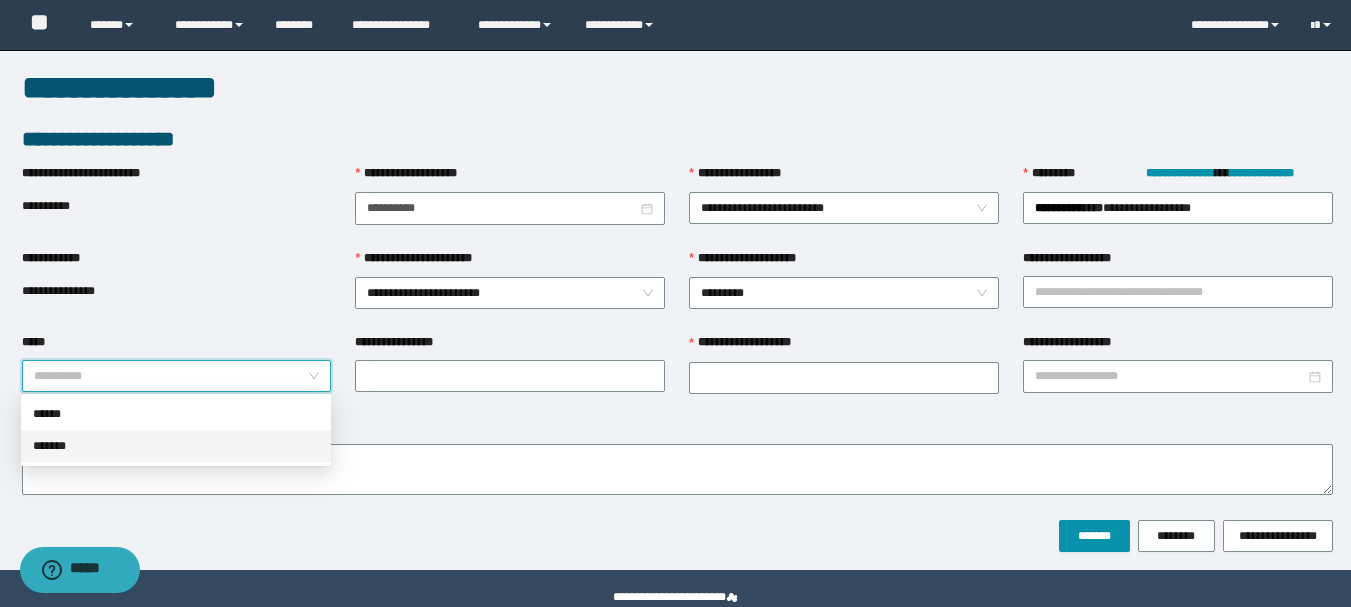 click on "*******" at bounding box center (176, 446) 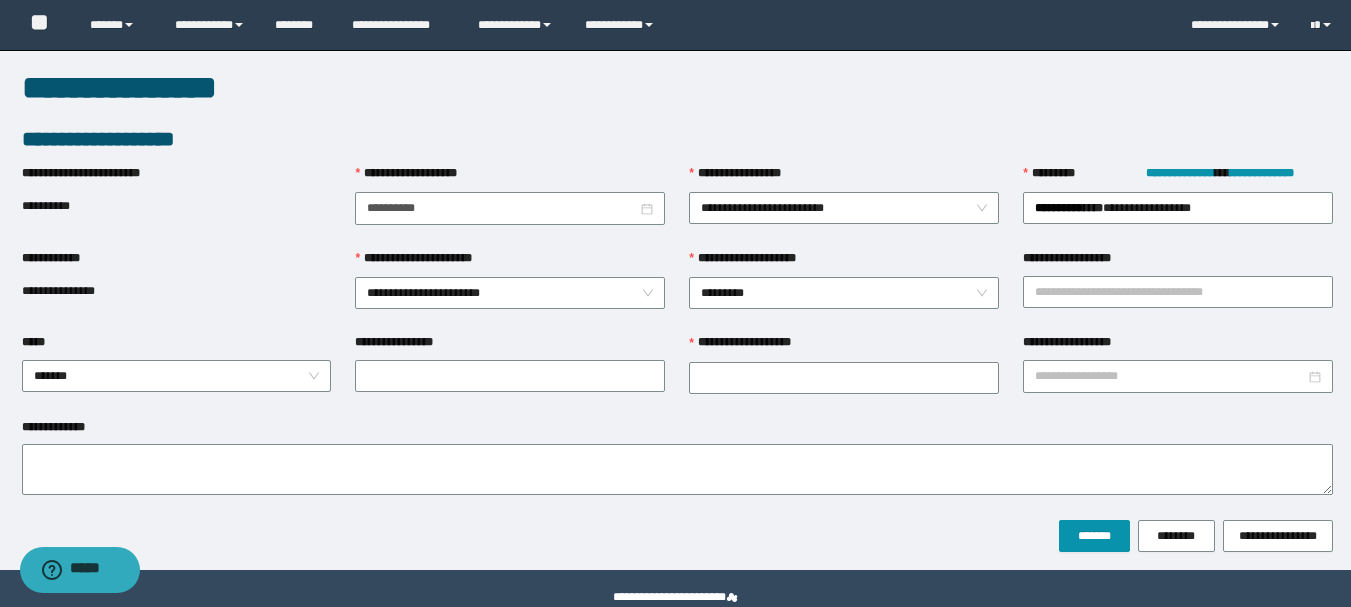 click on "**********" at bounding box center (510, 346) 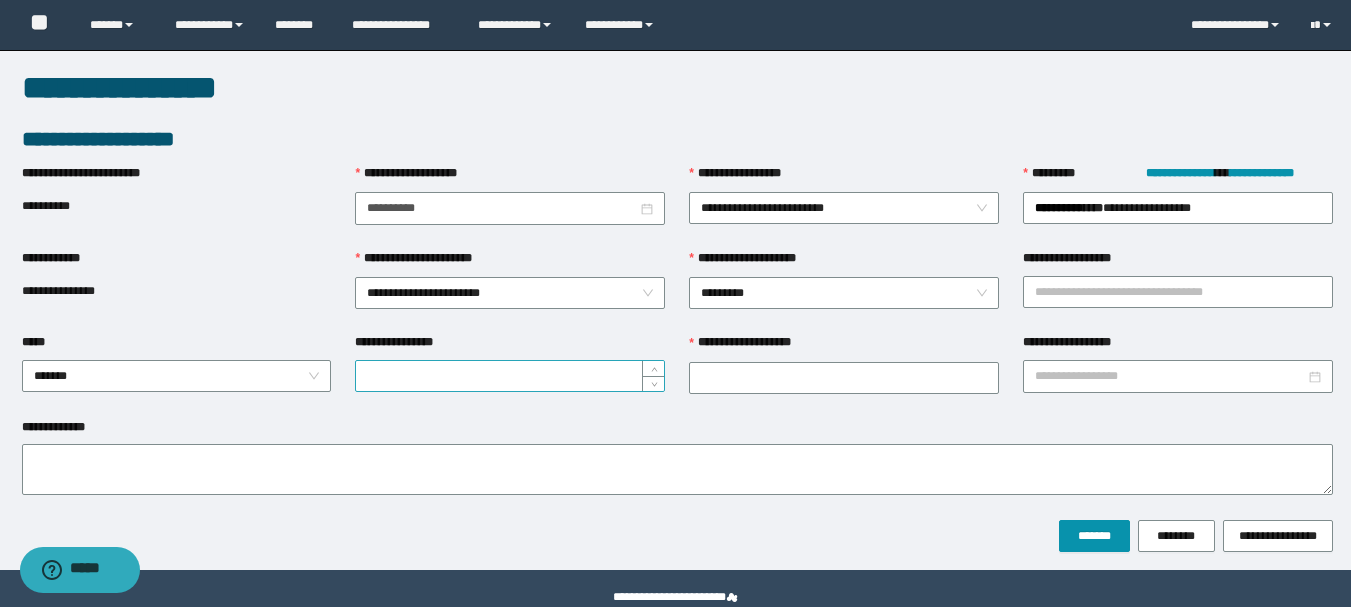 click on "**********" at bounding box center [510, 376] 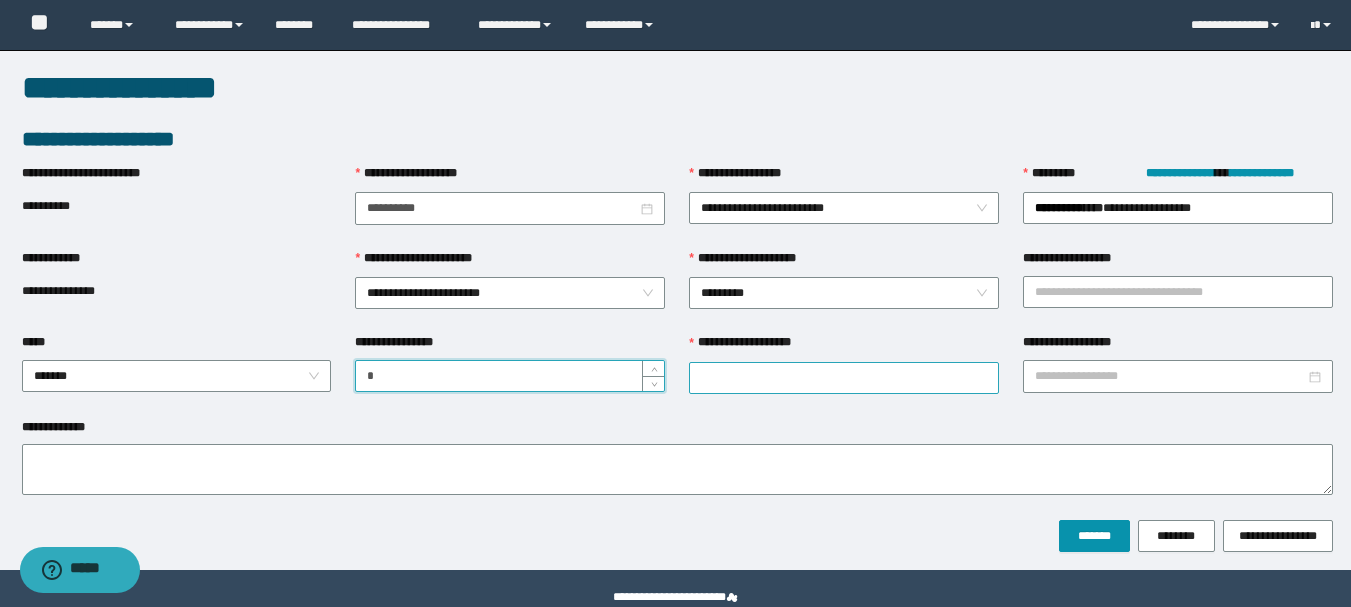 type on "*" 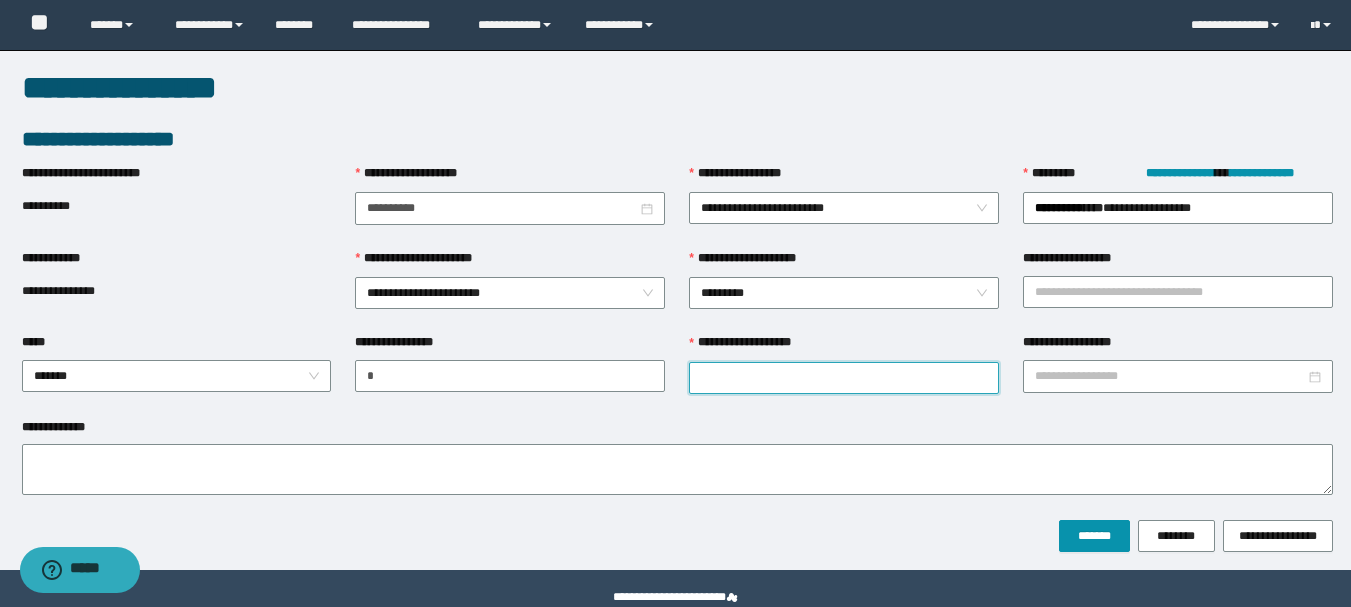 click on "**********" at bounding box center [844, 378] 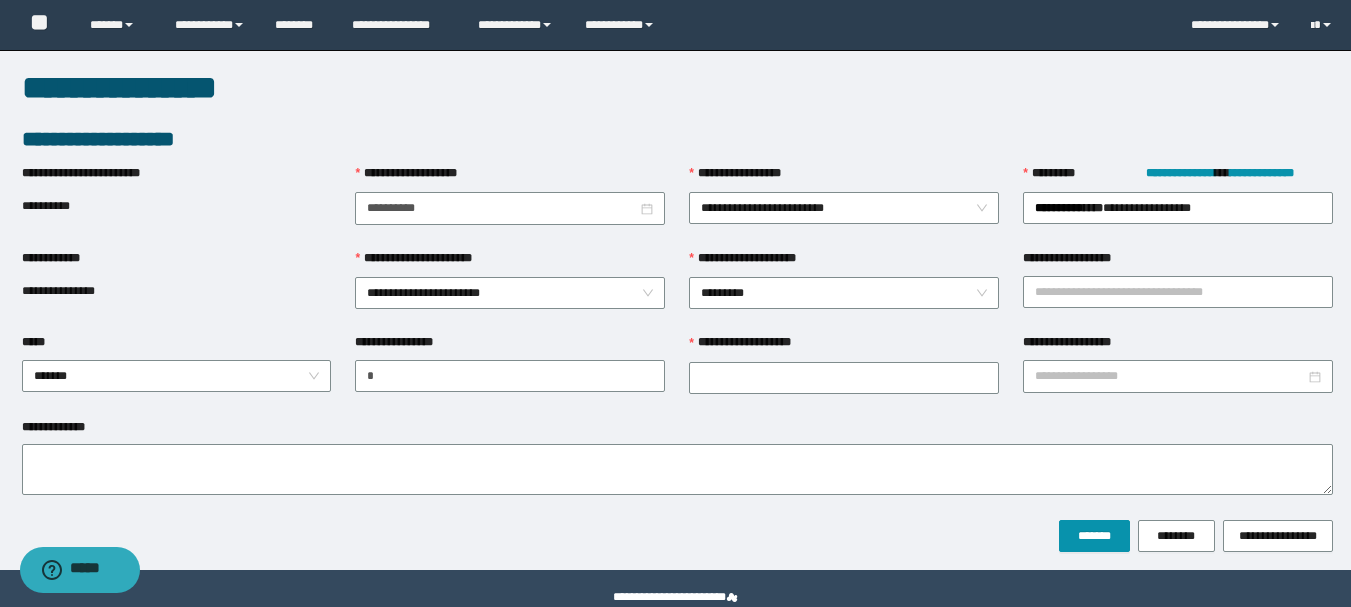 click on "**********" at bounding box center [177, 291] 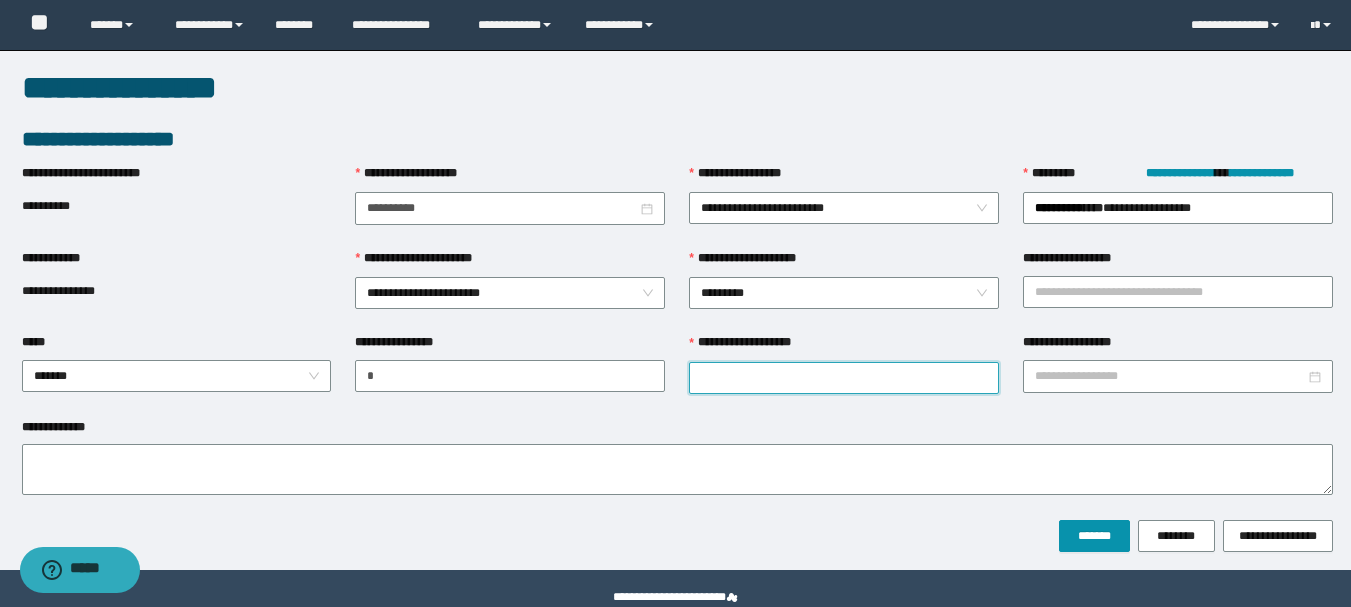 click on "**********" at bounding box center (844, 378) 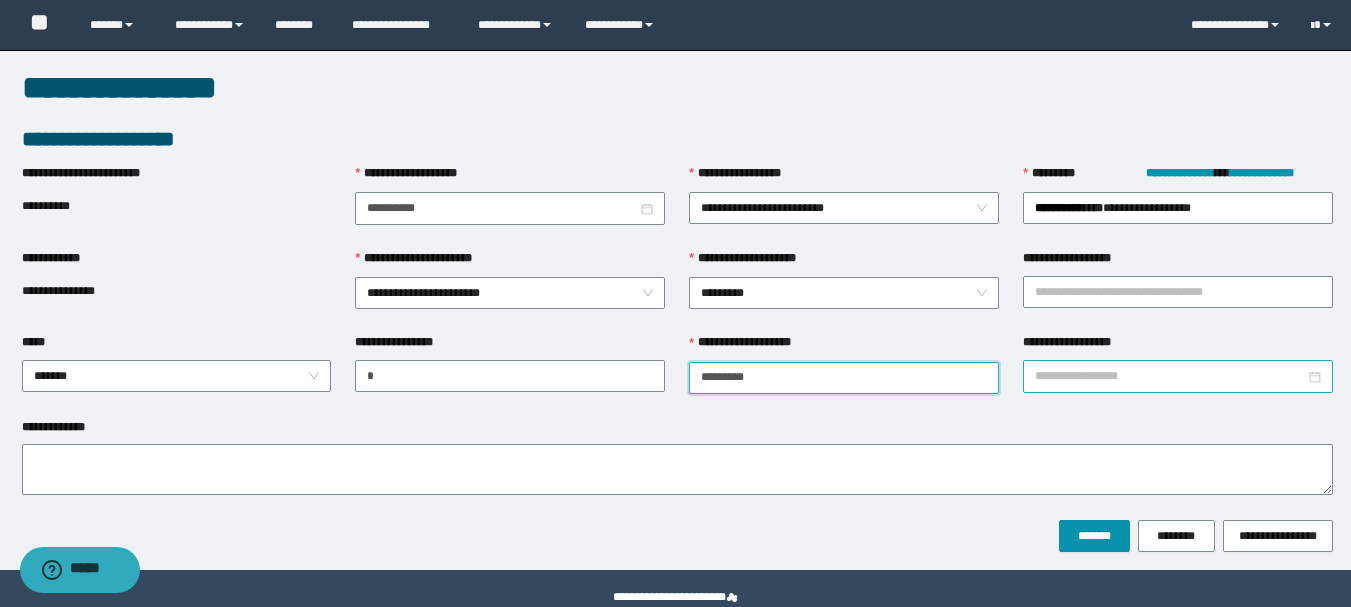 type on "*********" 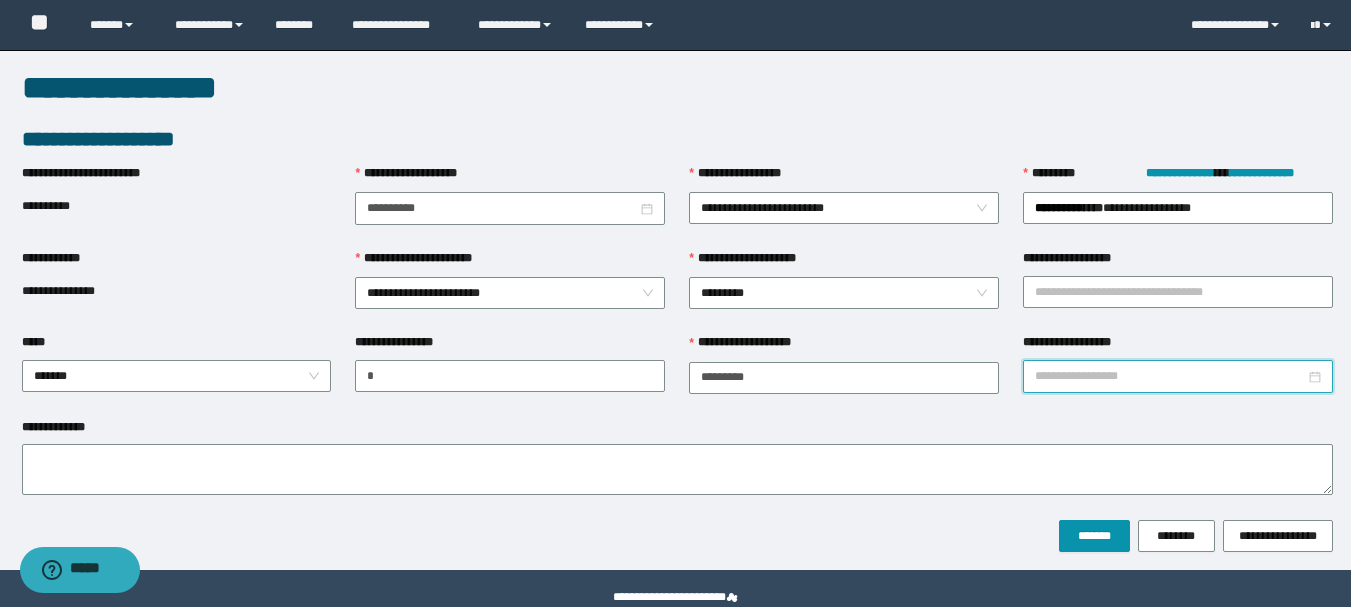 click on "**********" at bounding box center (1170, 376) 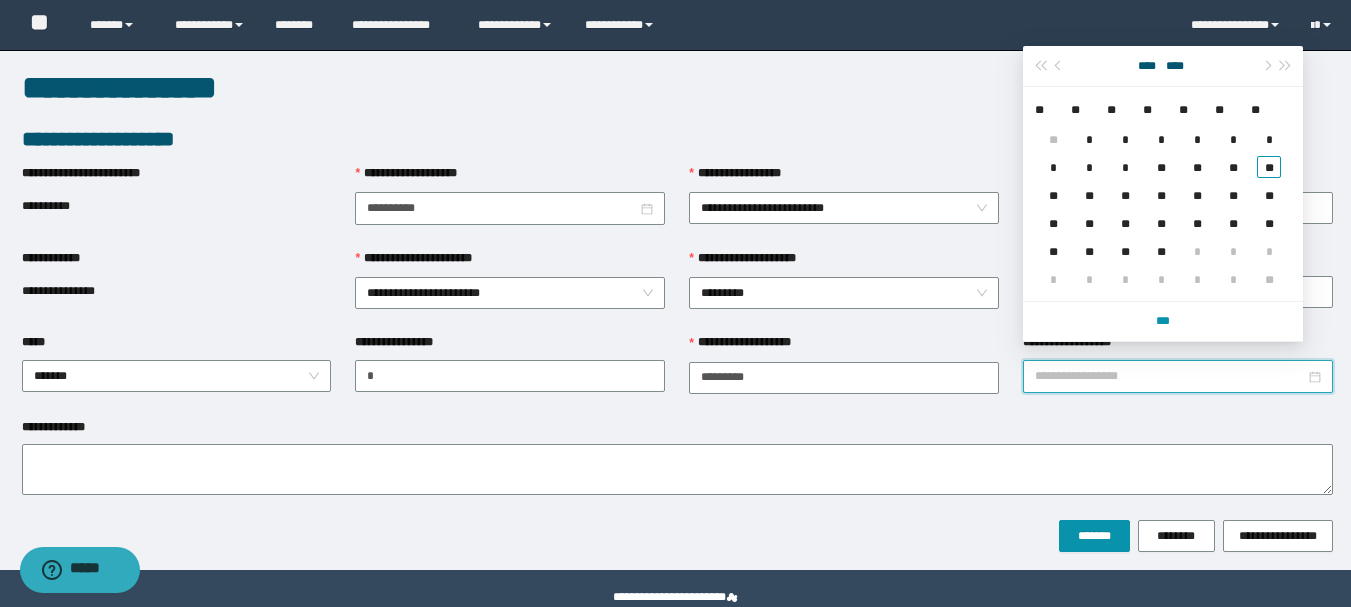 click on "**********" at bounding box center [177, 206] 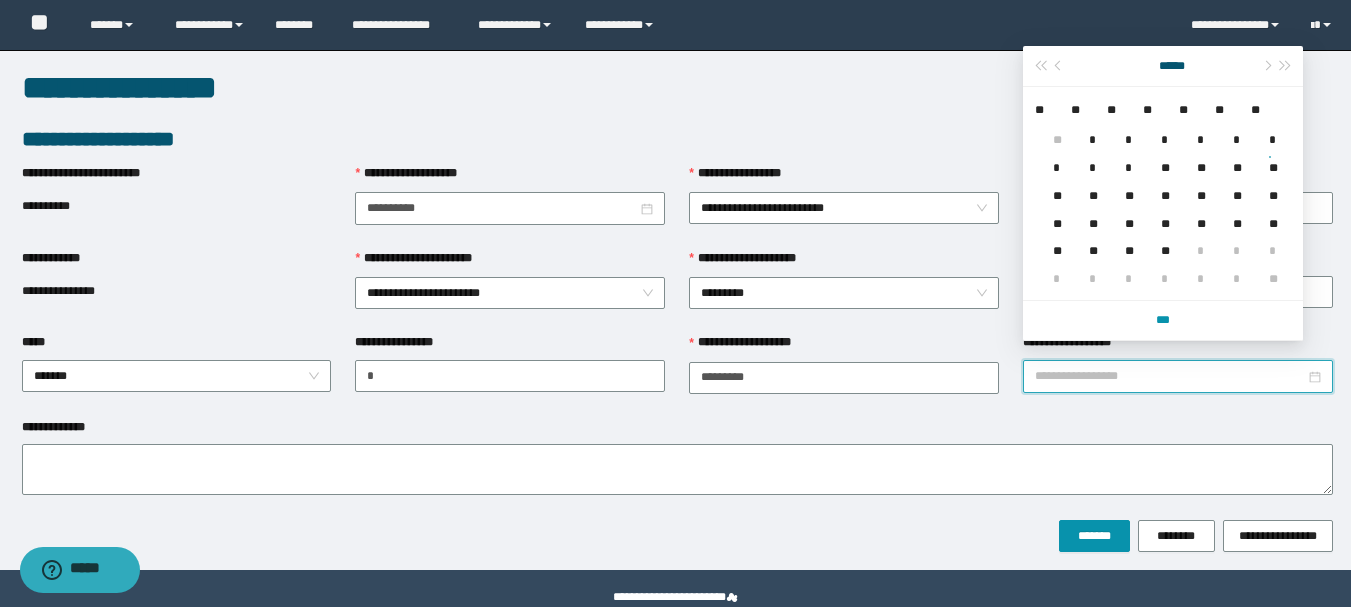 click on "**********" at bounding box center [1170, 376] 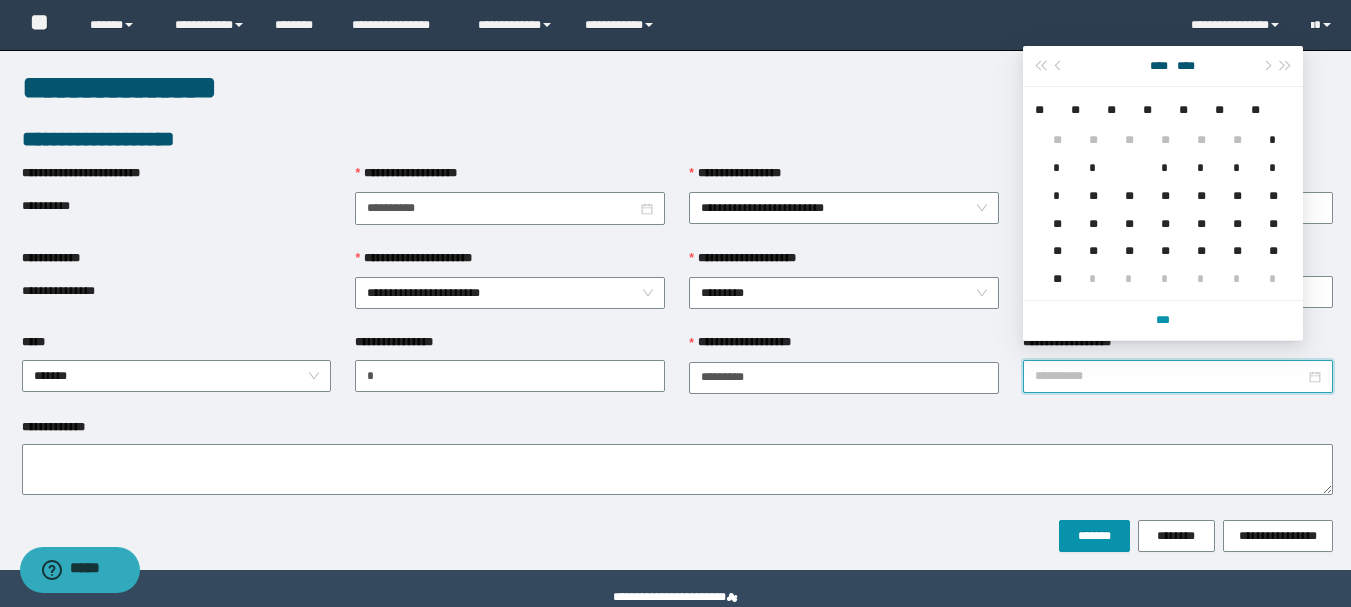 click on "*" at bounding box center [1125, 156] 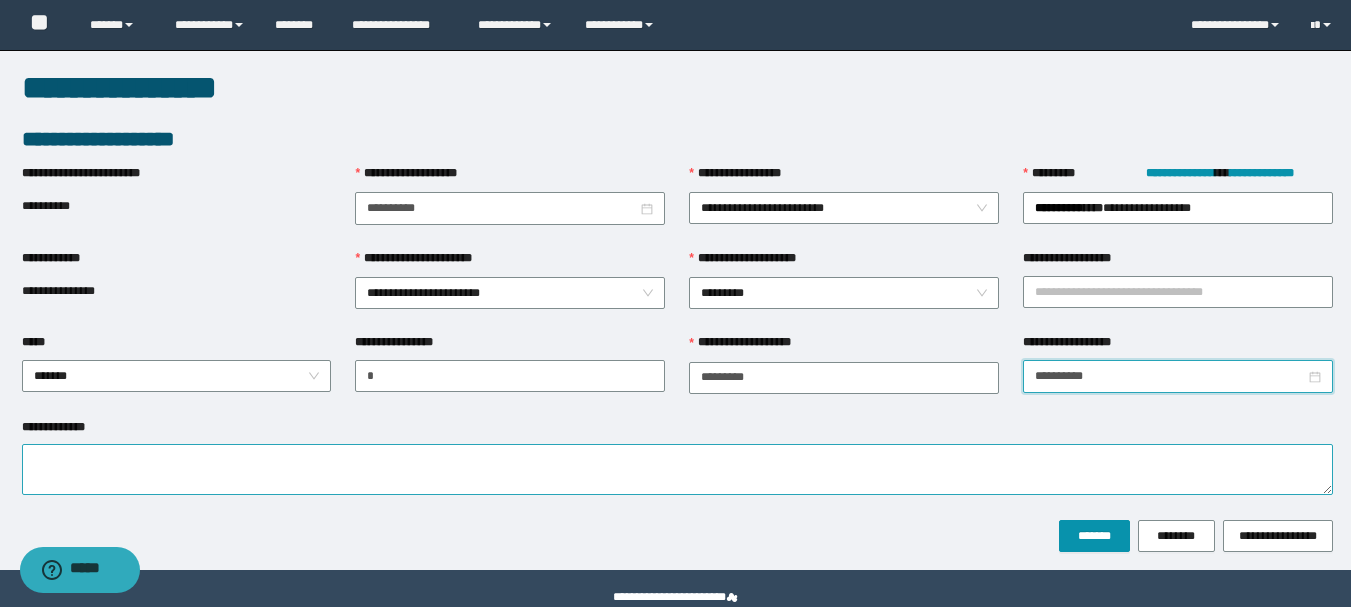 type on "**********" 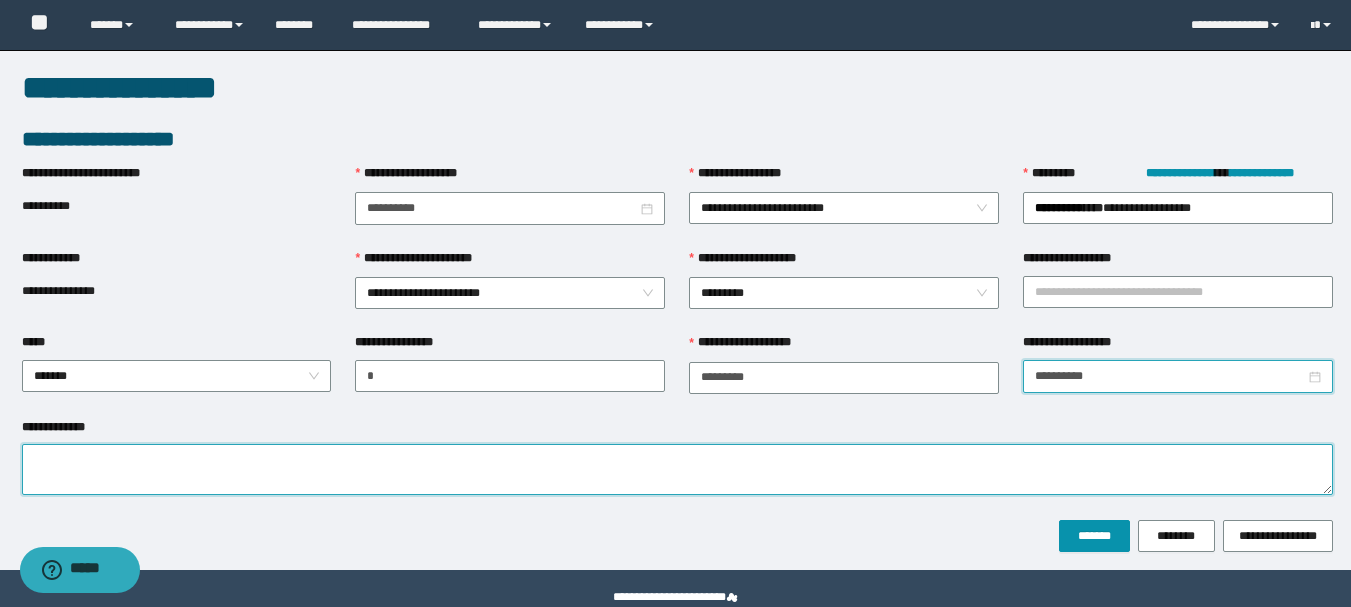 click on "**********" at bounding box center [677, 469] 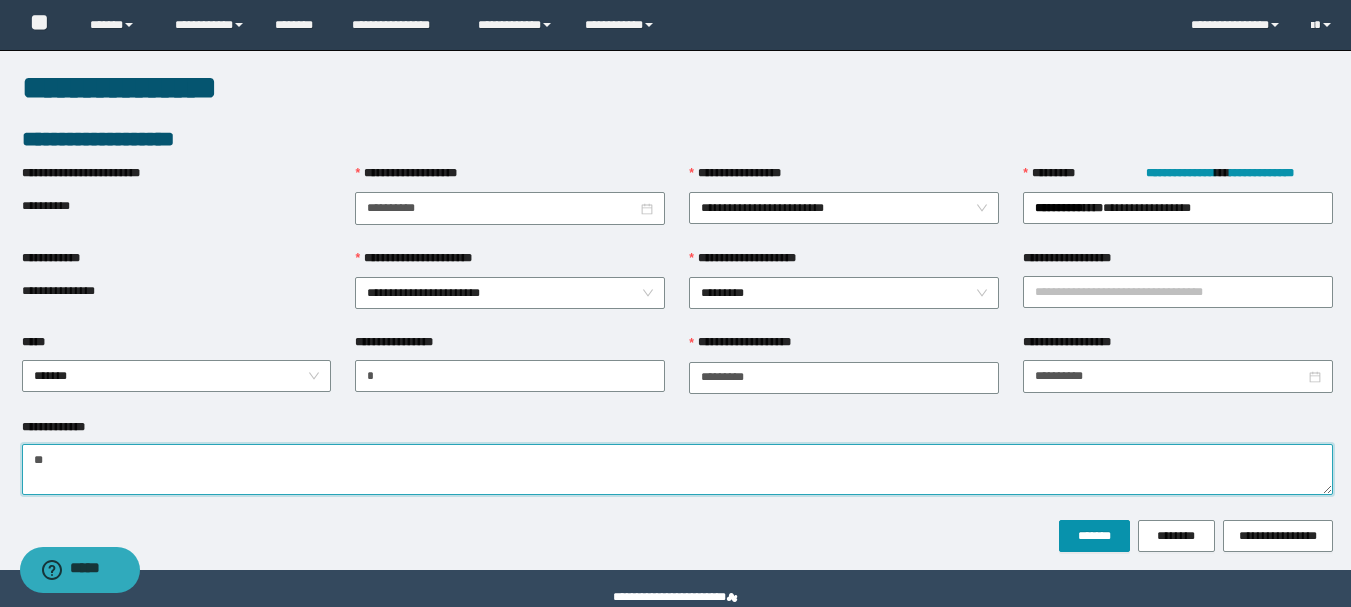 scroll, scrollTop: 39, scrollLeft: 0, axis: vertical 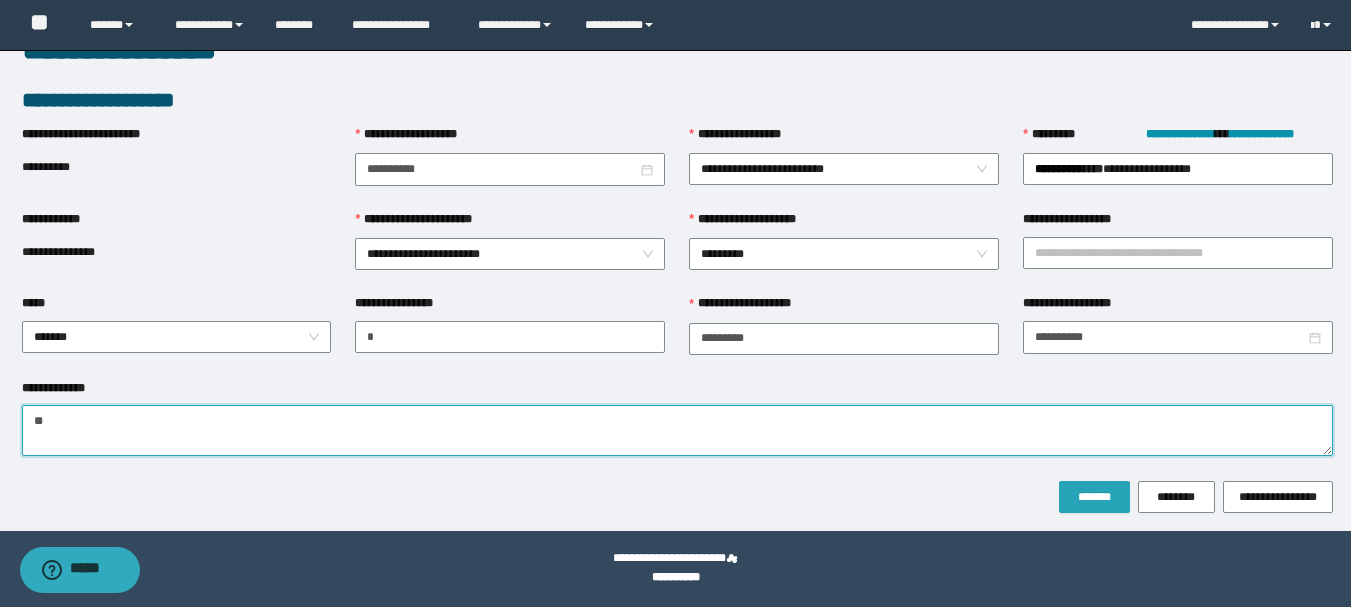 type on "**" 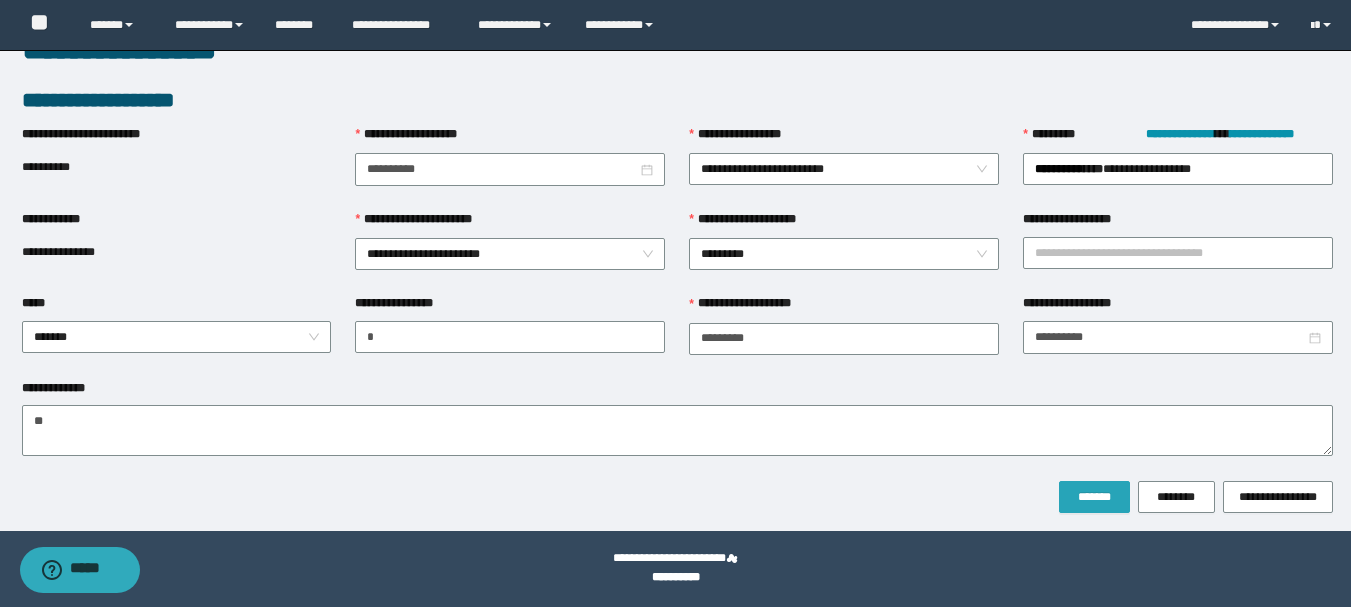 click on "*******" at bounding box center (1094, 497) 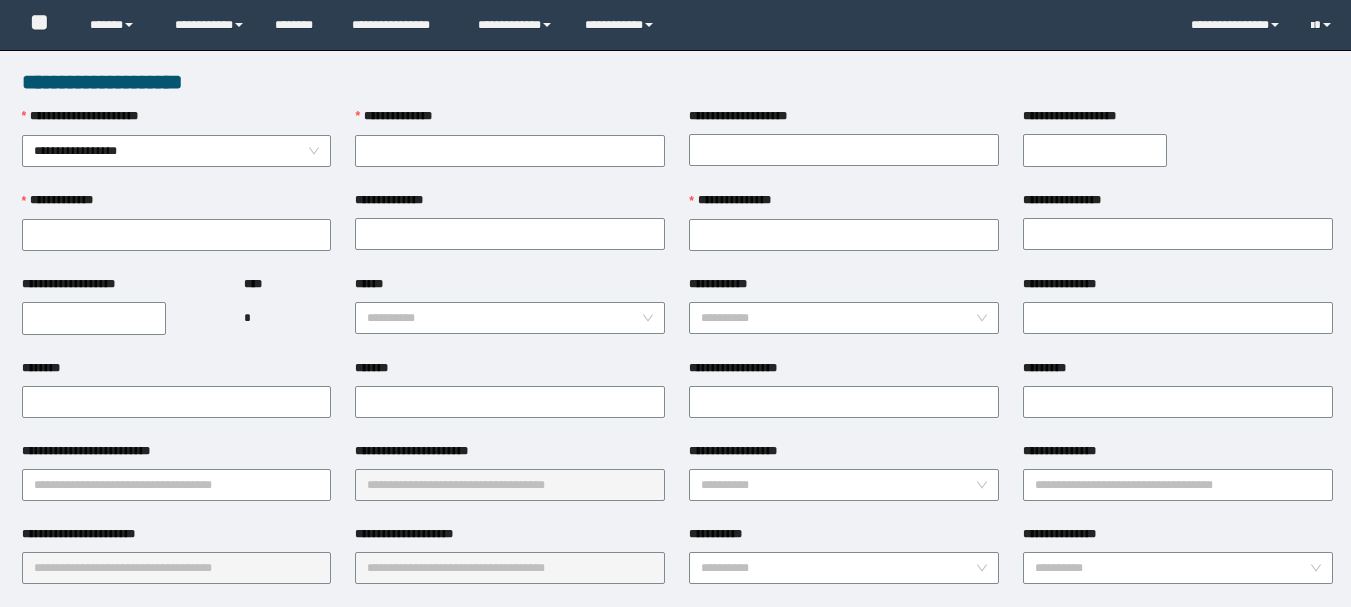 scroll, scrollTop: 0, scrollLeft: 0, axis: both 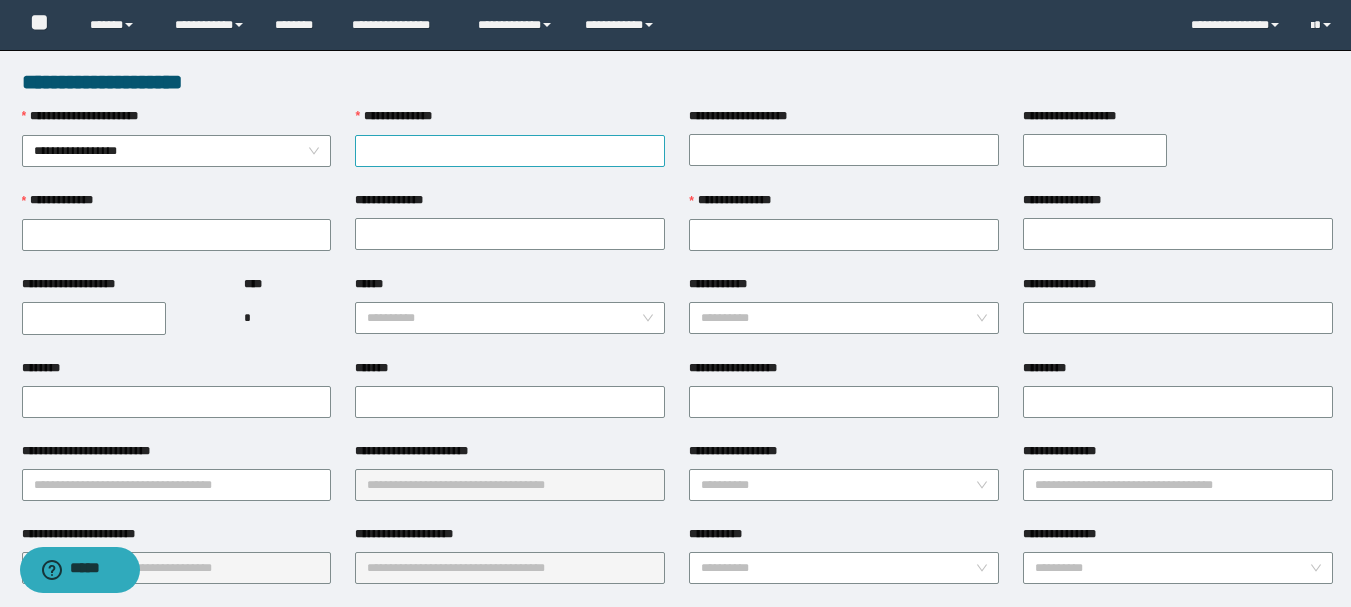 click on "**********" at bounding box center [510, 151] 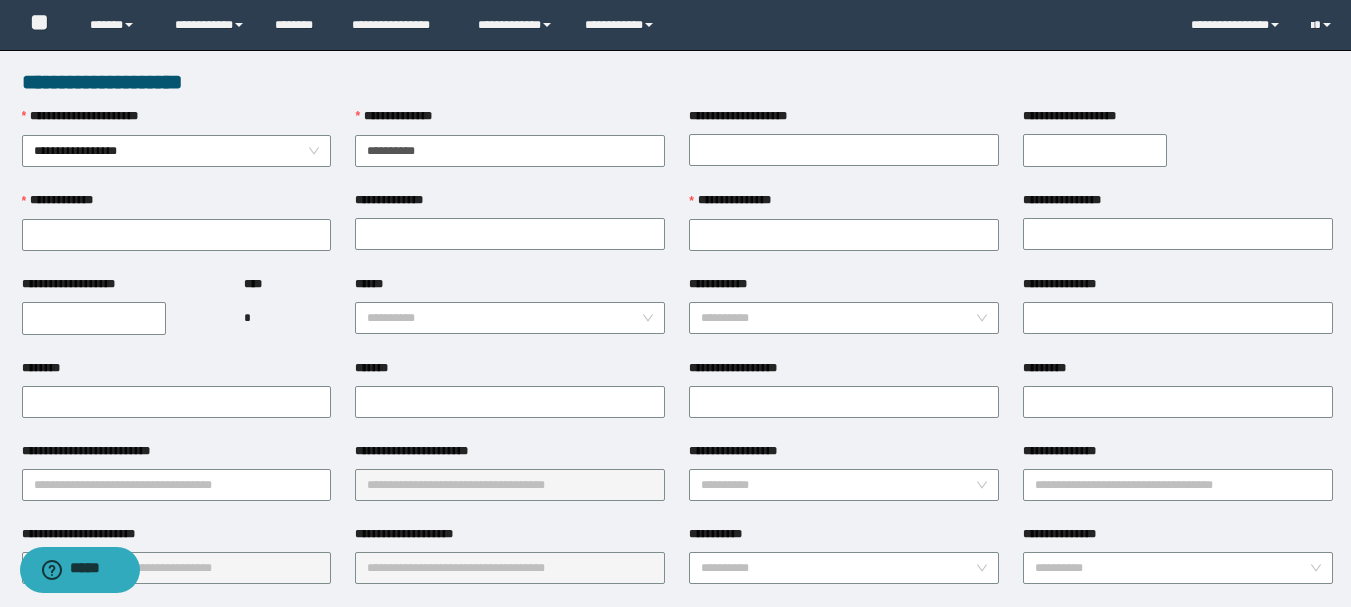 type on "**********" 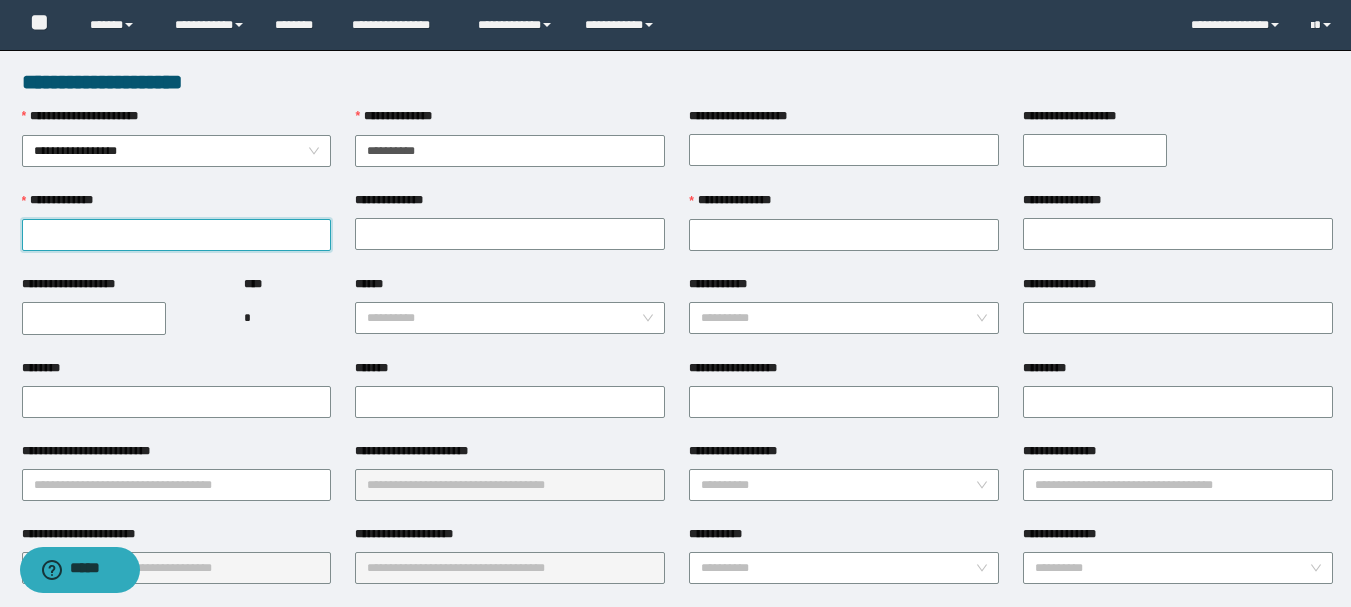 click on "**********" at bounding box center (177, 235) 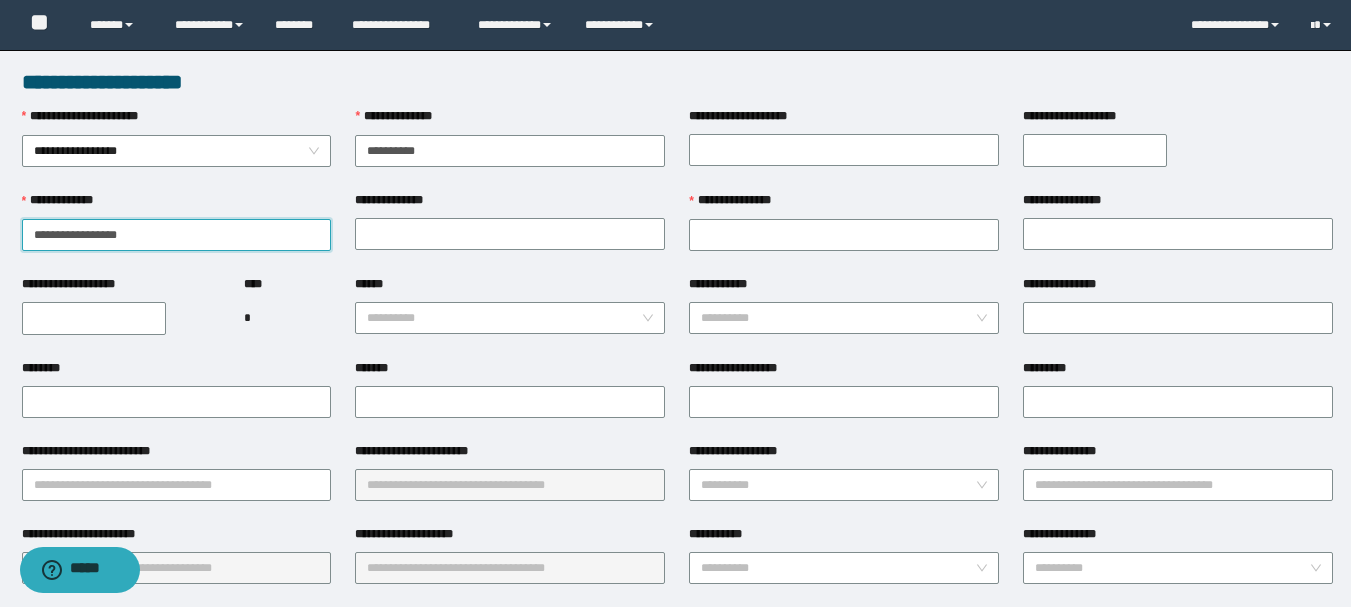 click on "**********" at bounding box center (177, 235) 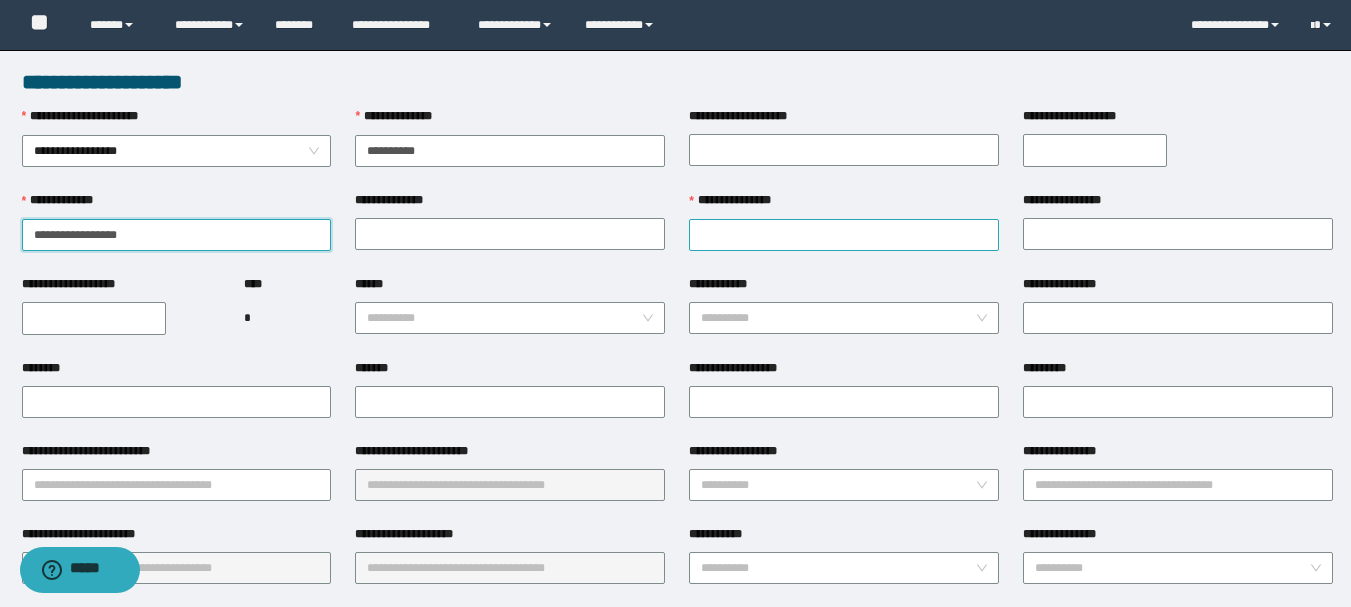 type on "**********" 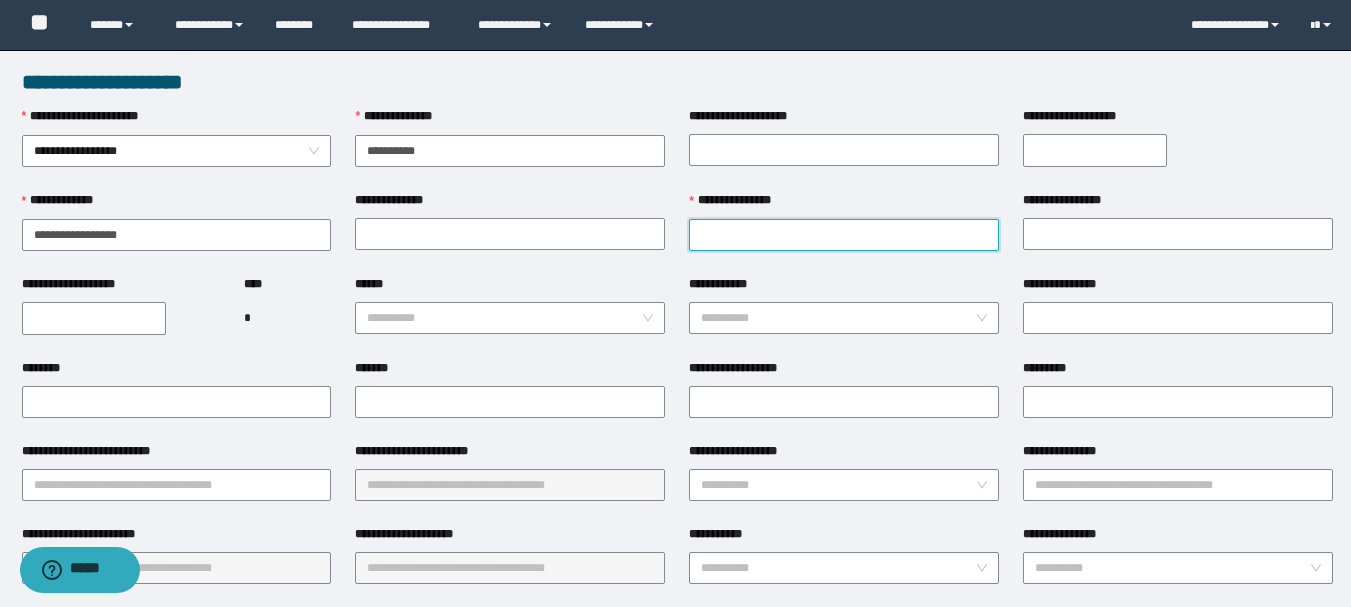 click on "**********" at bounding box center (844, 235) 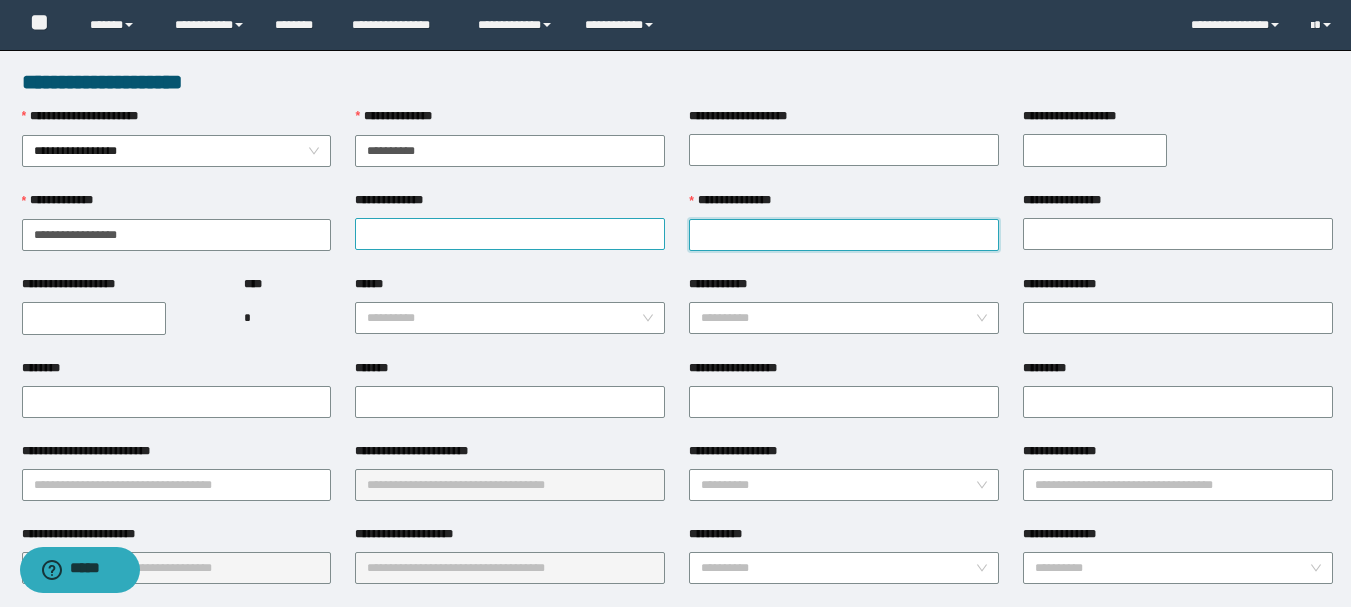 paste on "*****" 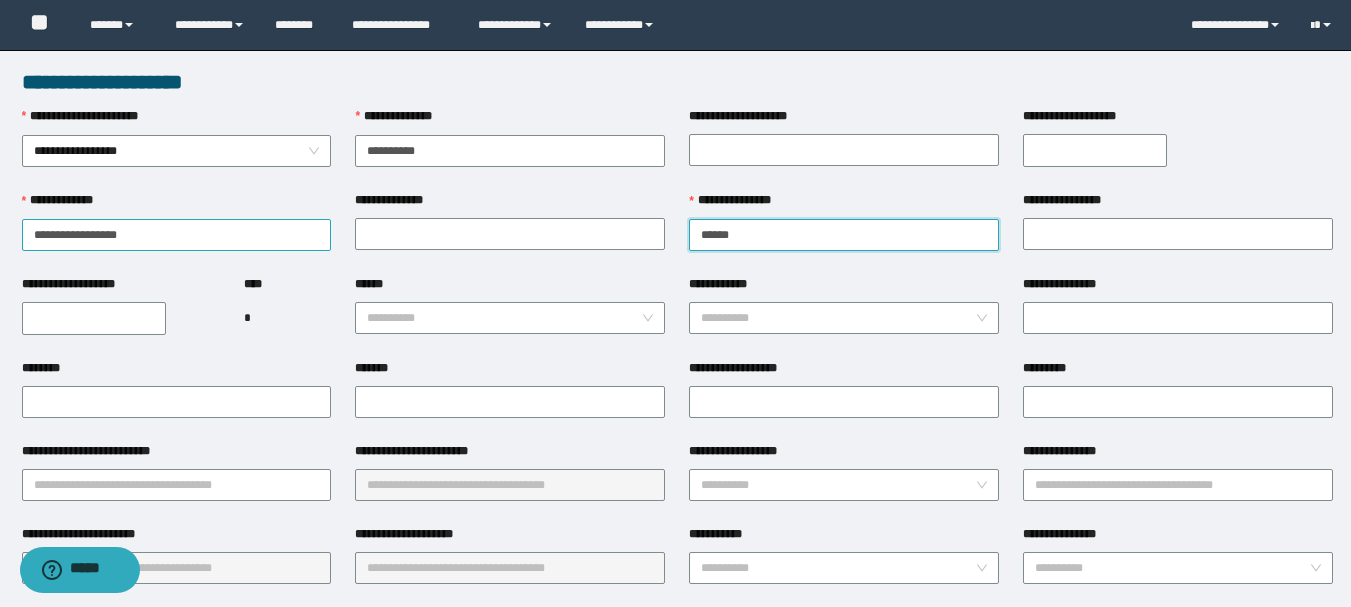 type on "*****" 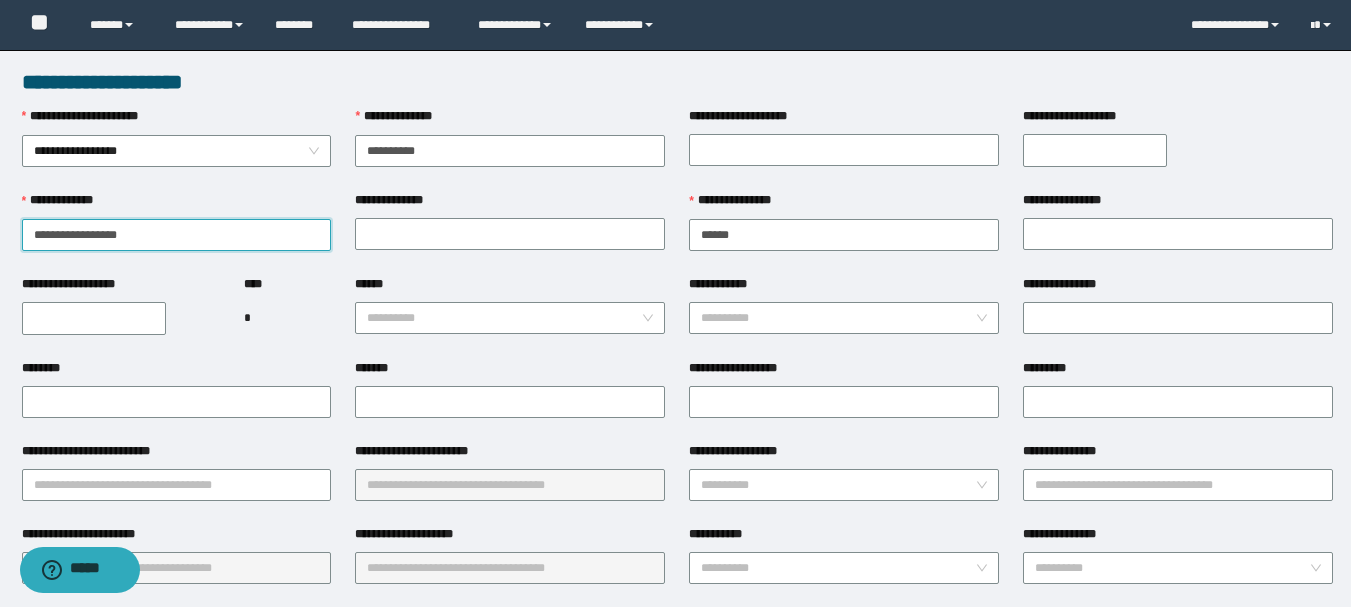 click on "**********" at bounding box center (177, 235) 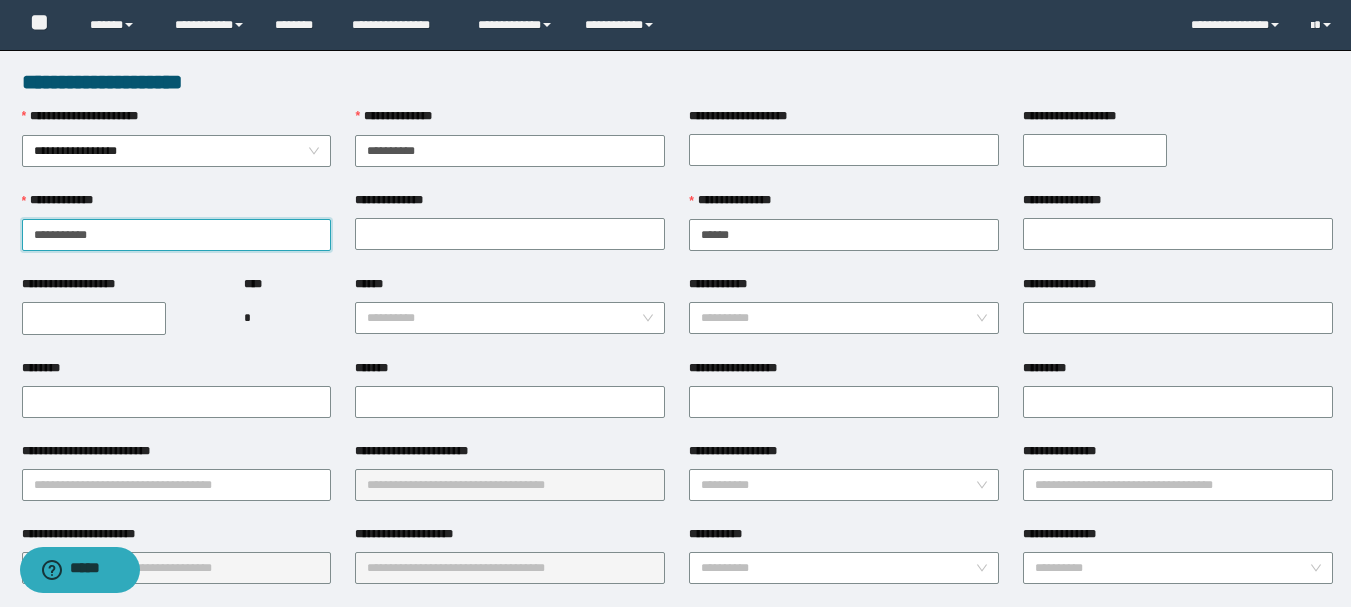 type on "*********" 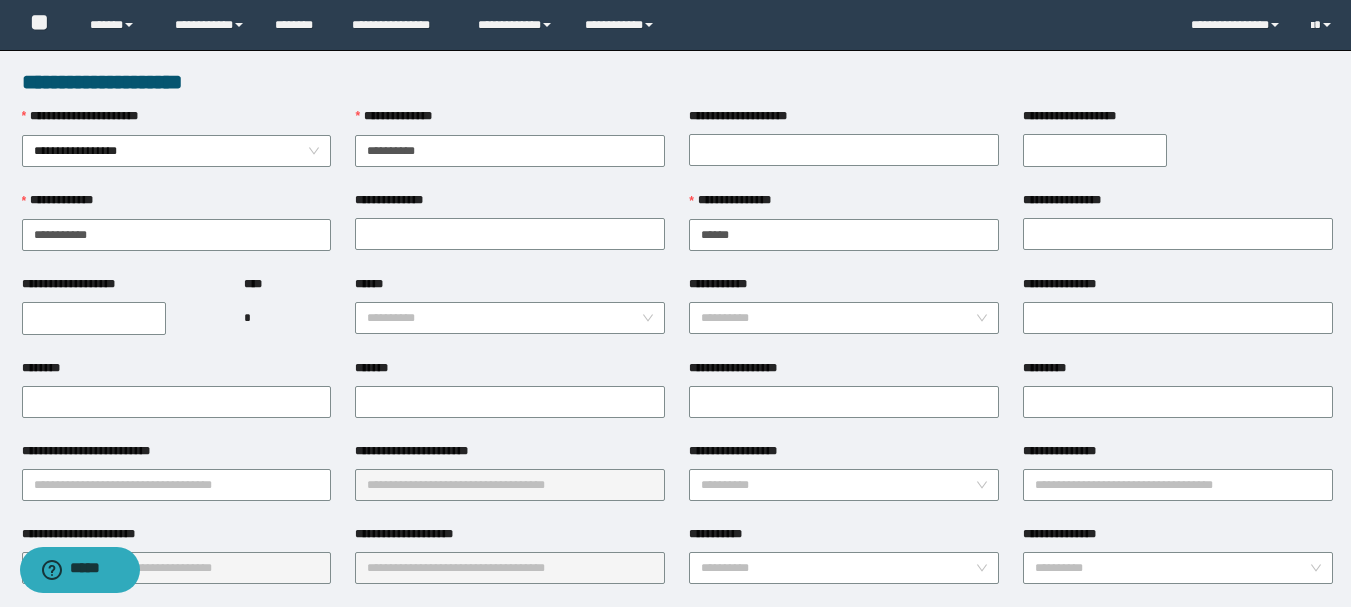 click on "**********" at bounding box center (94, 318) 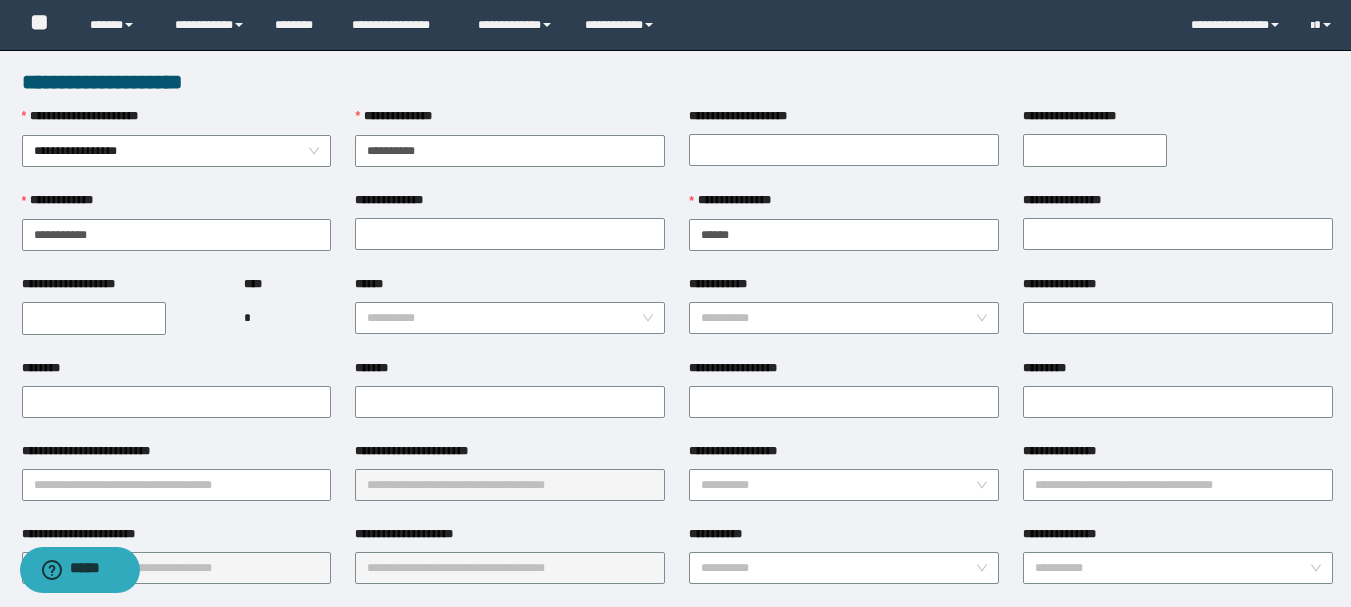 click on "*******" at bounding box center [510, 400] 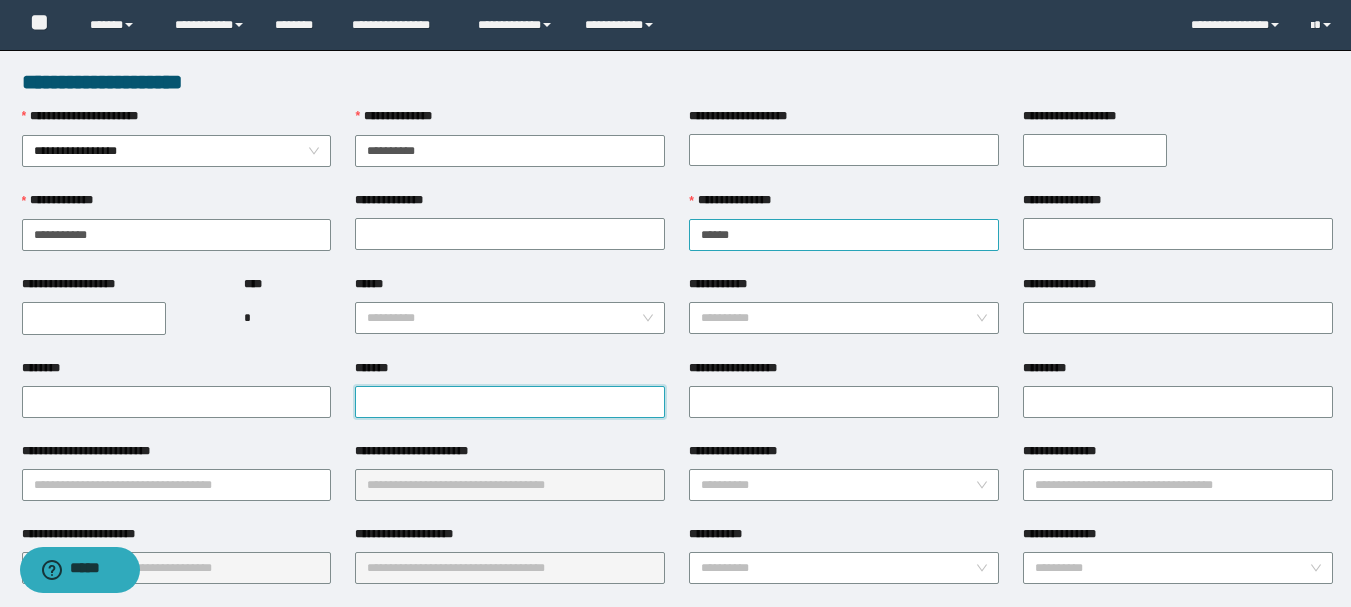 drag, startPoint x: 498, startPoint y: 410, endPoint x: 770, endPoint y: 229, distance: 326.71854 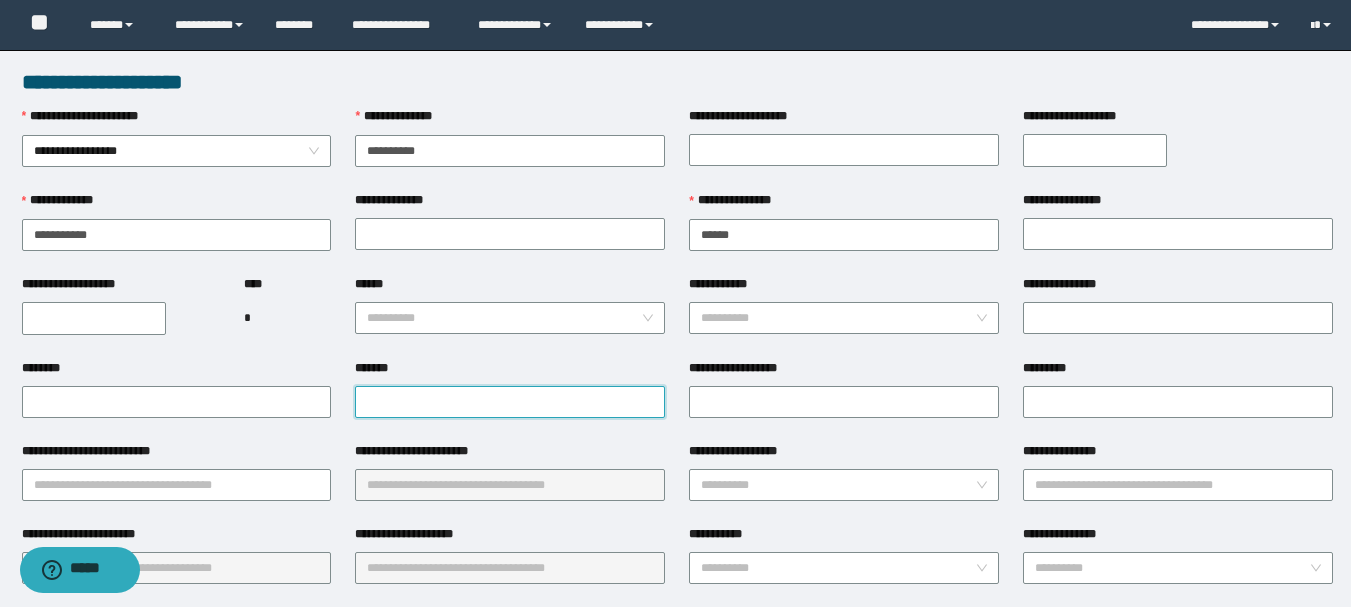 drag, startPoint x: 552, startPoint y: 408, endPoint x: 533, endPoint y: 409, distance: 19.026299 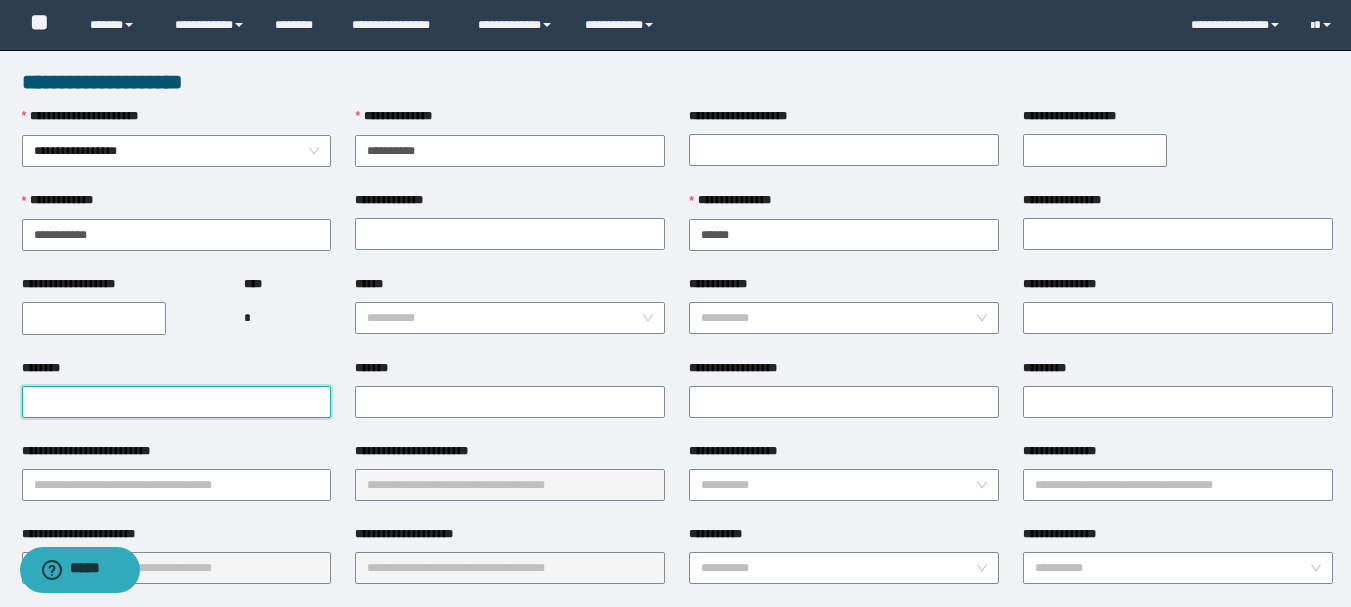 drag, startPoint x: 192, startPoint y: 398, endPoint x: 231, endPoint y: 390, distance: 39.812057 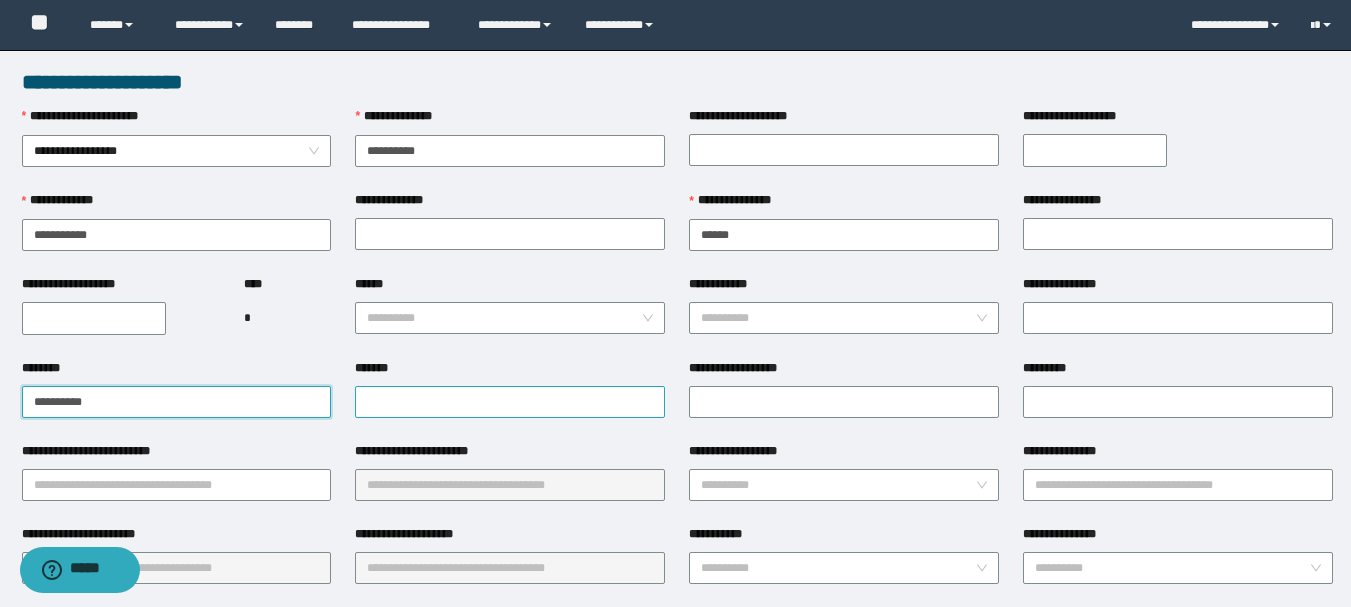 type on "**********" 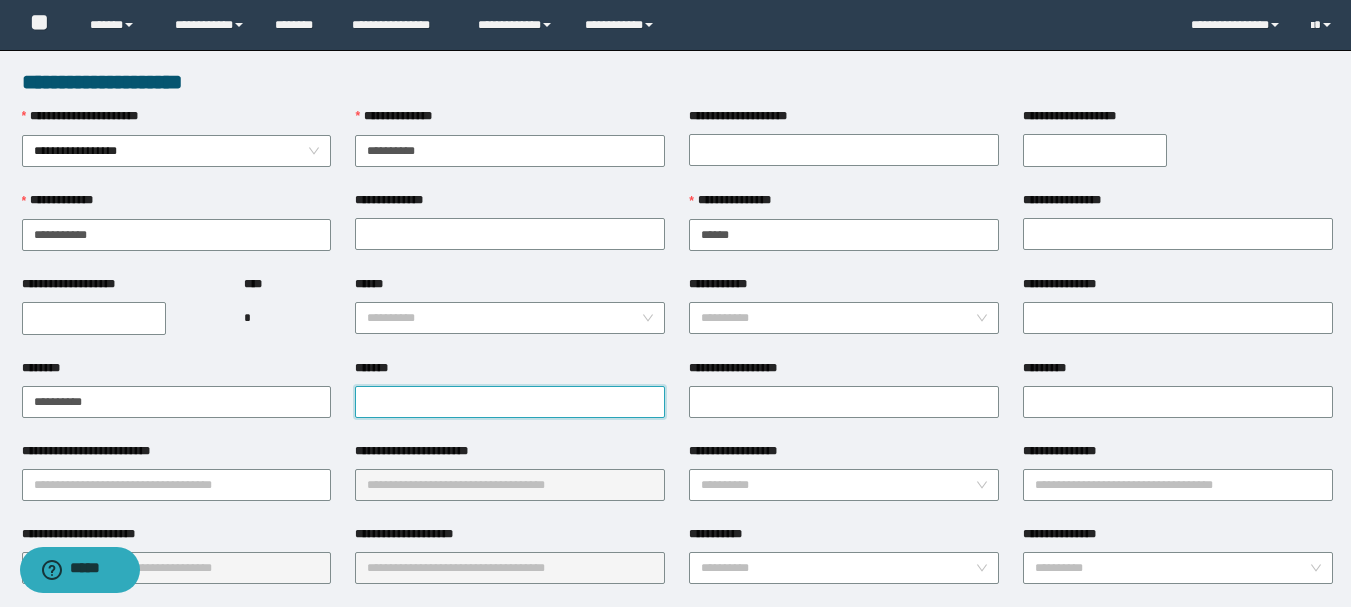click on "*******" at bounding box center [510, 402] 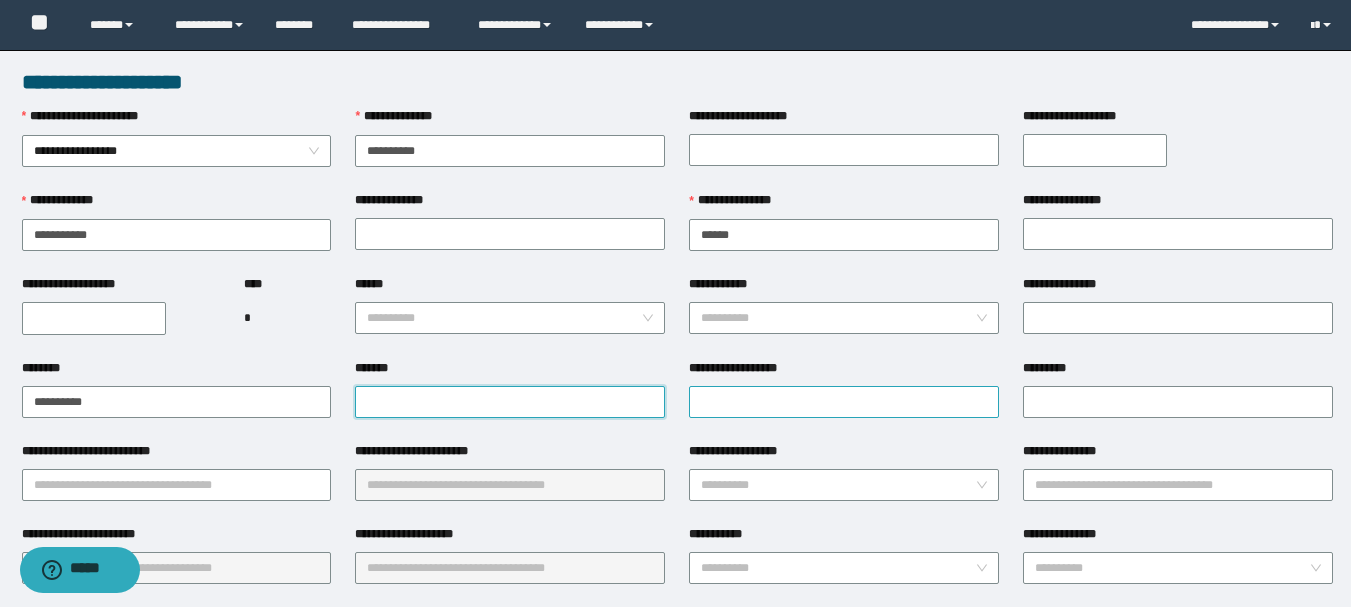 paste on "**********" 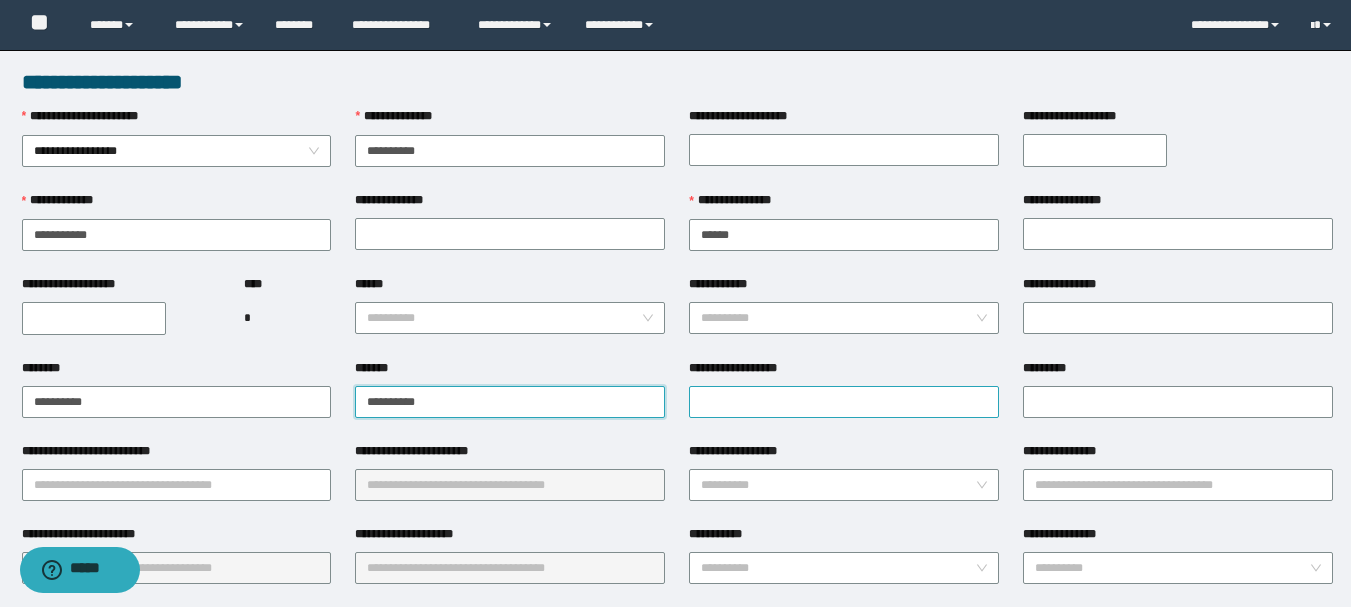 type on "**********" 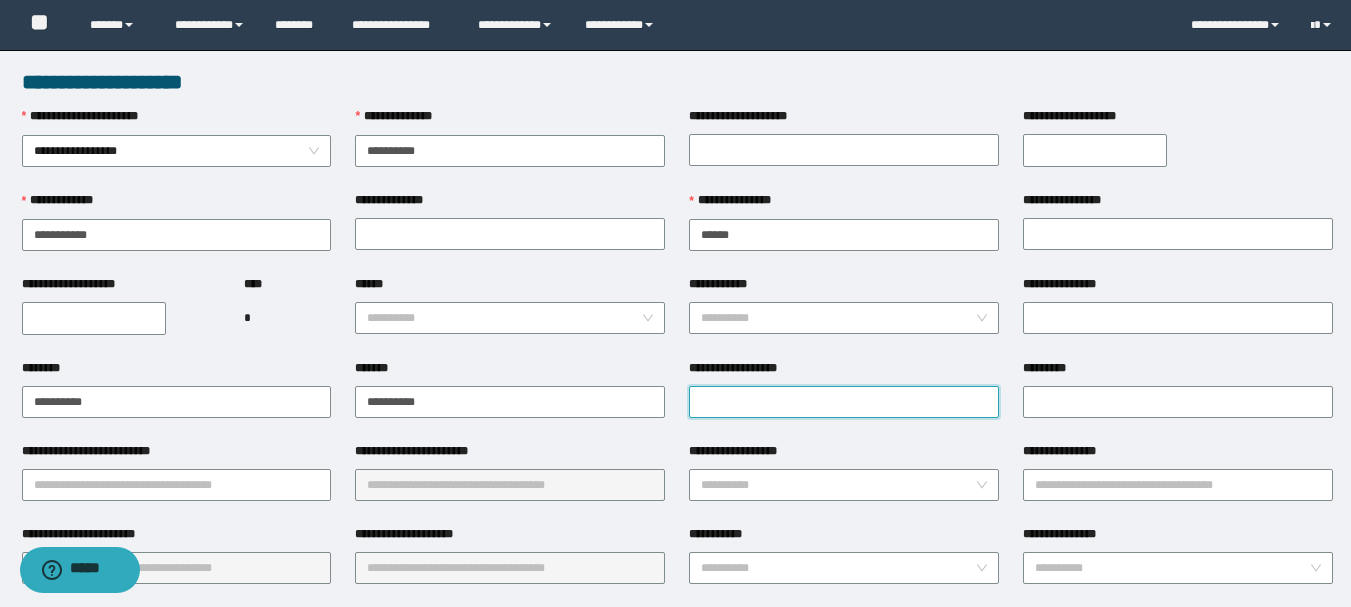 click on "**********" at bounding box center [844, 402] 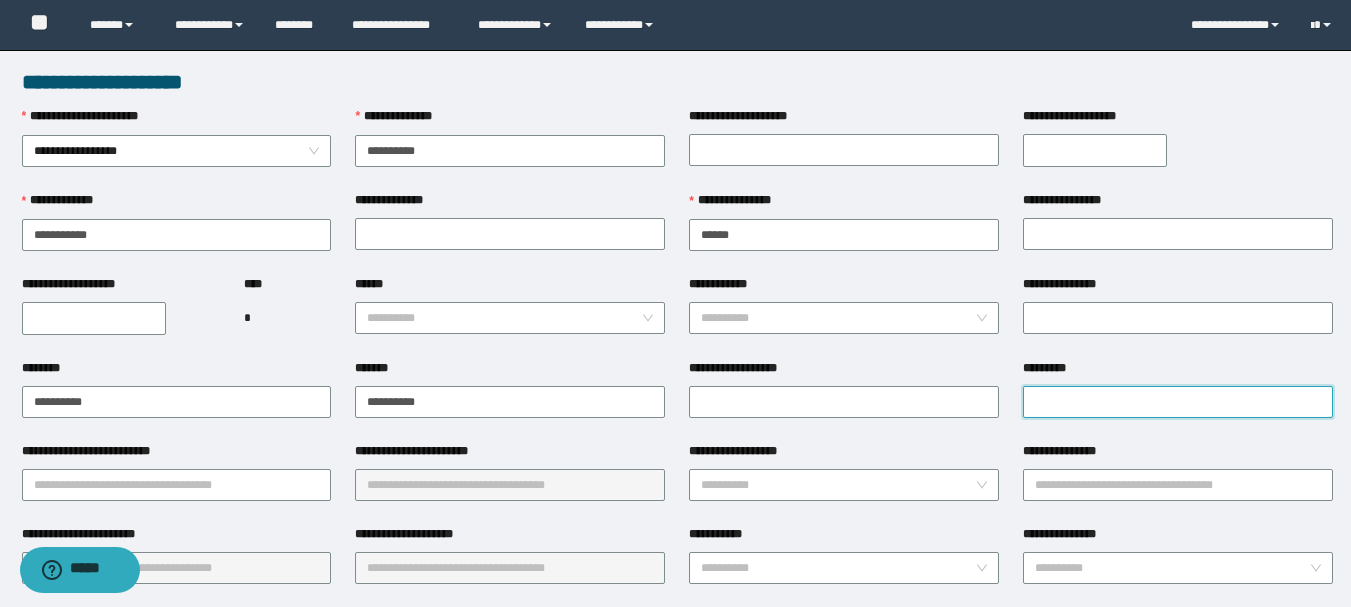 click on "*********" at bounding box center (1178, 402) 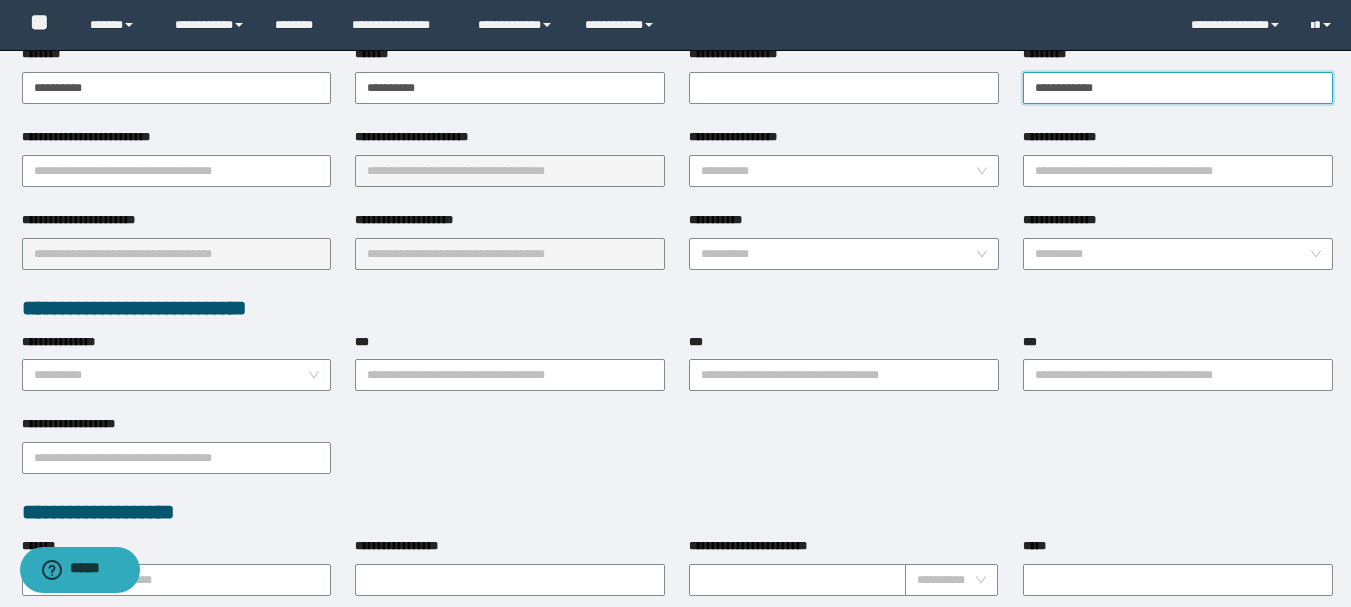 scroll, scrollTop: 329, scrollLeft: 0, axis: vertical 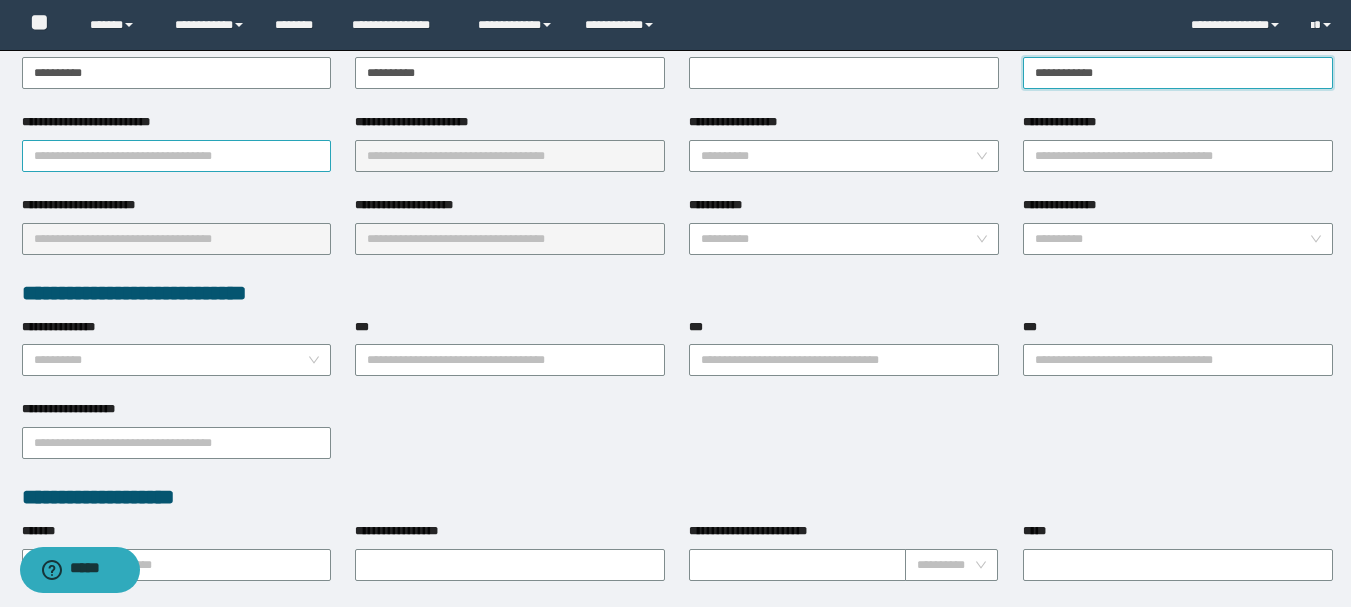 type on "**********" 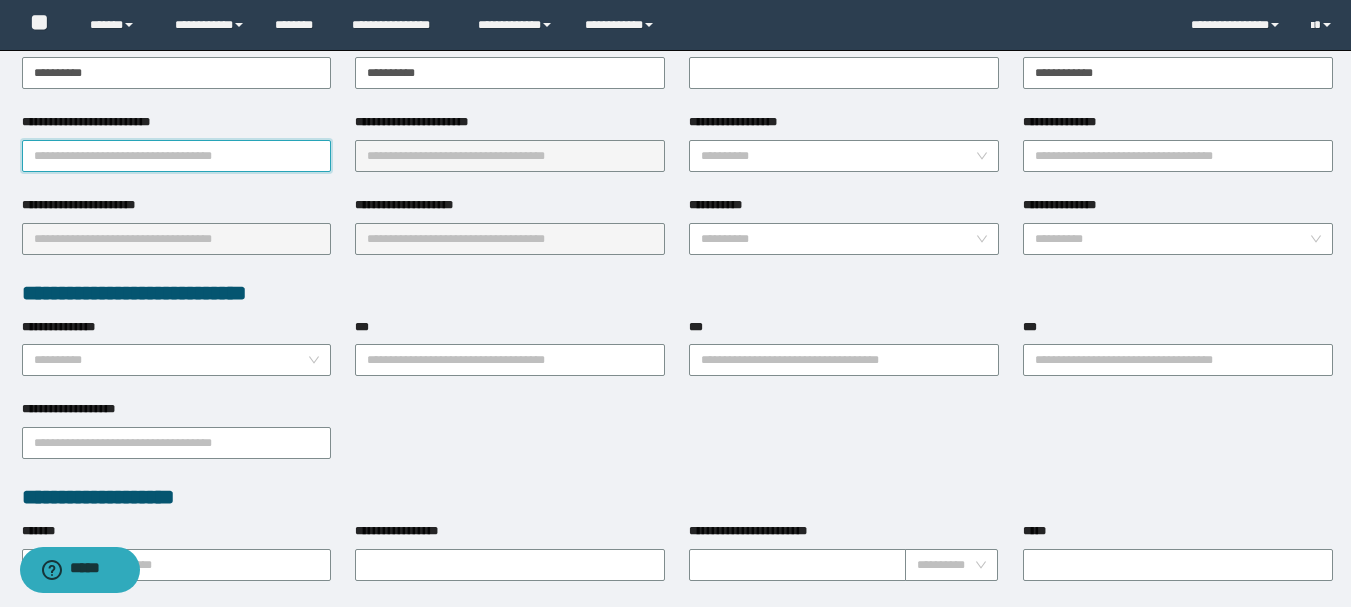 click on "**********" at bounding box center (177, 156) 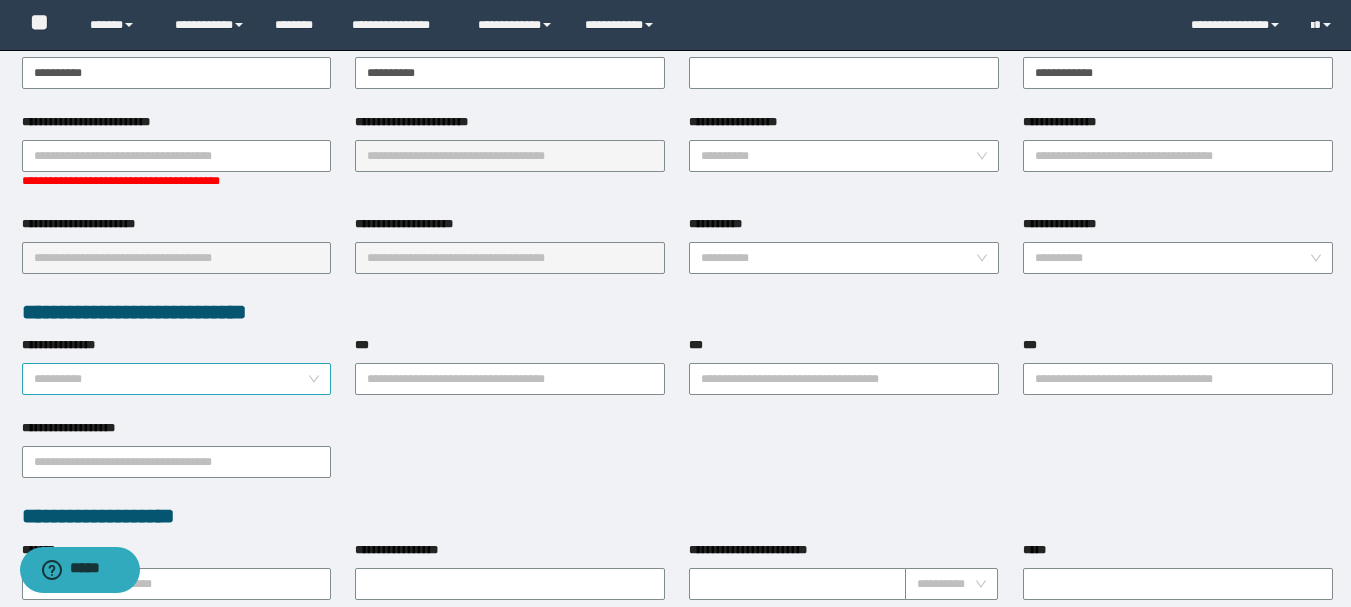 click on "**********" at bounding box center (171, 379) 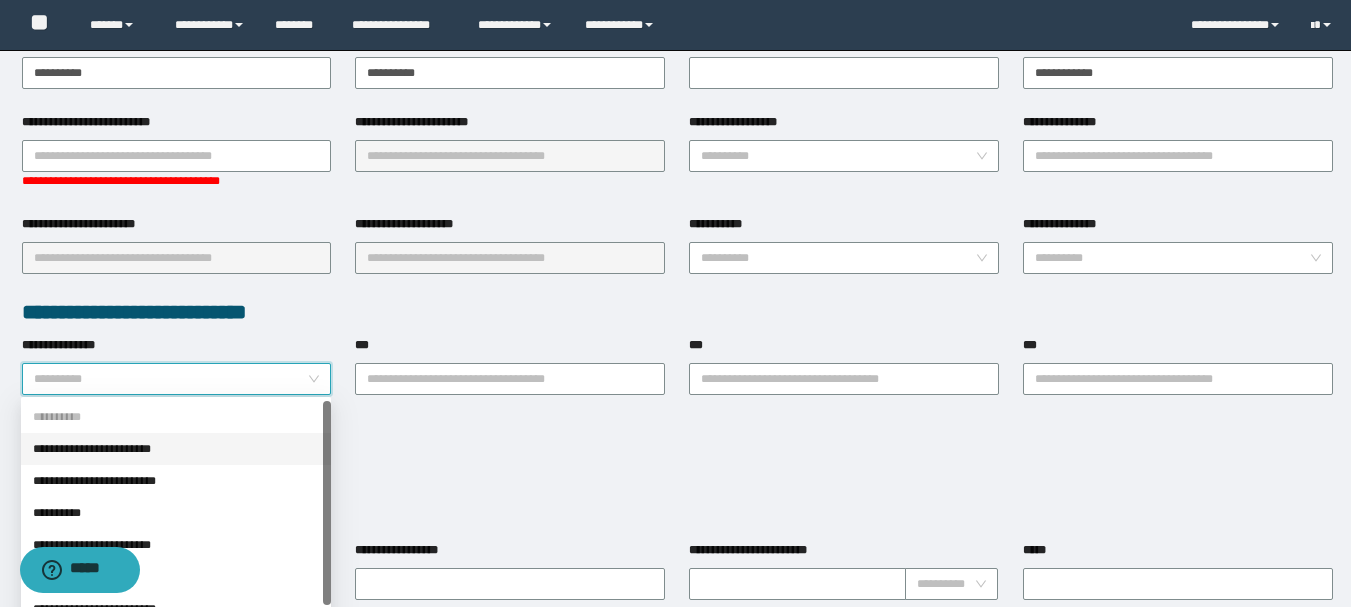 click on "**********" at bounding box center [177, 256] 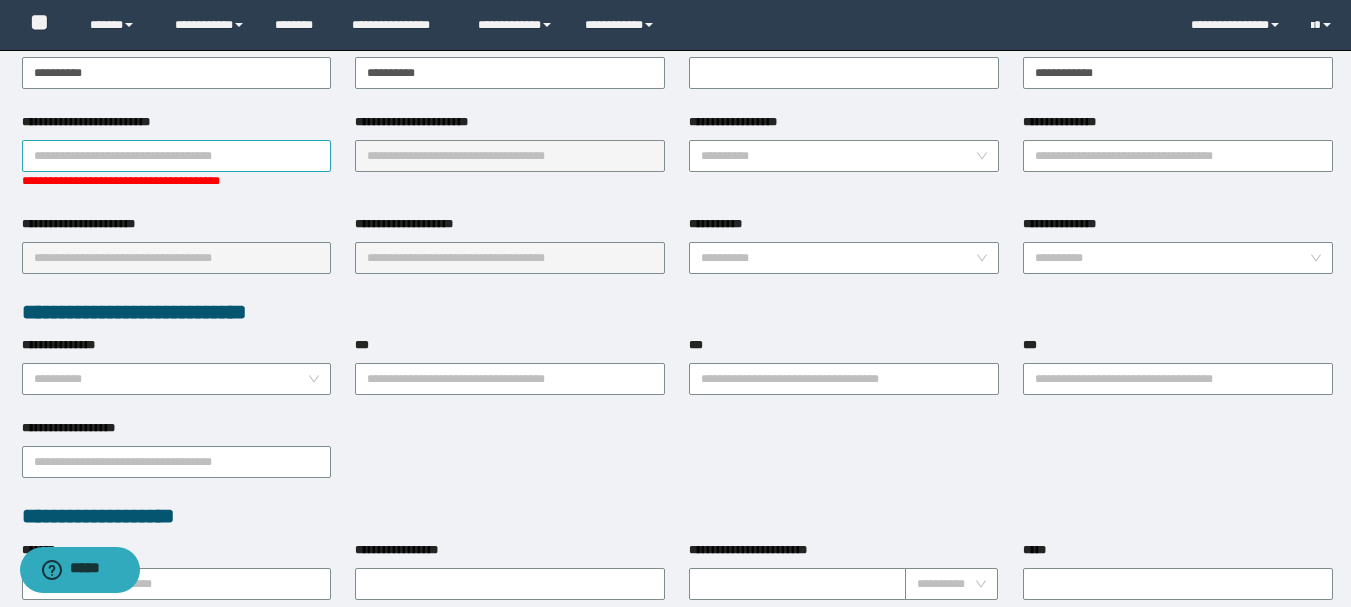 click on "**********" at bounding box center [177, 156] 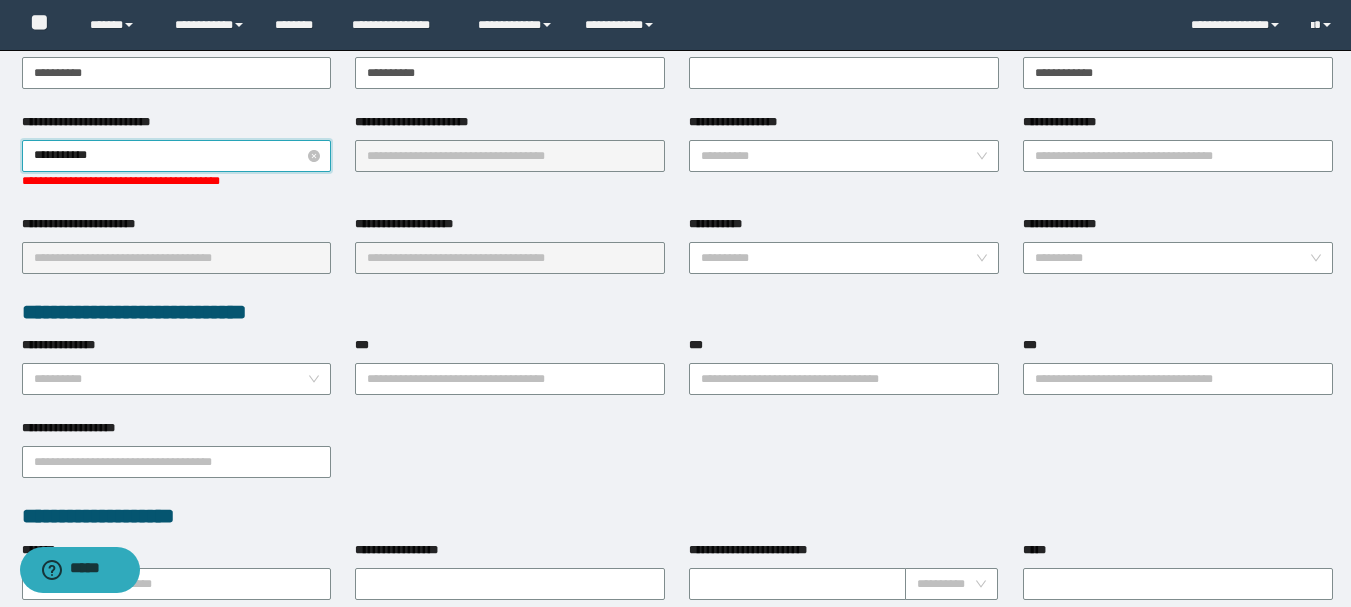type on "**********" 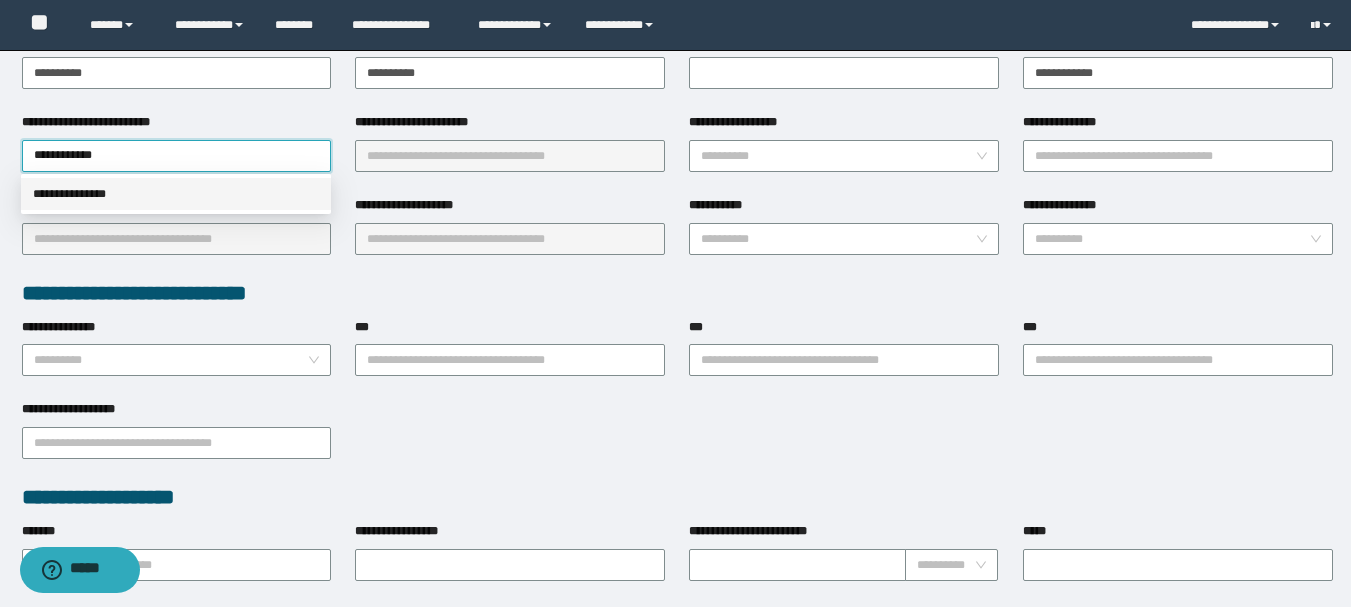 click on "**********" at bounding box center [176, 194] 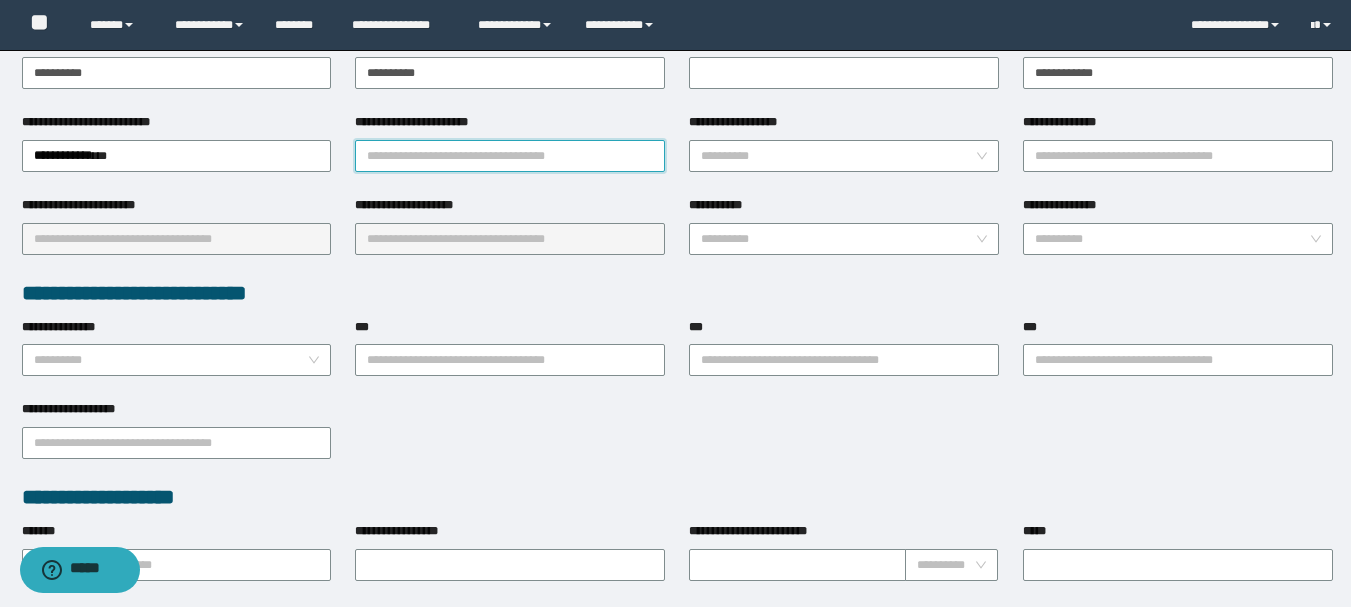 click on "**********" at bounding box center (510, 156) 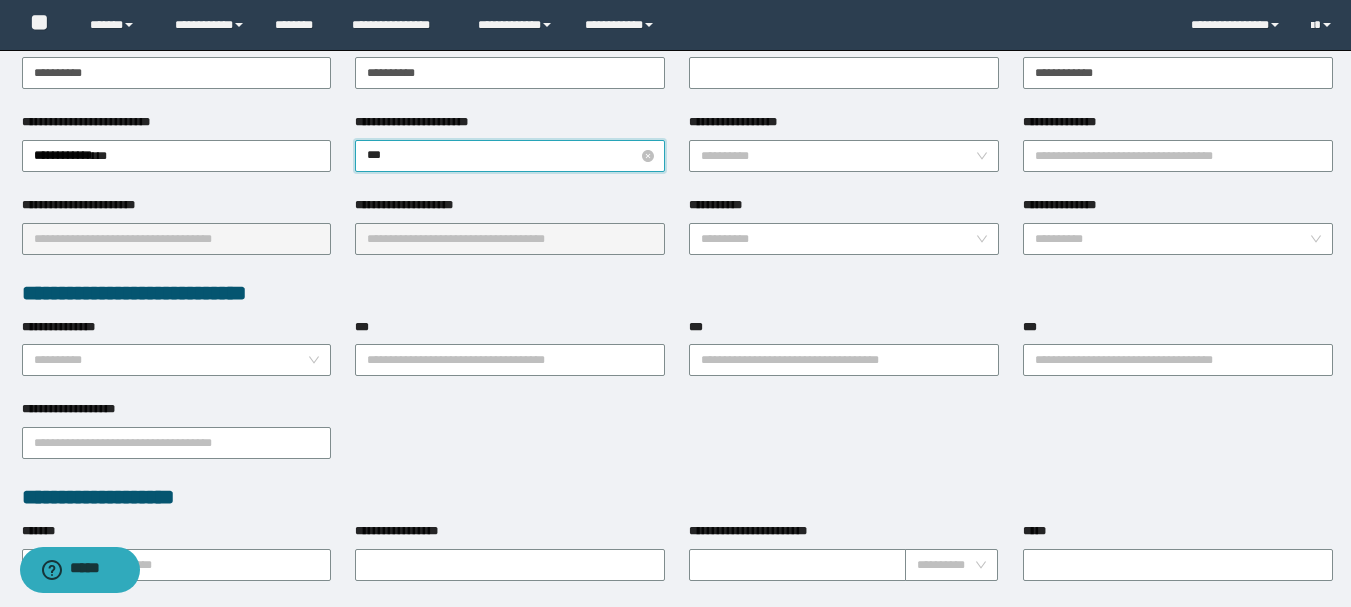 type on "****" 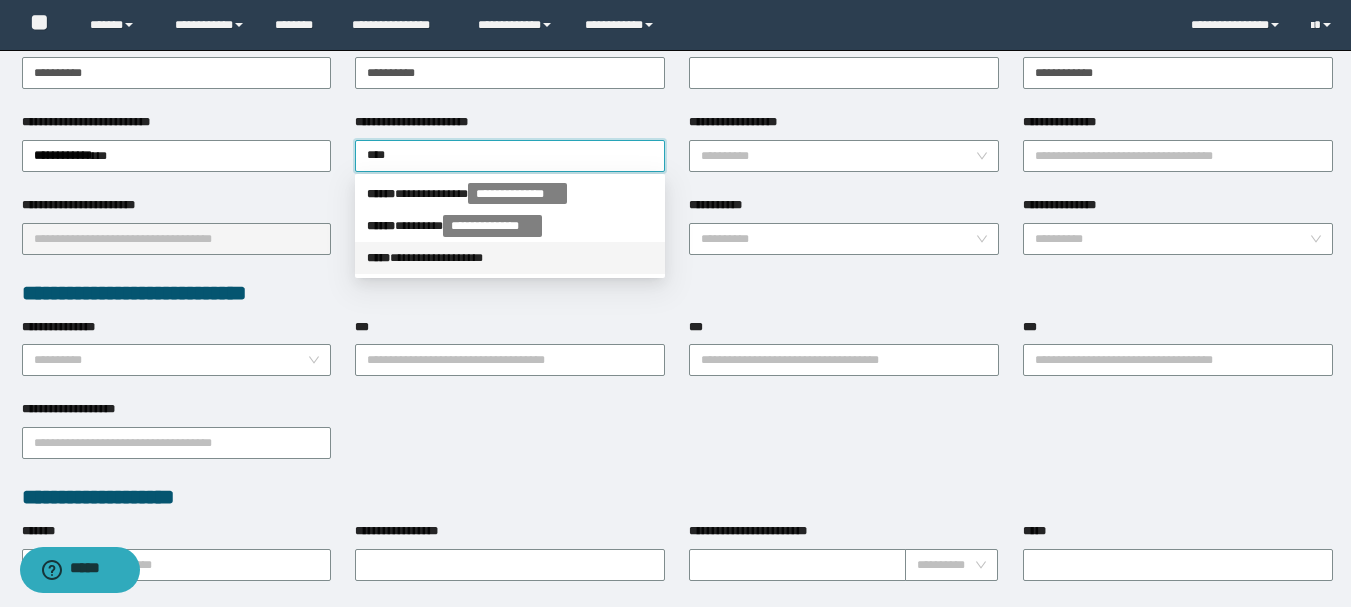 click on "**********" at bounding box center [510, 258] 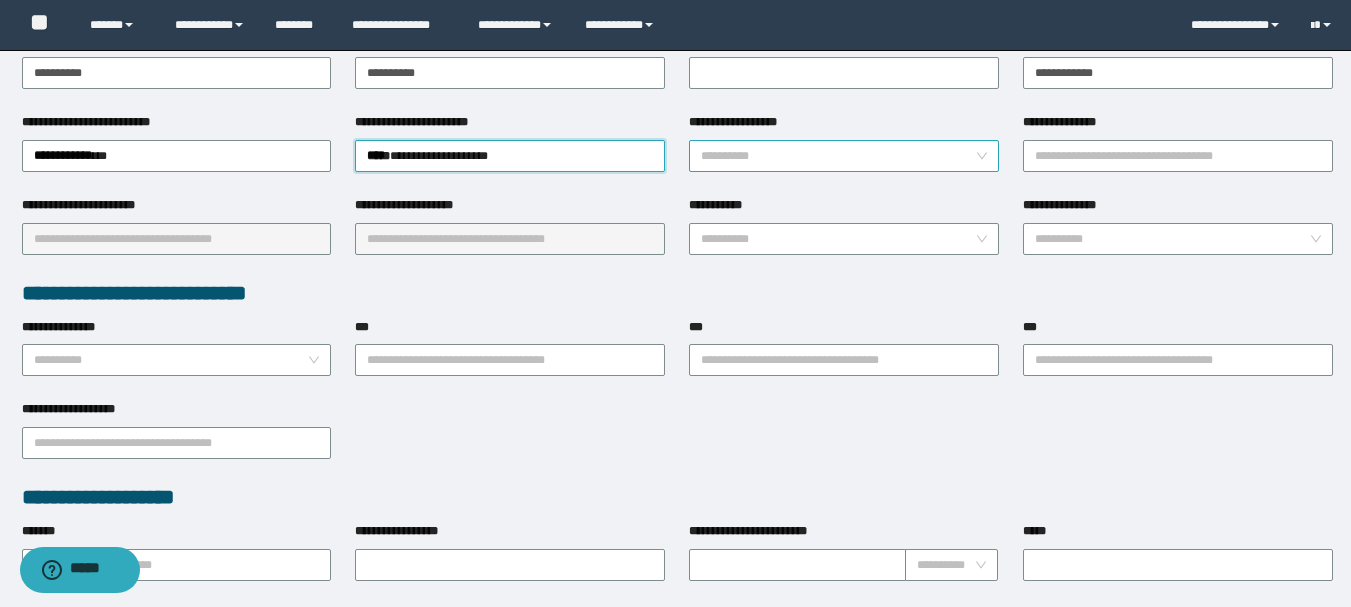 click on "**********" at bounding box center [838, 156] 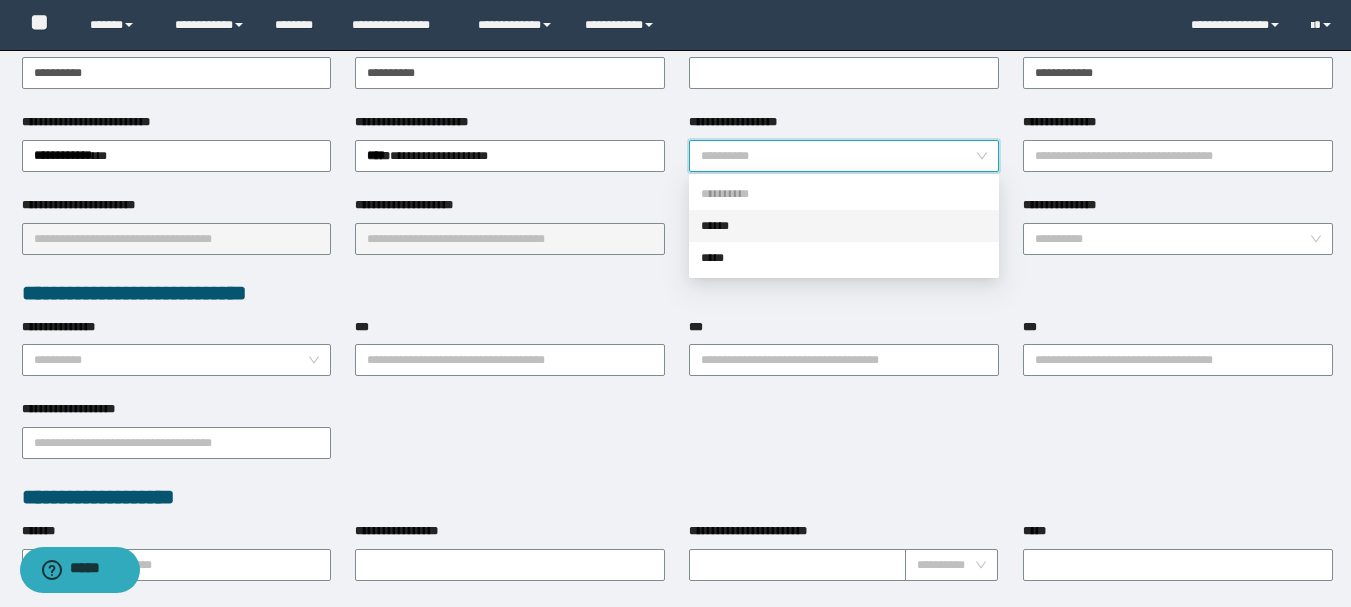 click on "******" at bounding box center (844, 226) 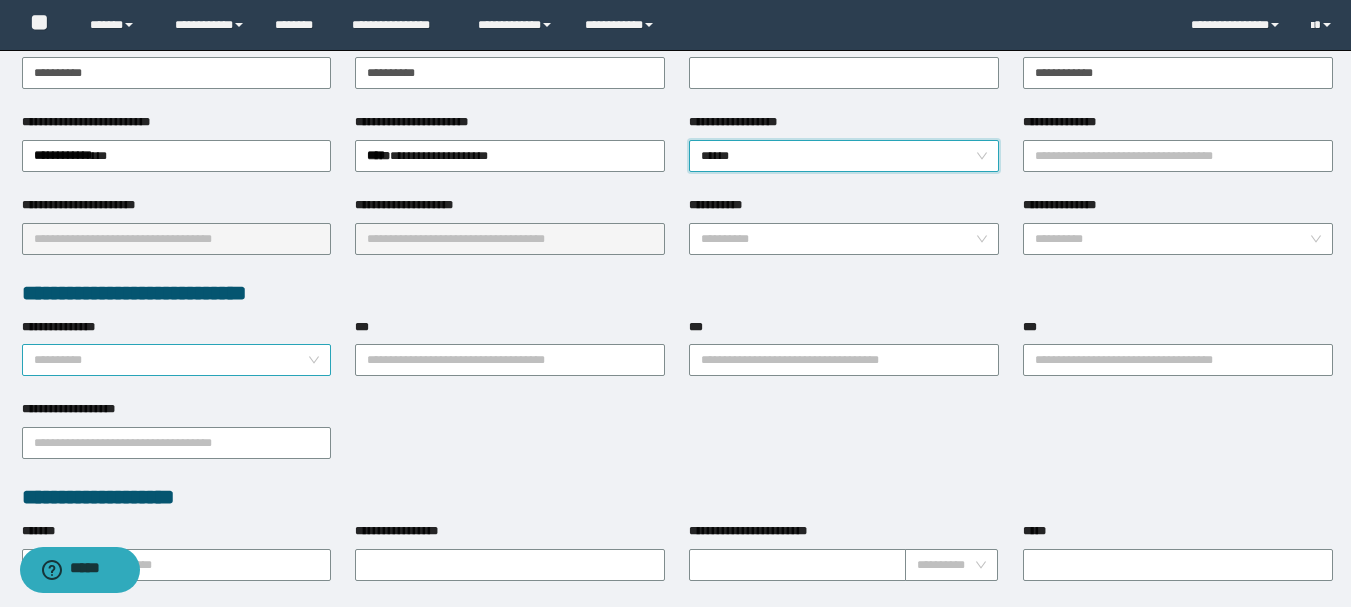 click on "**********" at bounding box center (171, 360) 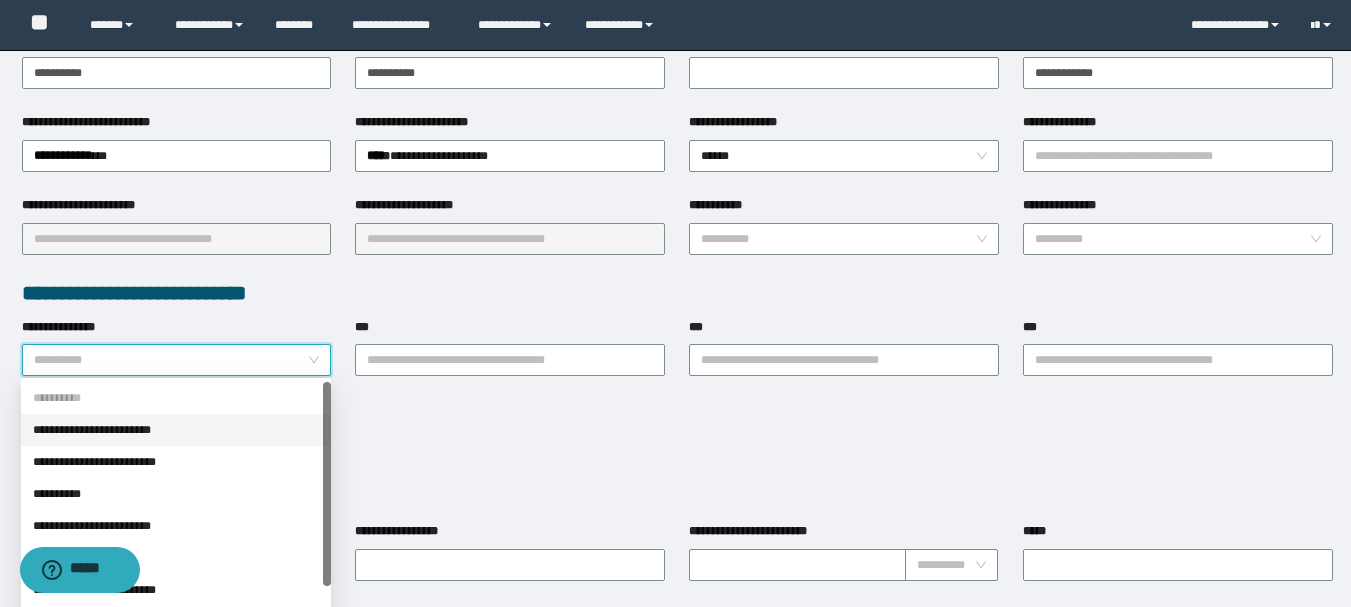 click on "**********" at bounding box center (176, 430) 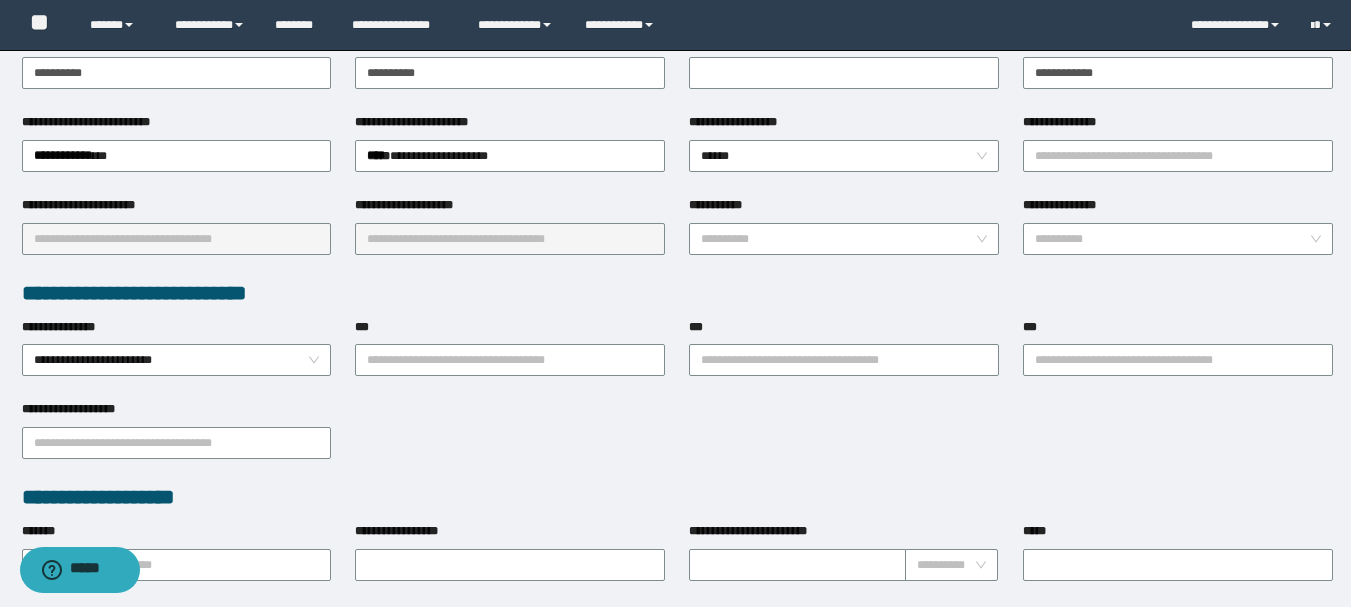 click on "***" at bounding box center [510, 331] 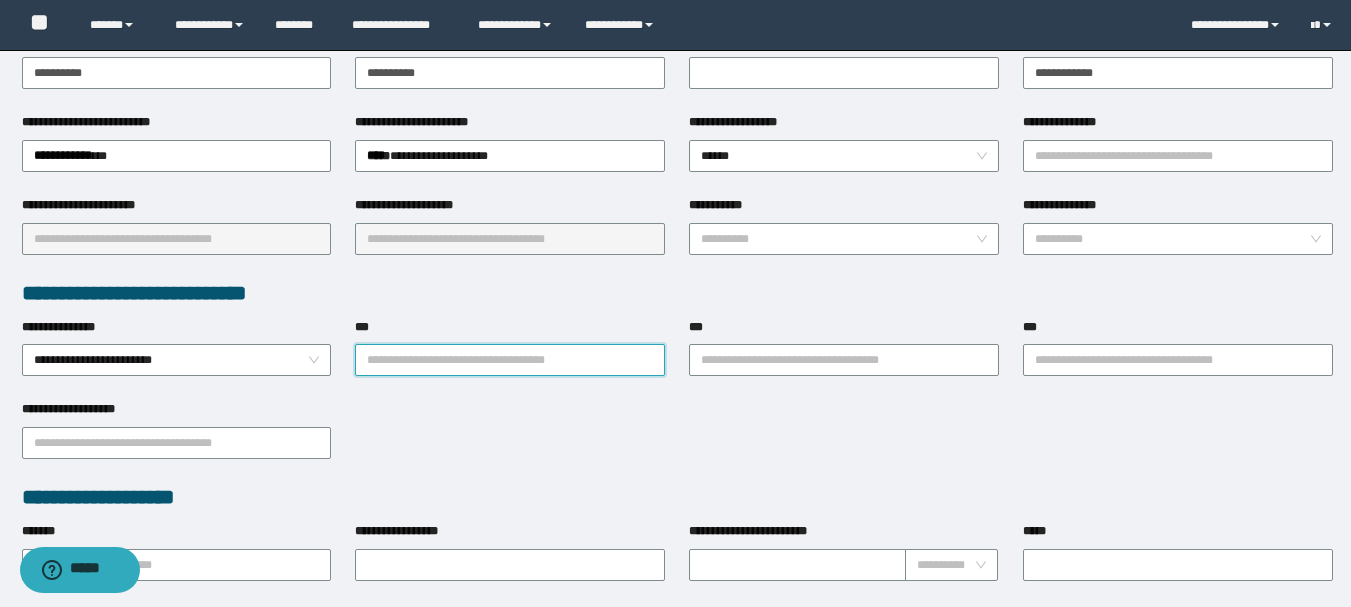 click on "***" at bounding box center (510, 360) 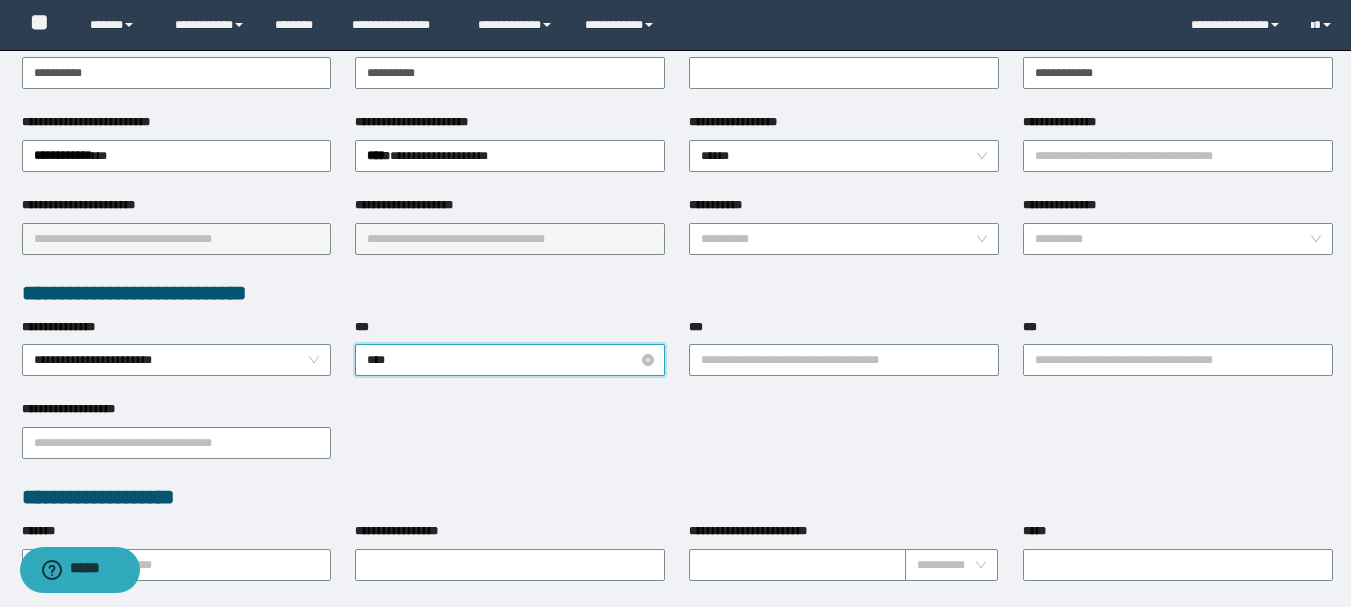 type on "*****" 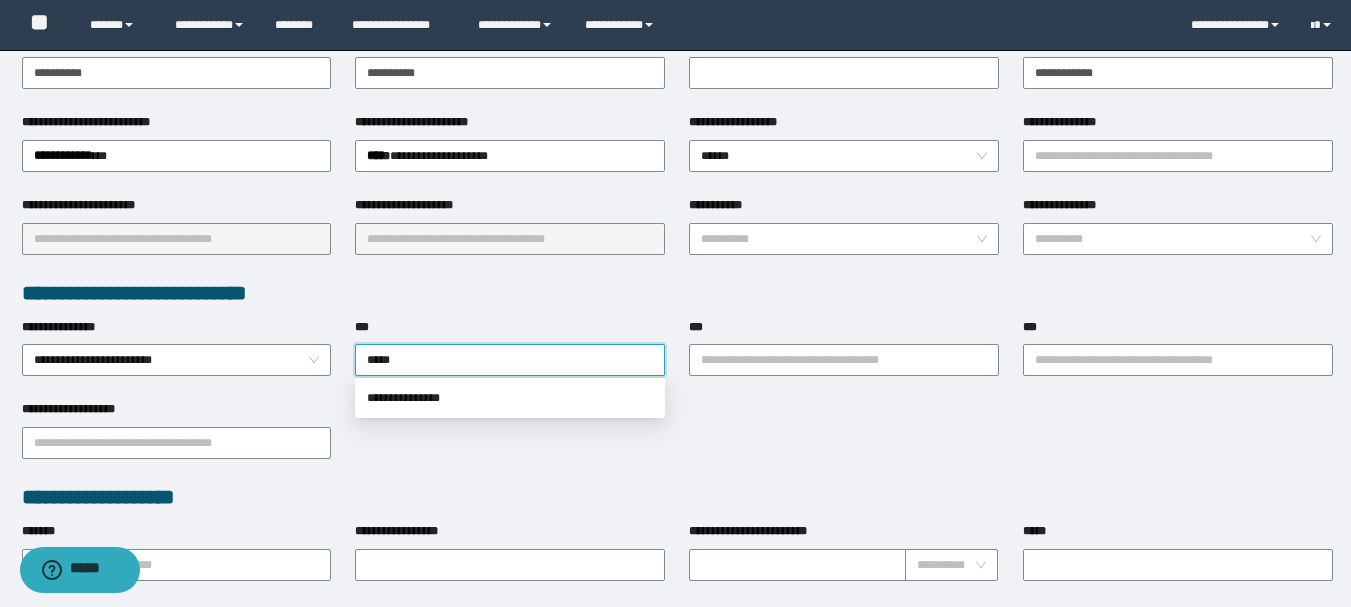 click on "**********" at bounding box center [510, 398] 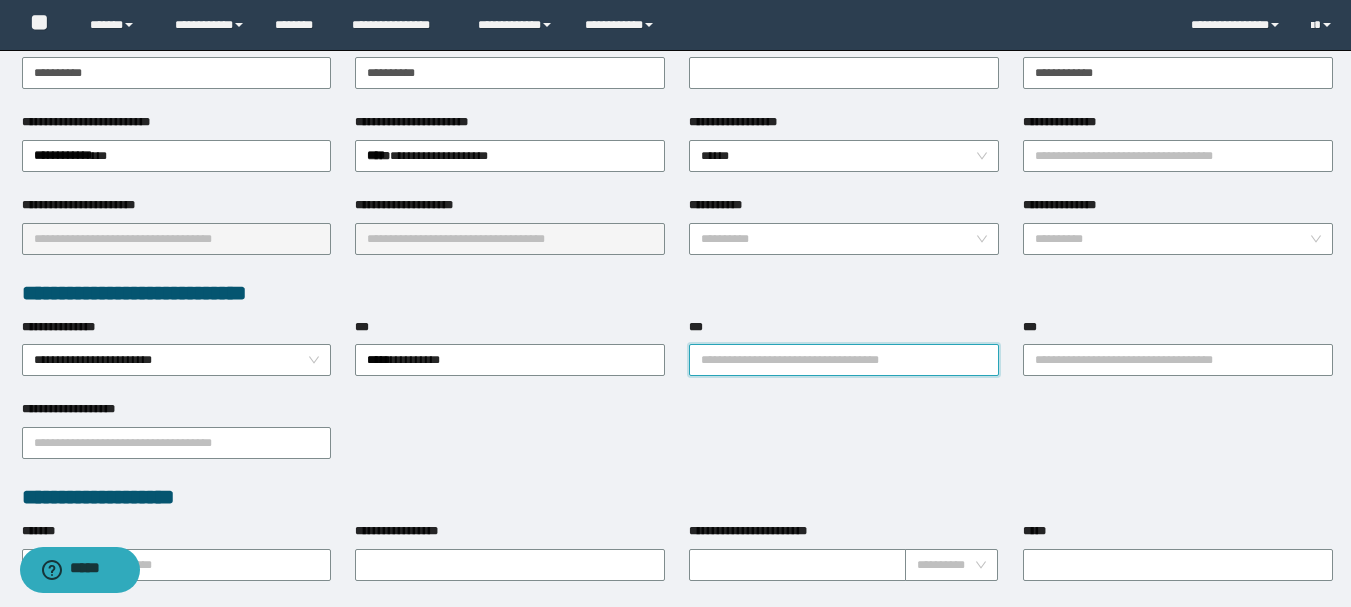 click on "***" at bounding box center (844, 360) 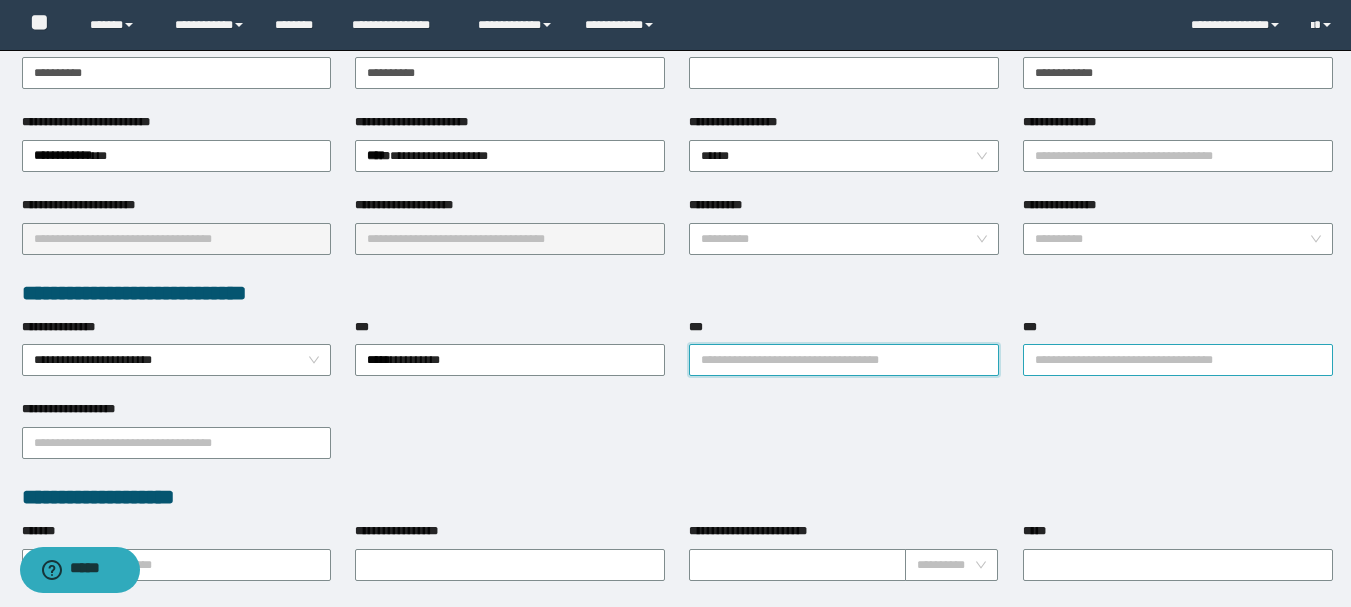 click on "***" at bounding box center (1178, 360) 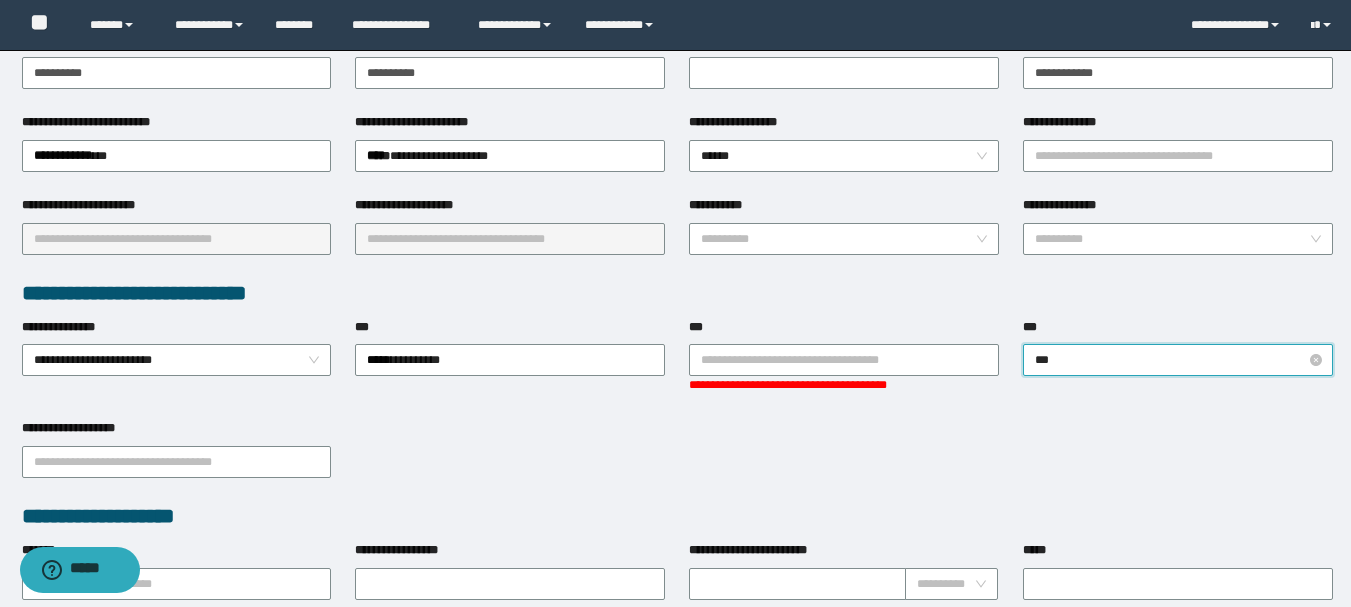 type on "****" 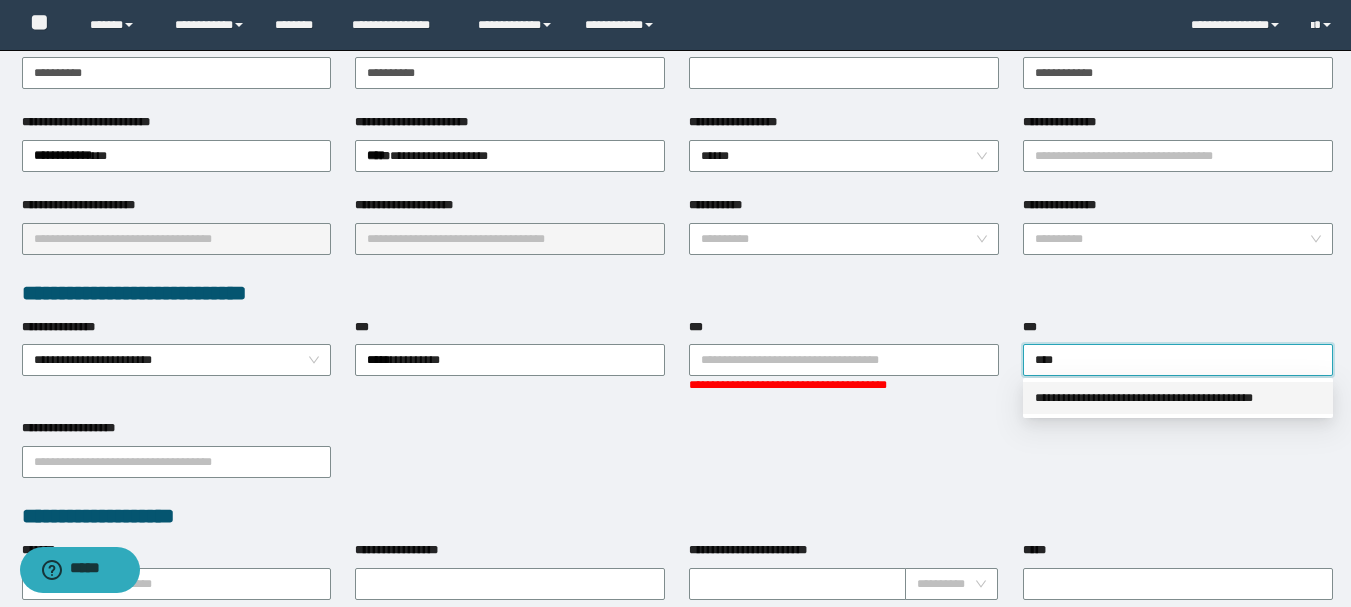 drag, startPoint x: 1097, startPoint y: 394, endPoint x: 1105, endPoint y: 380, distance: 16.124516 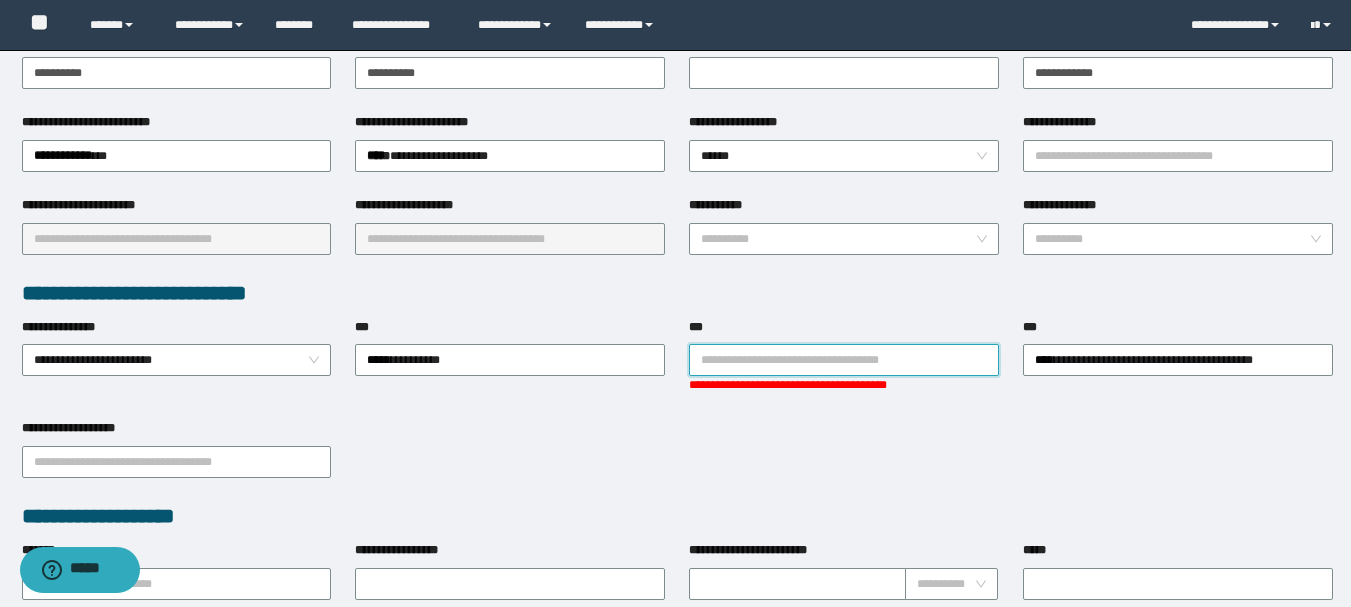 click on "***" at bounding box center [844, 360] 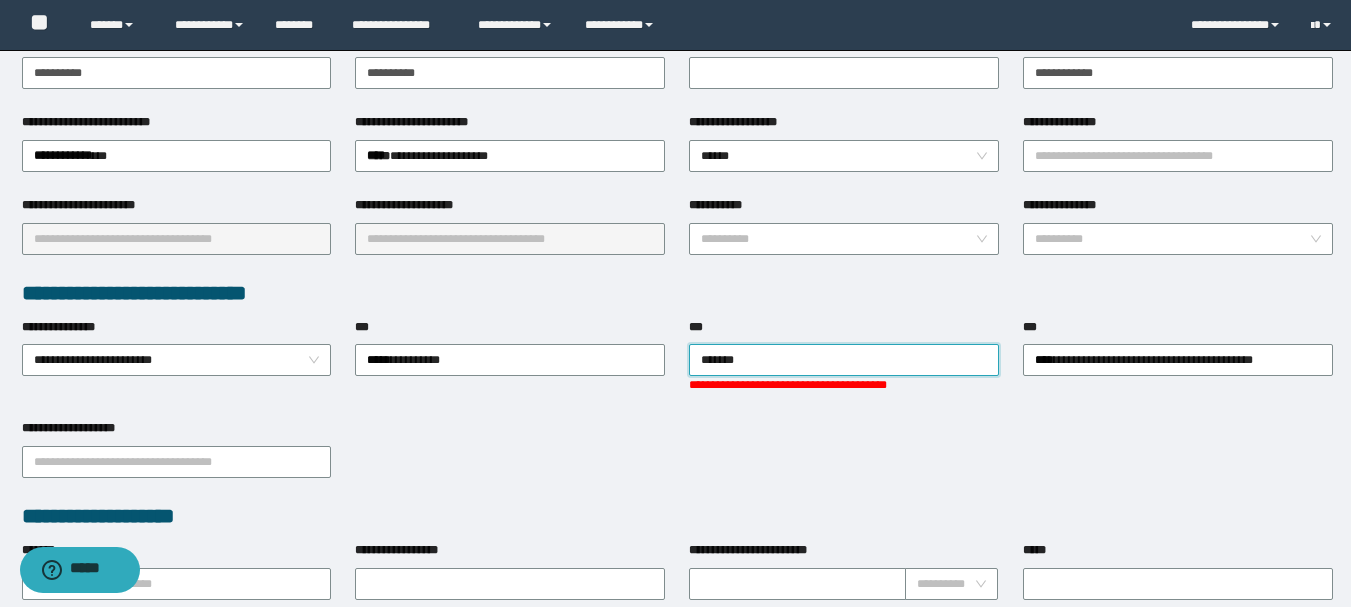 type on "********" 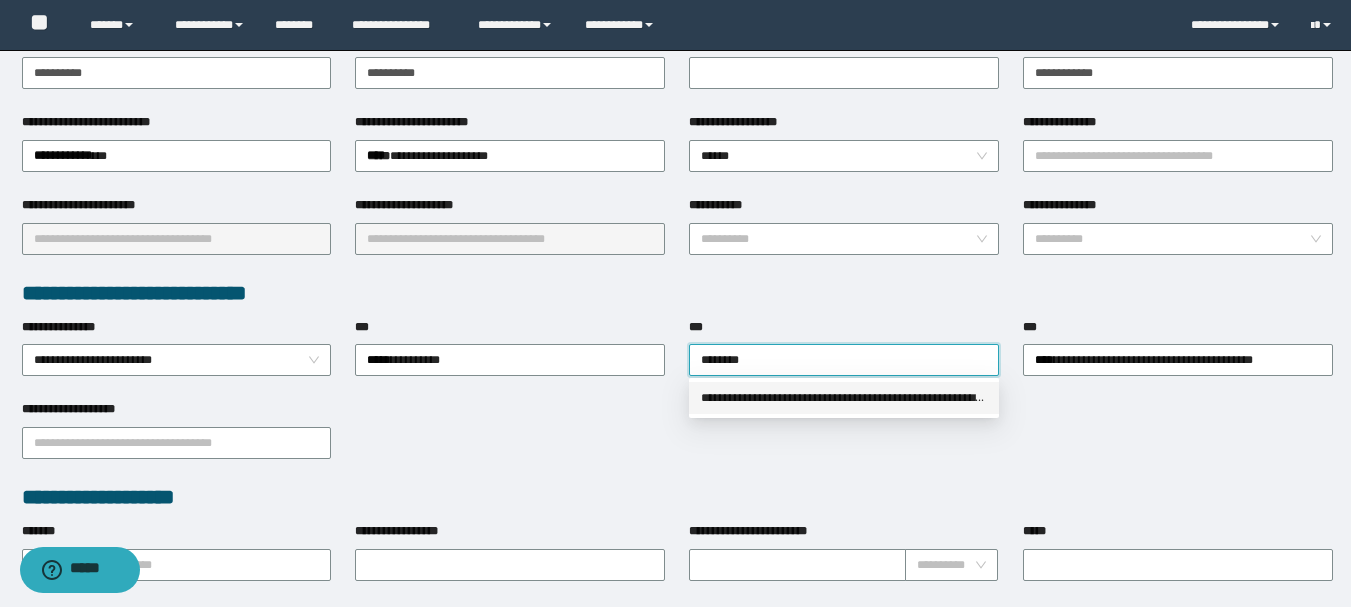 click on "**********" at bounding box center (844, 398) 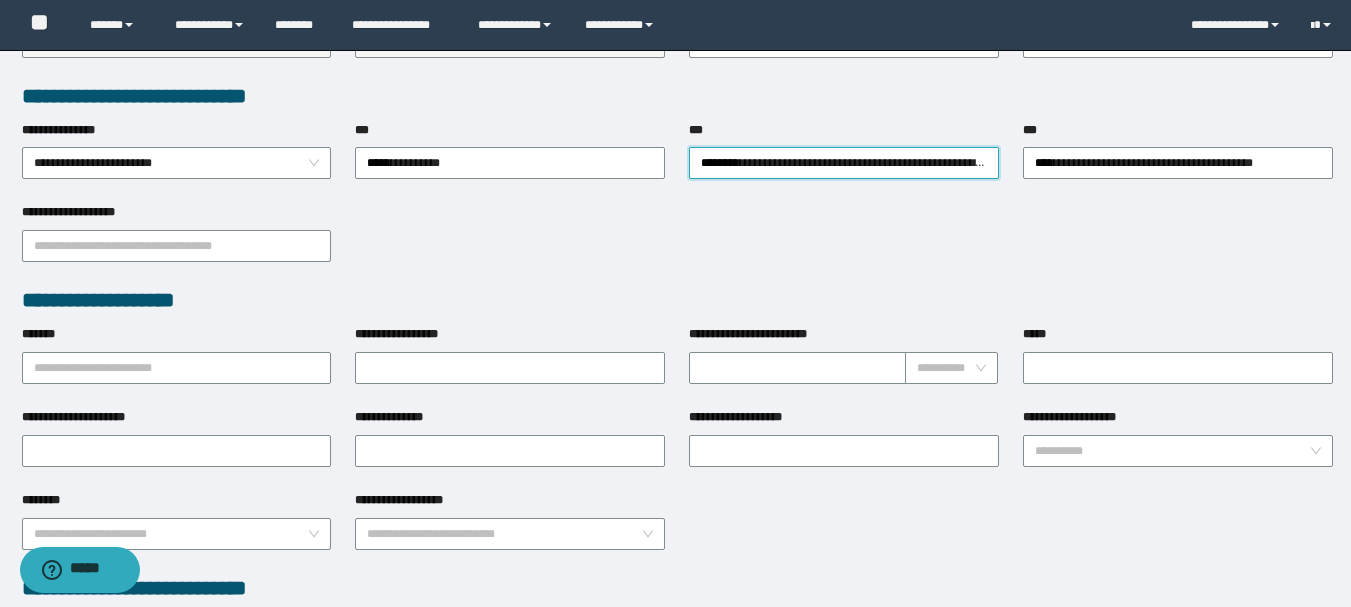 scroll, scrollTop: 666, scrollLeft: 0, axis: vertical 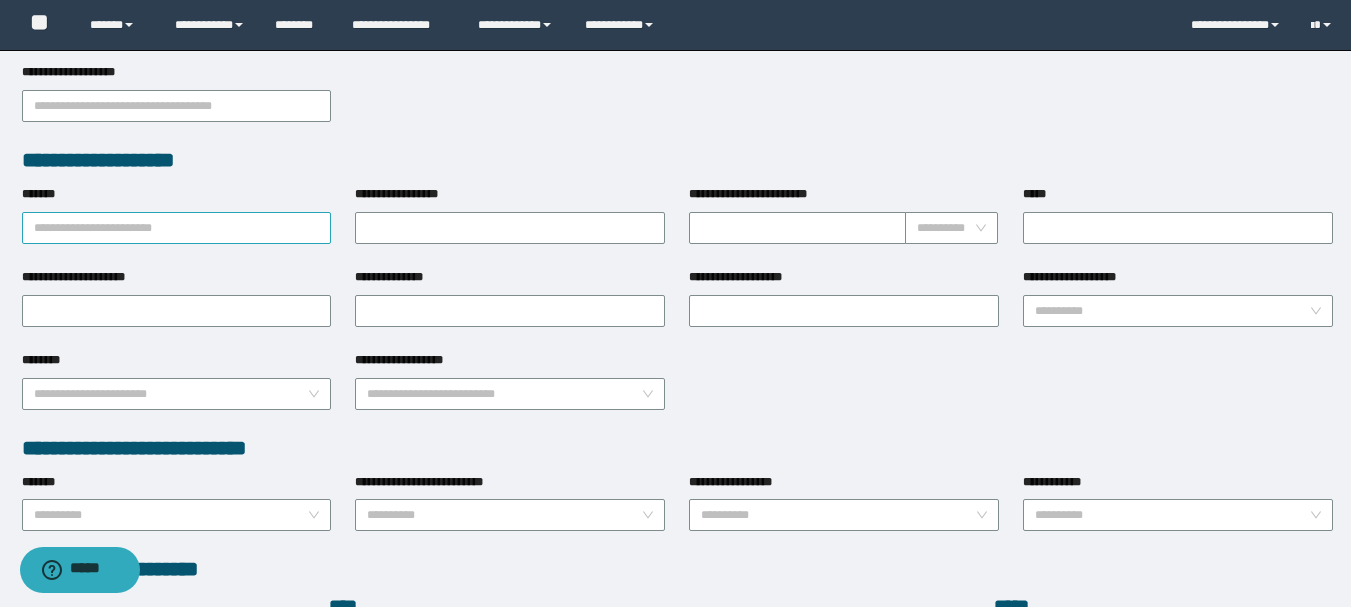 click on "*******" at bounding box center [177, 228] 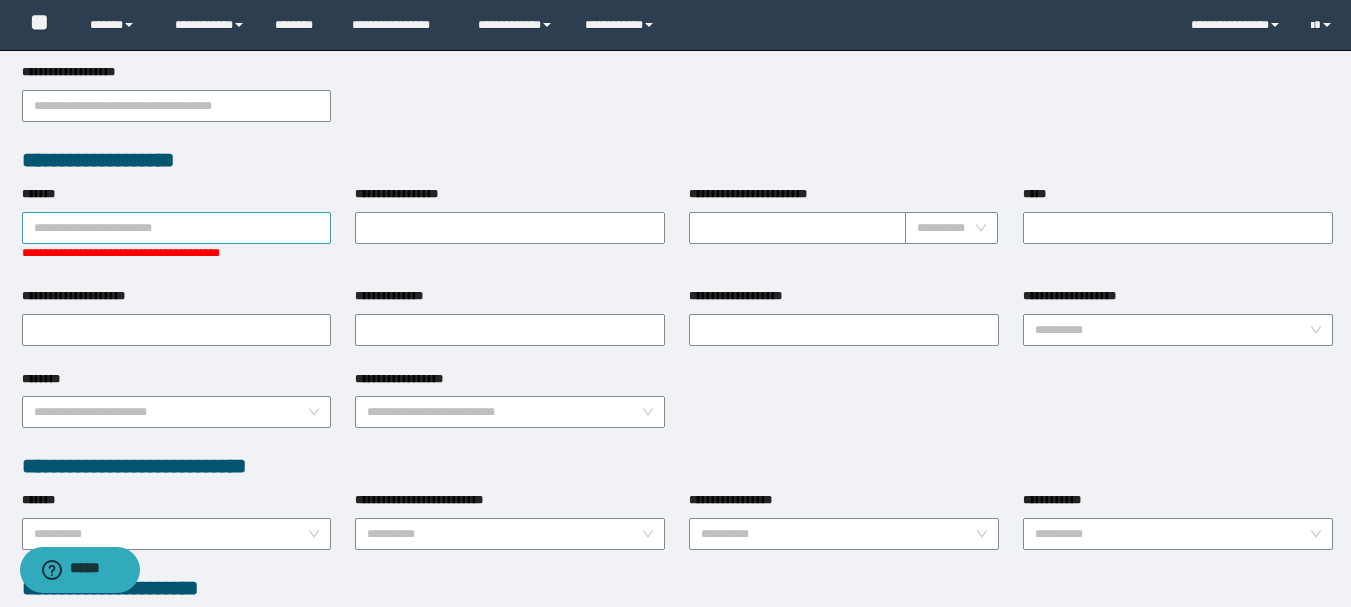 click on "*******" at bounding box center [177, 228] 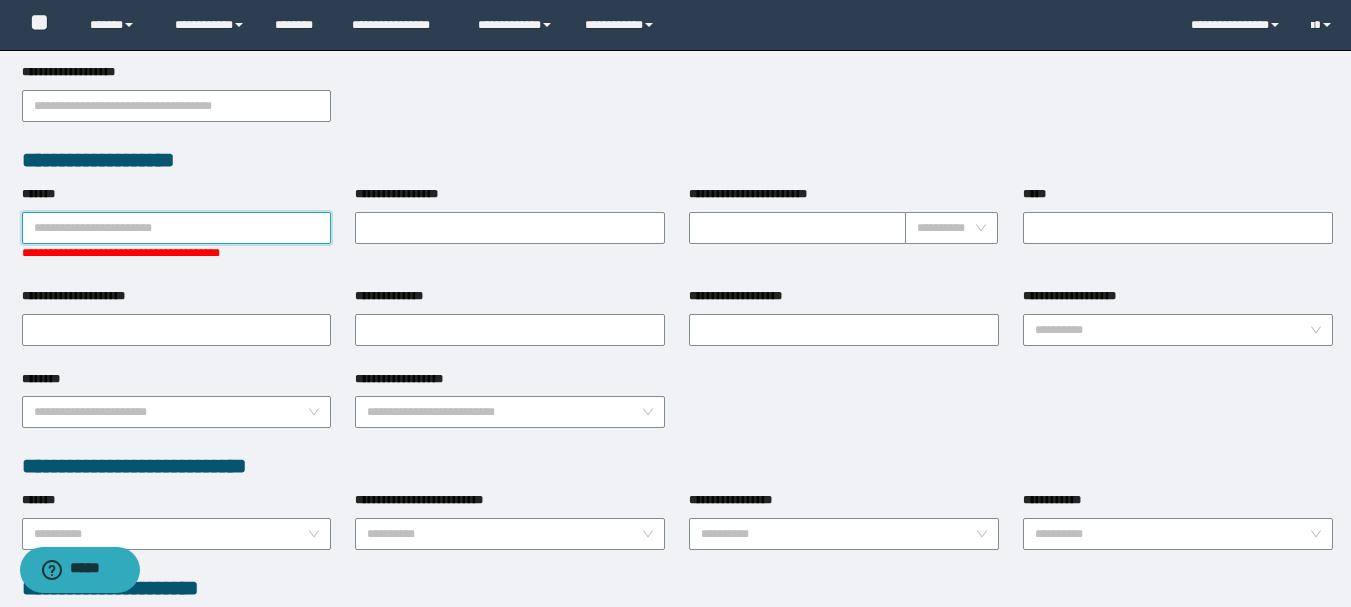 paste on "*********" 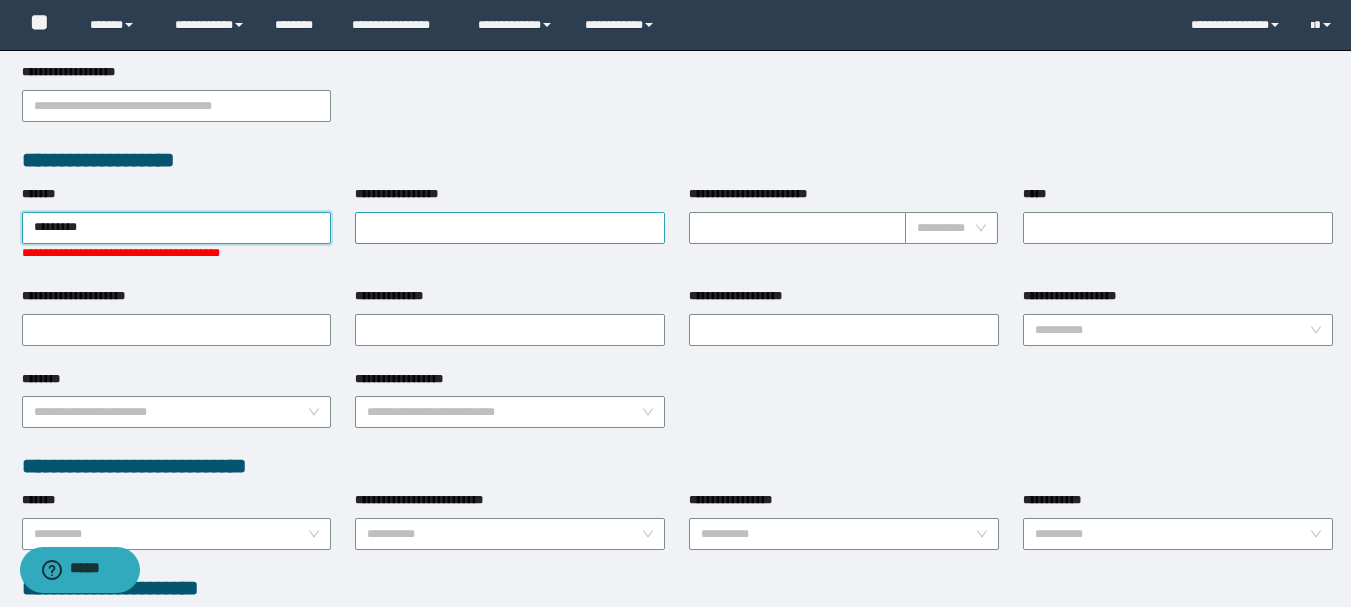 type on "*********" 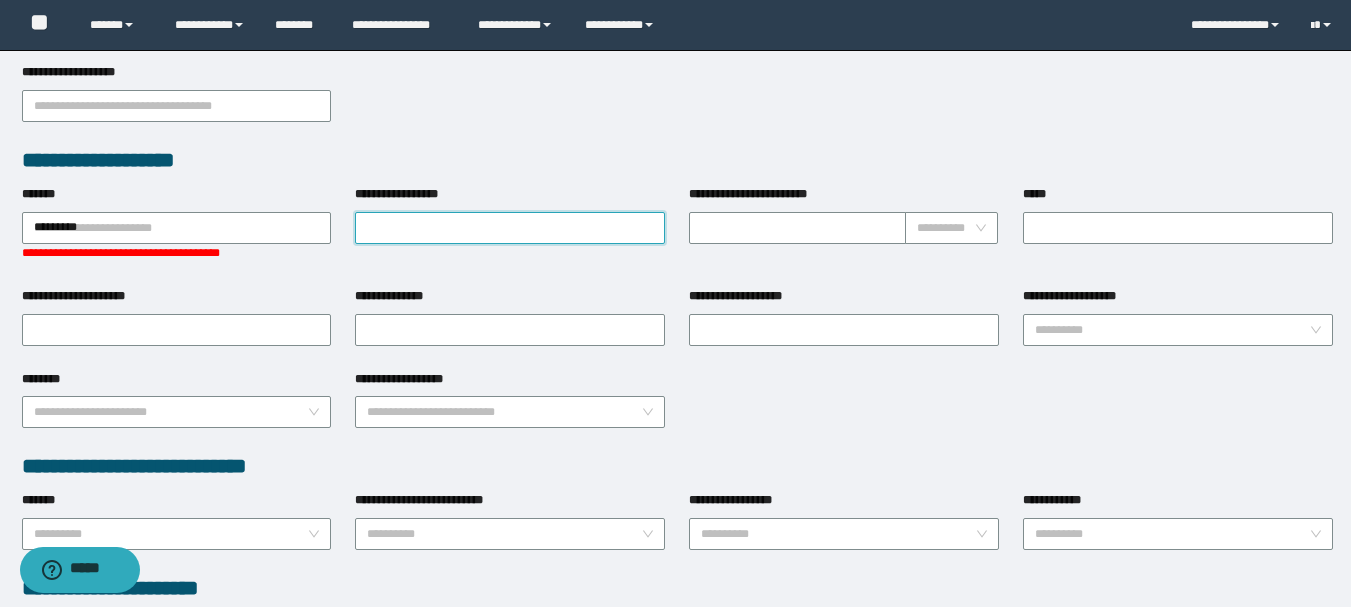 click on "**********" at bounding box center (510, 228) 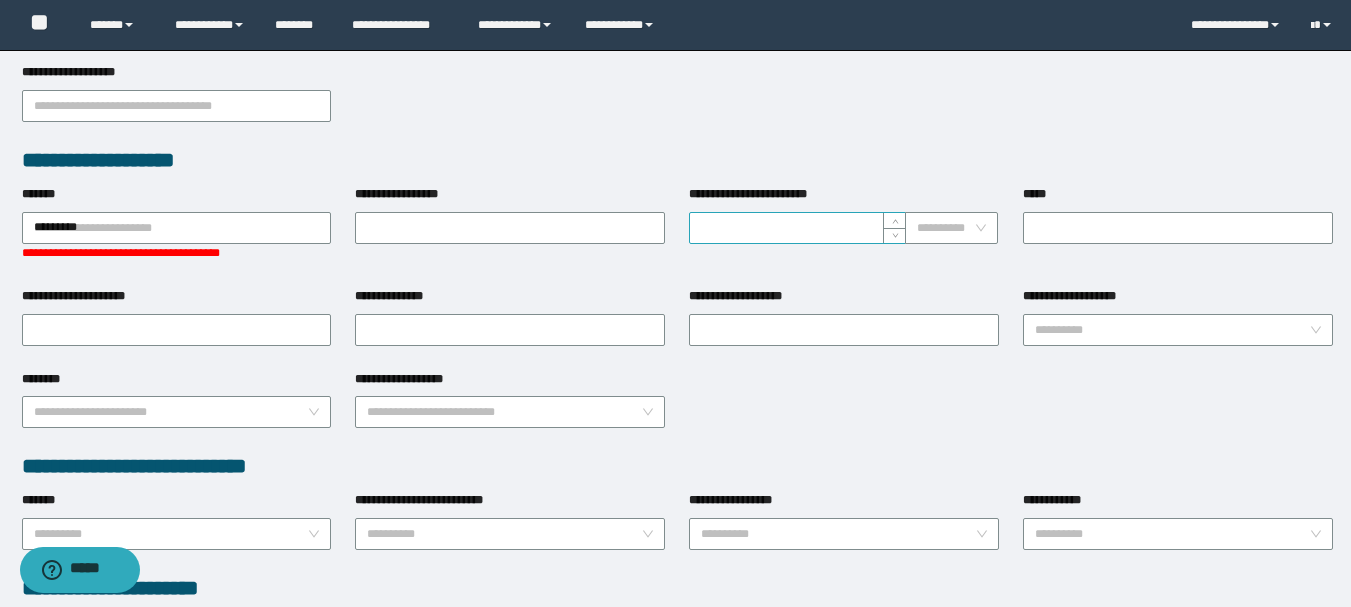 click on "**********" at bounding box center (797, 228) 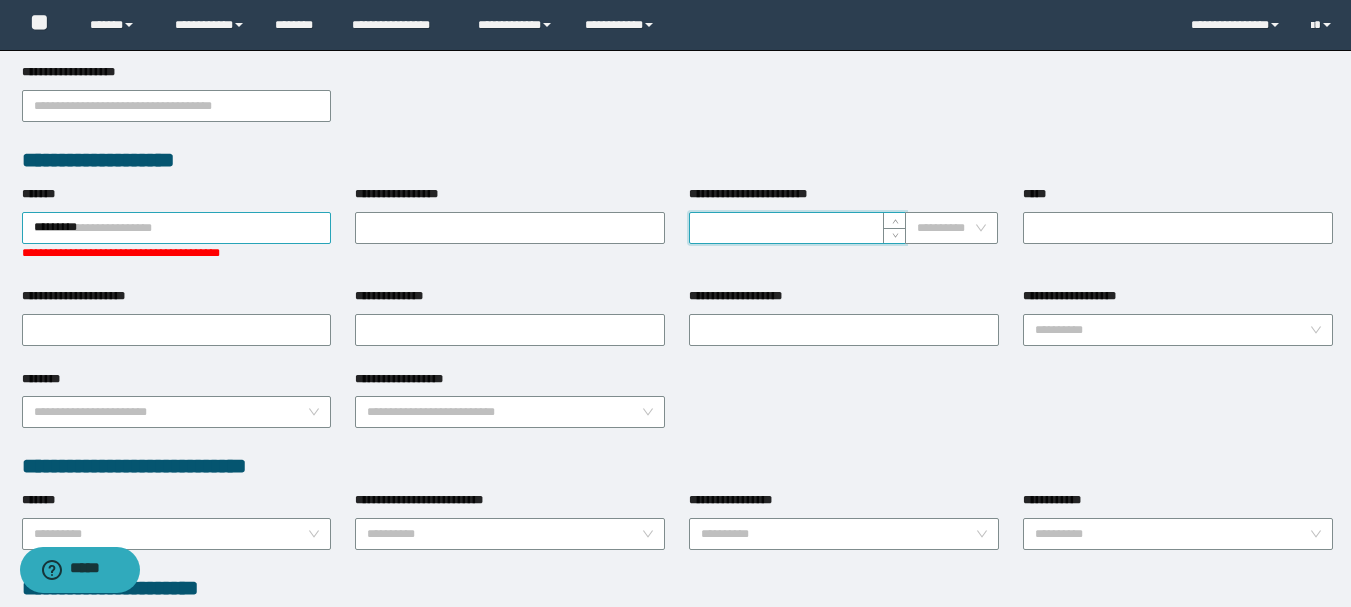 click on "*********" at bounding box center (177, 228) 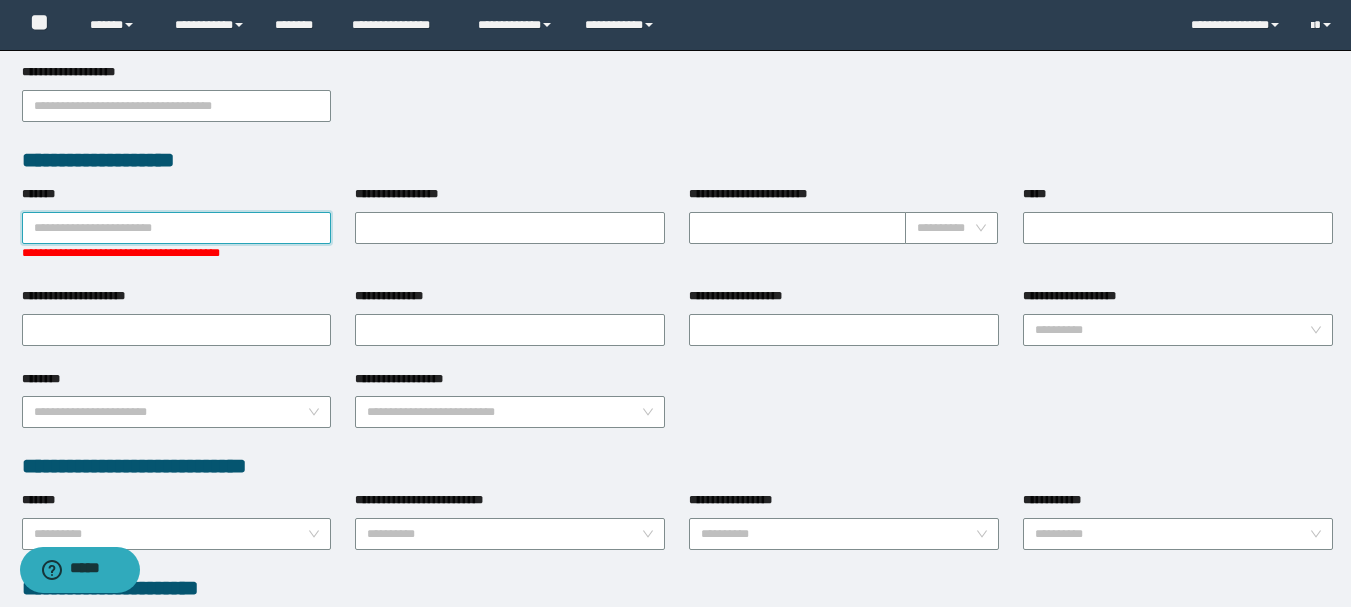 paste on "*********" 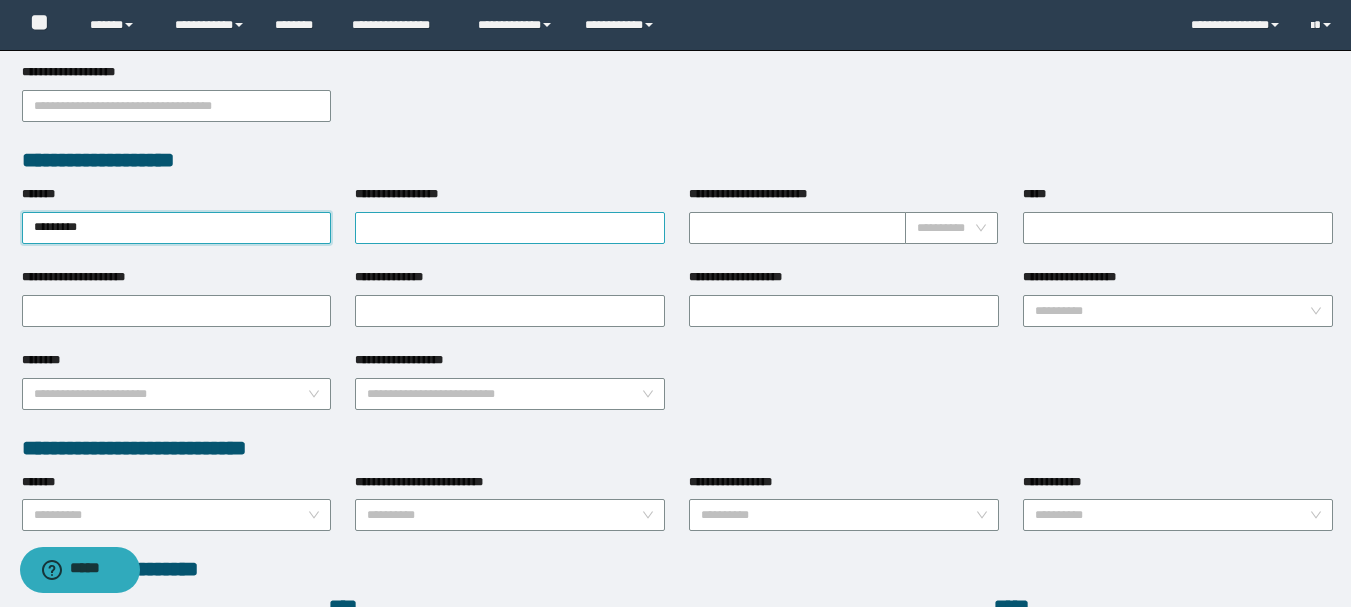 type on "*********" 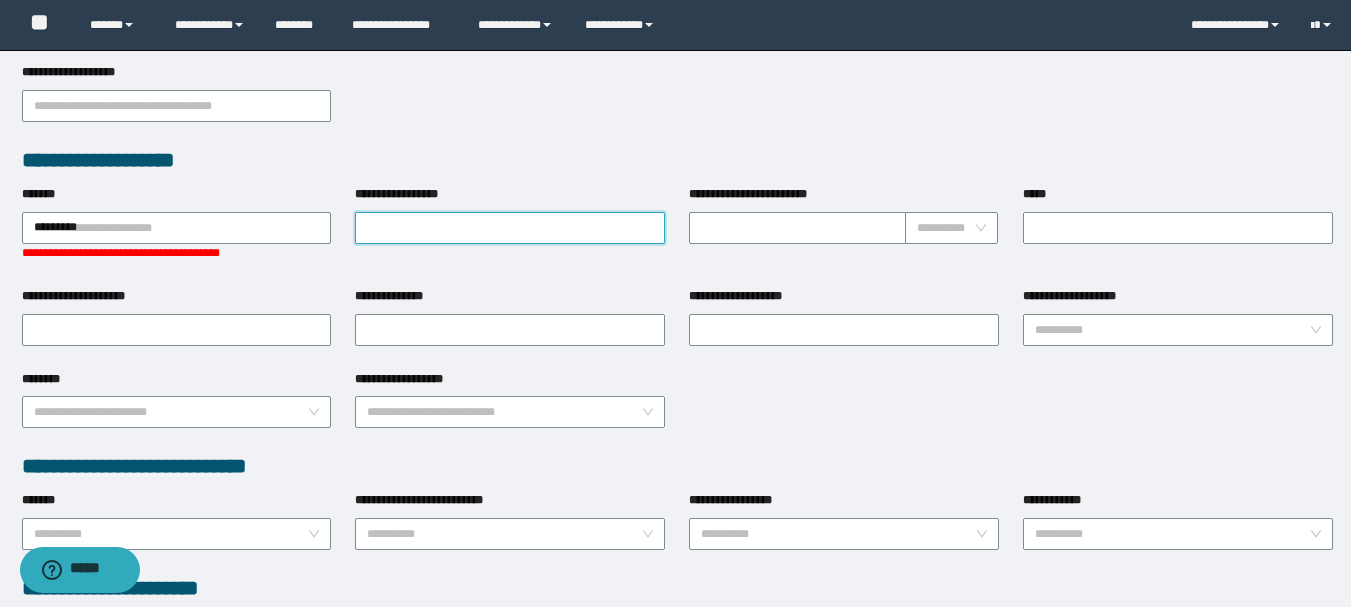 click on "**********" at bounding box center [510, 228] 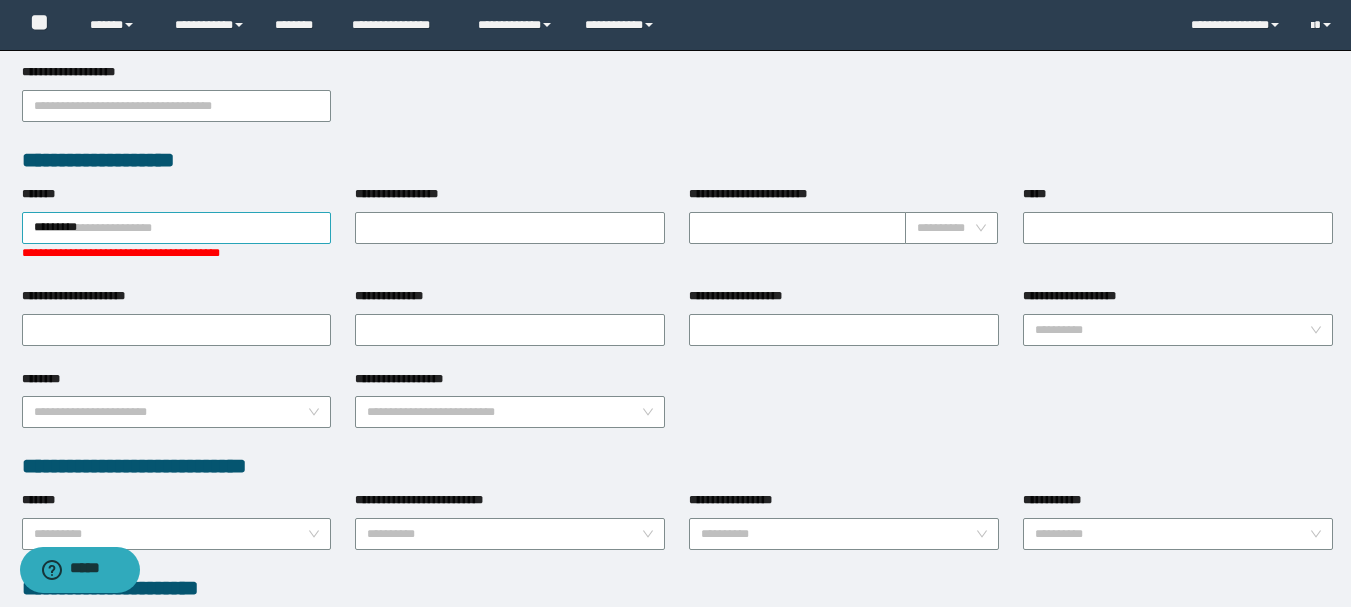 click on "*********" at bounding box center (177, 228) 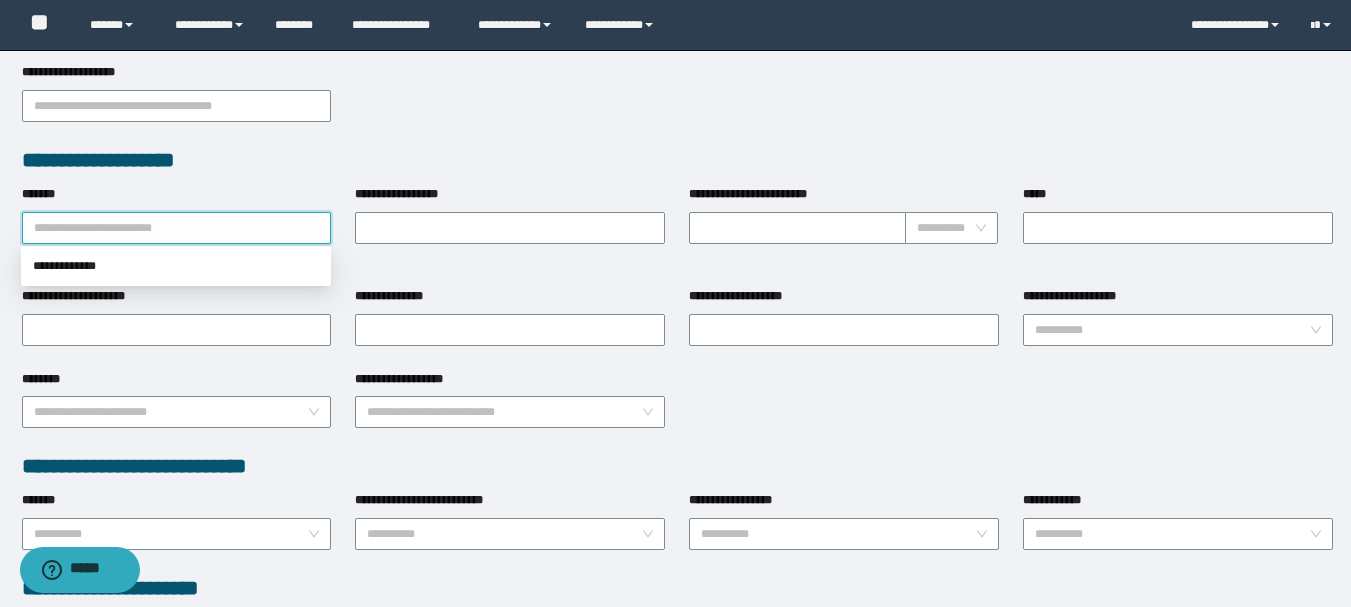 paste on "*********" 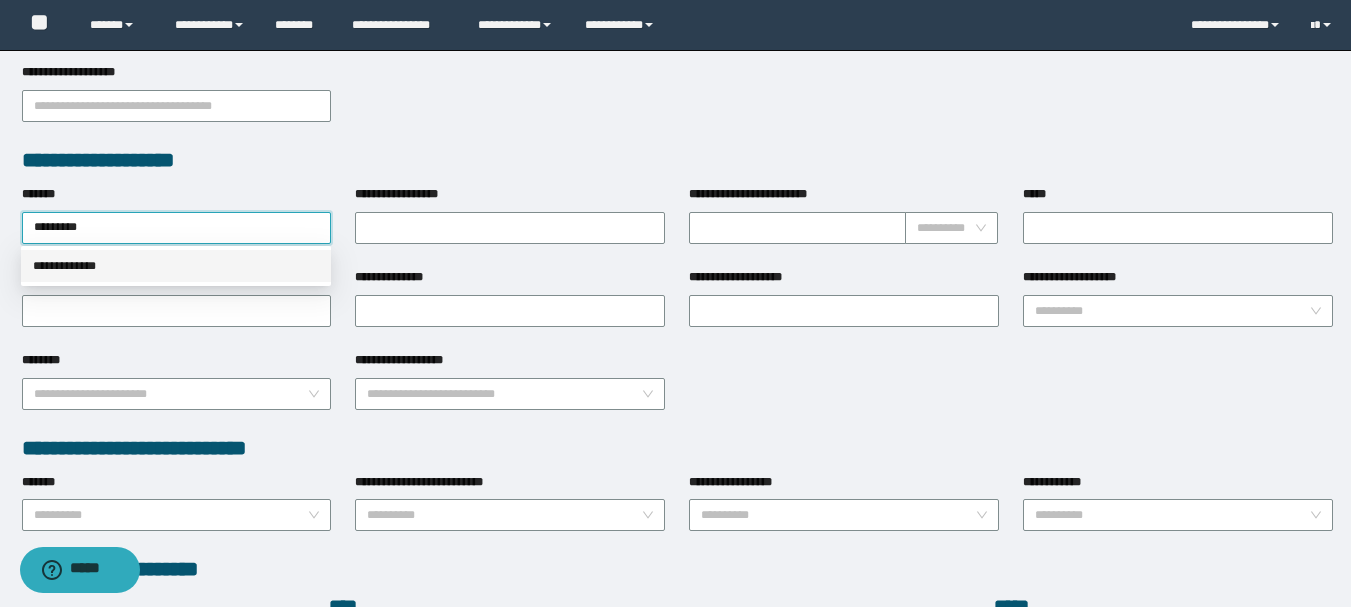 click on "**********" at bounding box center [176, 266] 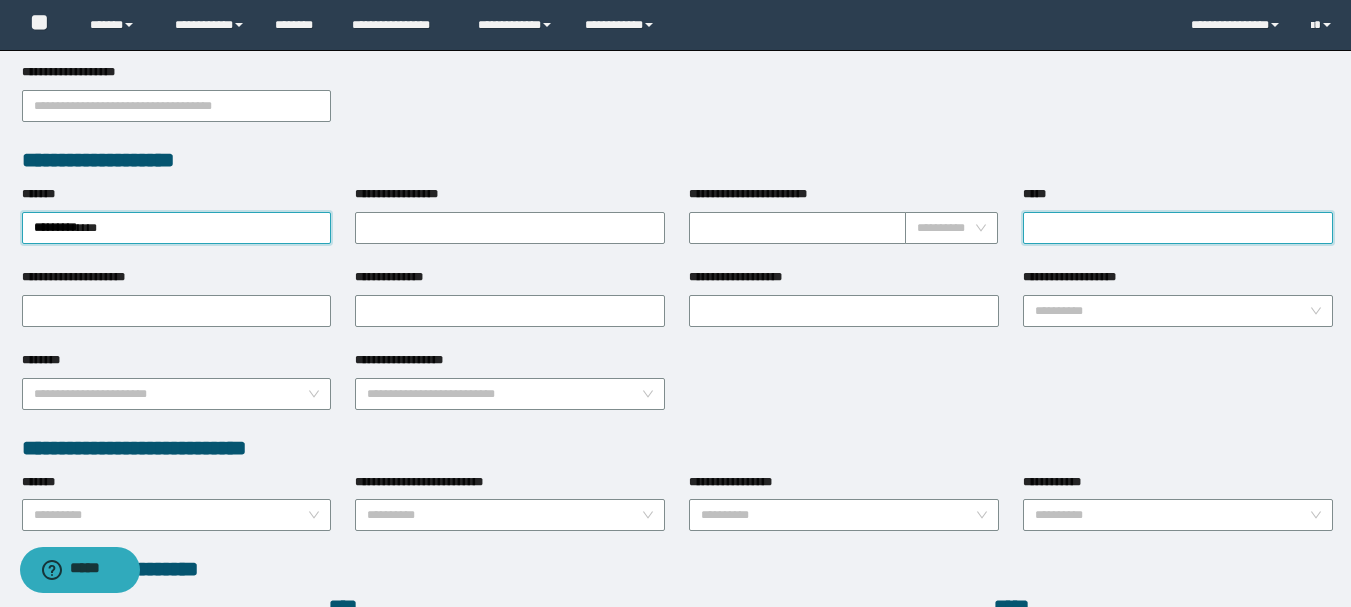 drag, startPoint x: 1057, startPoint y: 228, endPoint x: 1040, endPoint y: 230, distance: 17.117243 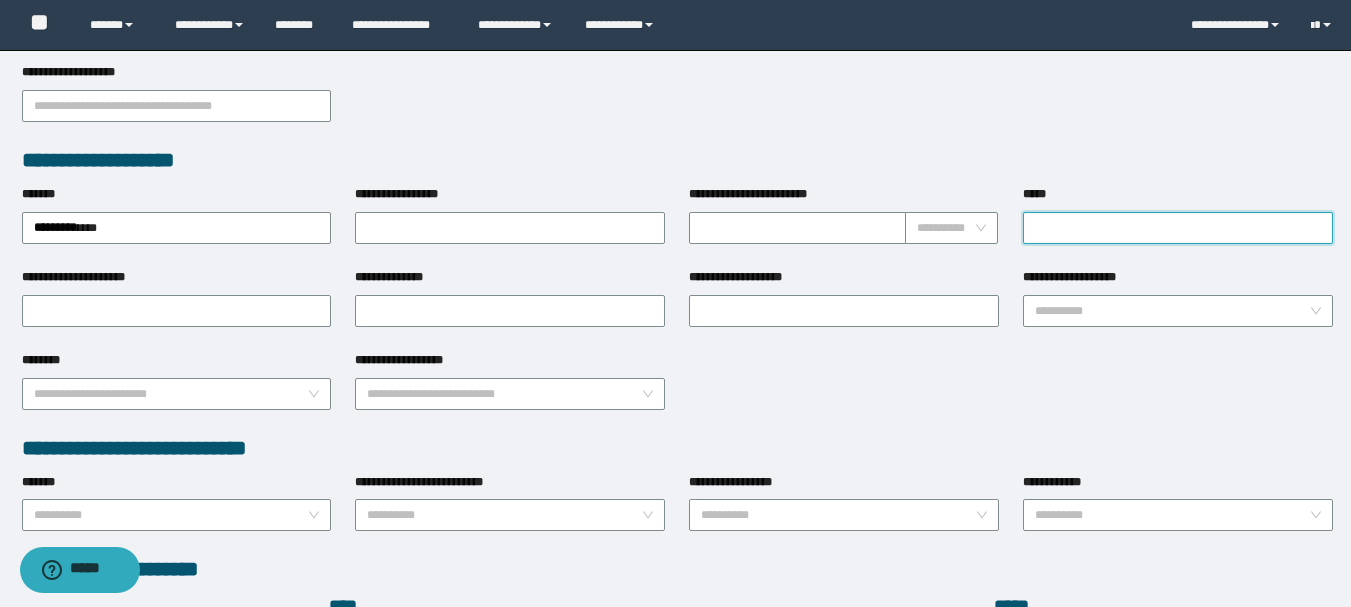 click on "*****" at bounding box center (1178, 228) 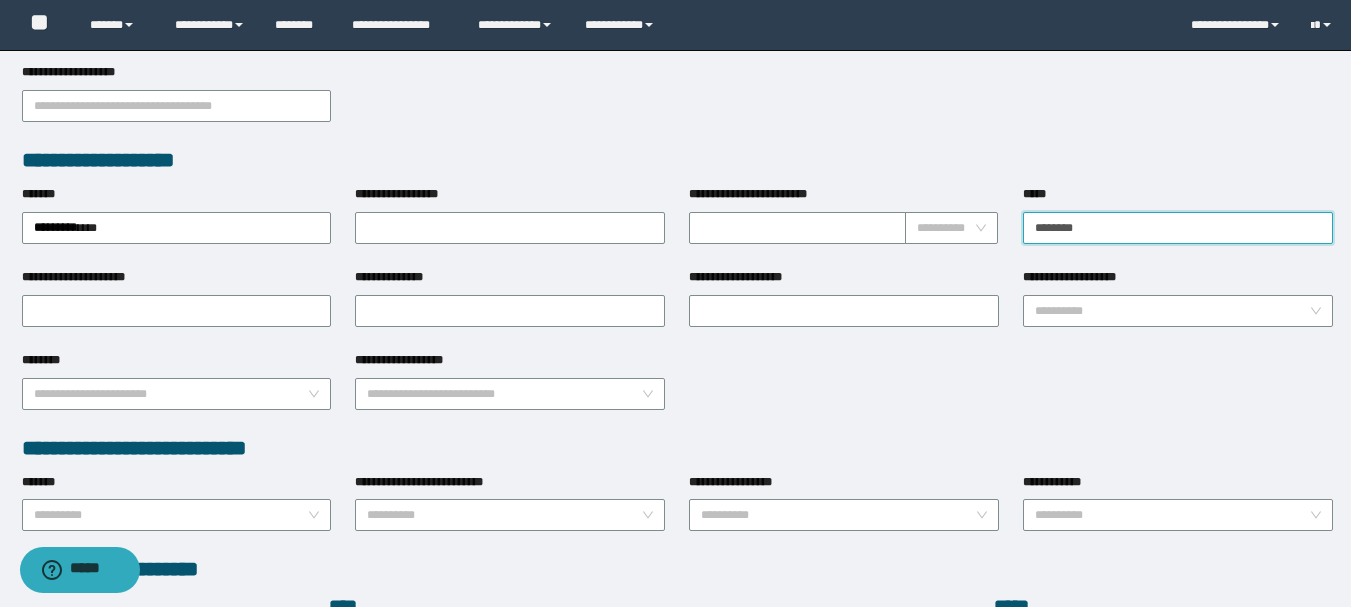 click on "********" at bounding box center [1178, 228] 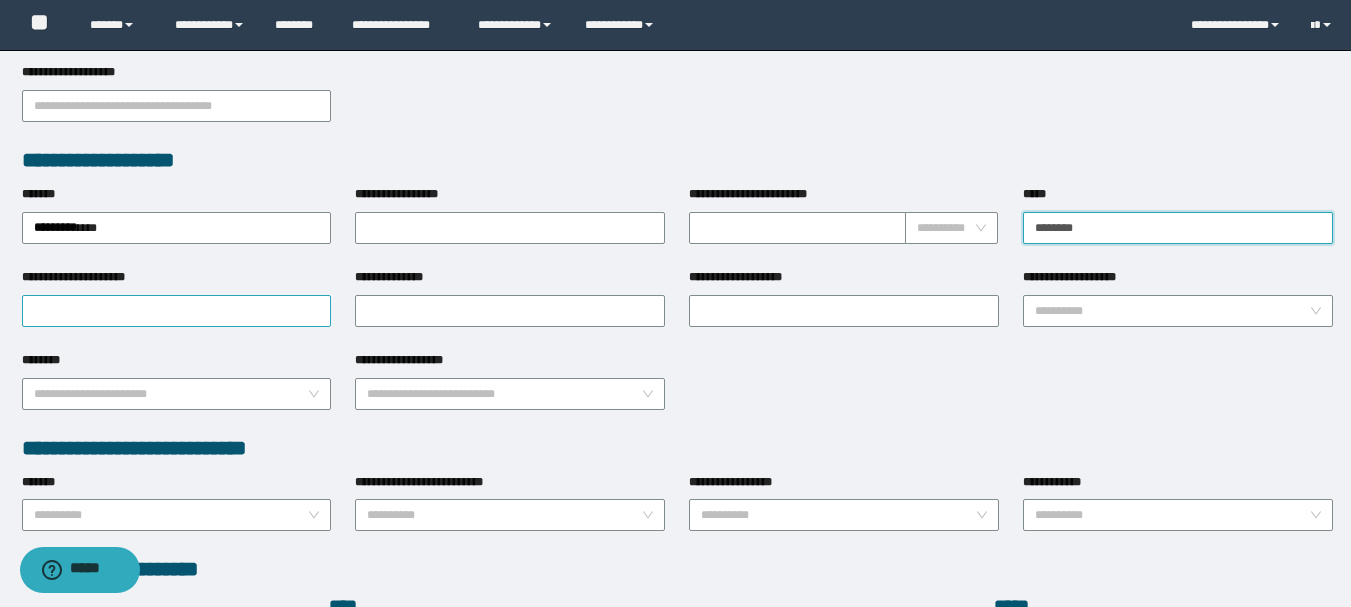 type on "********" 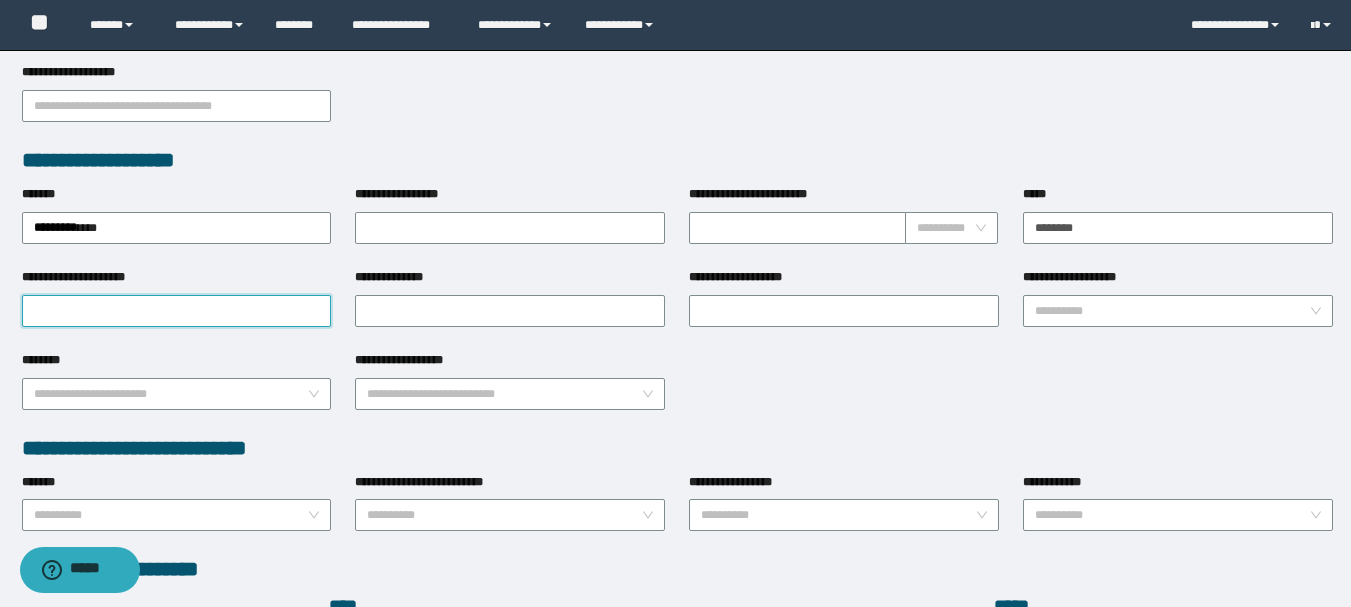 click on "**********" at bounding box center (177, 311) 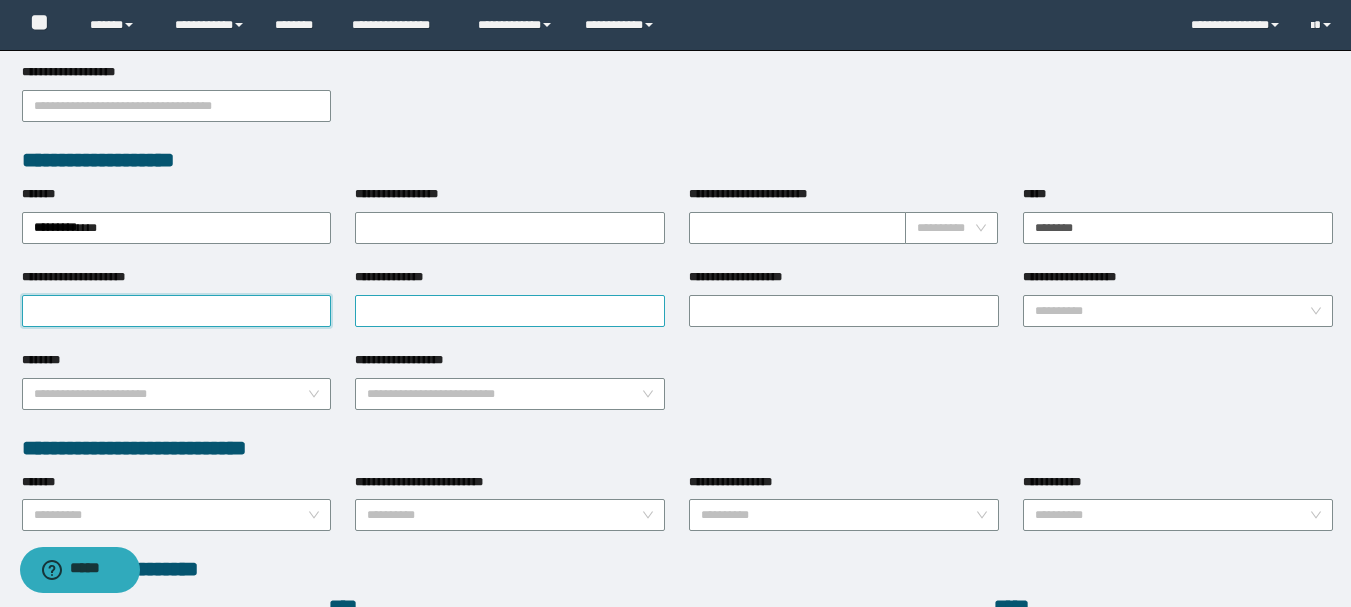 paste on "********" 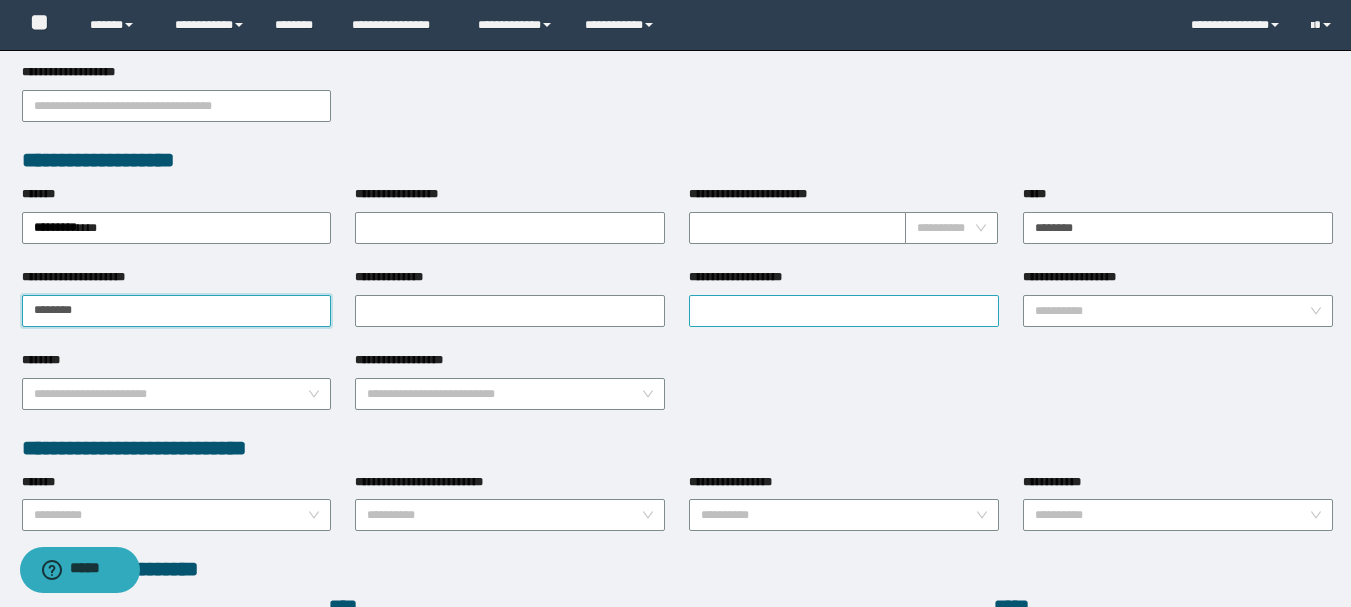 type on "********" 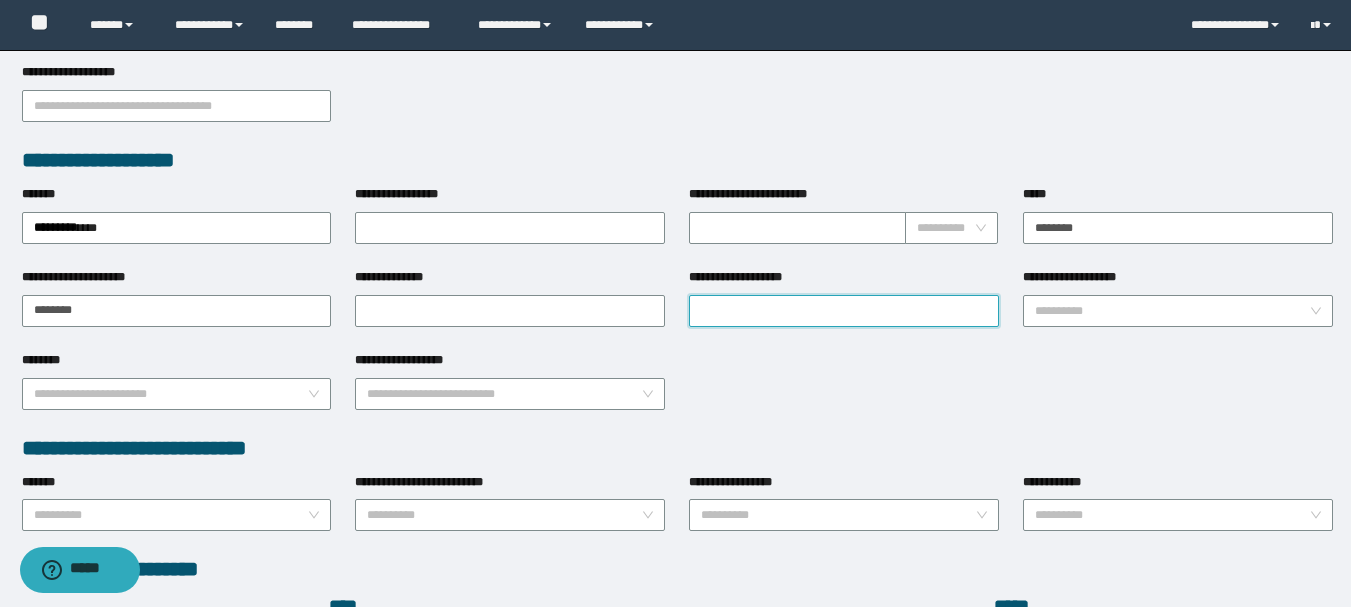 click on "**********" at bounding box center [844, 311] 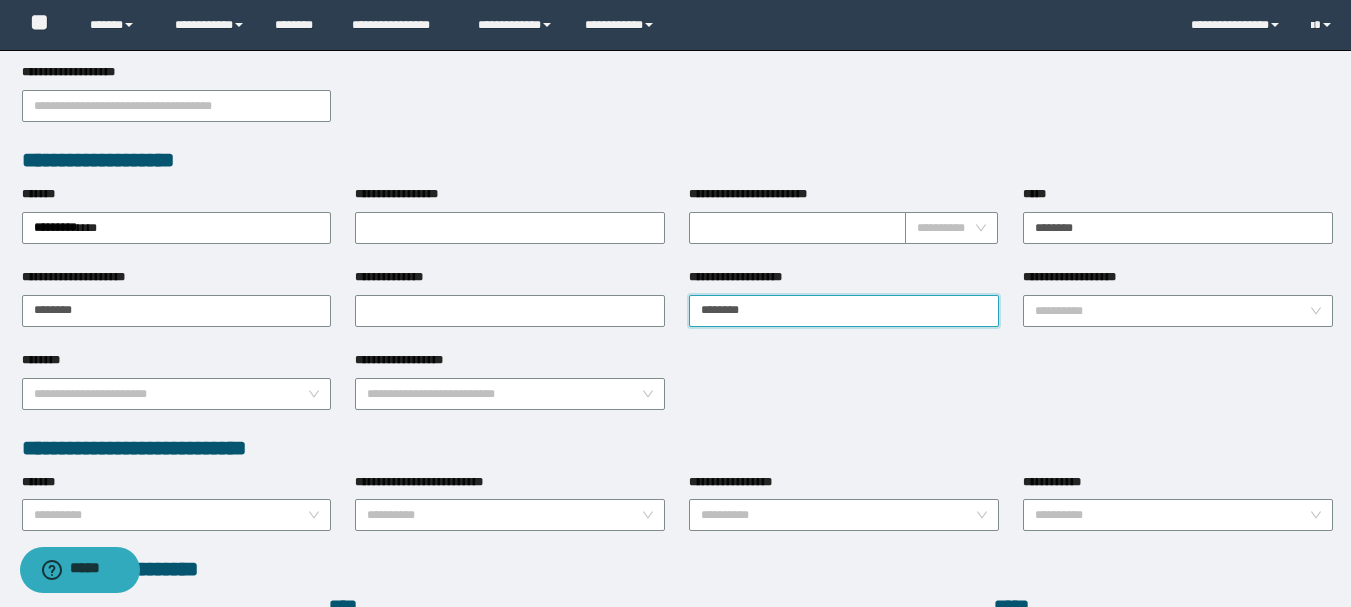 type on "********" 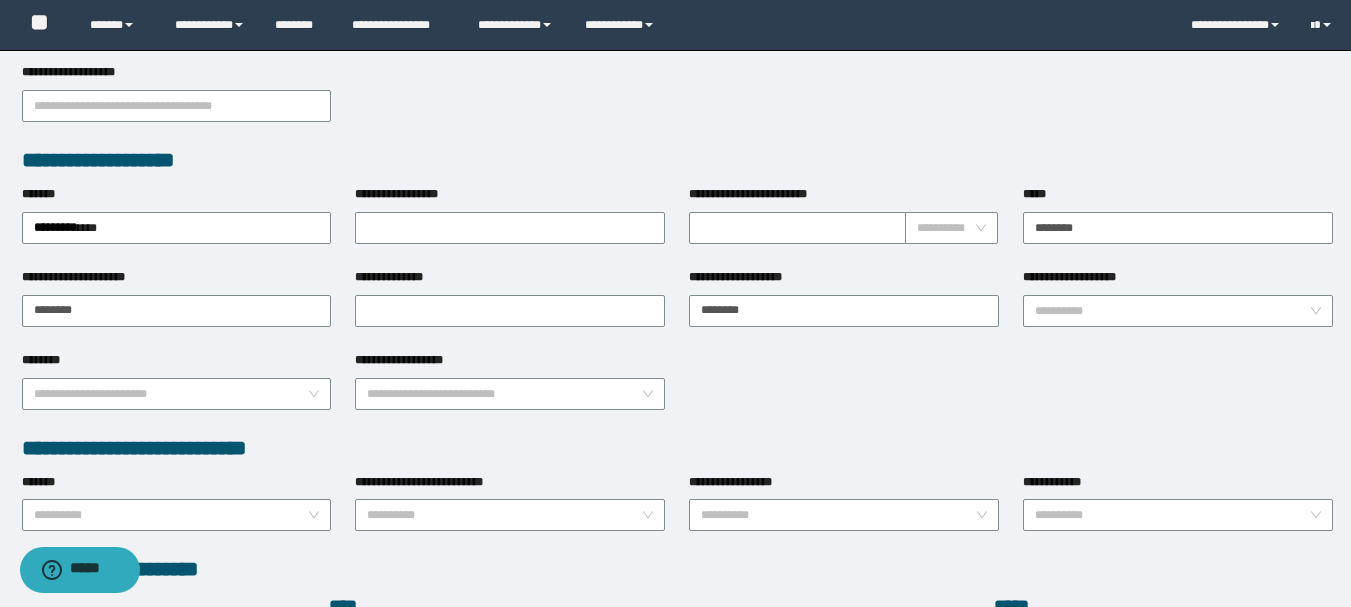 click on "**********" at bounding box center (675, 172) 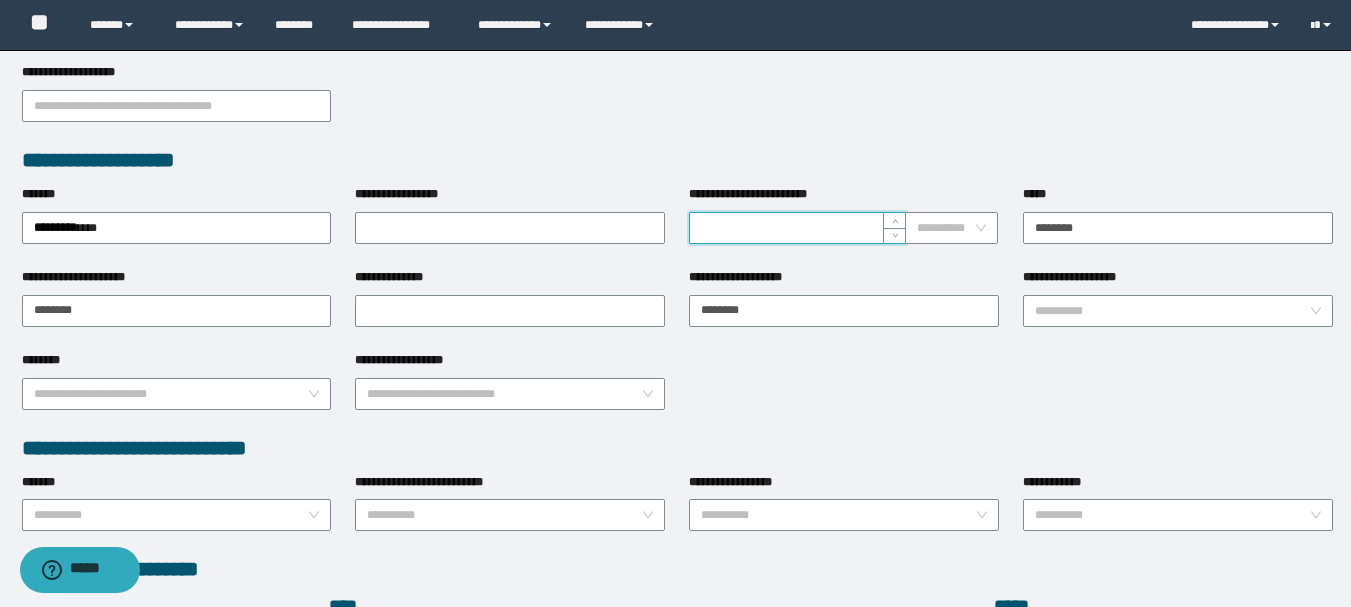 click on "**********" at bounding box center [797, 228] 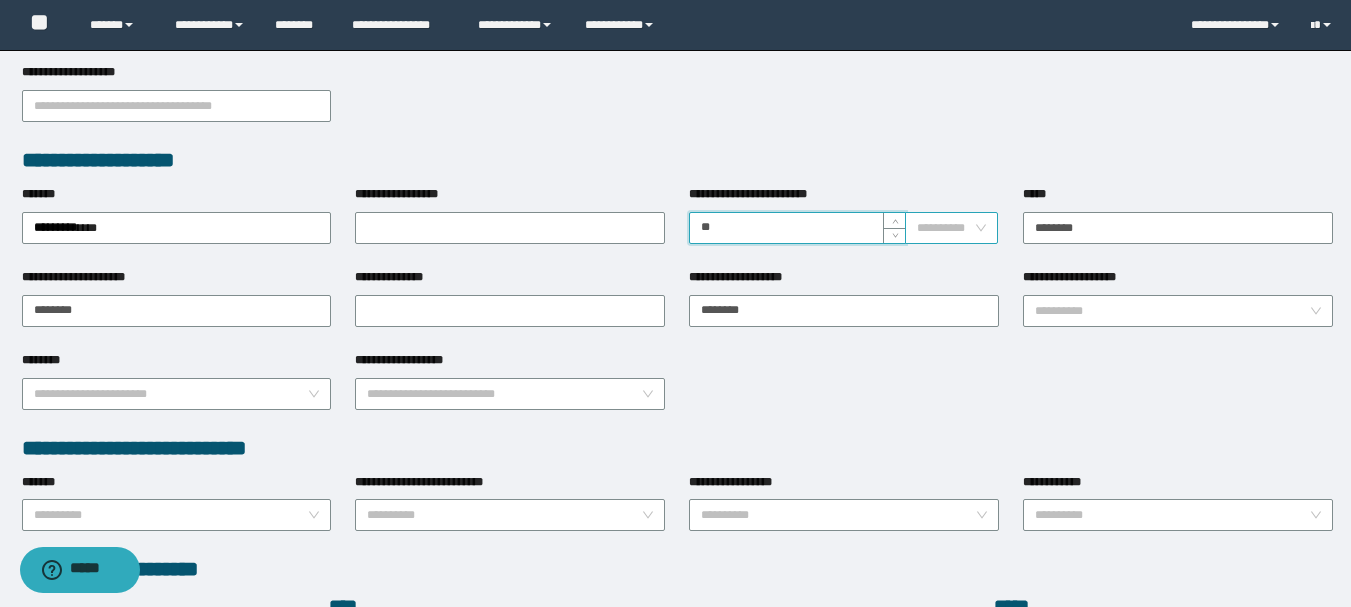type on "**" 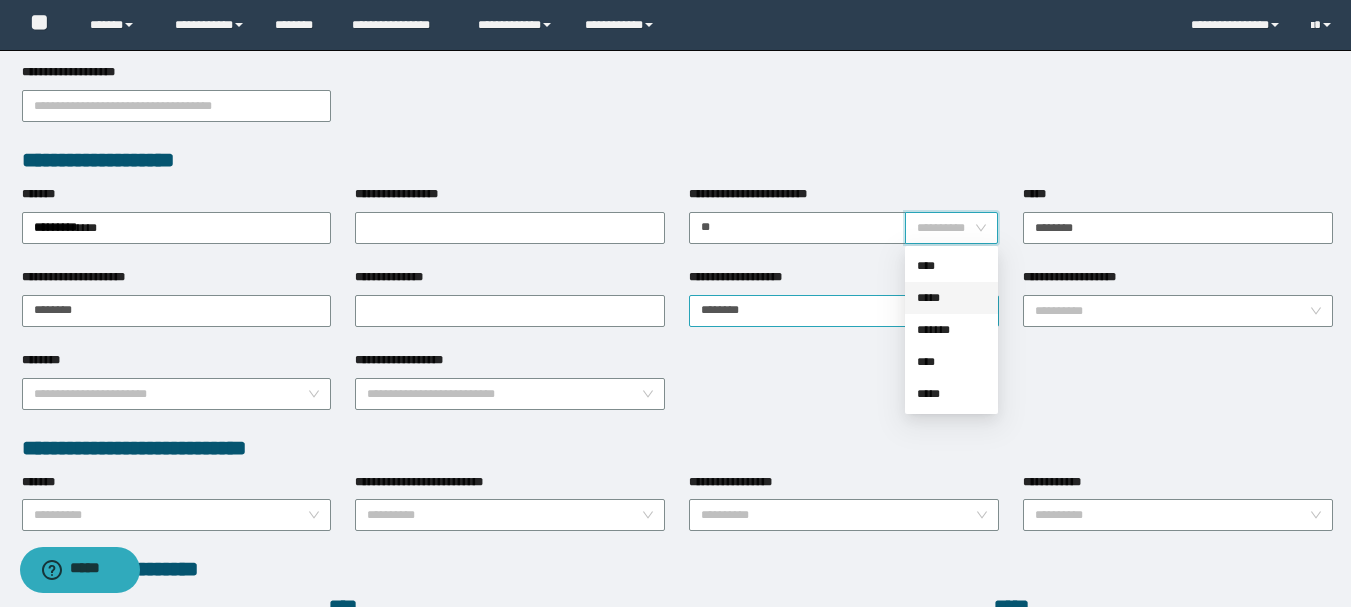 click on "*****" at bounding box center [951, 298] 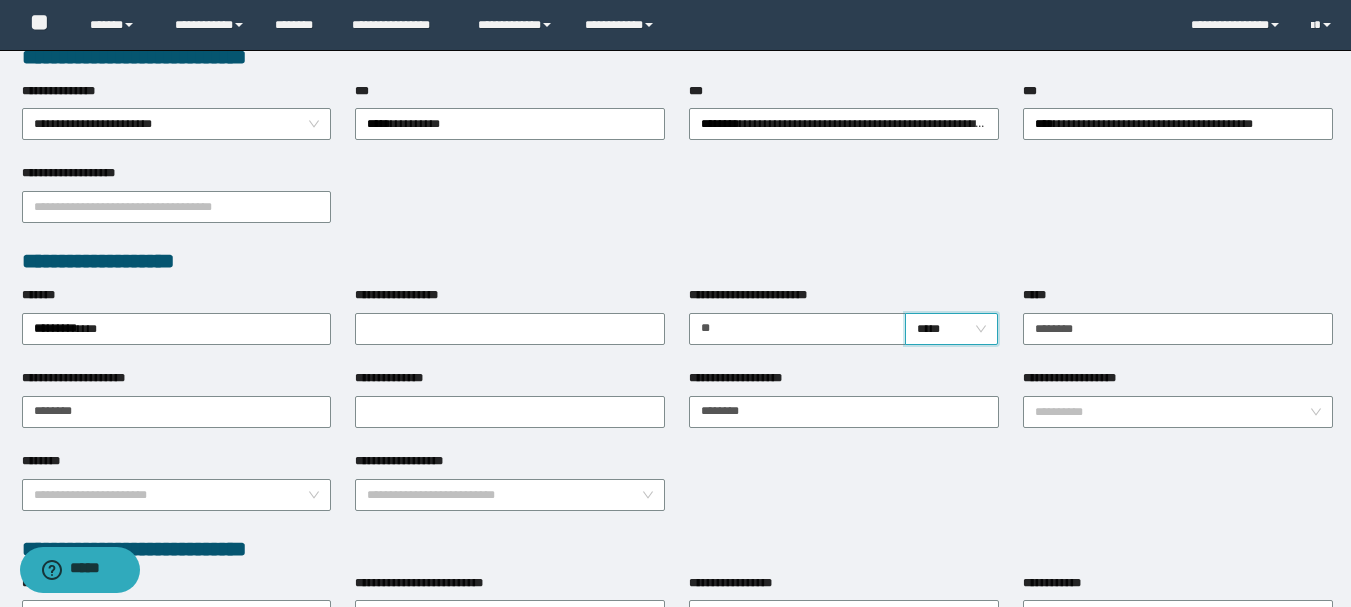 scroll, scrollTop: 0, scrollLeft: 0, axis: both 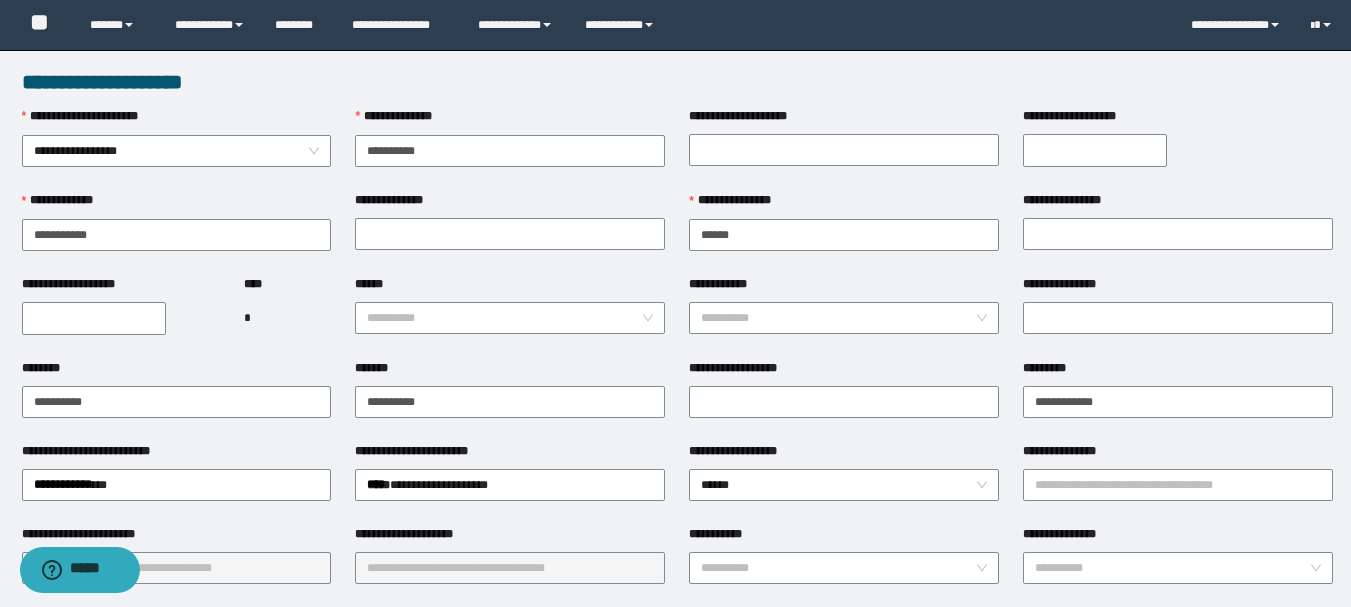 click on "**********" at bounding box center [94, 318] 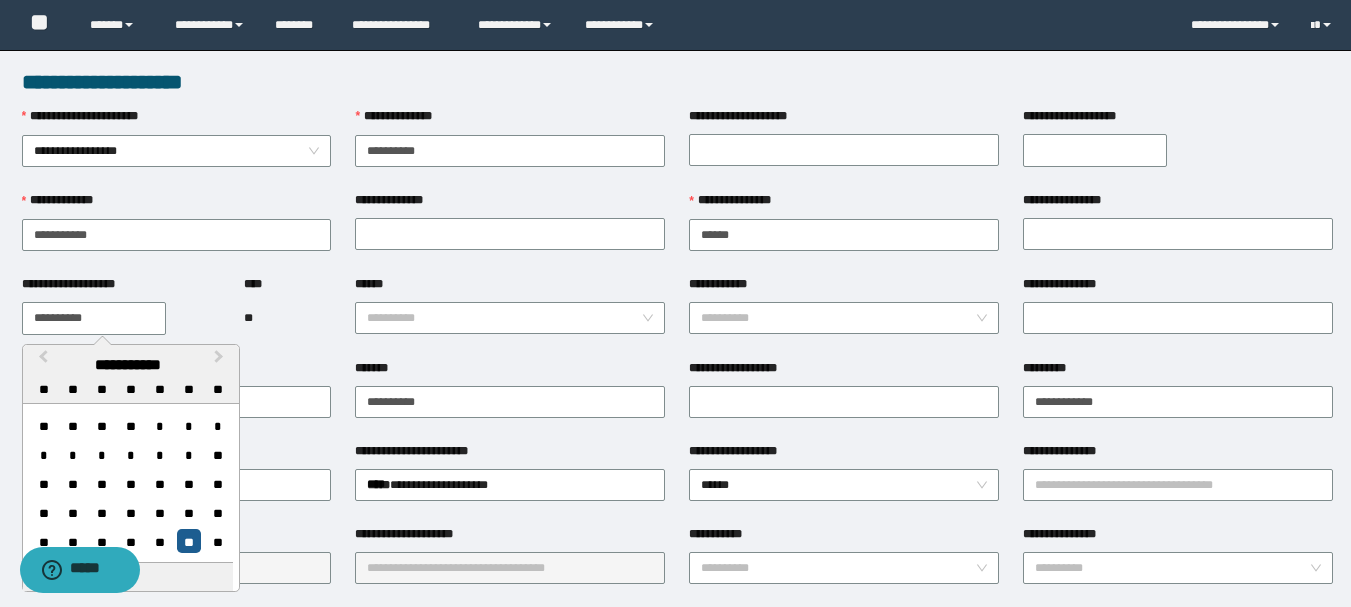 type on "**********" 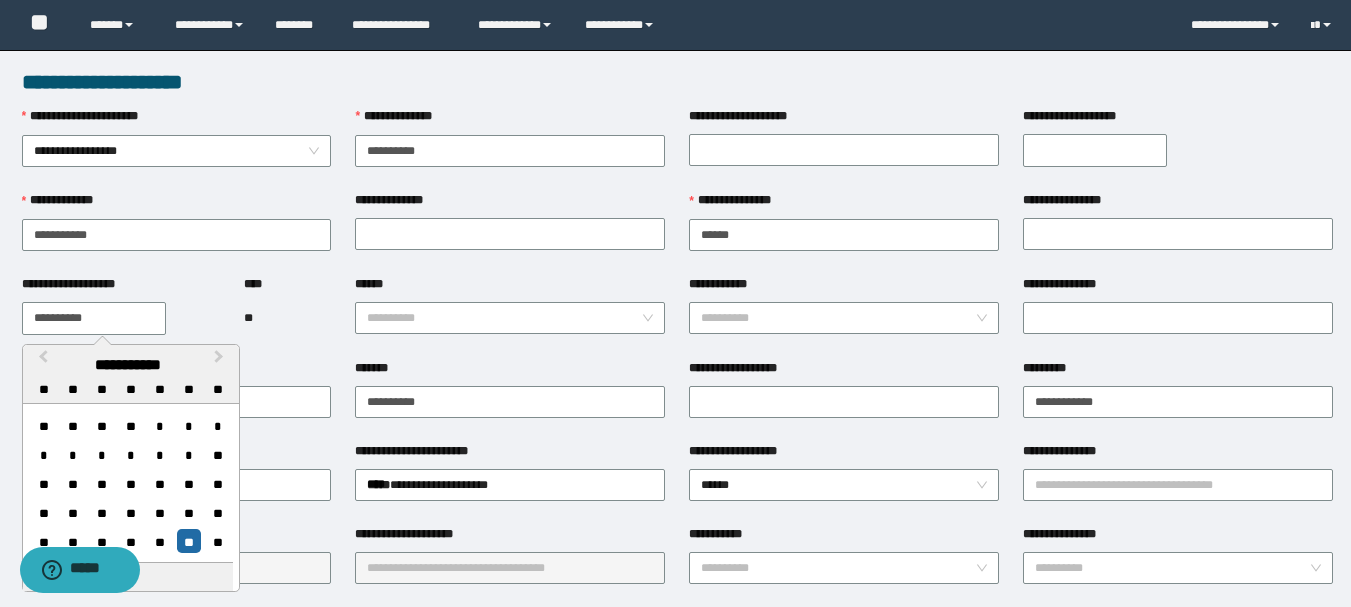 click on "**********" at bounding box center [675, 838] 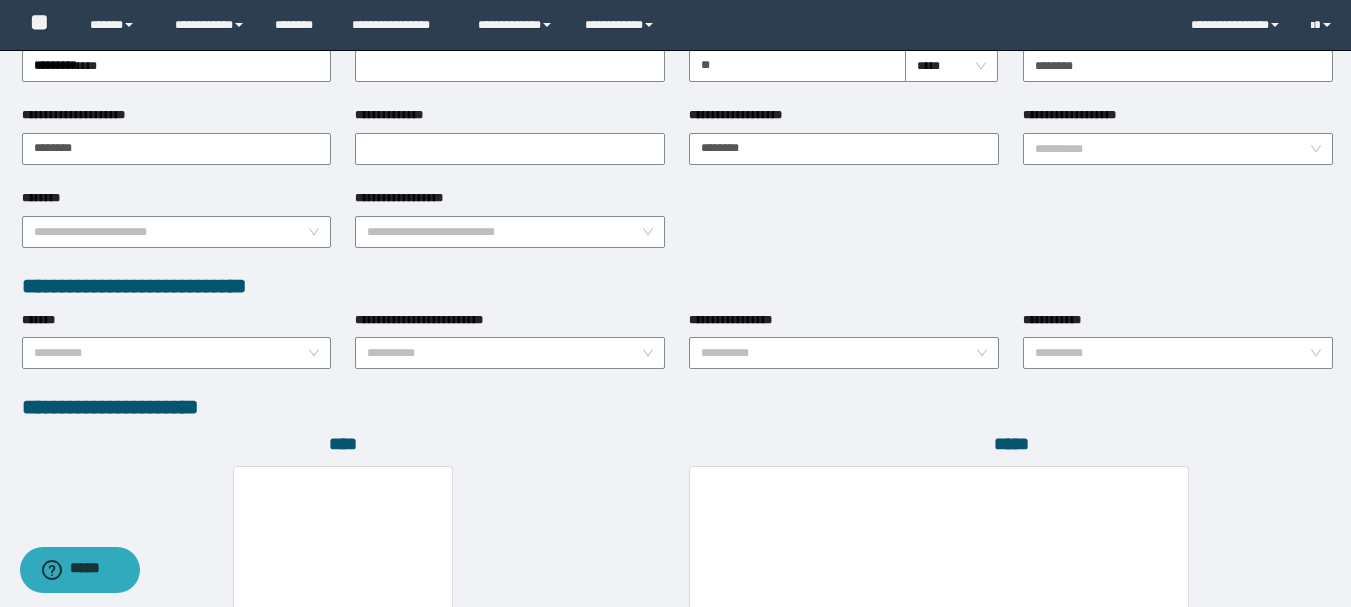 scroll, scrollTop: 1096, scrollLeft: 0, axis: vertical 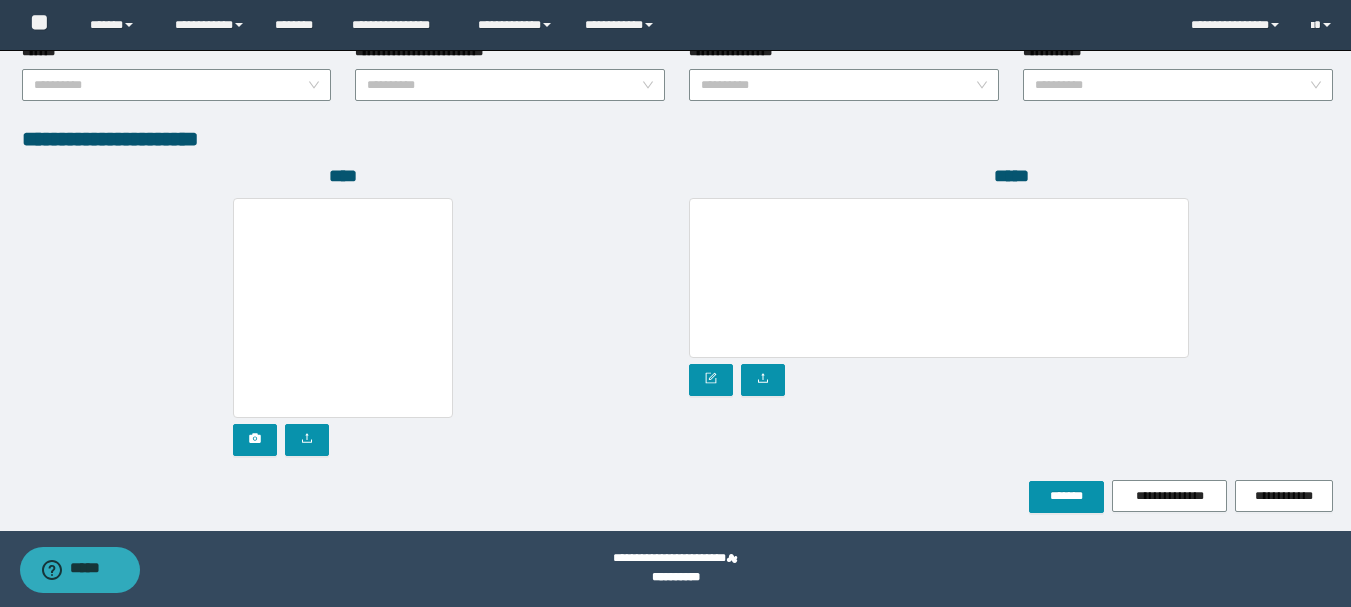 click on "**********" at bounding box center (675, -258) 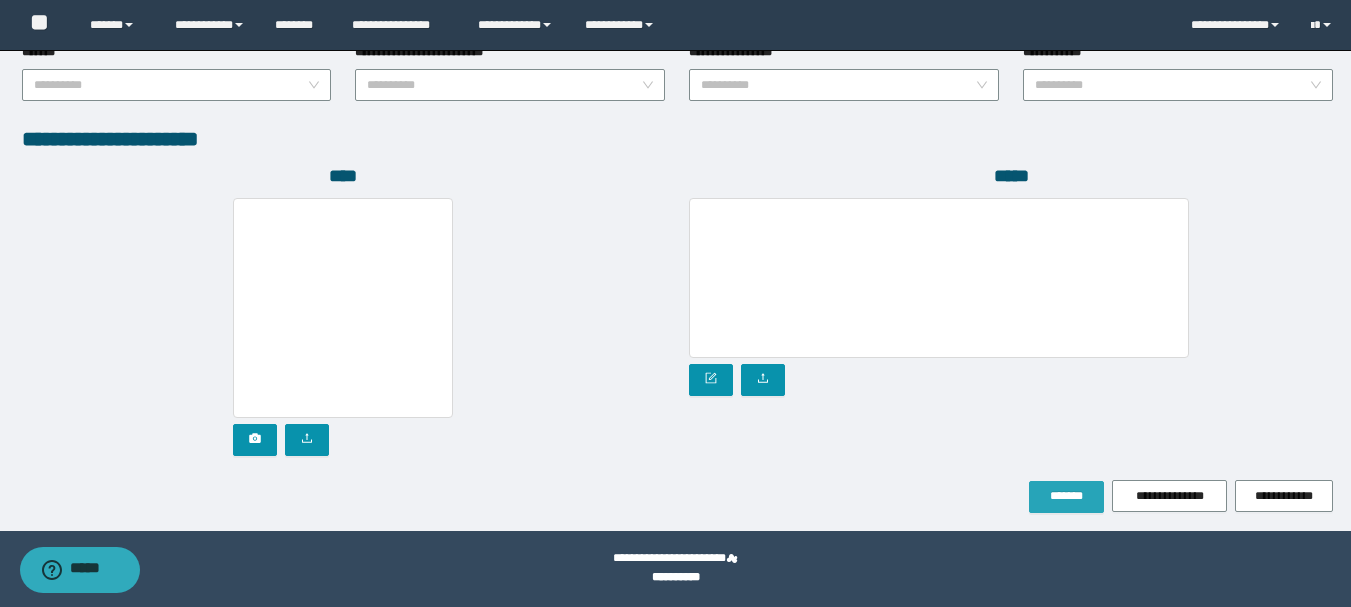 click on "*******" at bounding box center [1066, 497] 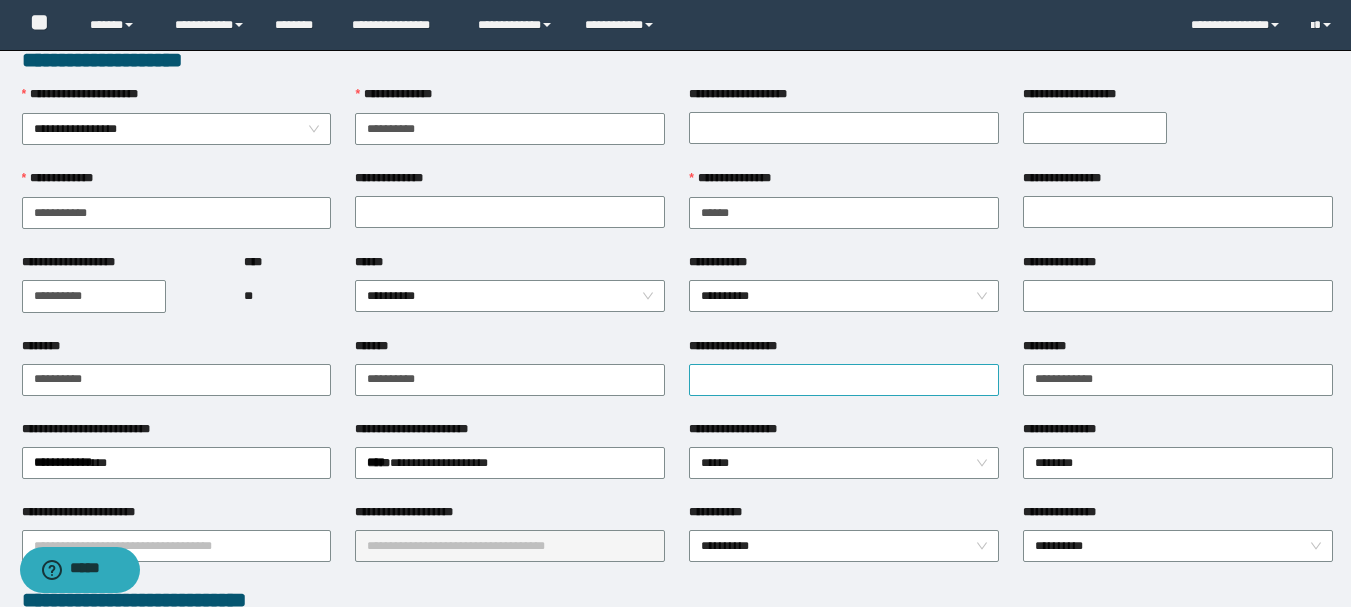 scroll, scrollTop: 5, scrollLeft: 0, axis: vertical 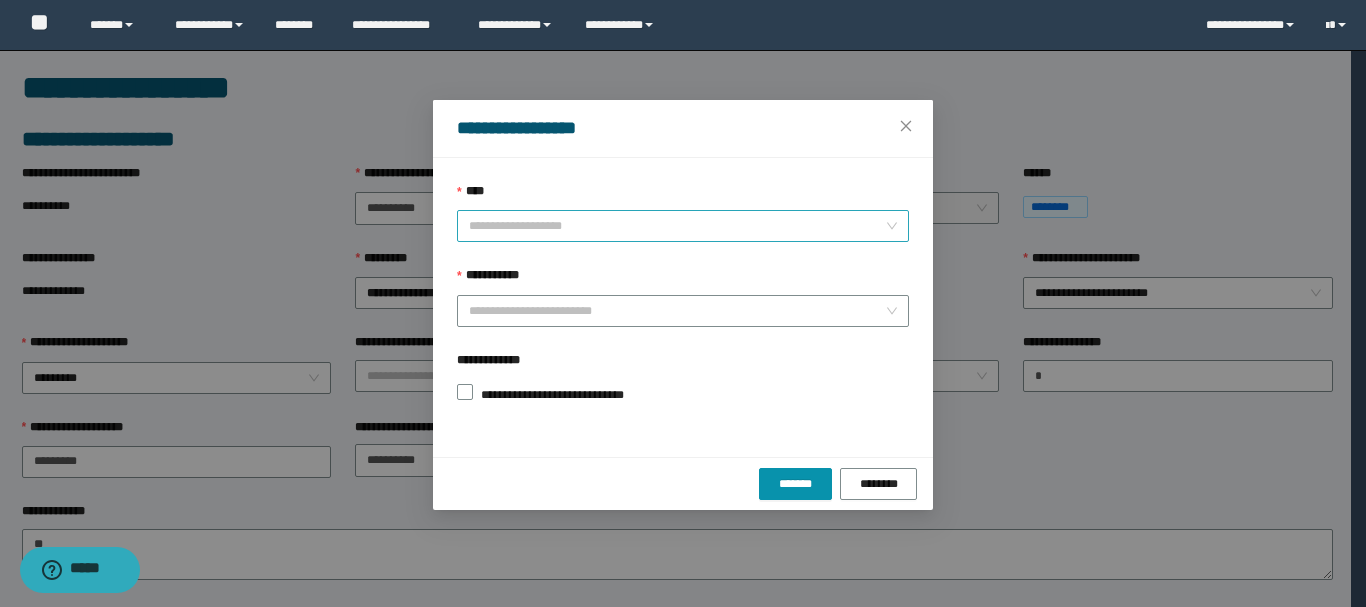 click on "****" at bounding box center (677, 226) 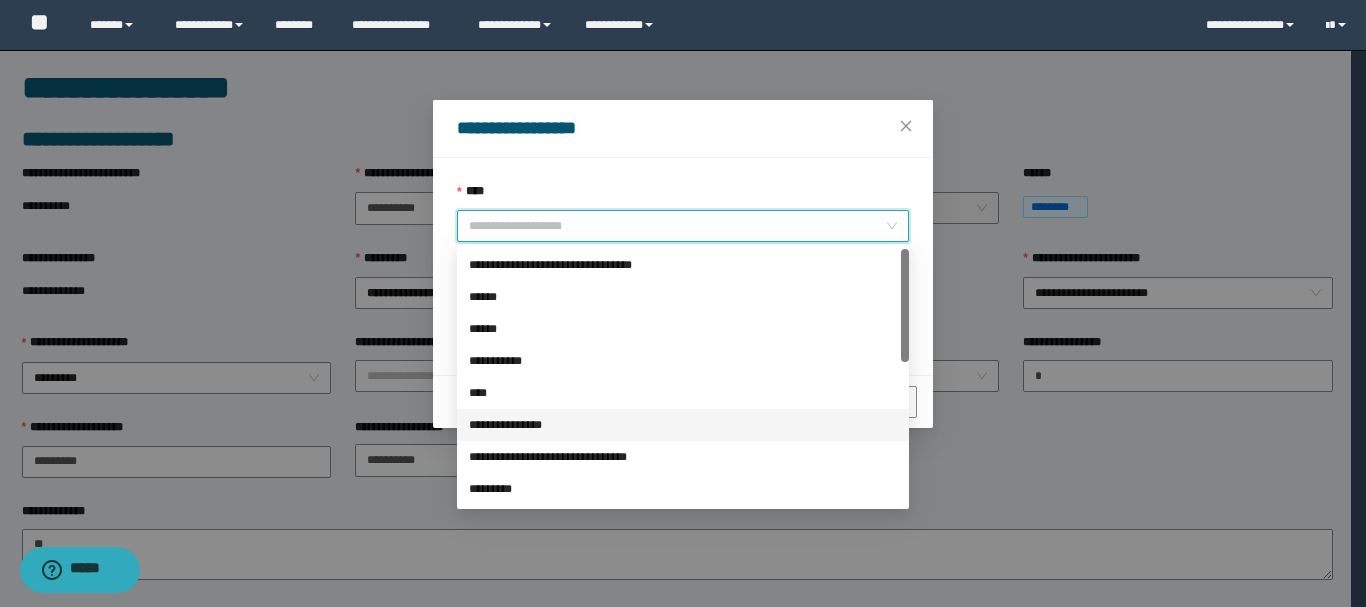 click on "**********" at bounding box center [683, 425] 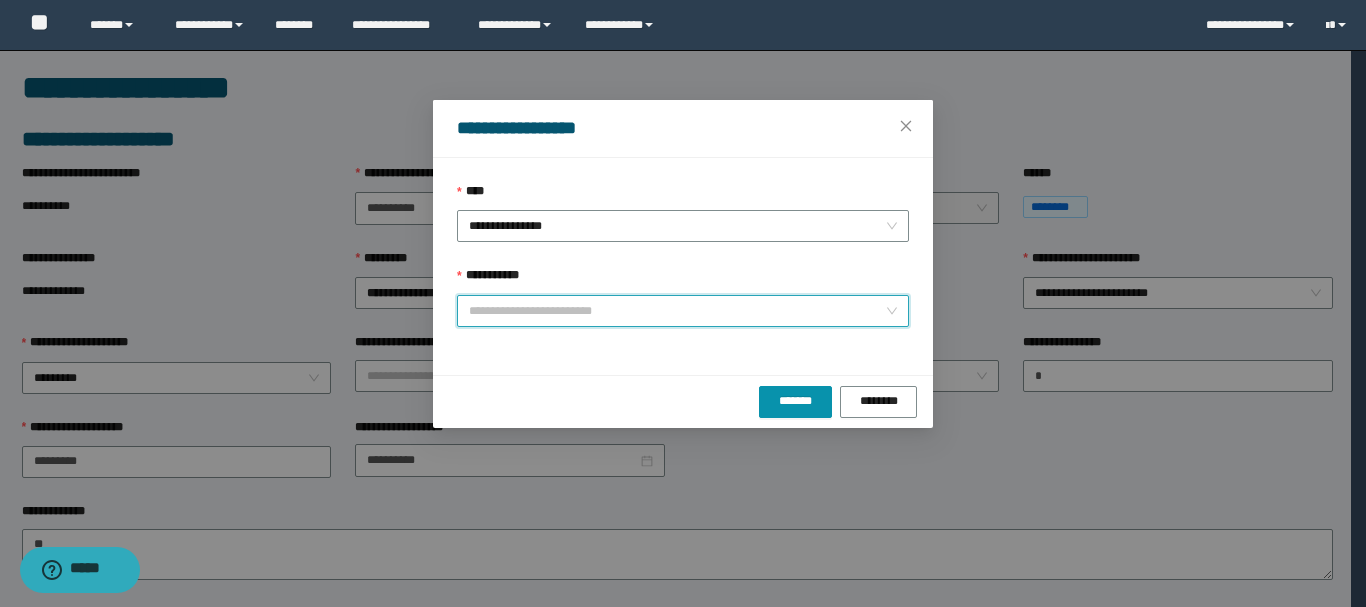 click on "**********" at bounding box center [677, 311] 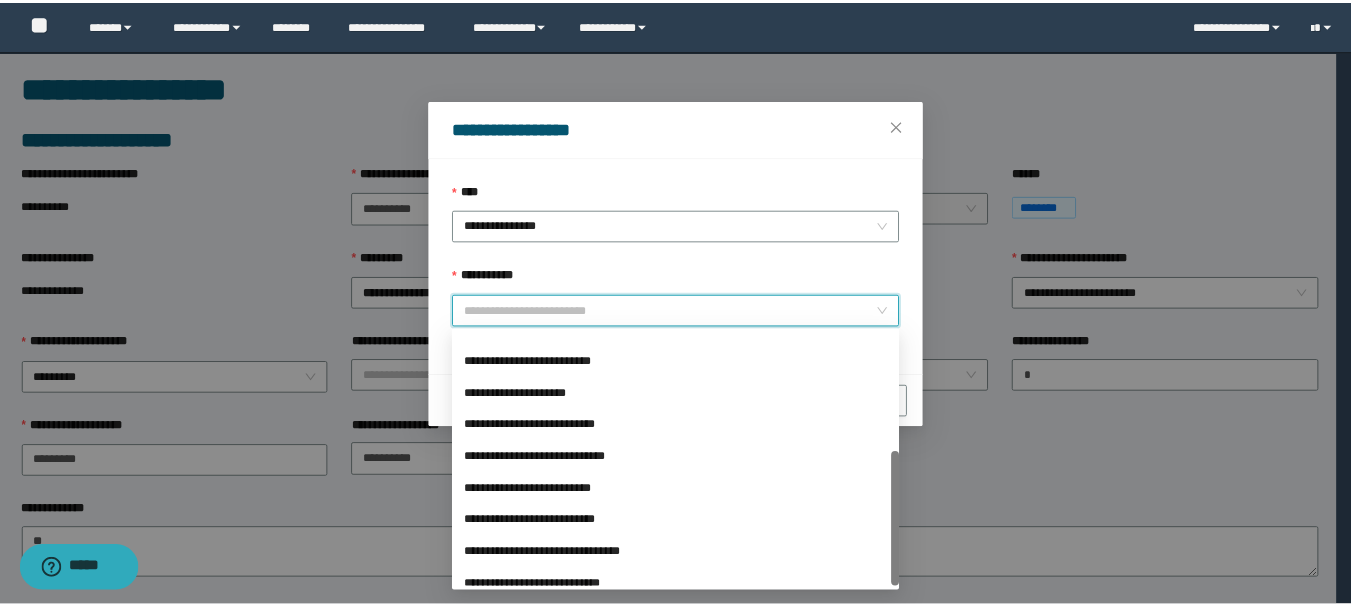 scroll, scrollTop: 224, scrollLeft: 0, axis: vertical 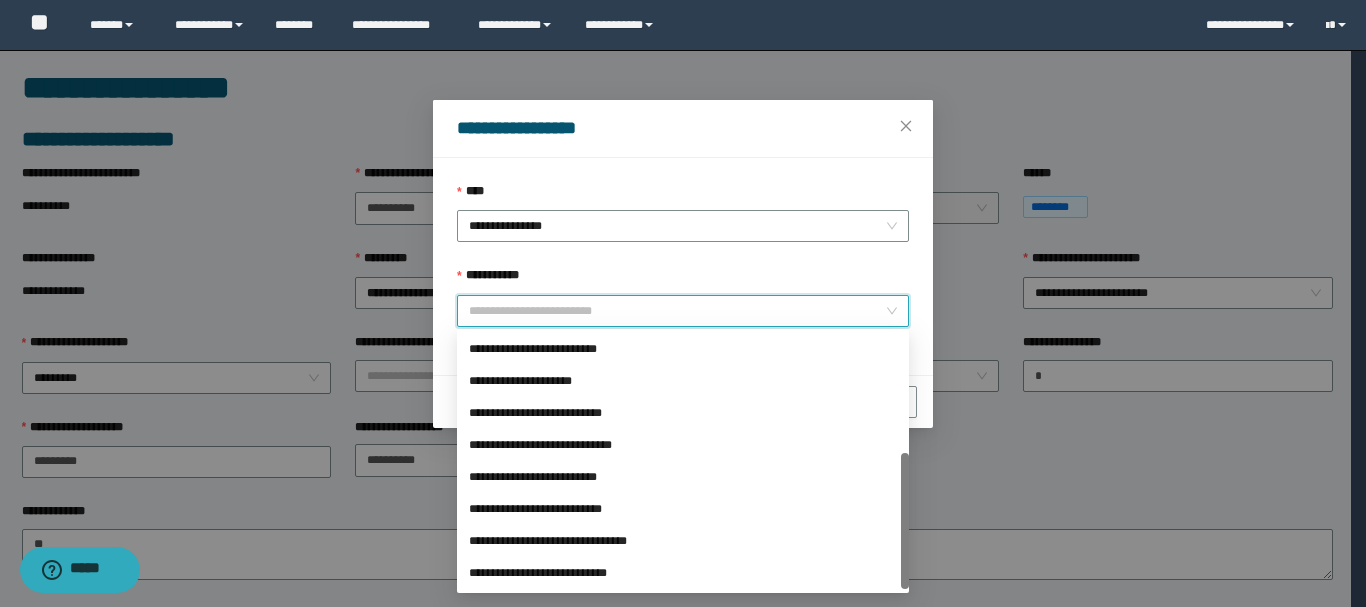 drag, startPoint x: 906, startPoint y: 370, endPoint x: 841, endPoint y: 547, distance: 188.55768 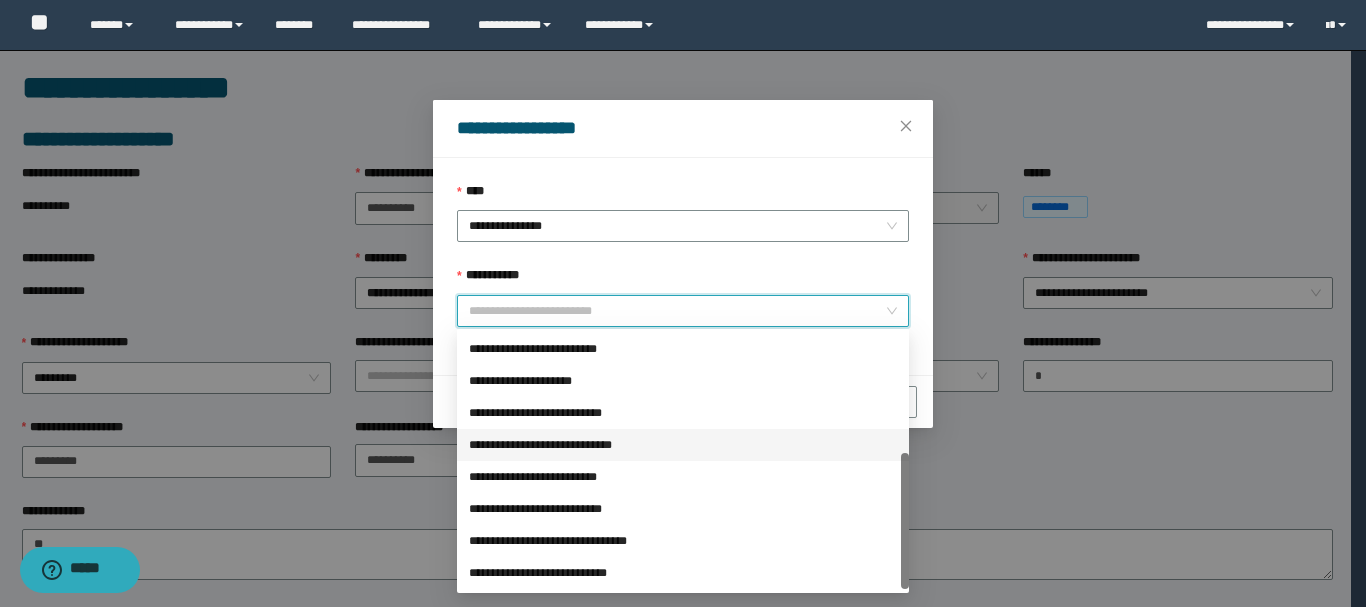 drag, startPoint x: 495, startPoint y: 436, endPoint x: 579, endPoint y: 451, distance: 85.32877 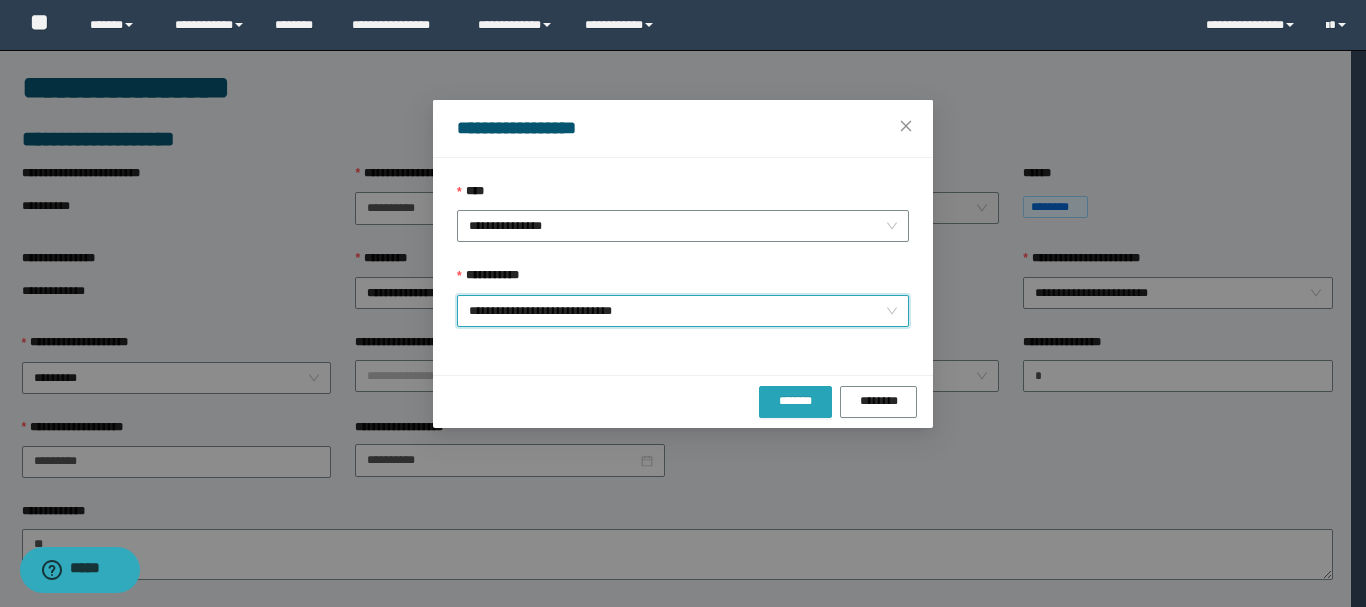 click on "*******" at bounding box center (796, 402) 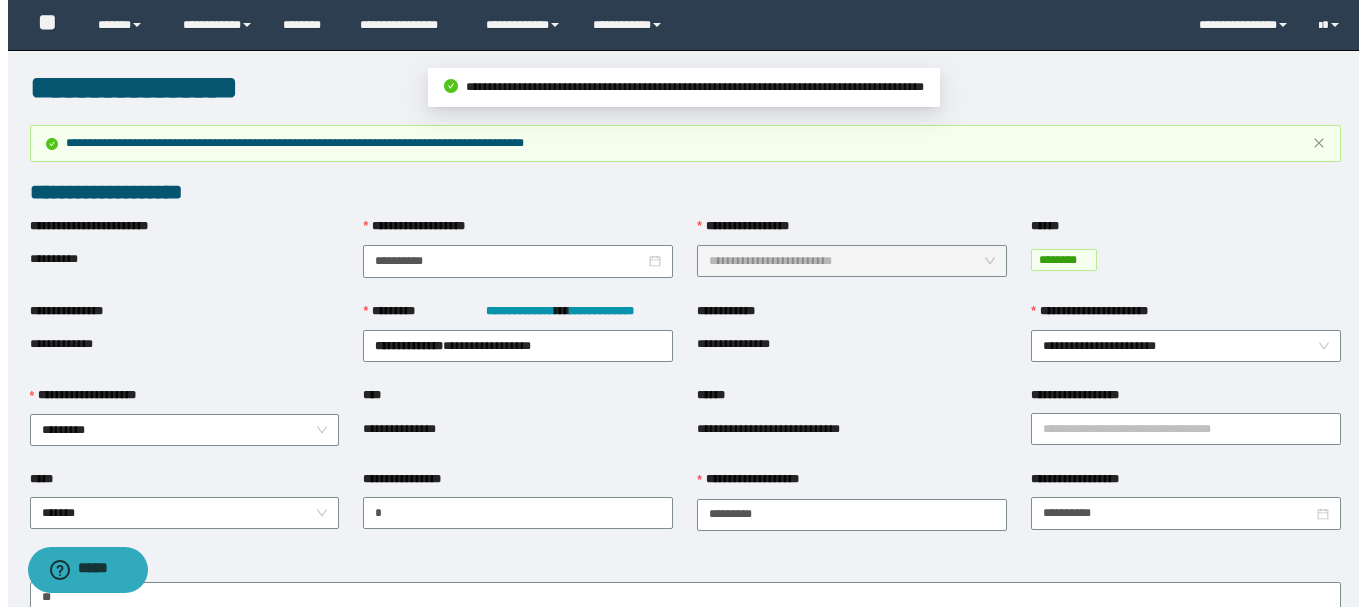scroll, scrollTop: 480, scrollLeft: 0, axis: vertical 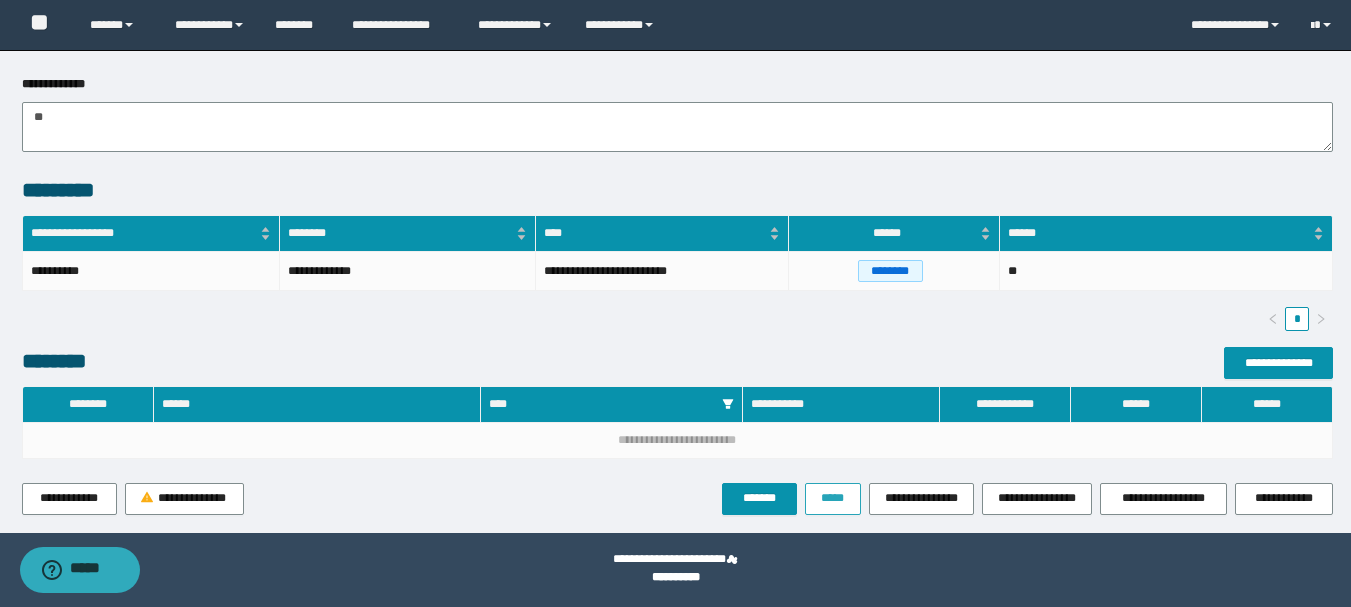 click on "*****" at bounding box center (833, 499) 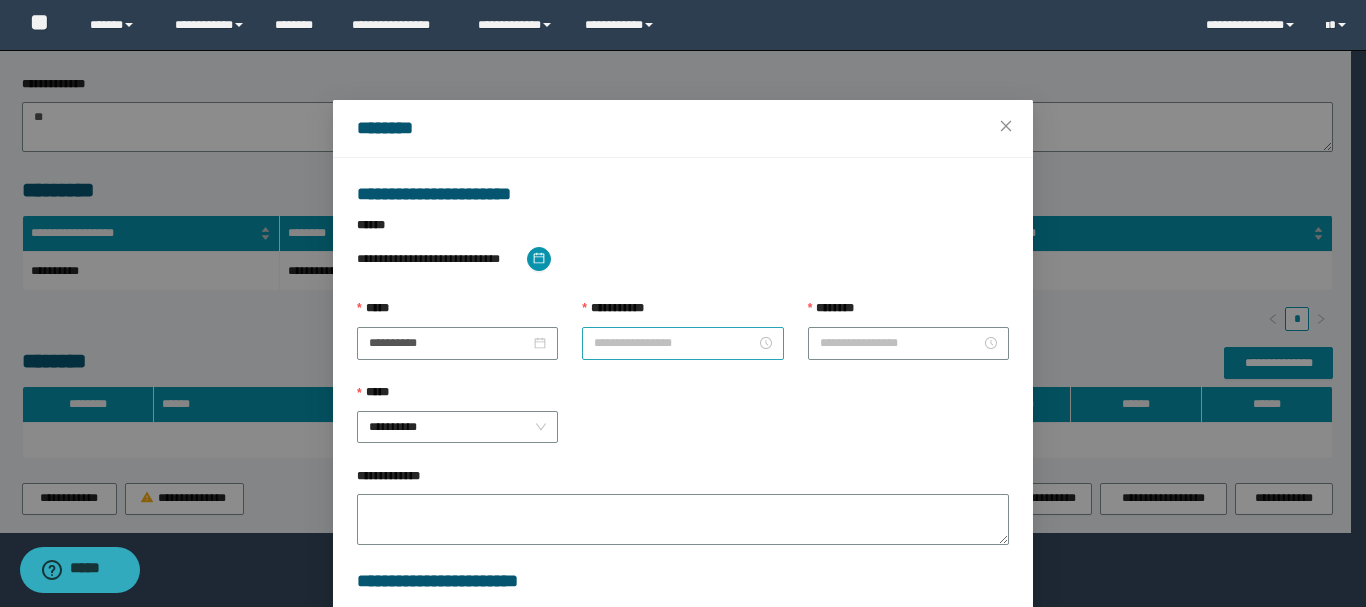 click on "**********" at bounding box center [674, 343] 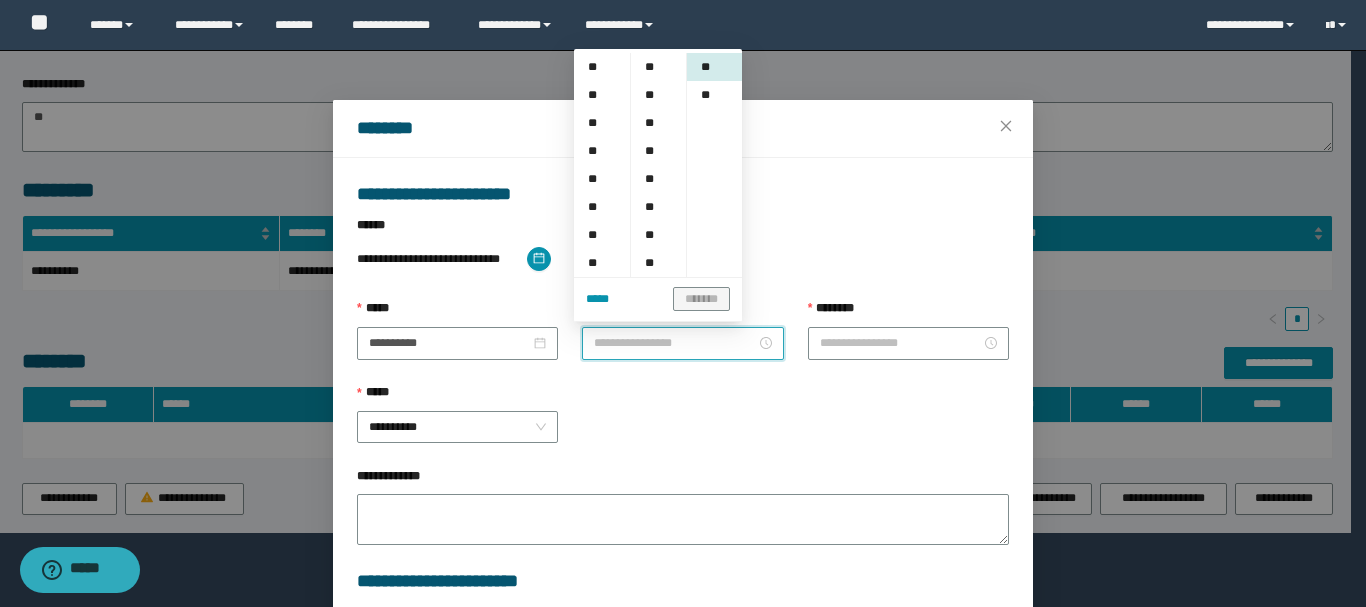 click on "**" at bounding box center (594, 235) 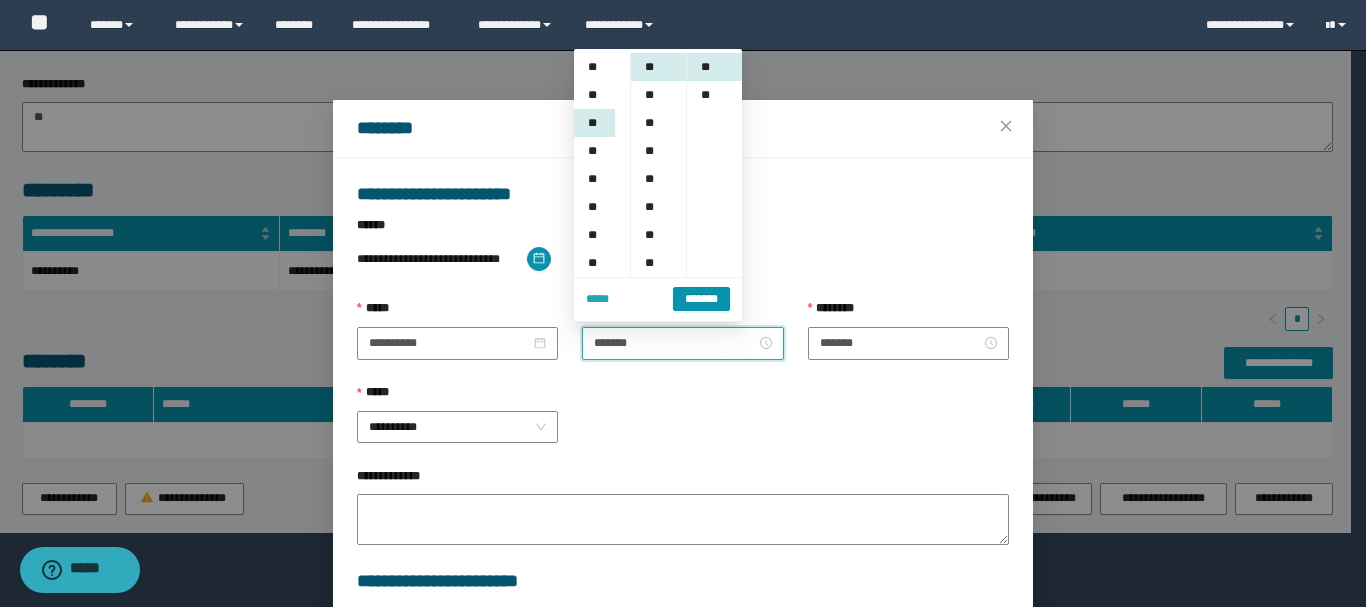 scroll, scrollTop: 168, scrollLeft: 0, axis: vertical 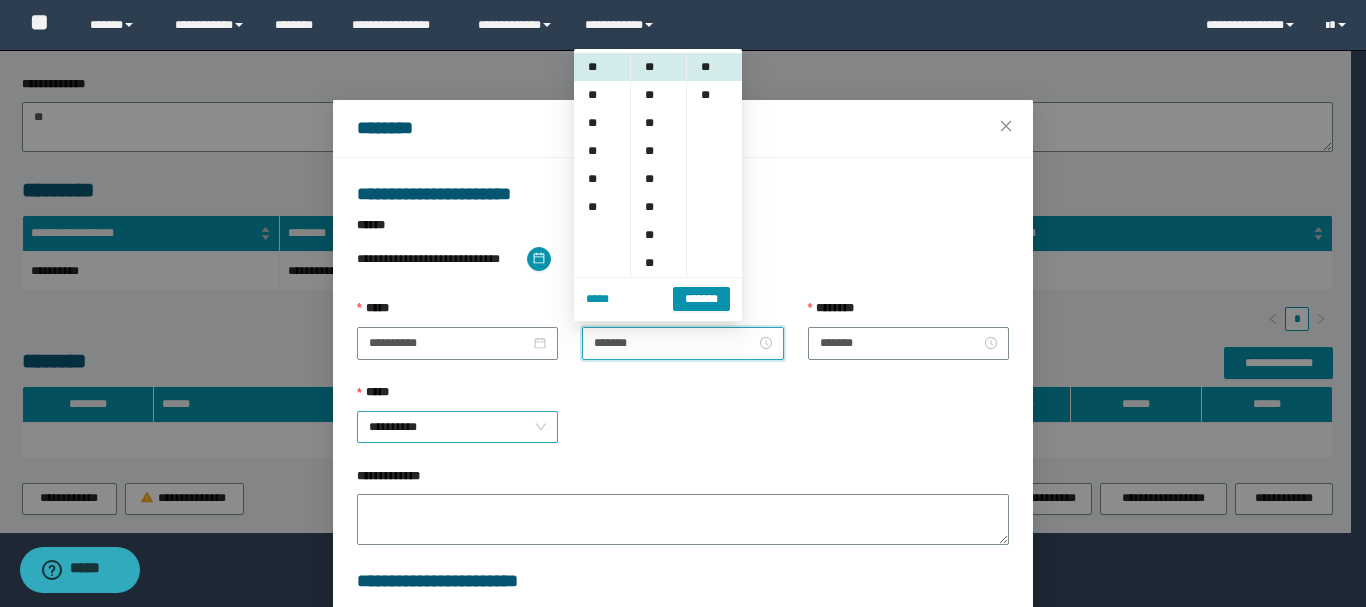 click on "**********" at bounding box center (457, 427) 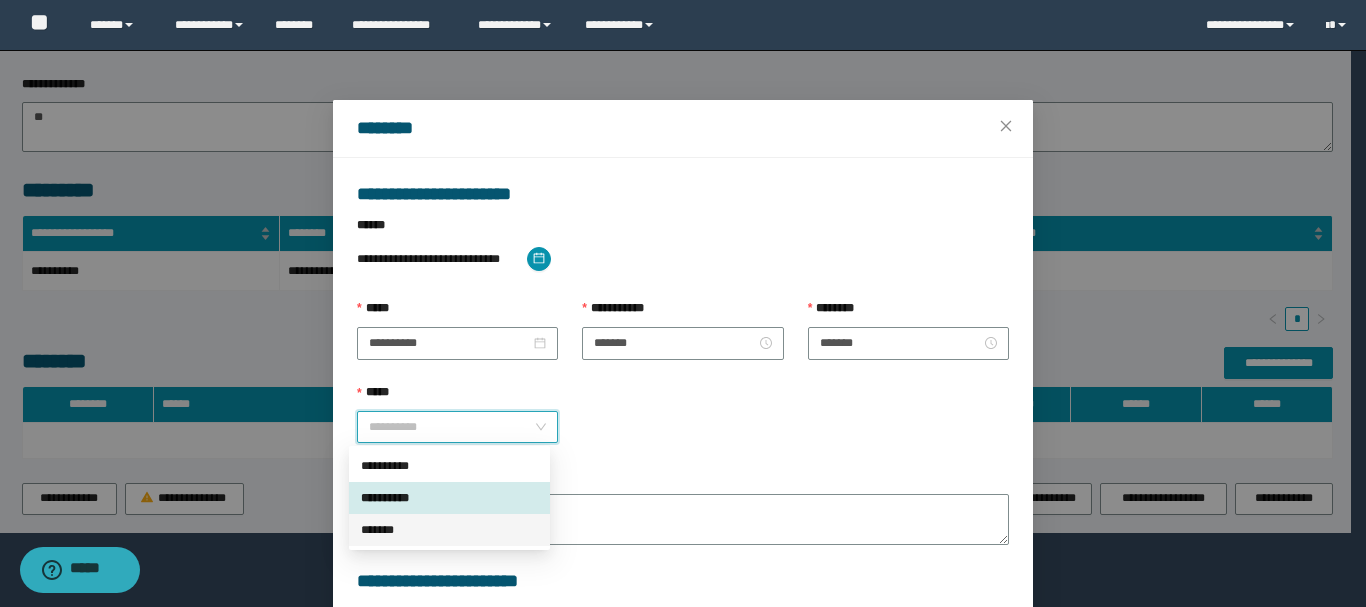 click on "*******" at bounding box center [449, 530] 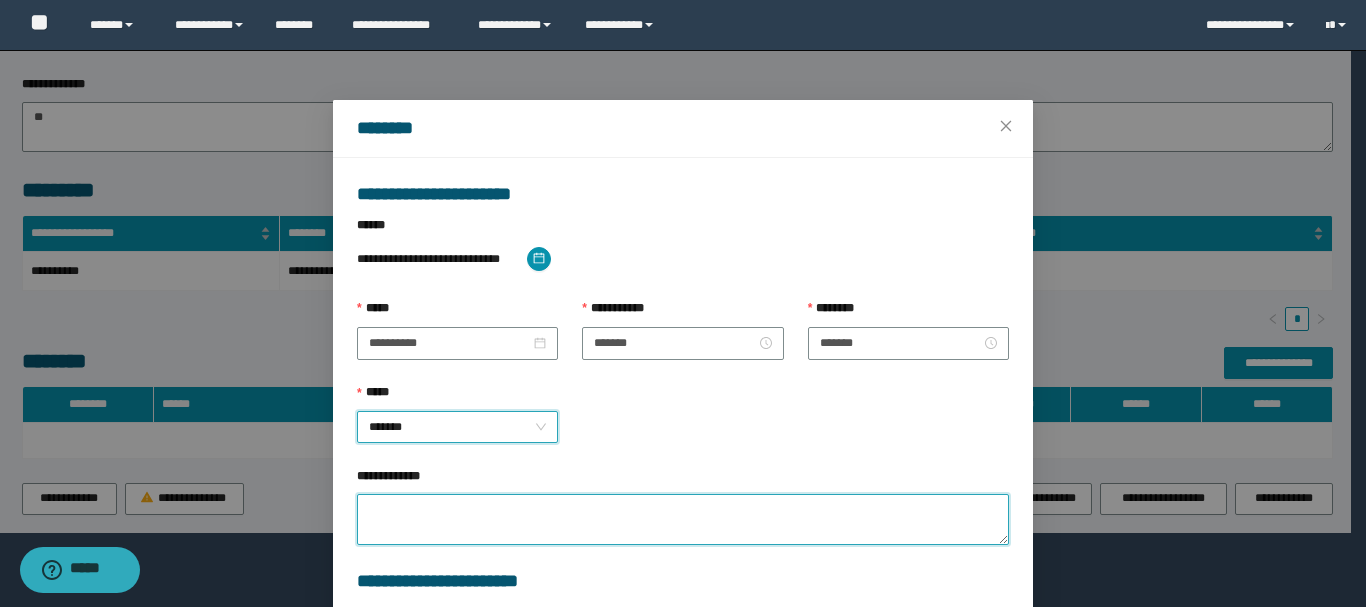 click on "**********" at bounding box center (683, 519) 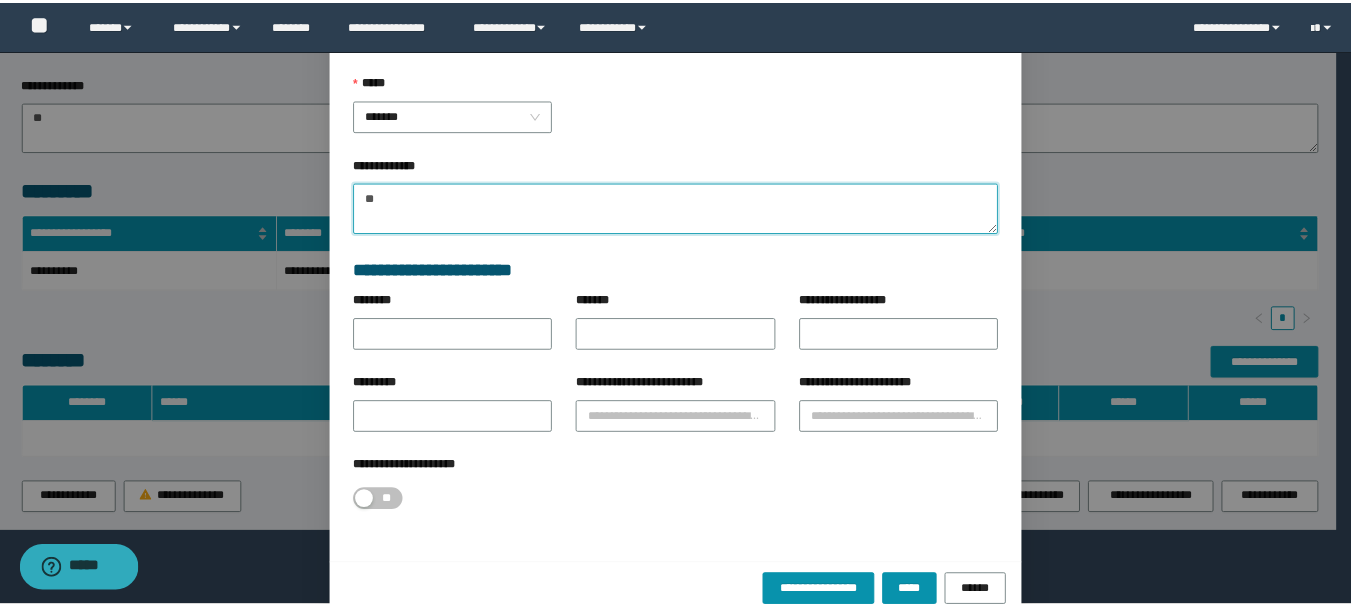 scroll, scrollTop: 345, scrollLeft: 0, axis: vertical 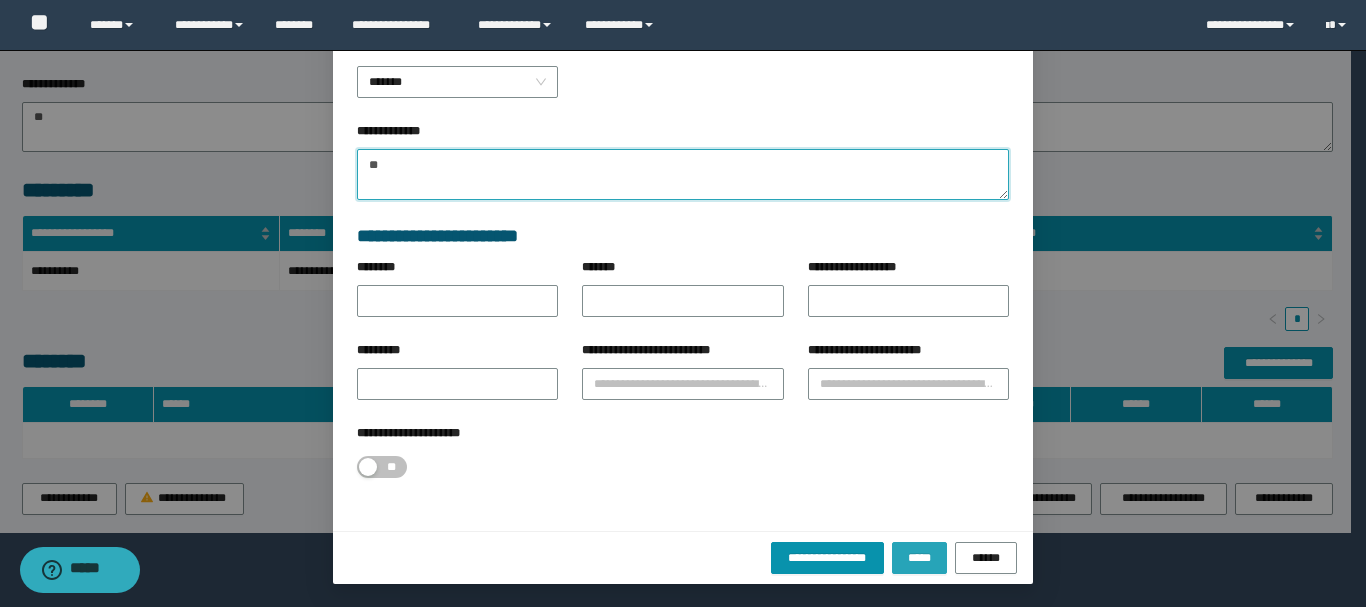 type on "**" 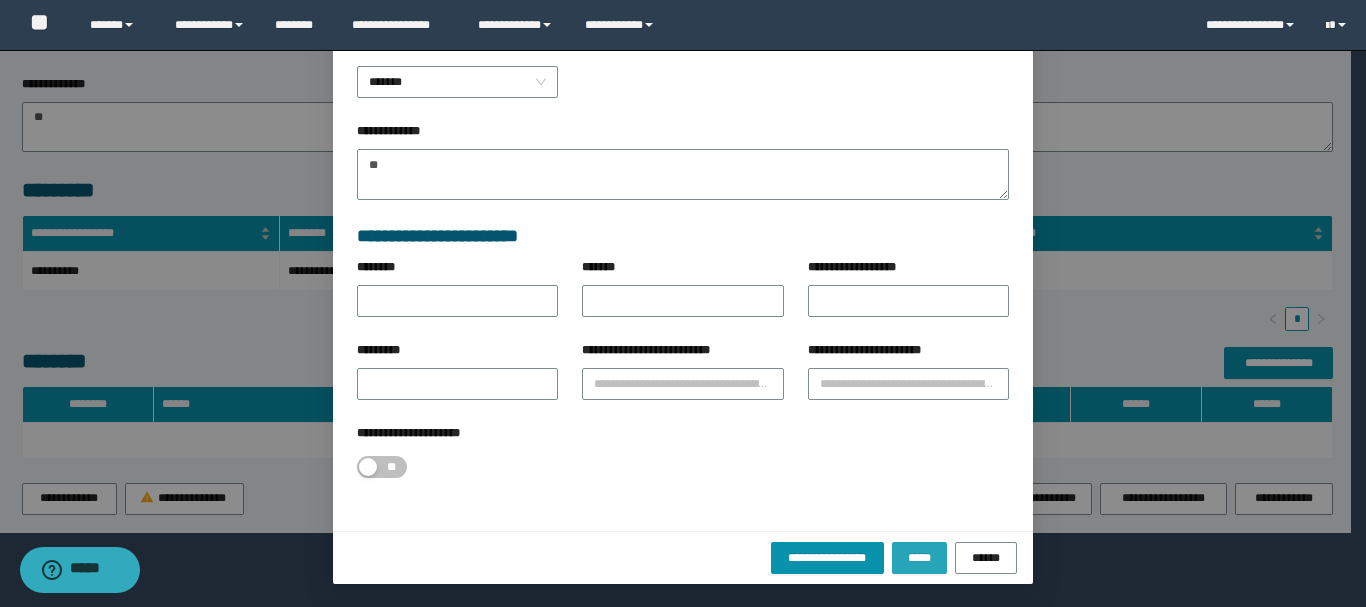 click on "*****" at bounding box center [919, 558] 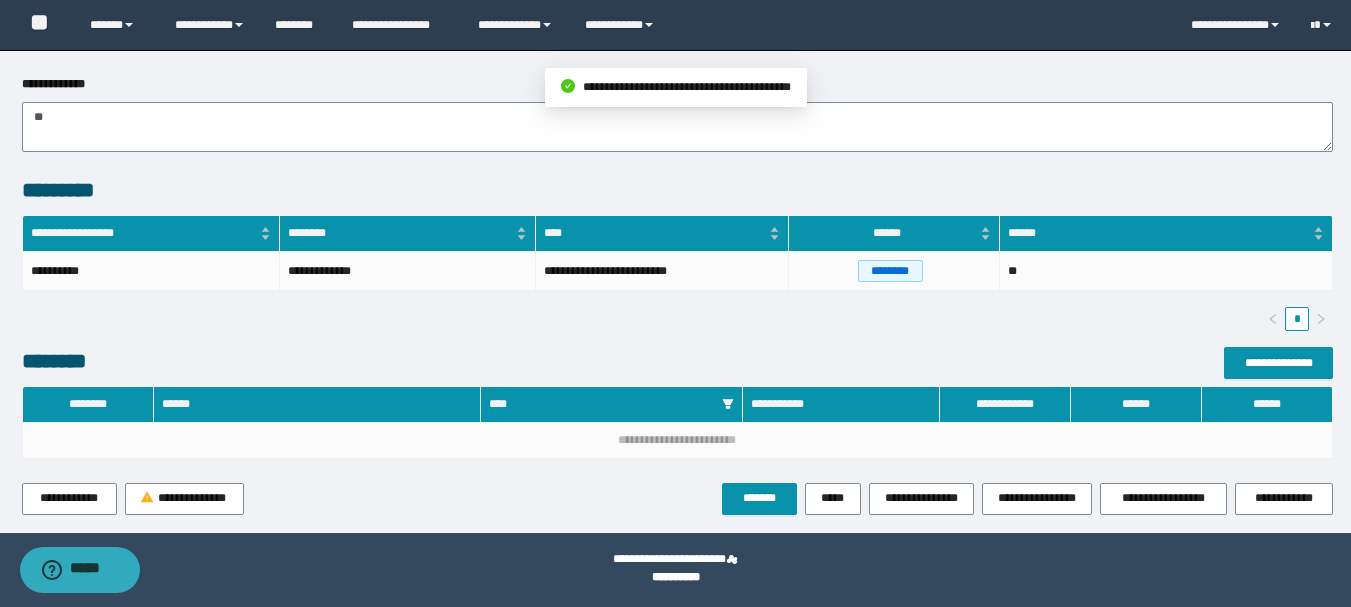 scroll, scrollTop: 0, scrollLeft: 0, axis: both 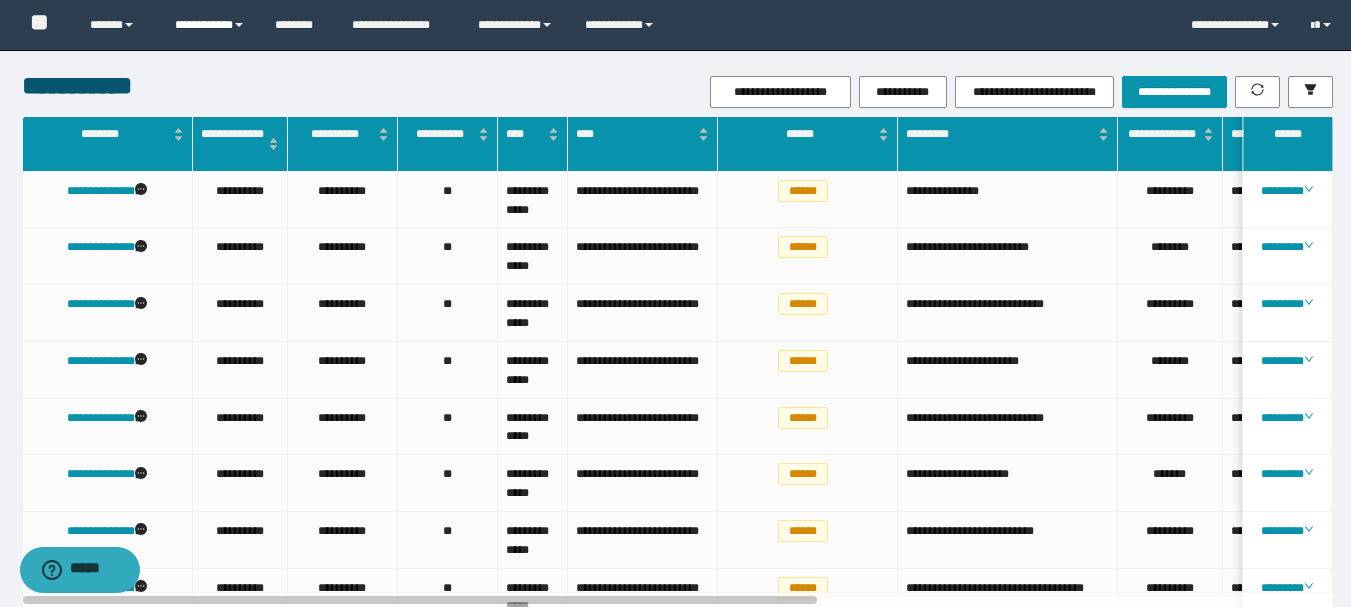click on "**********" at bounding box center [210, 25] 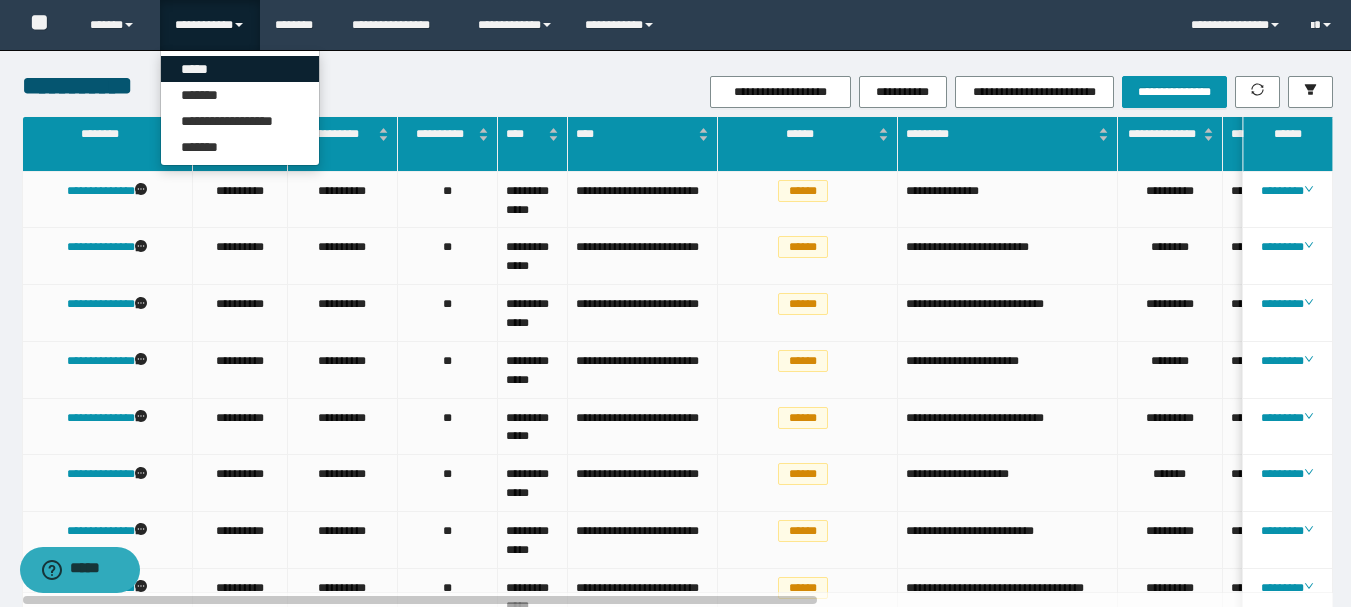 click on "*****" at bounding box center [240, 69] 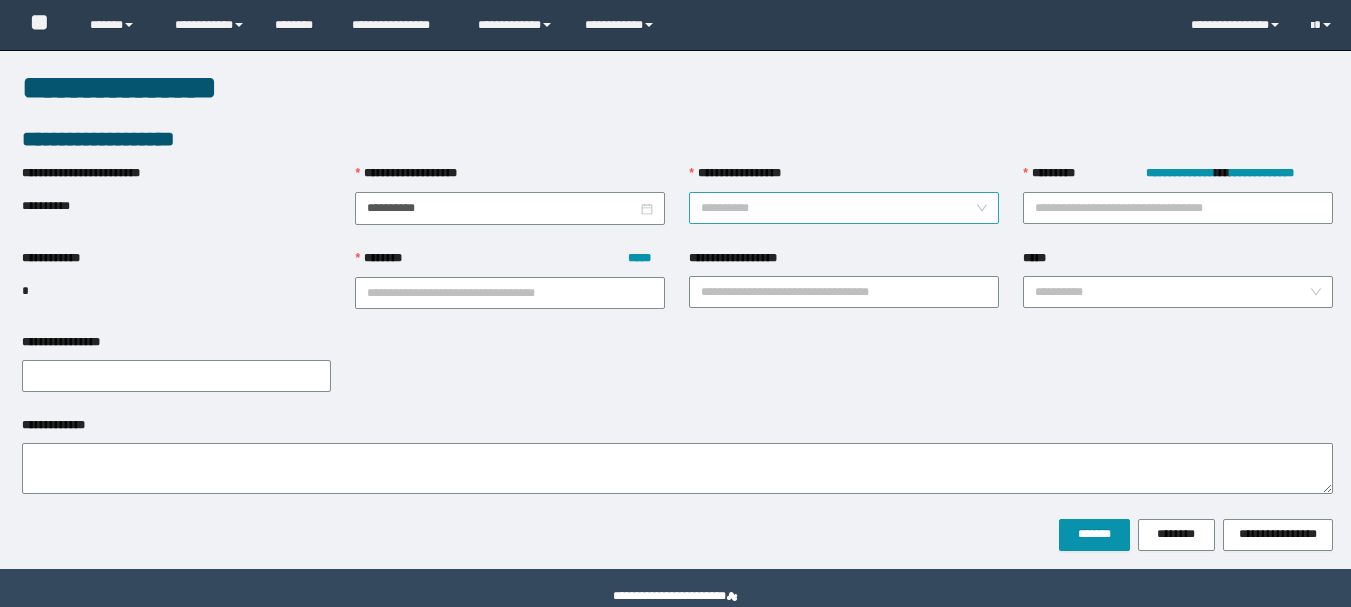 scroll, scrollTop: 0, scrollLeft: 0, axis: both 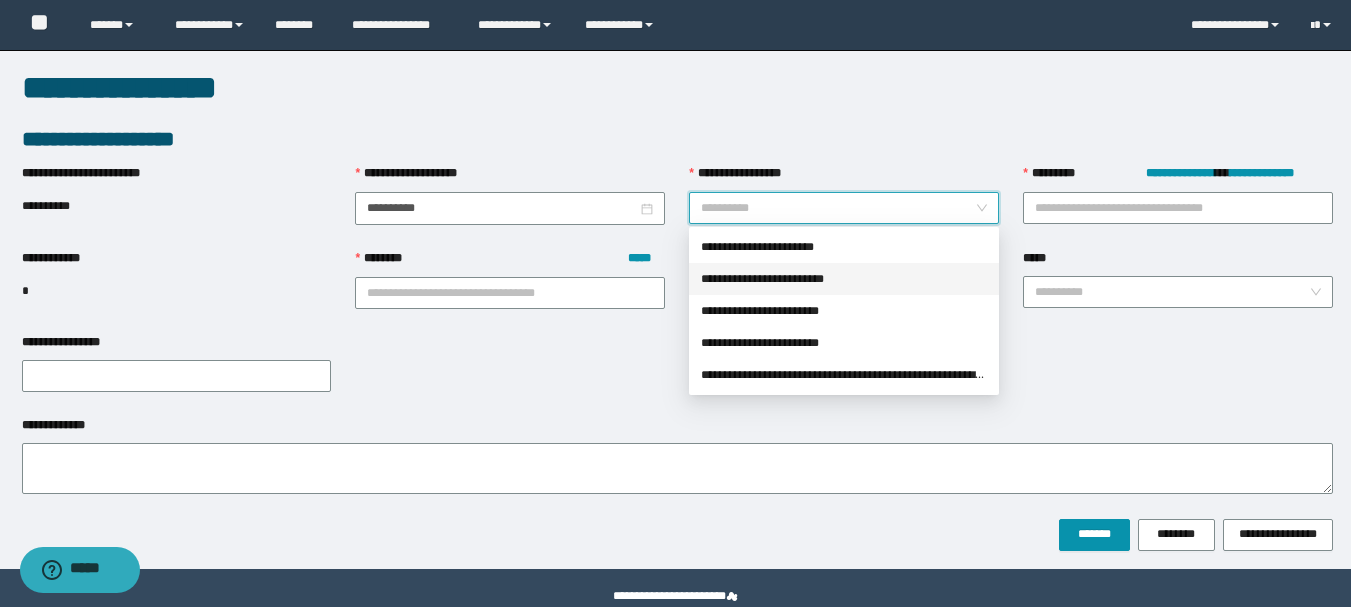 click on "**********" at bounding box center [844, 279] 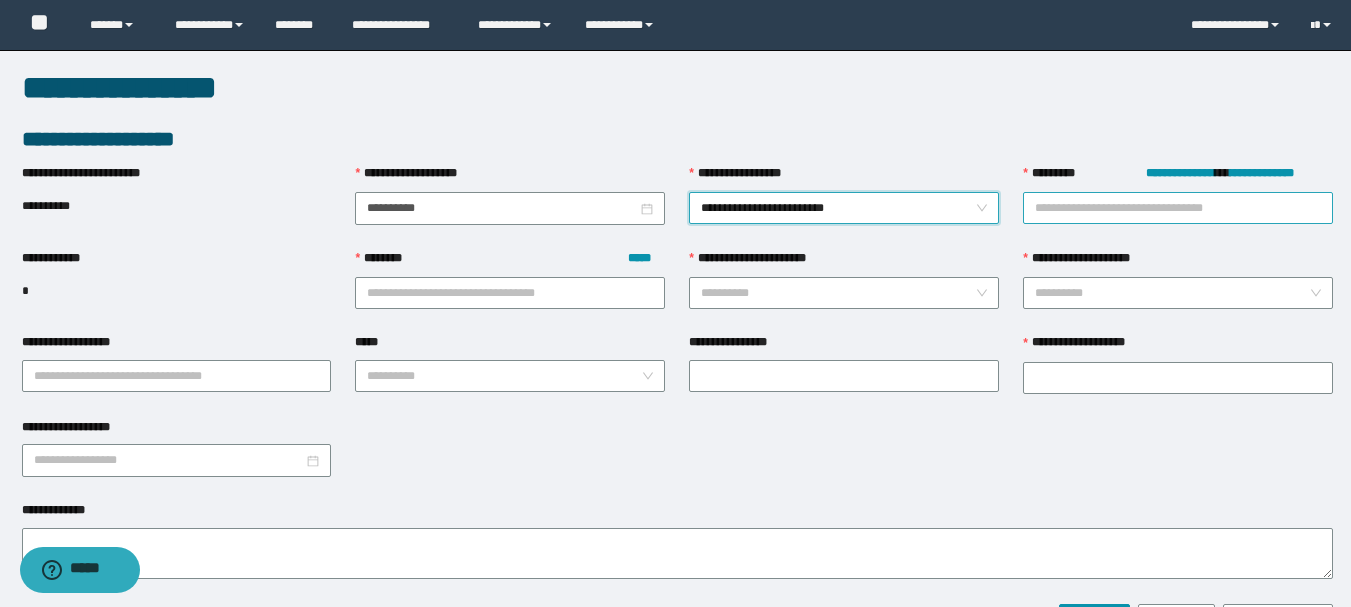 click on "**********" at bounding box center [1178, 208] 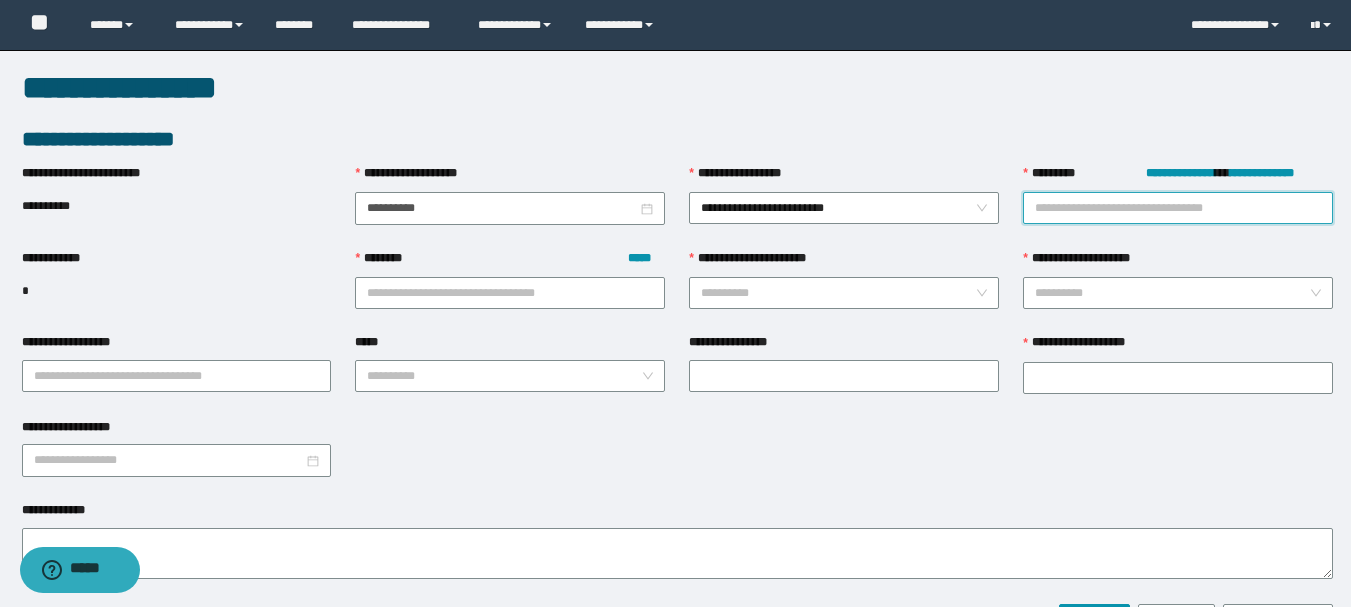 paste on "********" 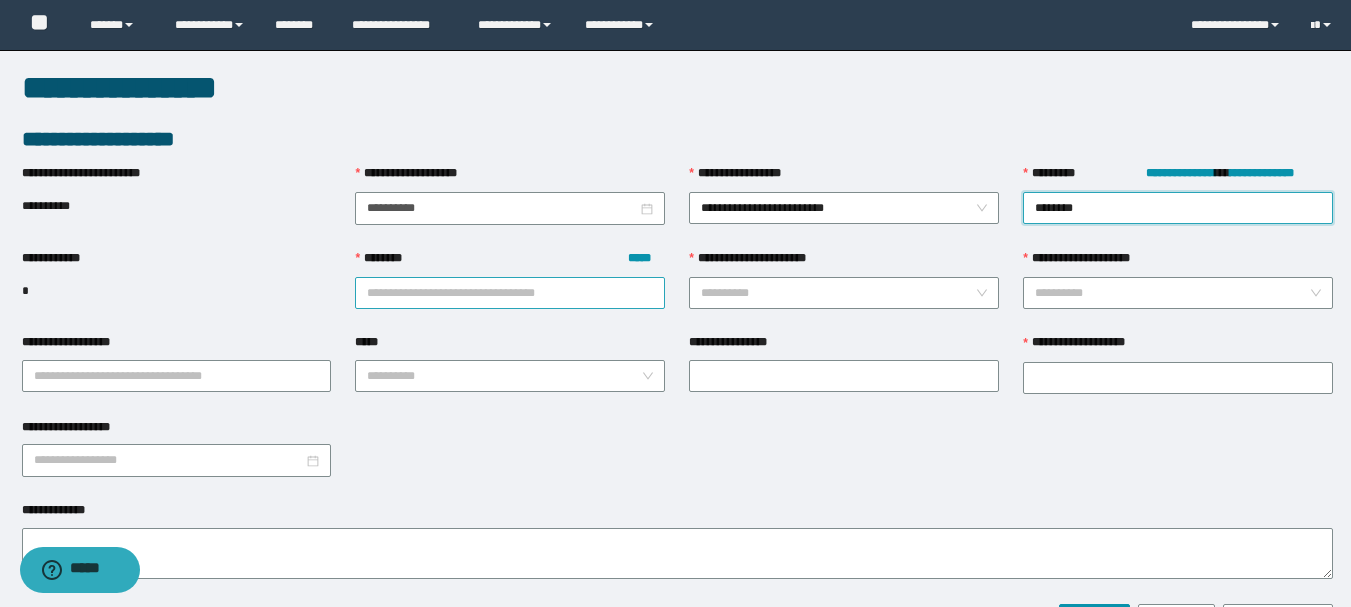 type on "********" 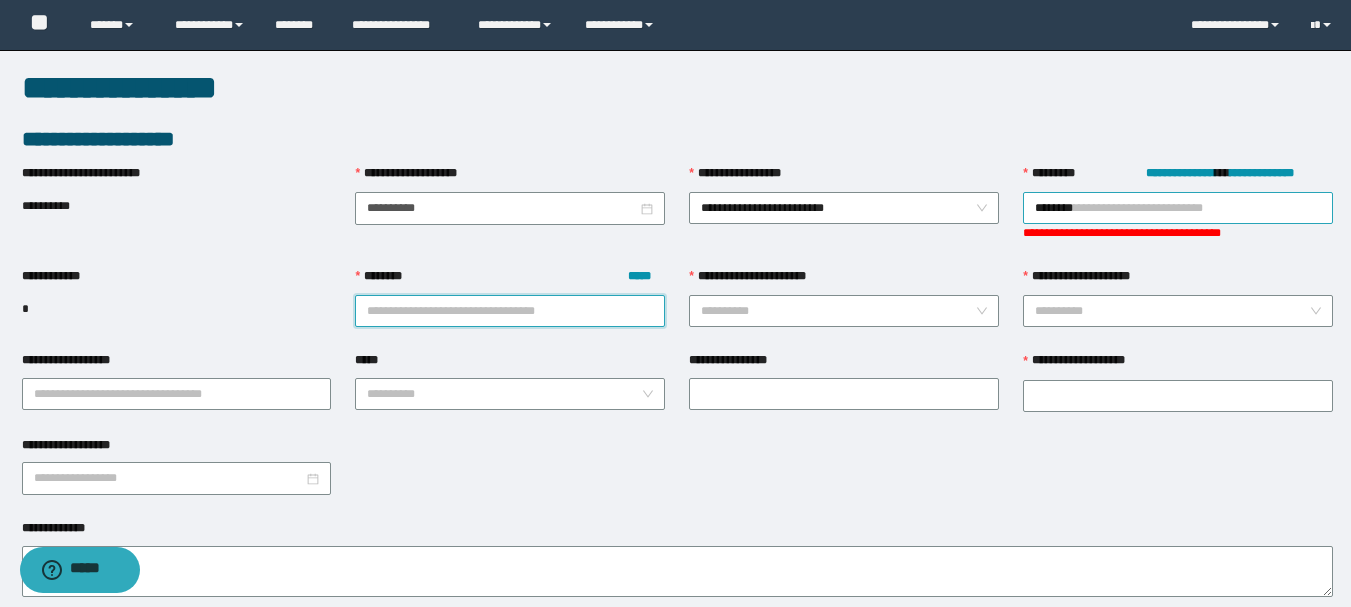 click on "********" at bounding box center (1178, 208) 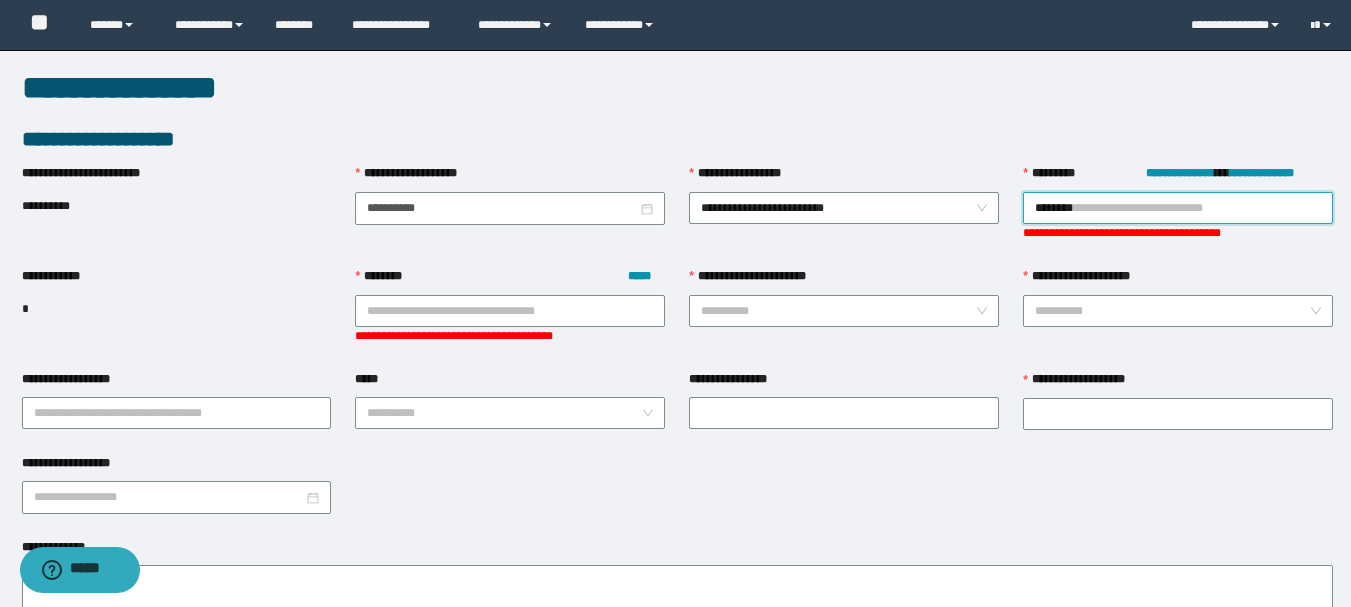 click on "********" at bounding box center [1178, 208] 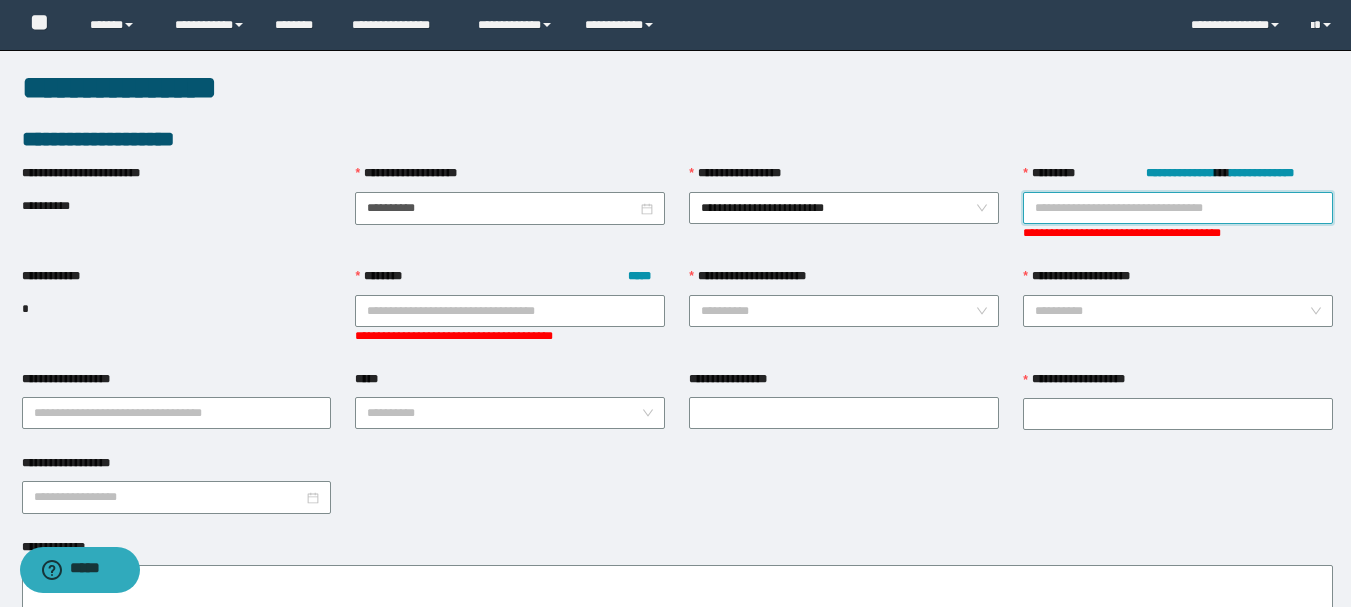paste on "********" 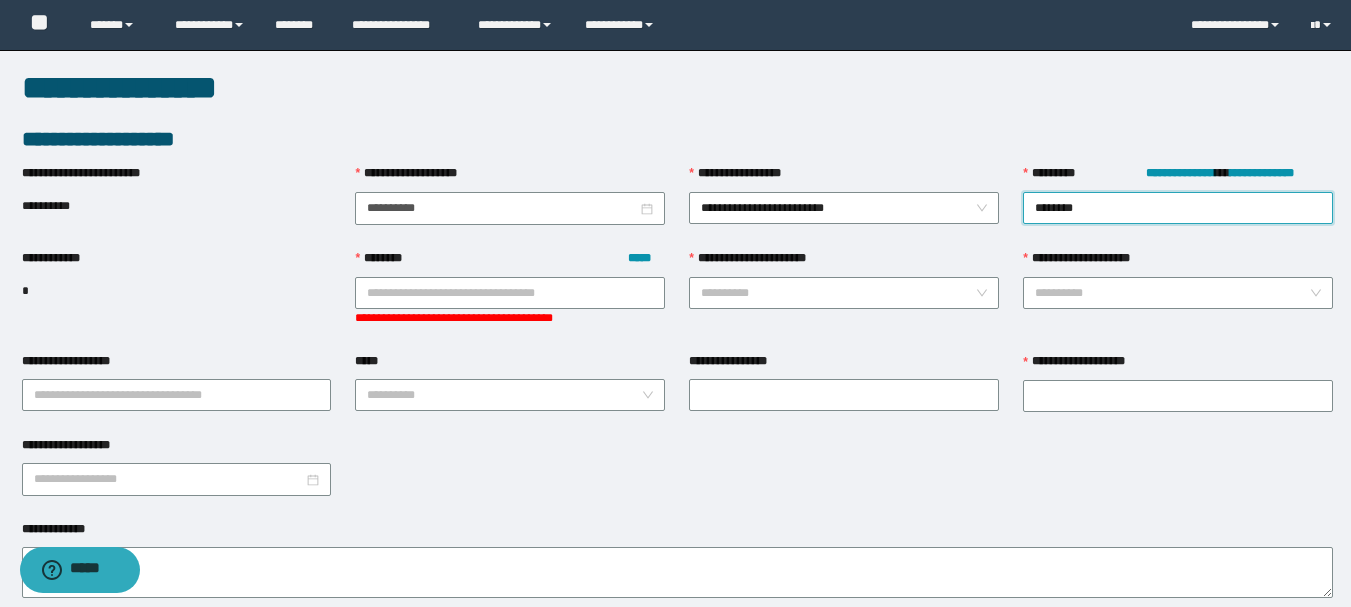 type on "********" 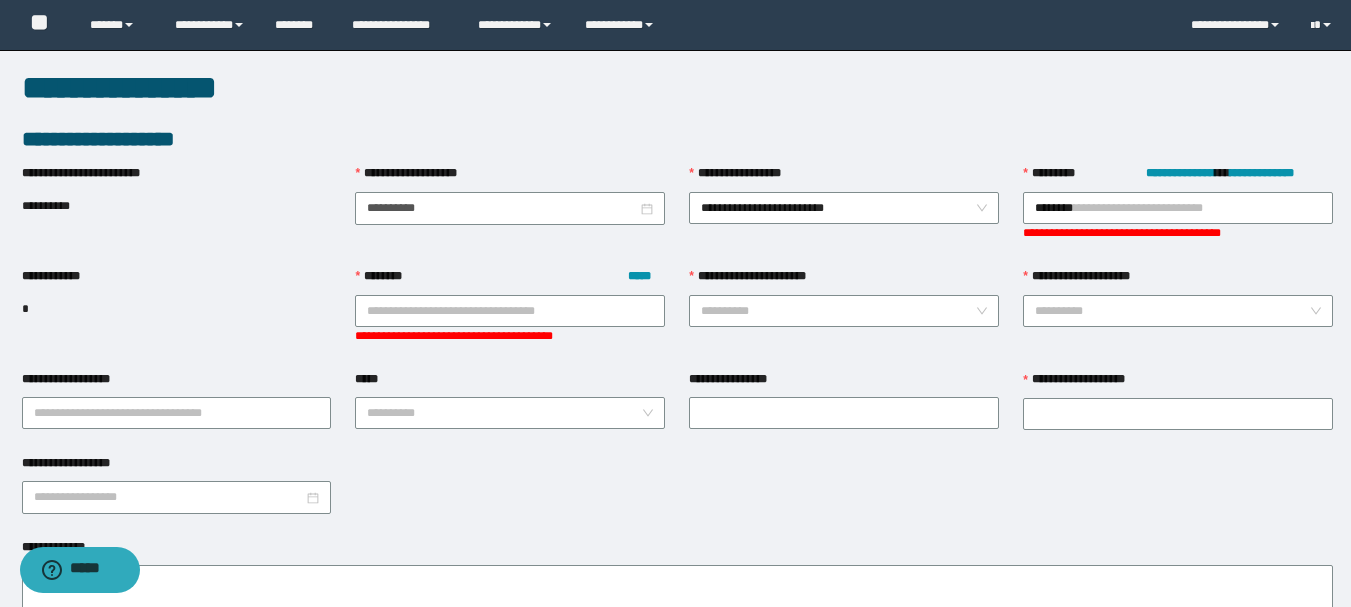 click on "**********" at bounding box center (675, 370) 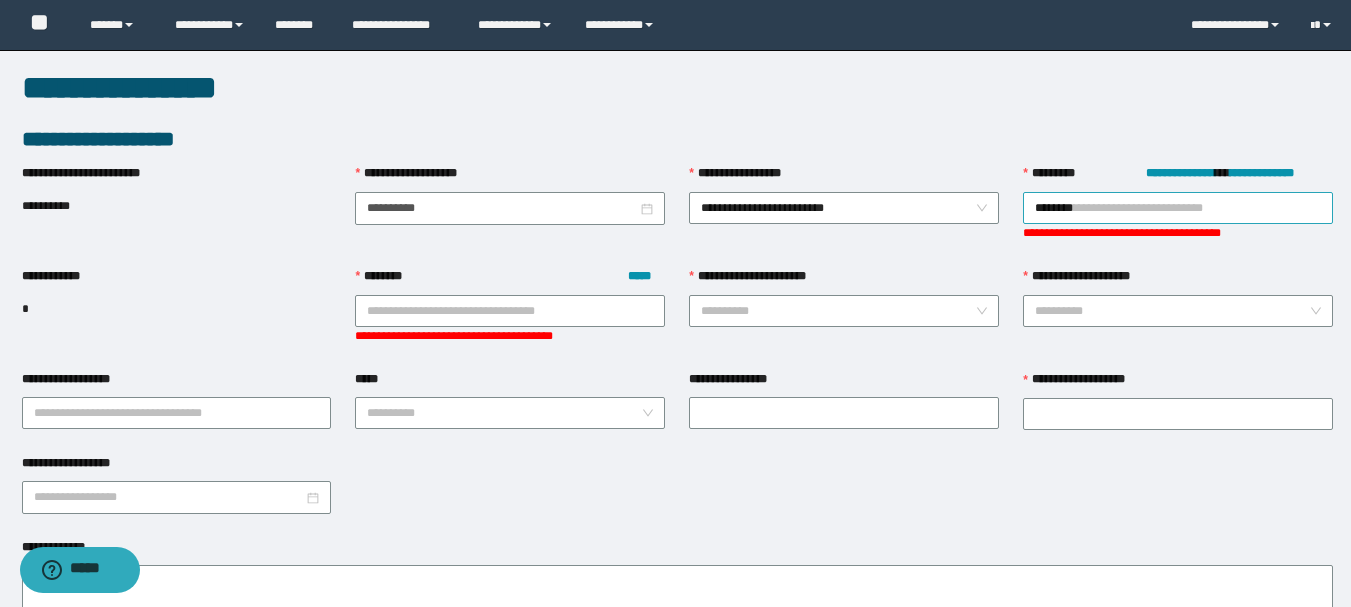 click on "********" at bounding box center (1178, 208) 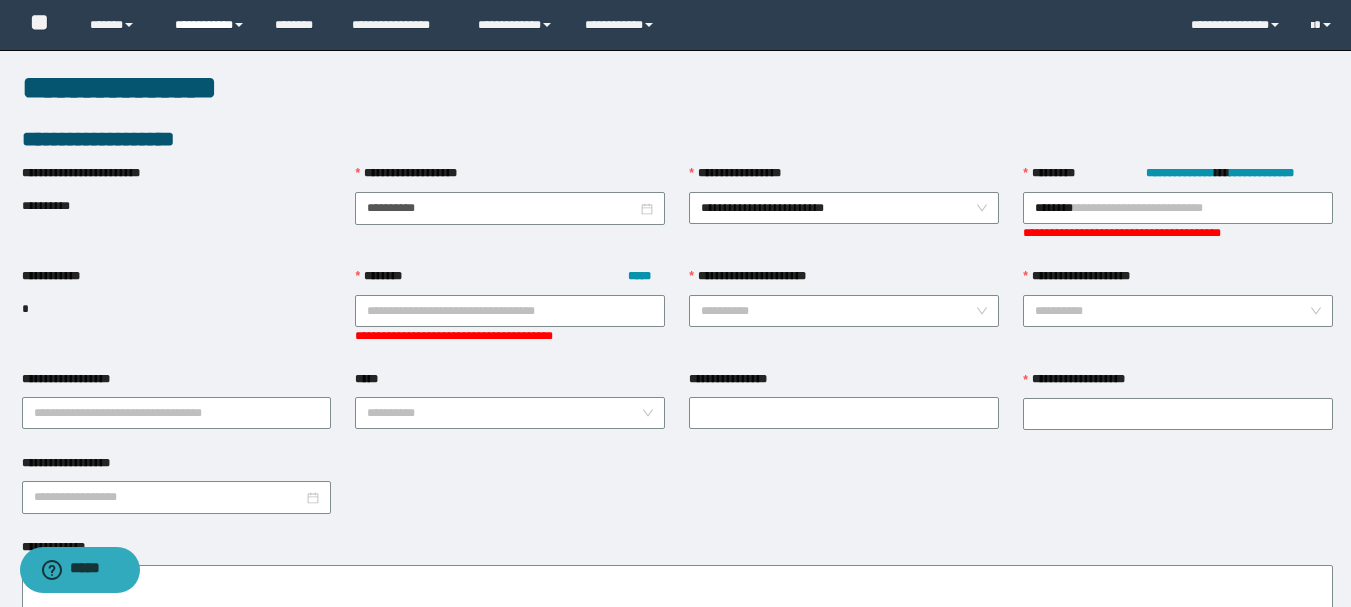 click on "**********" at bounding box center [210, 25] 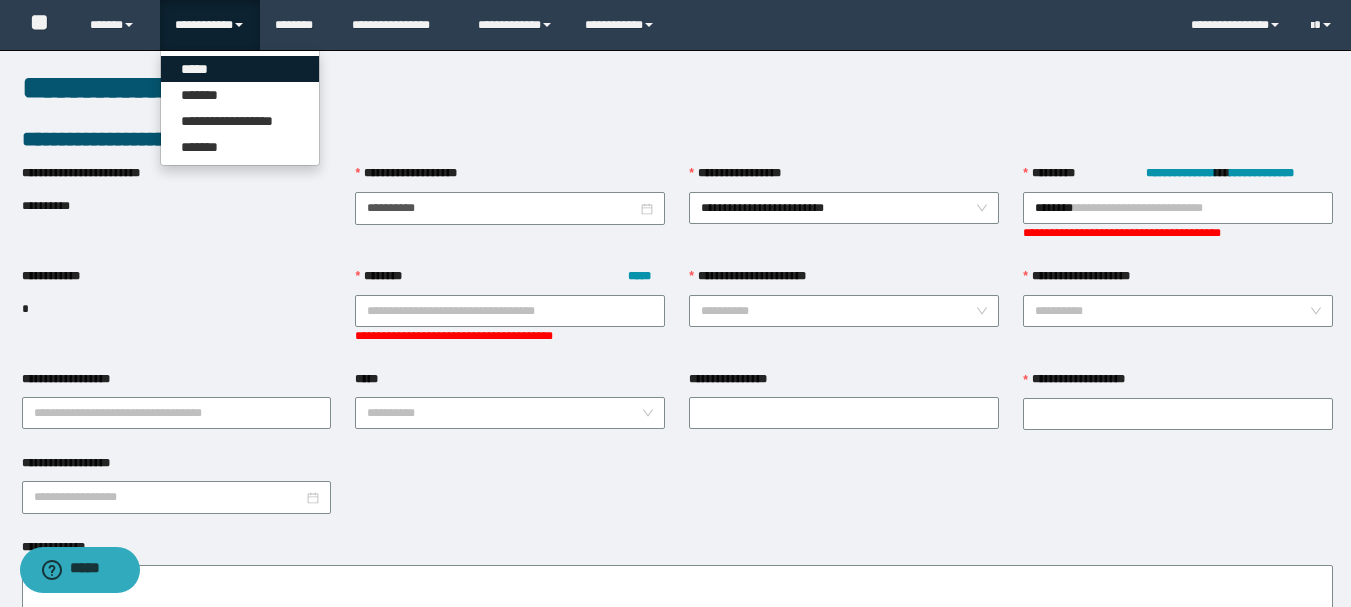 click on "*****" at bounding box center (240, 69) 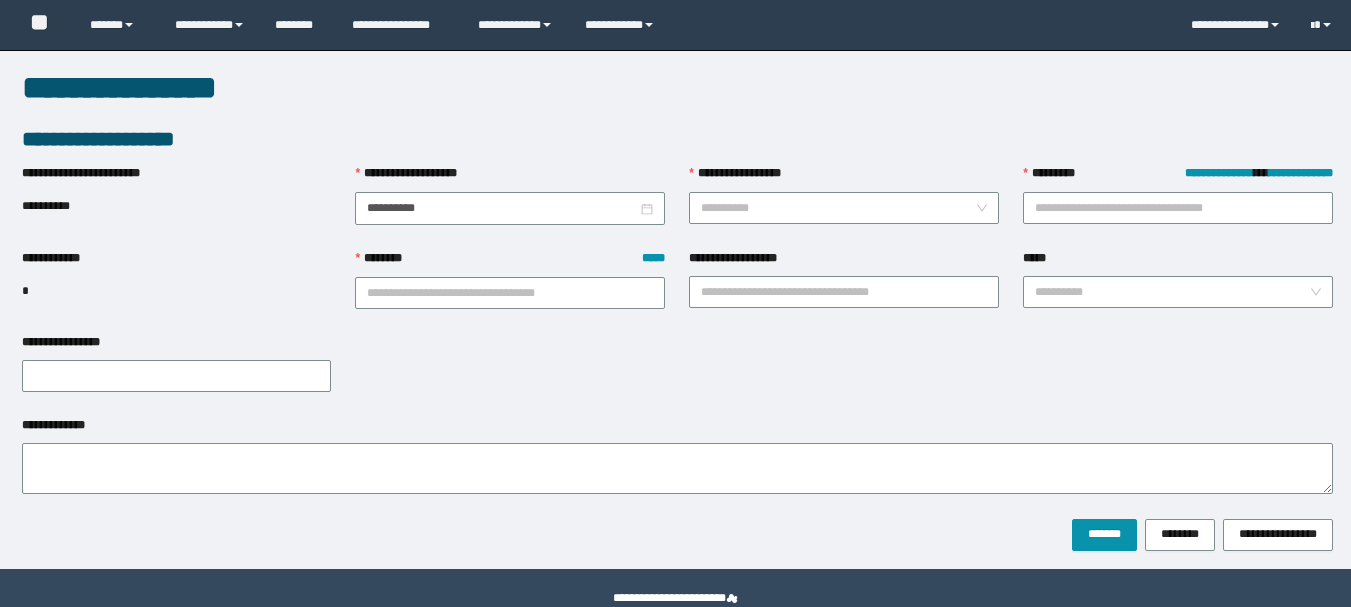 scroll, scrollTop: 0, scrollLeft: 0, axis: both 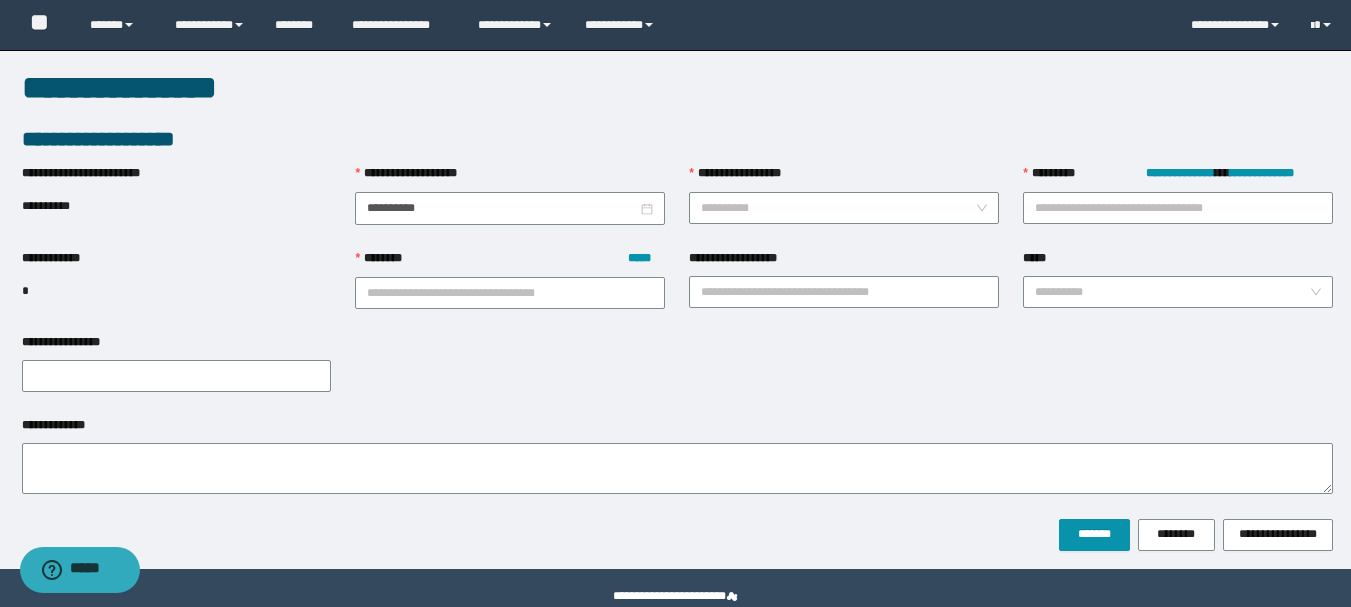 click on "**********" at bounding box center (177, 206) 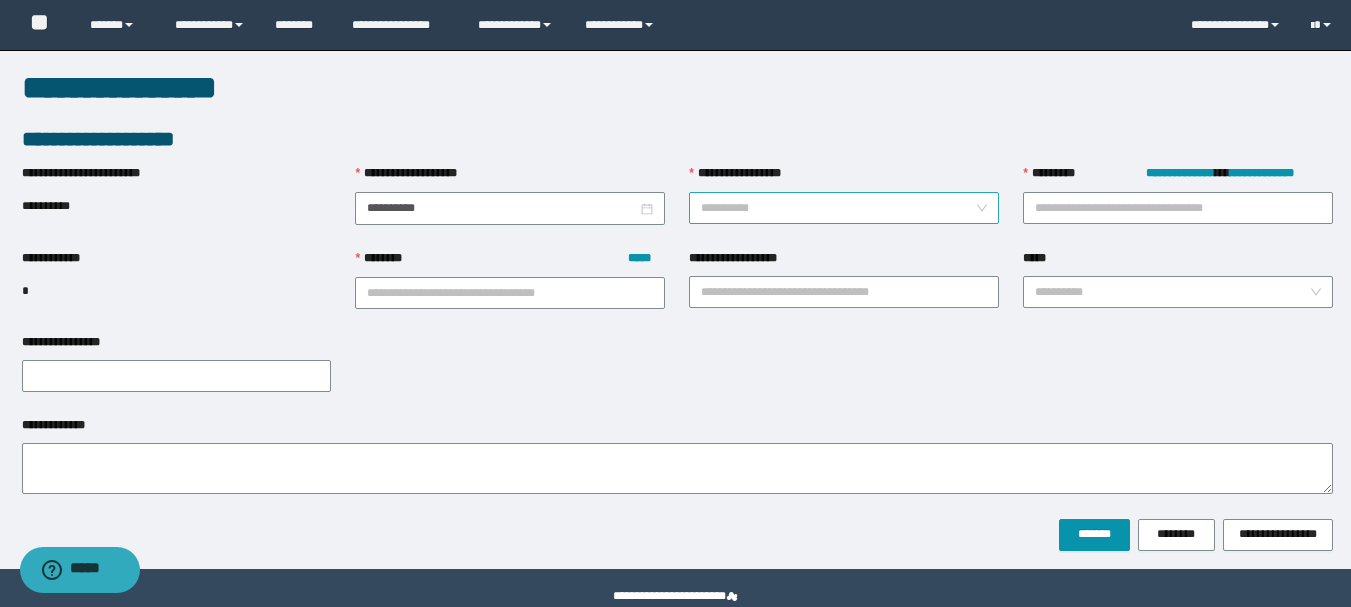 click on "**********" at bounding box center (838, 208) 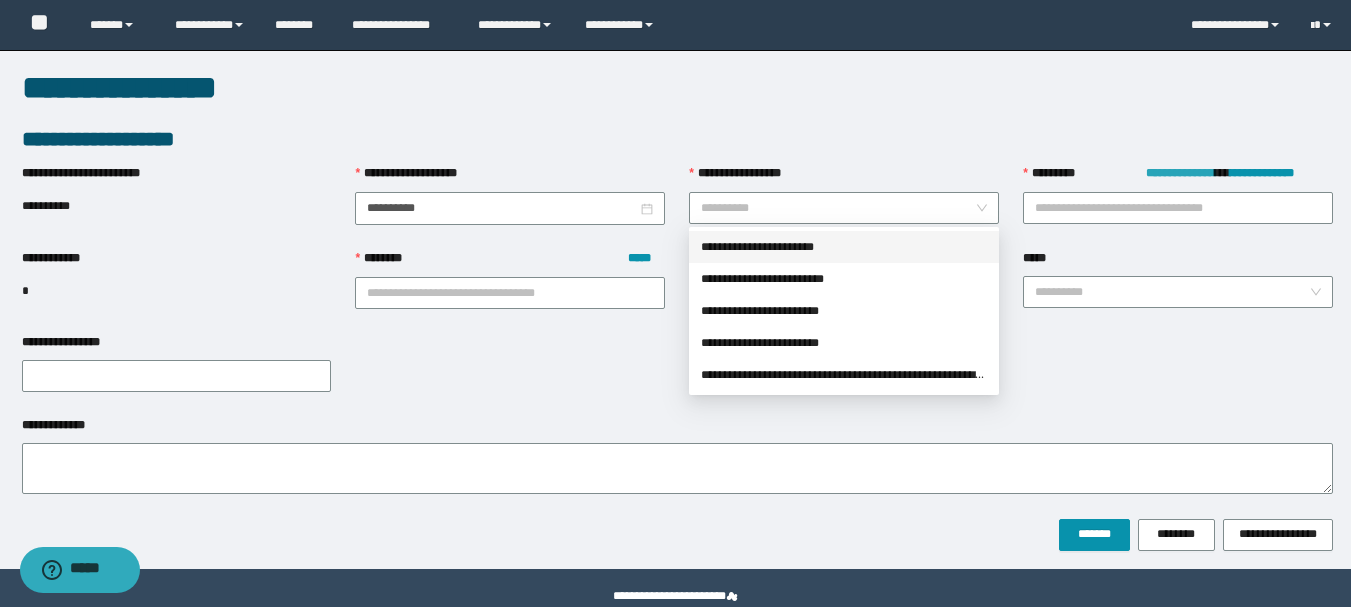 click on "**********" at bounding box center [1180, 173] 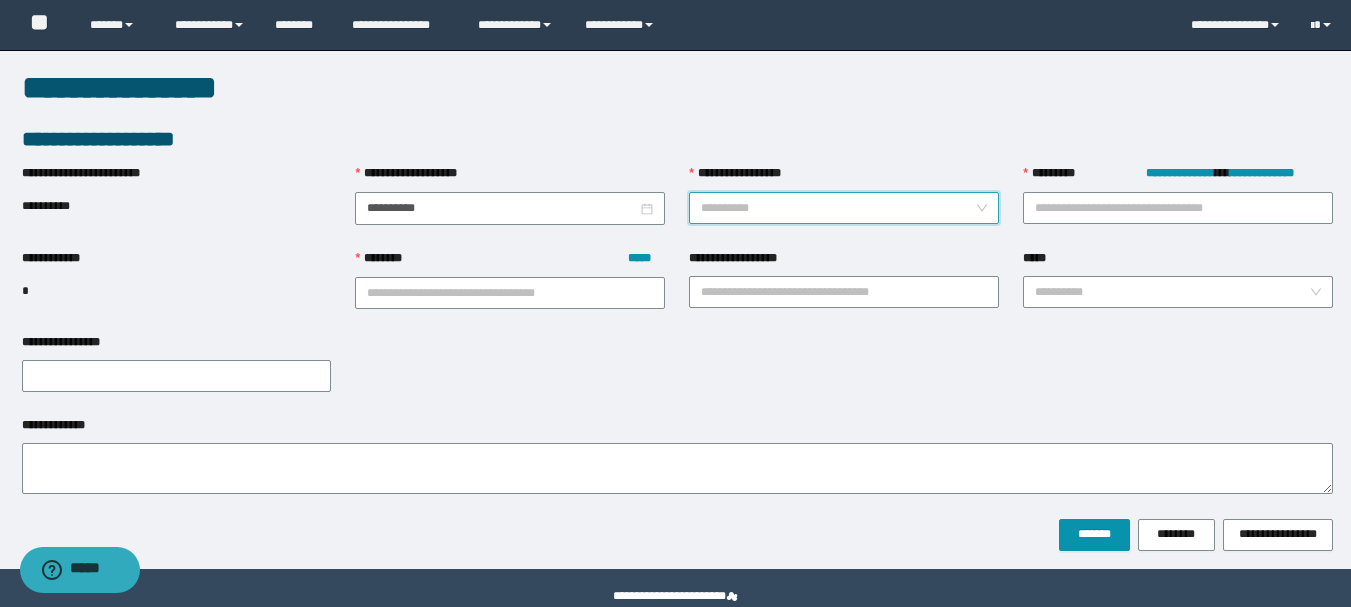 click on "**********" at bounding box center (838, 208) 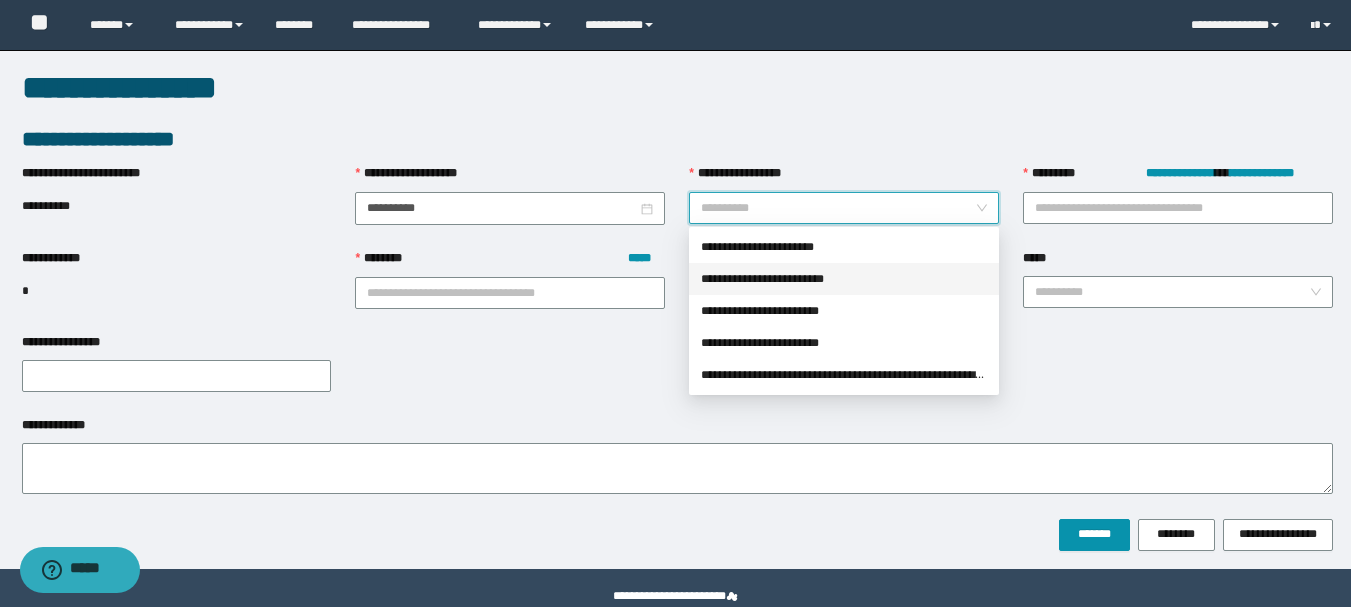 click on "**********" at bounding box center (844, 279) 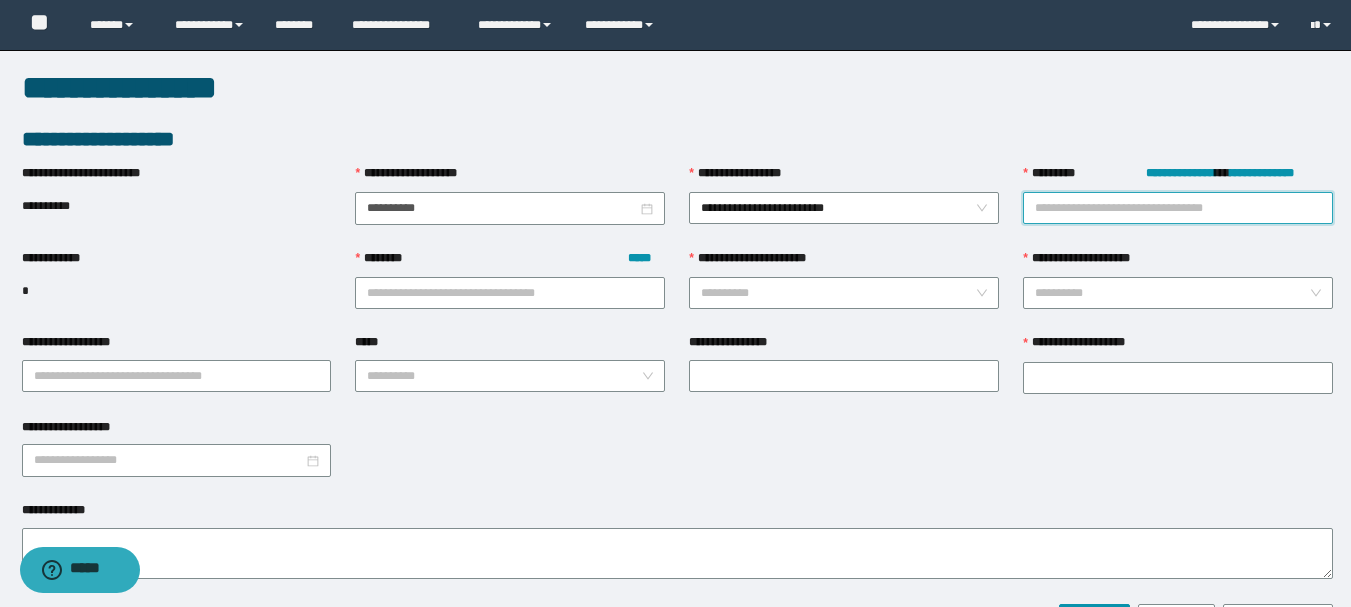 paste on "********" 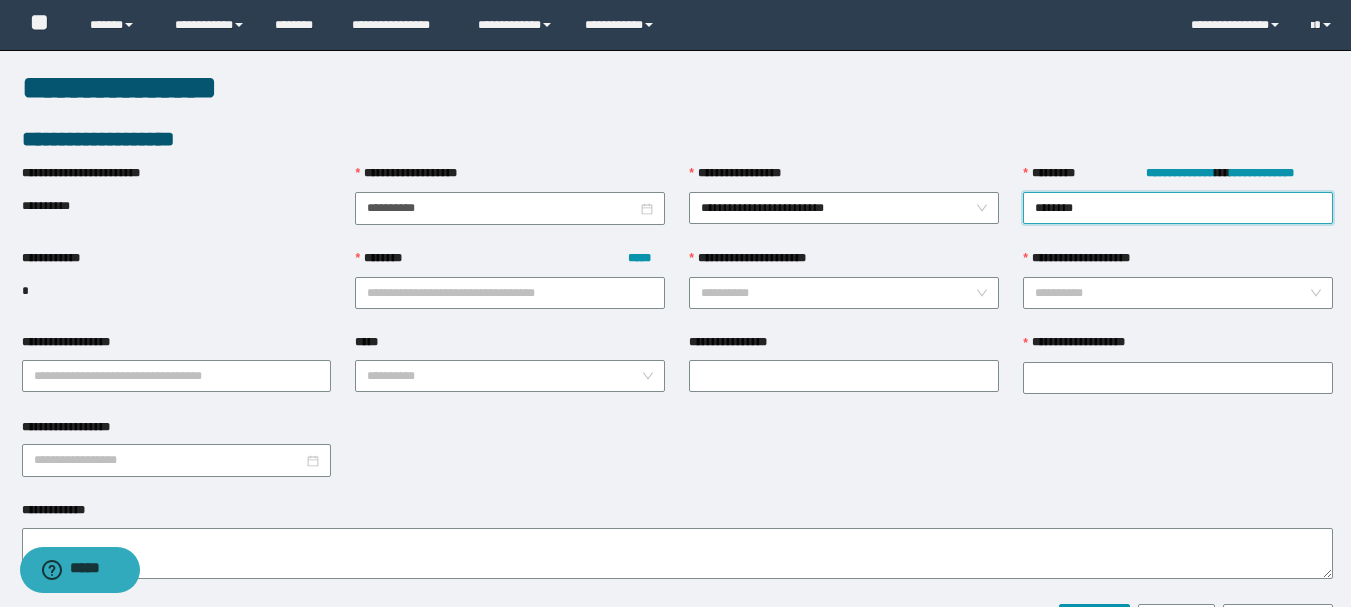 type on "********" 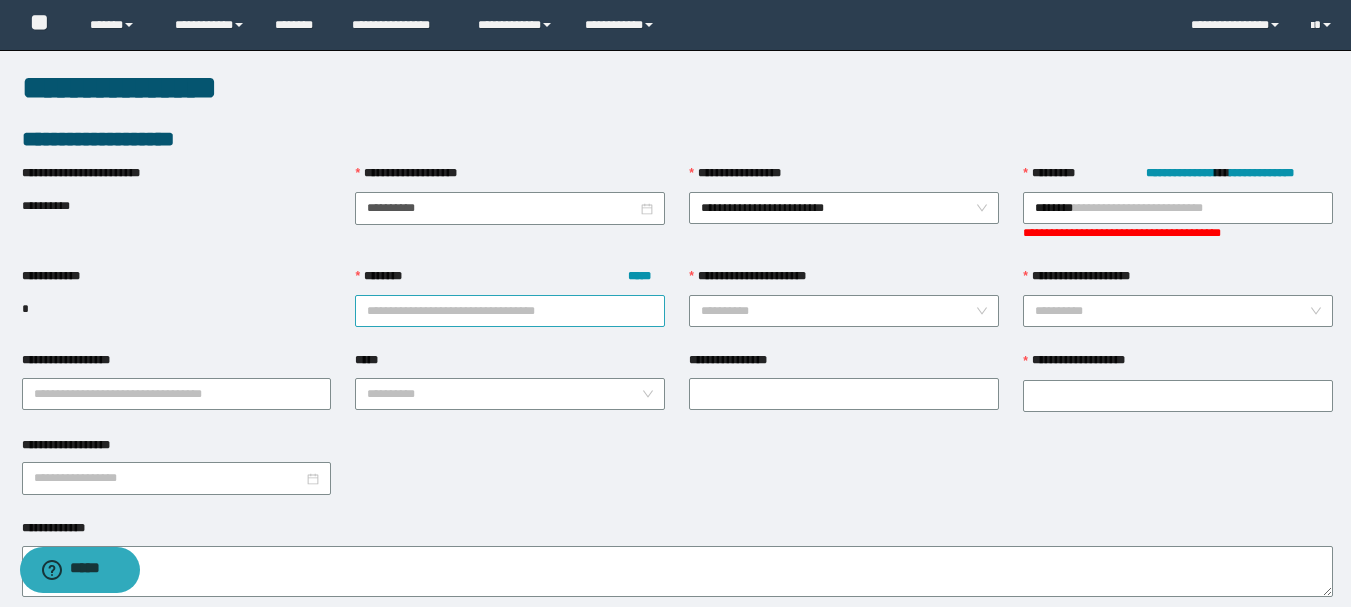 click on "******** *****" at bounding box center (510, 311) 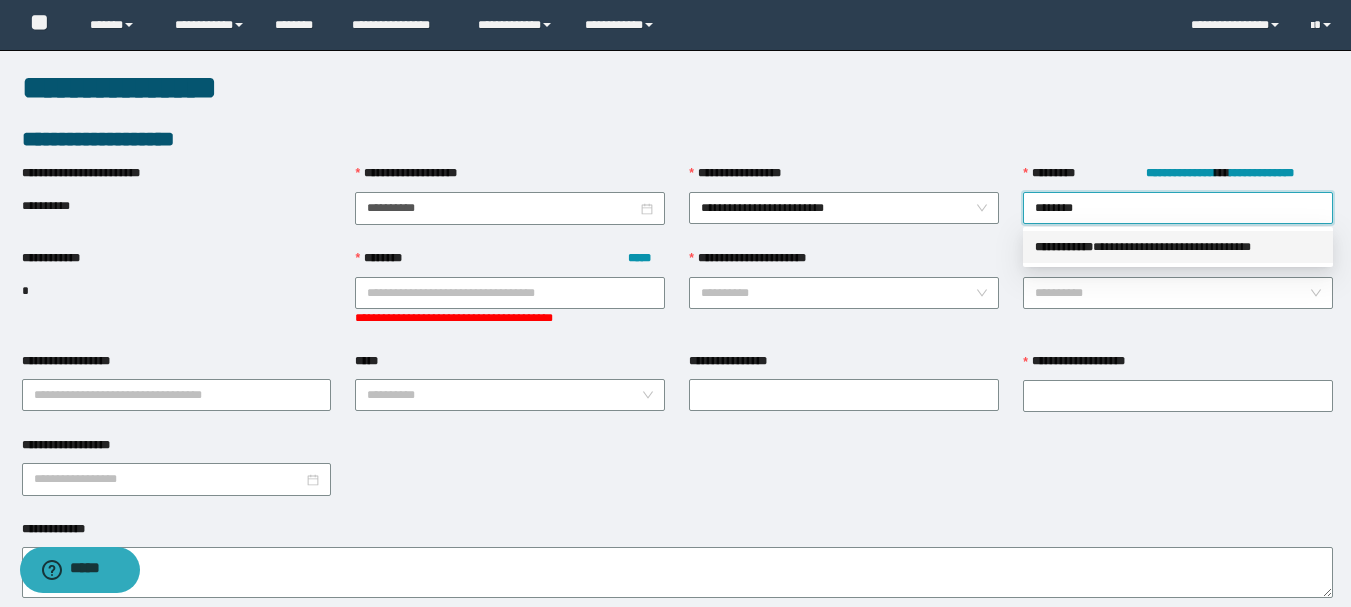 drag, startPoint x: 1091, startPoint y: 241, endPoint x: 1049, endPoint y: 252, distance: 43.416588 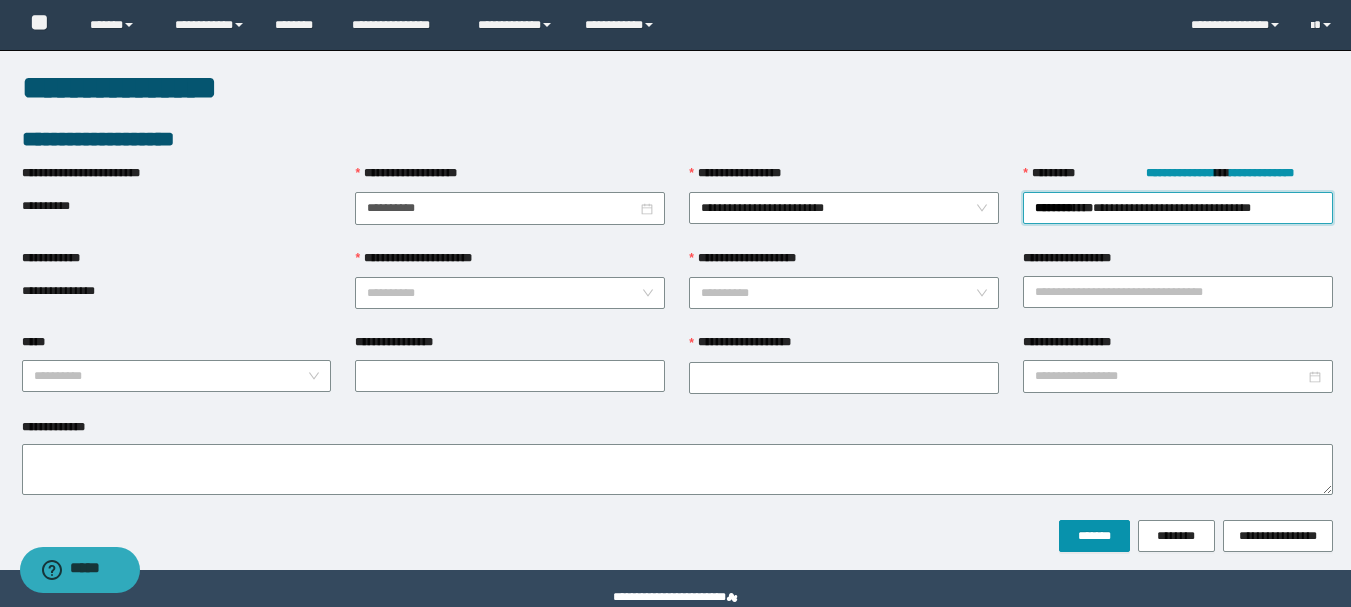 drag, startPoint x: 515, startPoint y: 295, endPoint x: 489, endPoint y: 315, distance: 32.80244 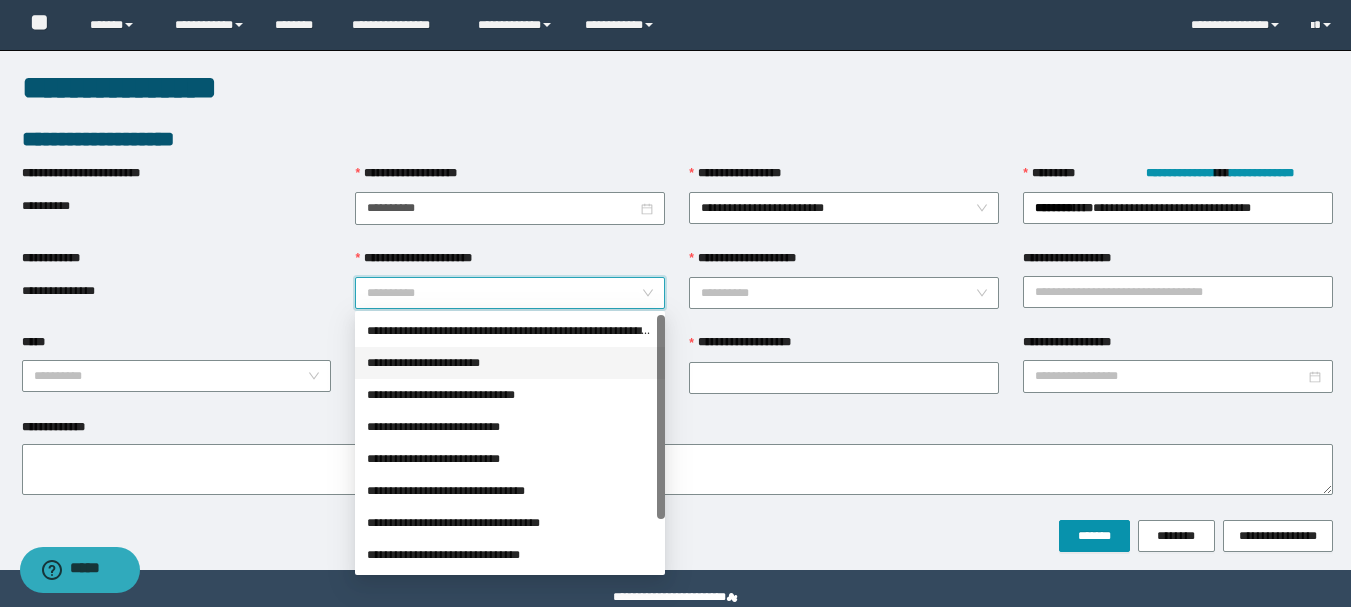 drag, startPoint x: 429, startPoint y: 362, endPoint x: 446, endPoint y: 362, distance: 17 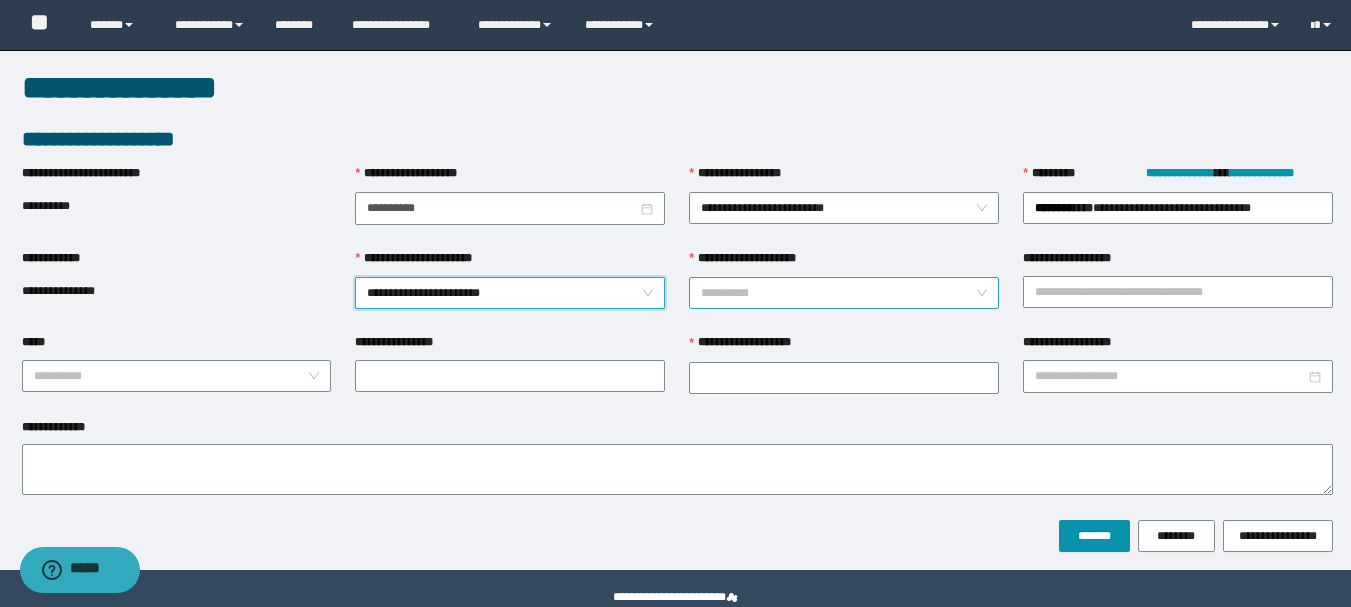 click on "**********" at bounding box center (838, 293) 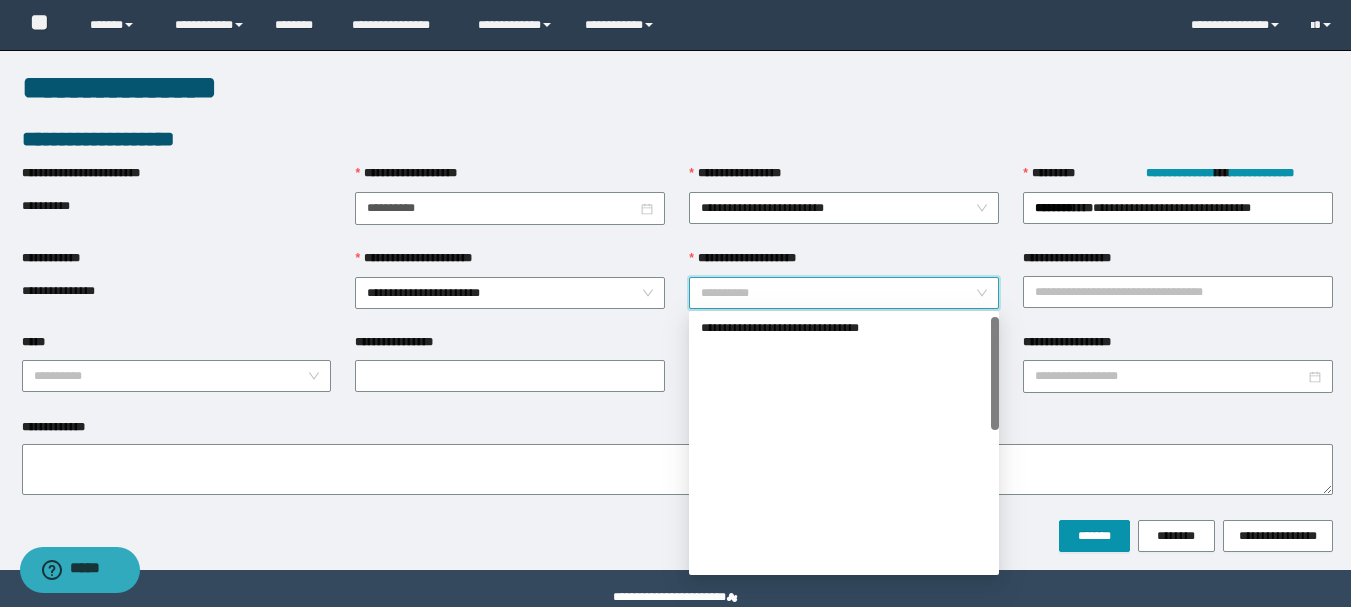 scroll, scrollTop: 320, scrollLeft: 0, axis: vertical 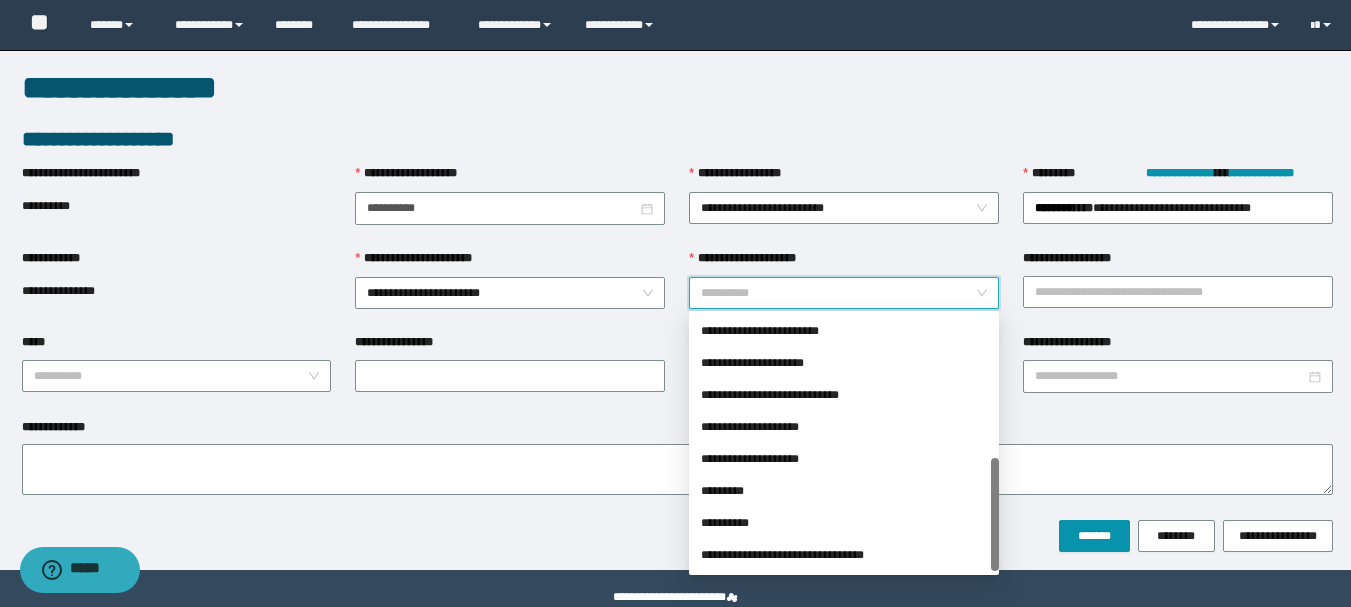 drag, startPoint x: 997, startPoint y: 369, endPoint x: 804, endPoint y: 453, distance: 210.48753 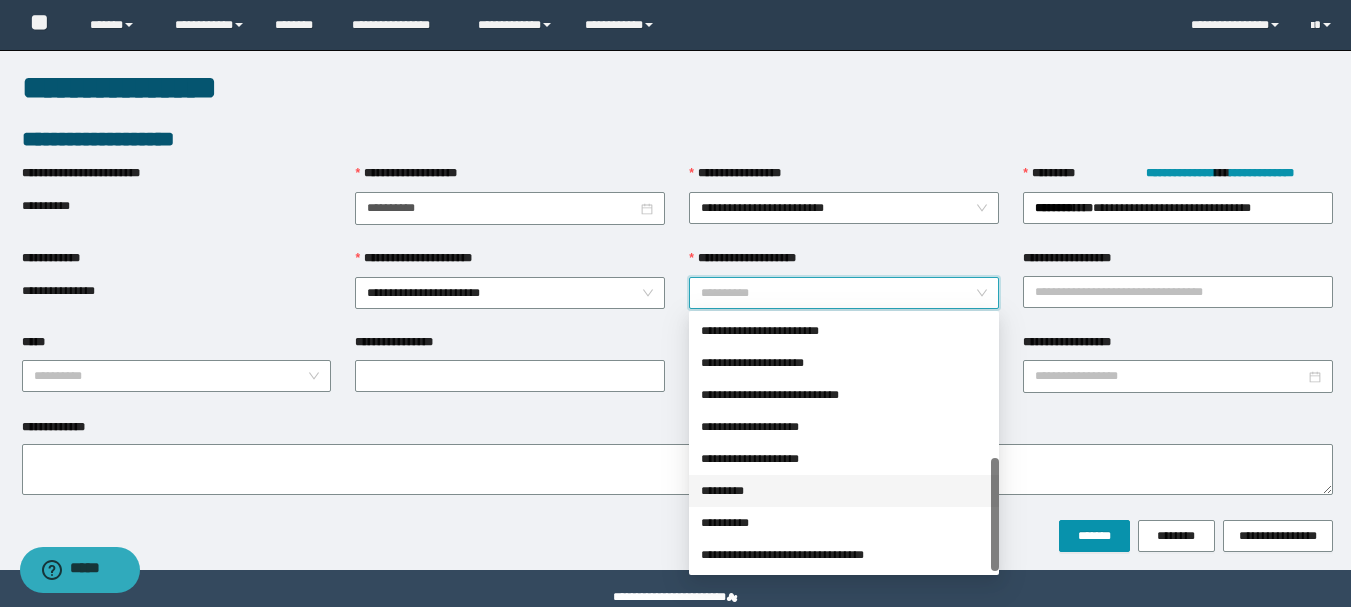 click on "*********" at bounding box center (844, 491) 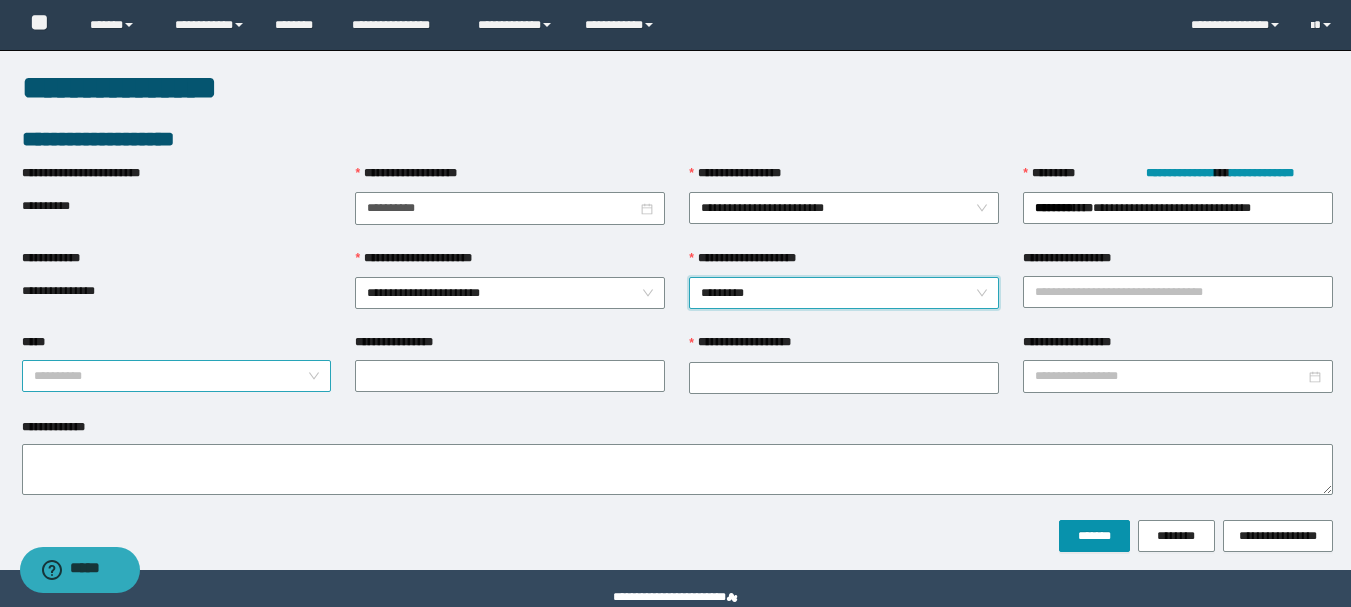 click on "*****" at bounding box center [171, 376] 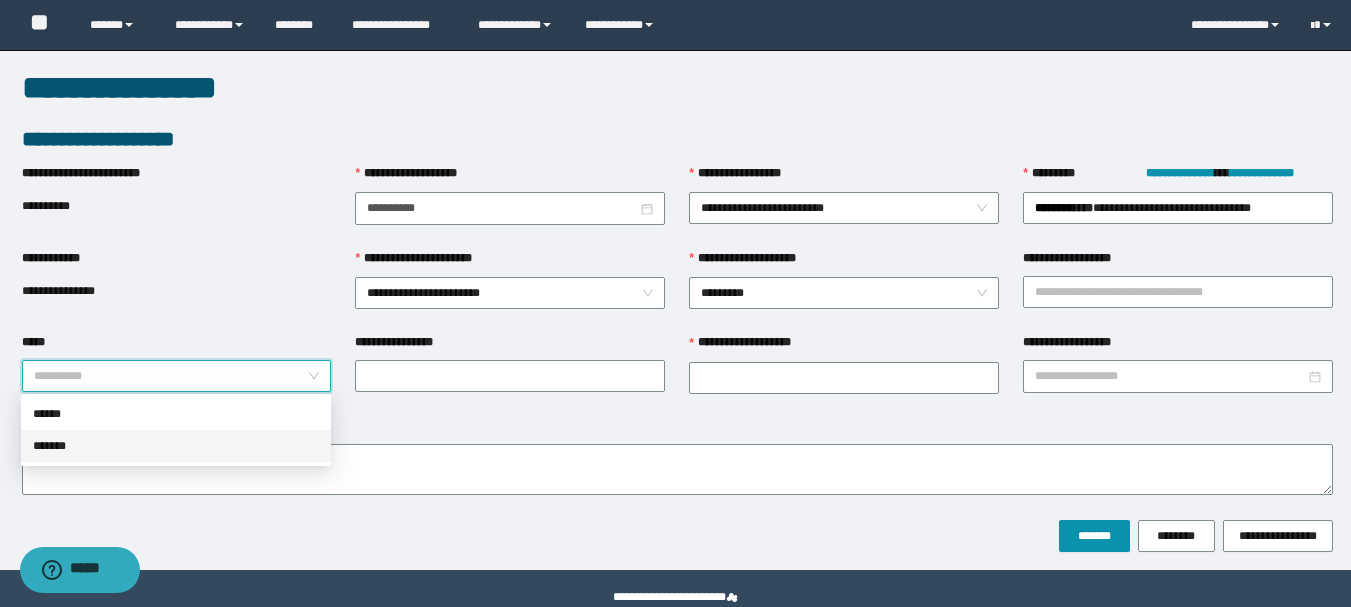 click on "*******" at bounding box center (176, 446) 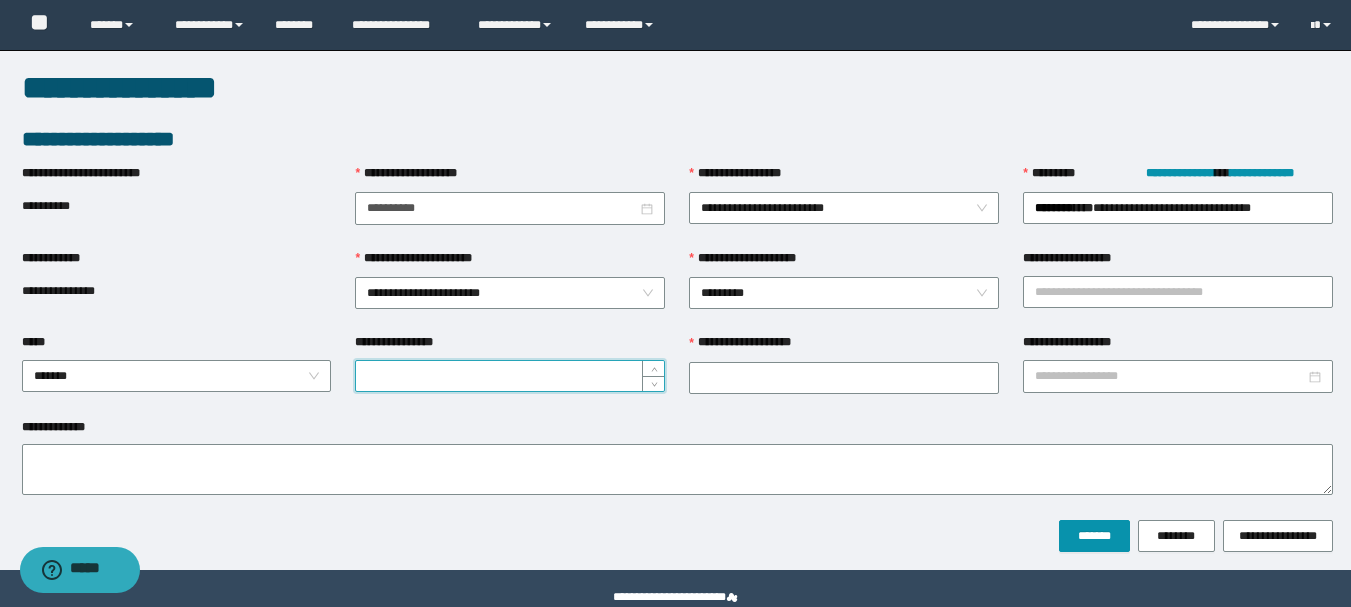 click on "**********" at bounding box center [510, 376] 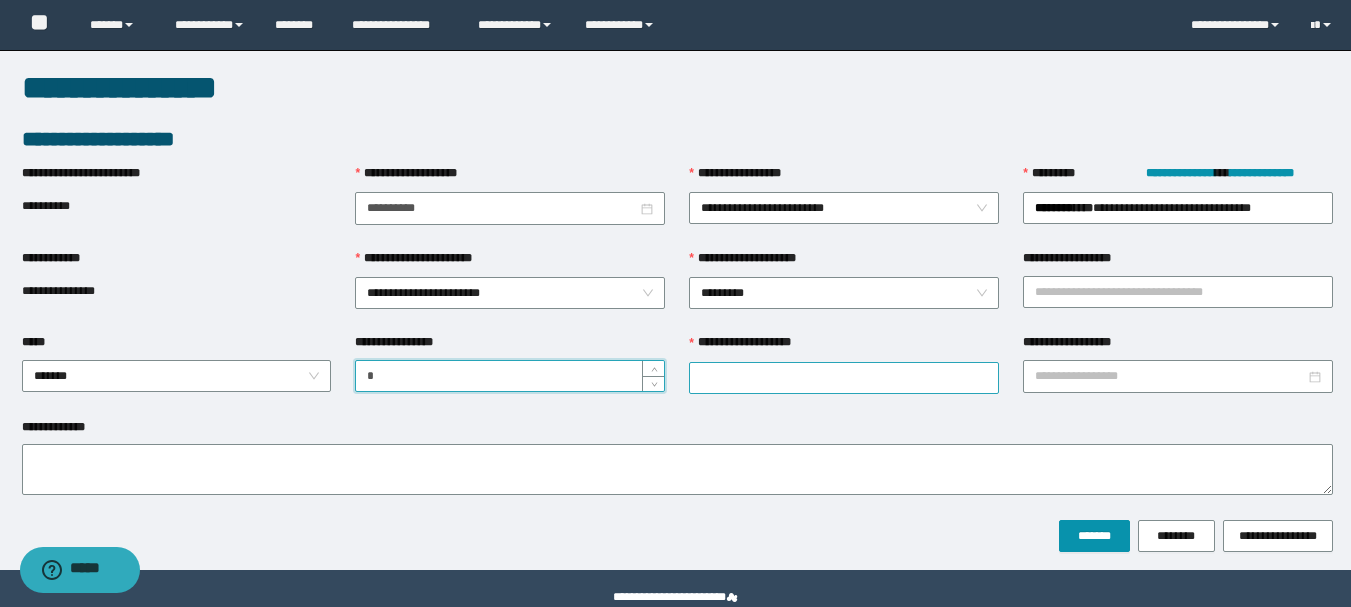 type on "*" 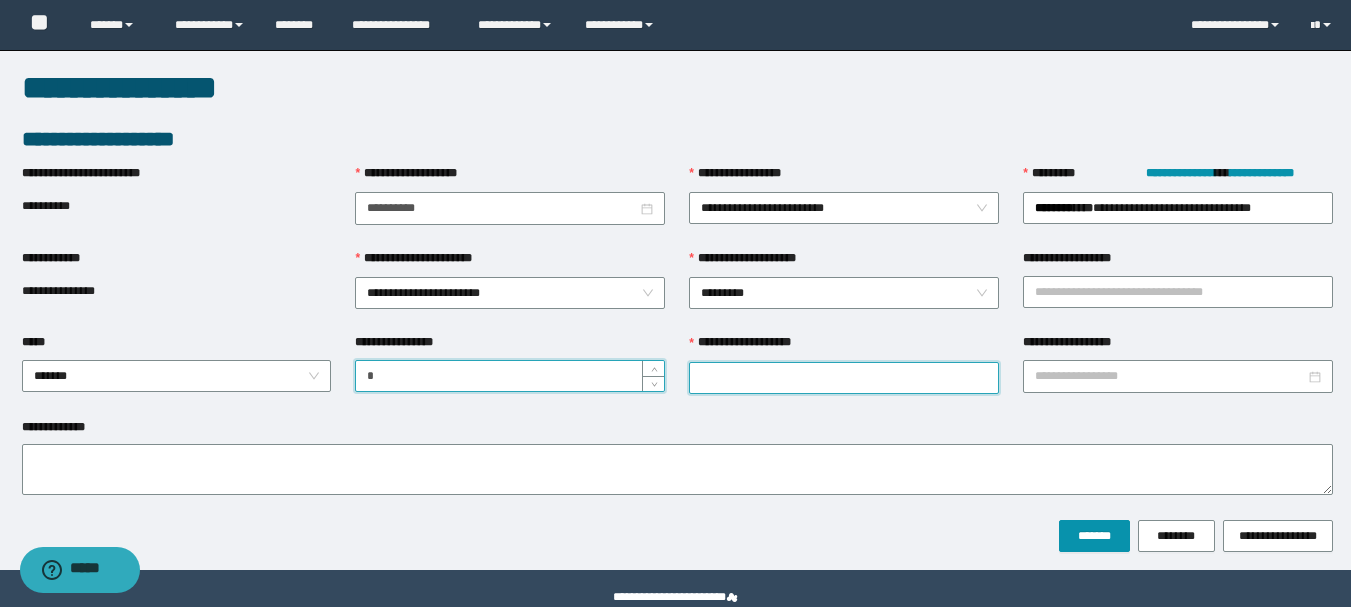 click on "**********" at bounding box center [844, 378] 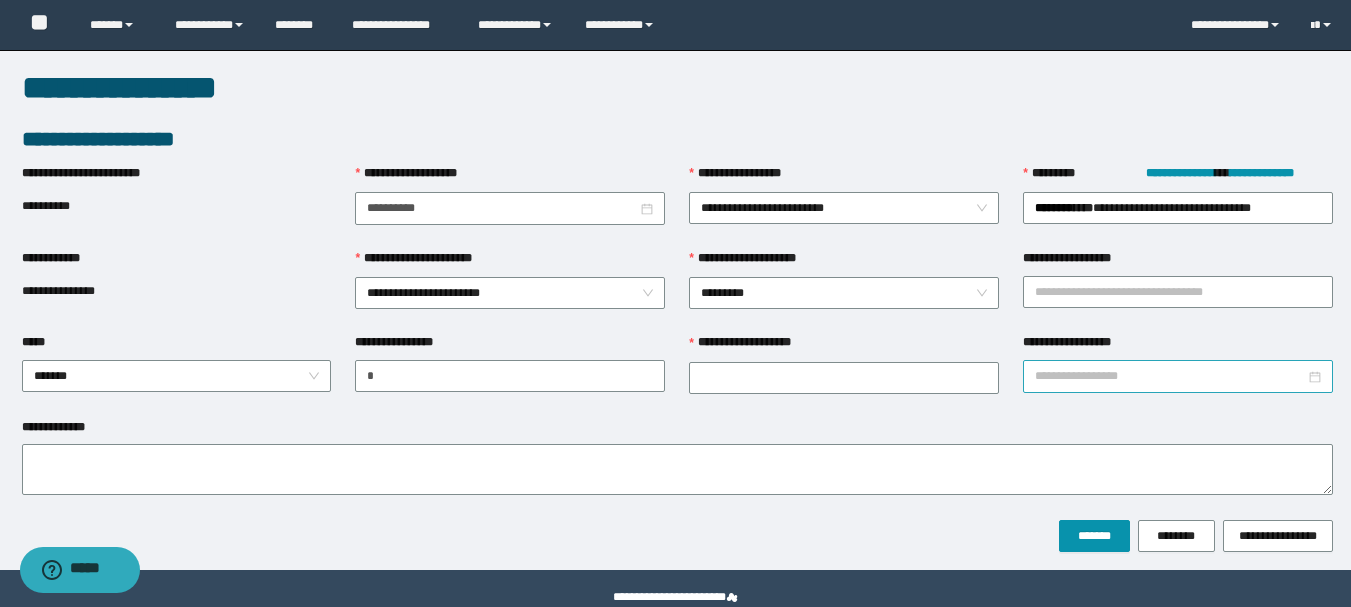 click on "**********" at bounding box center (1170, 376) 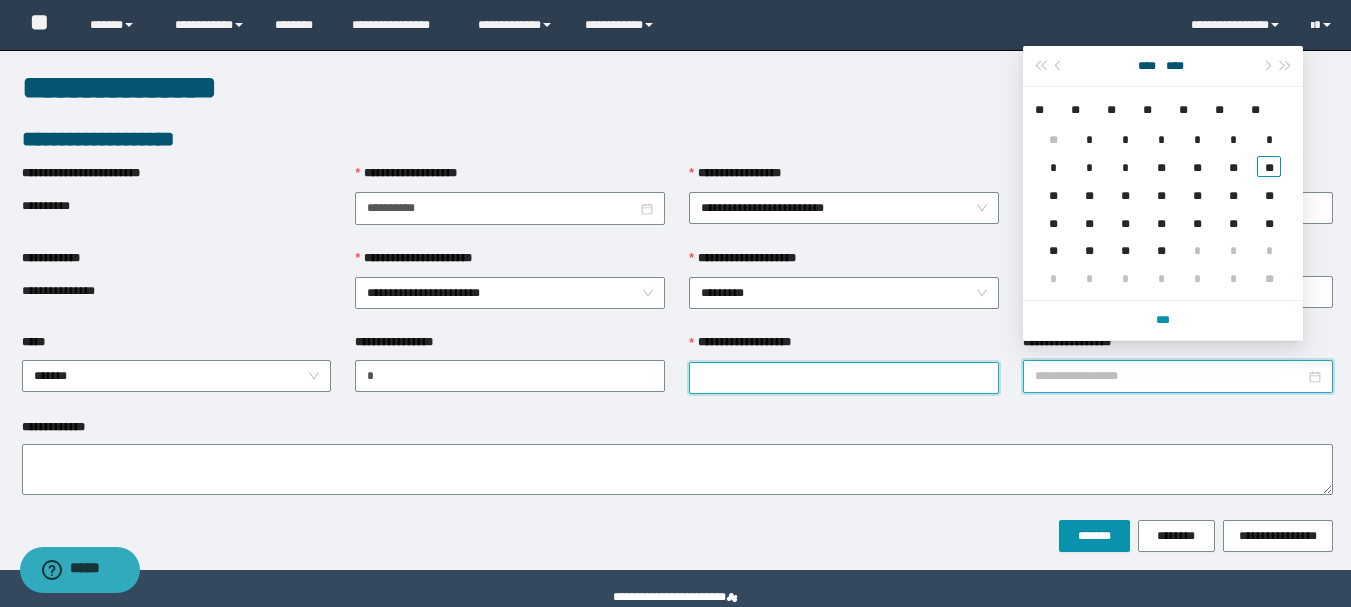 click on "**********" at bounding box center [844, 378] 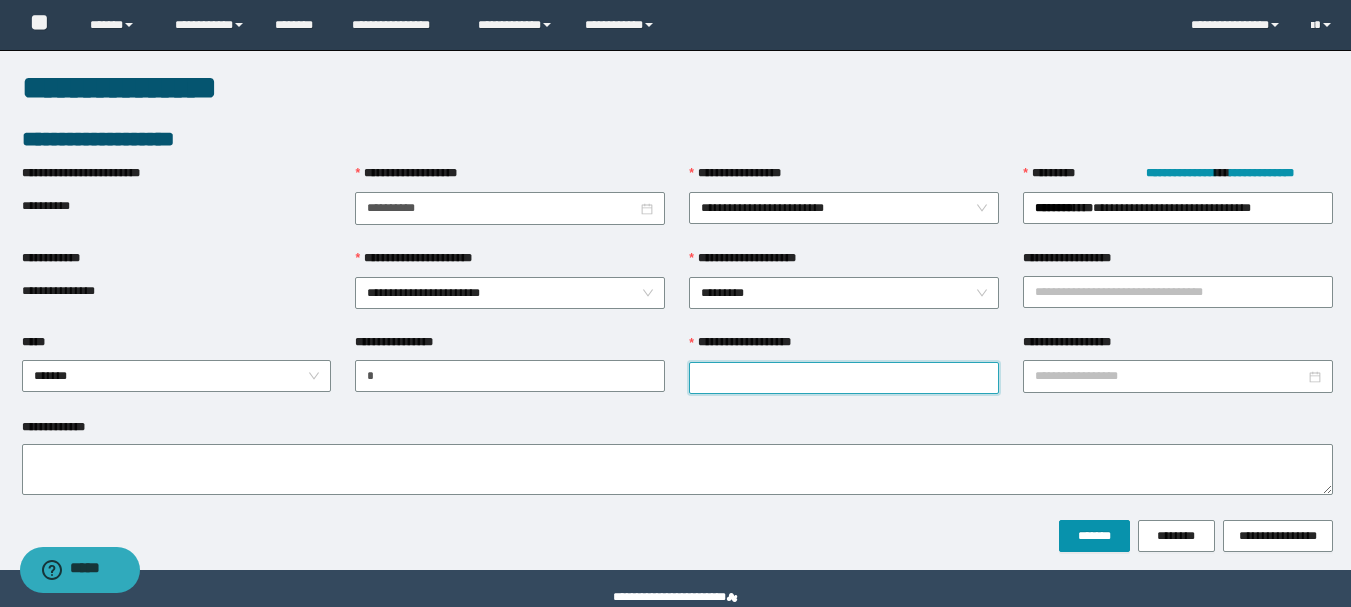 paste on "*********" 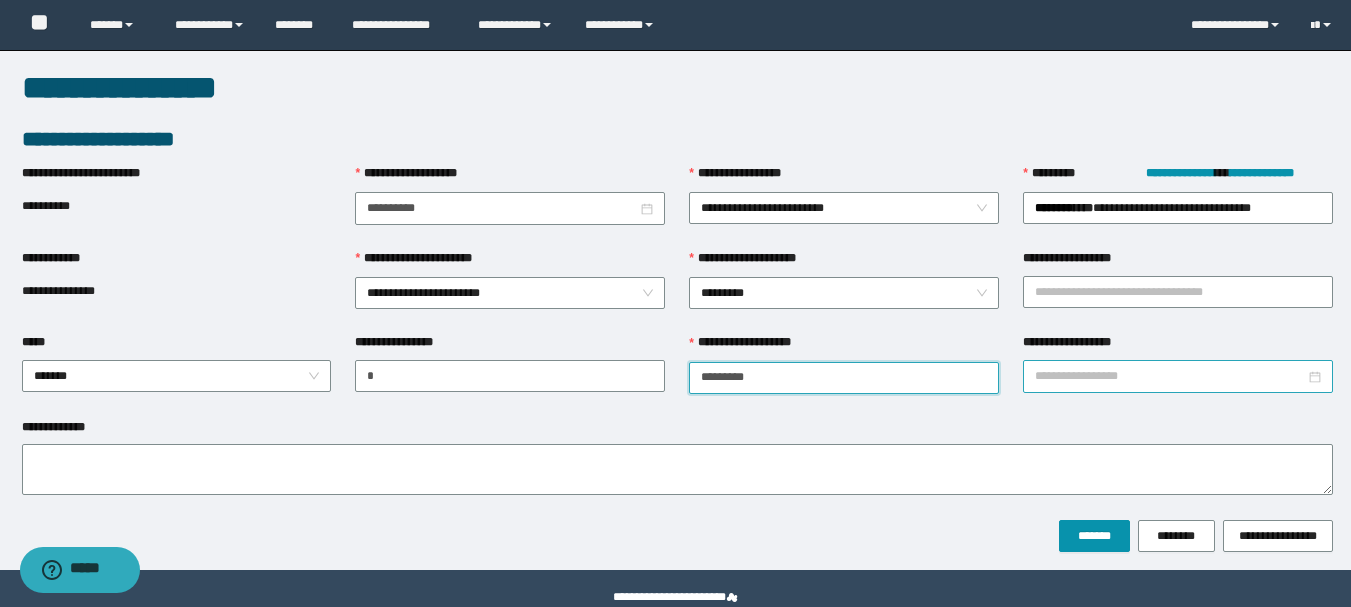 type on "*********" 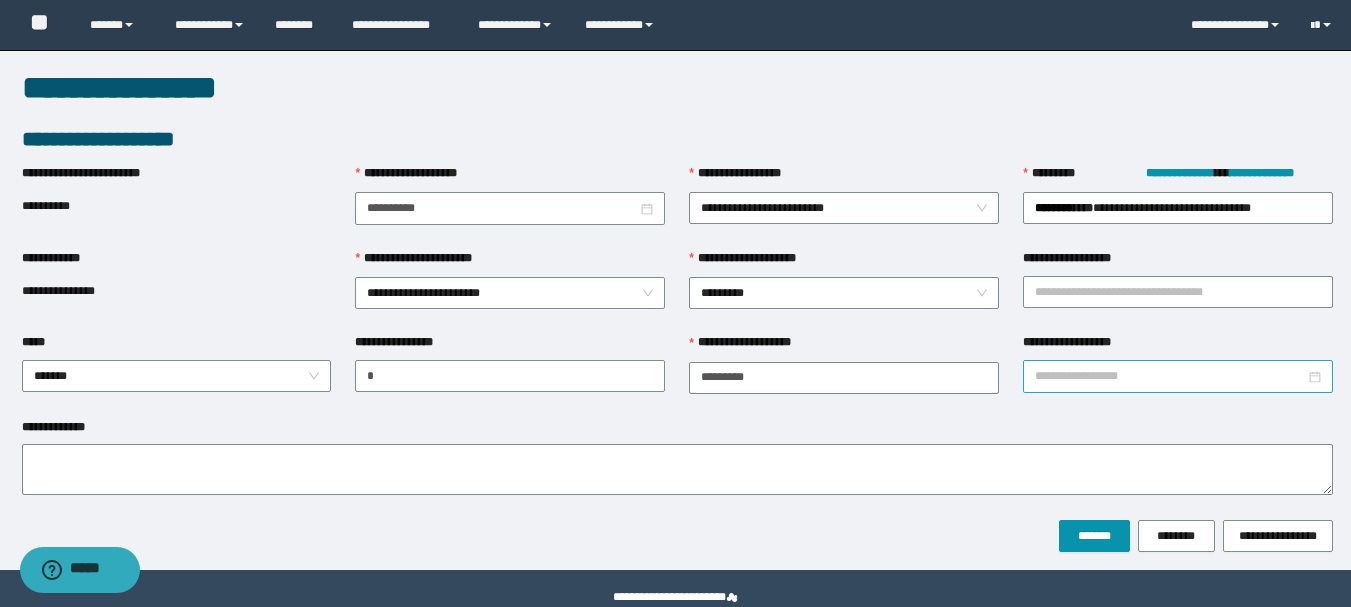 click on "**********" at bounding box center (1170, 376) 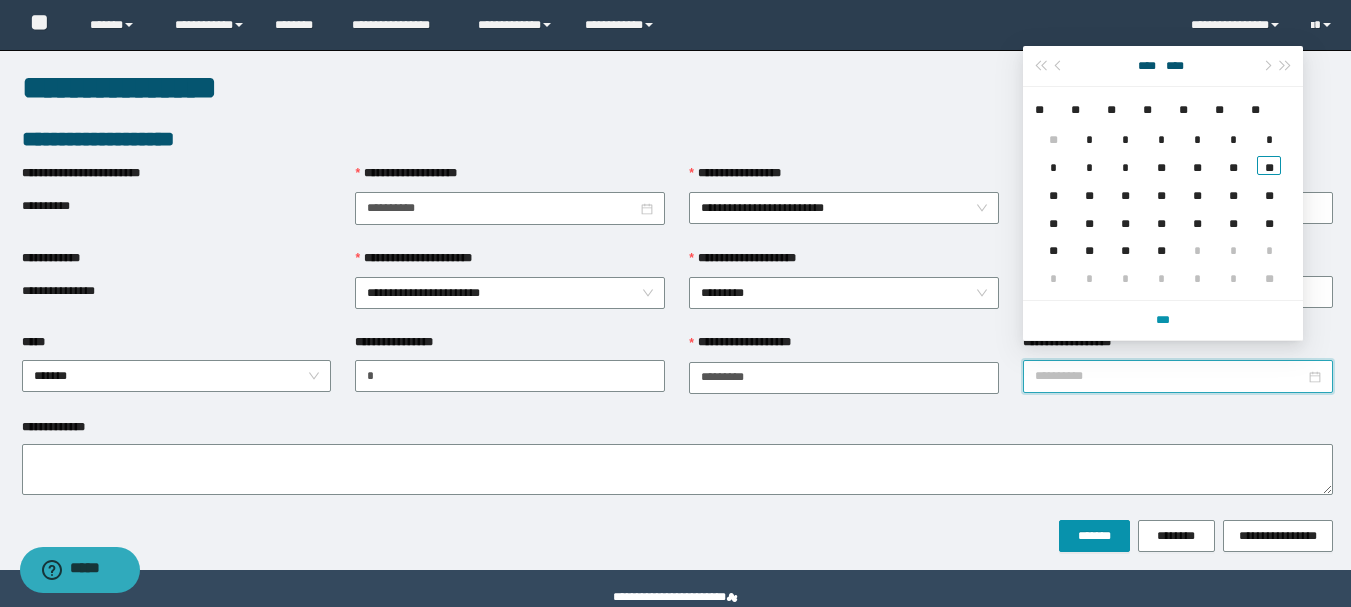 type on "**********" 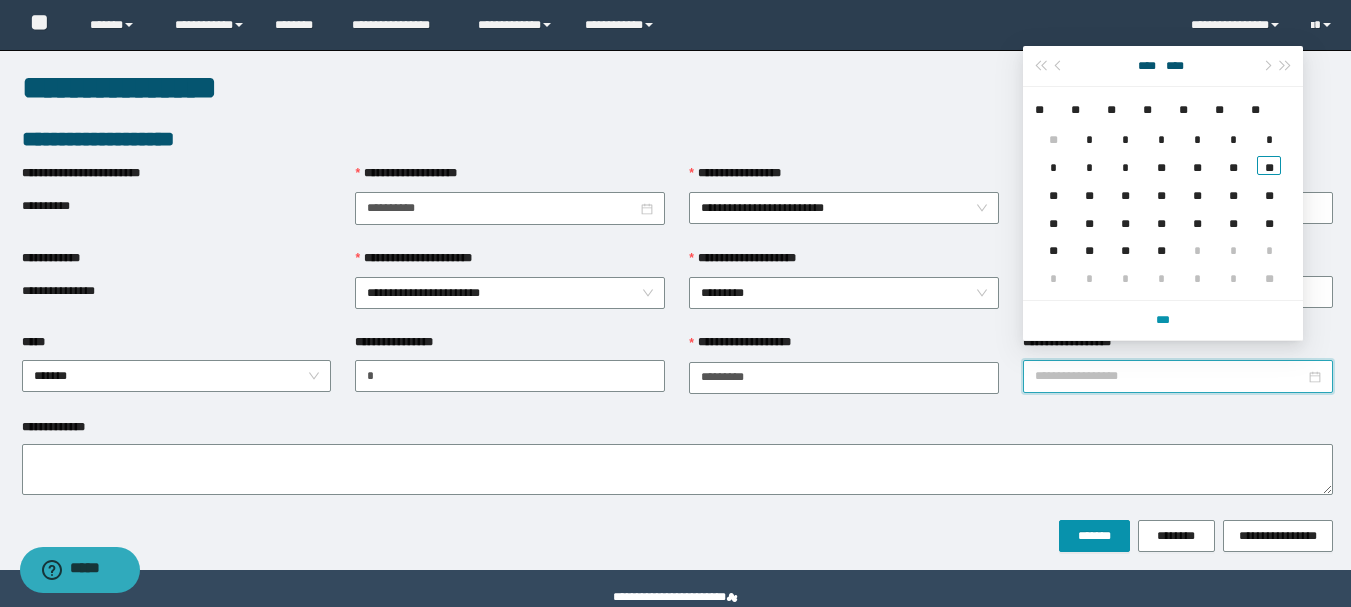 click on "**********" at bounding box center [1170, 376] 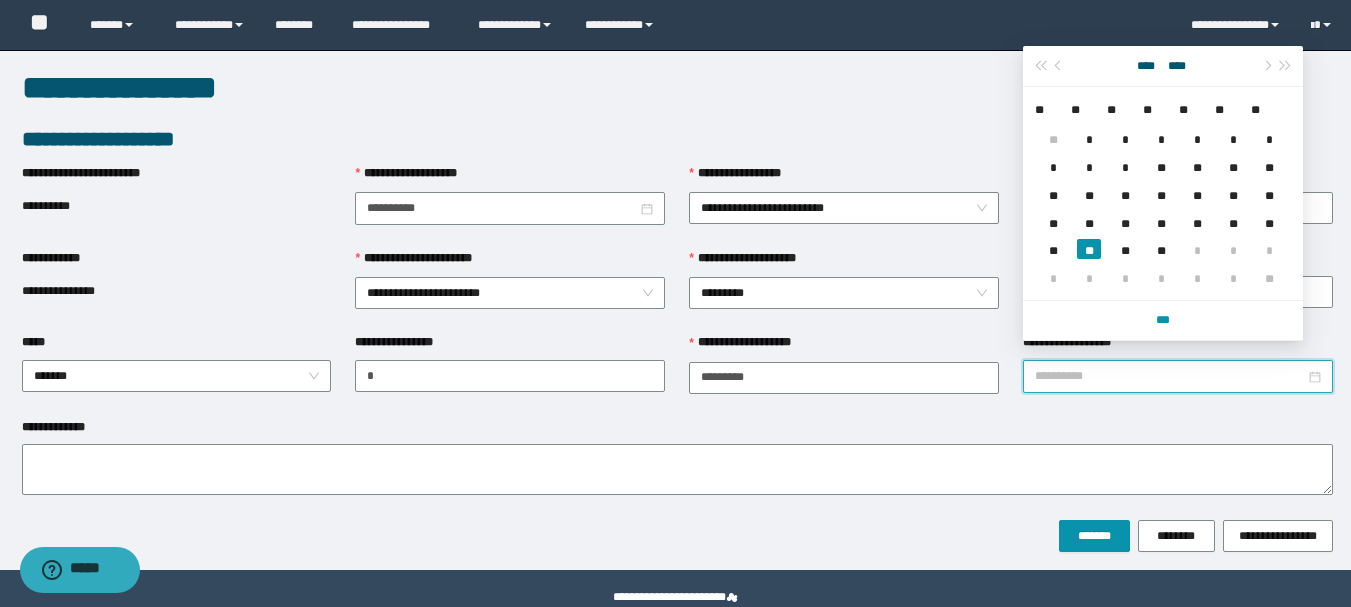 type on "**********" 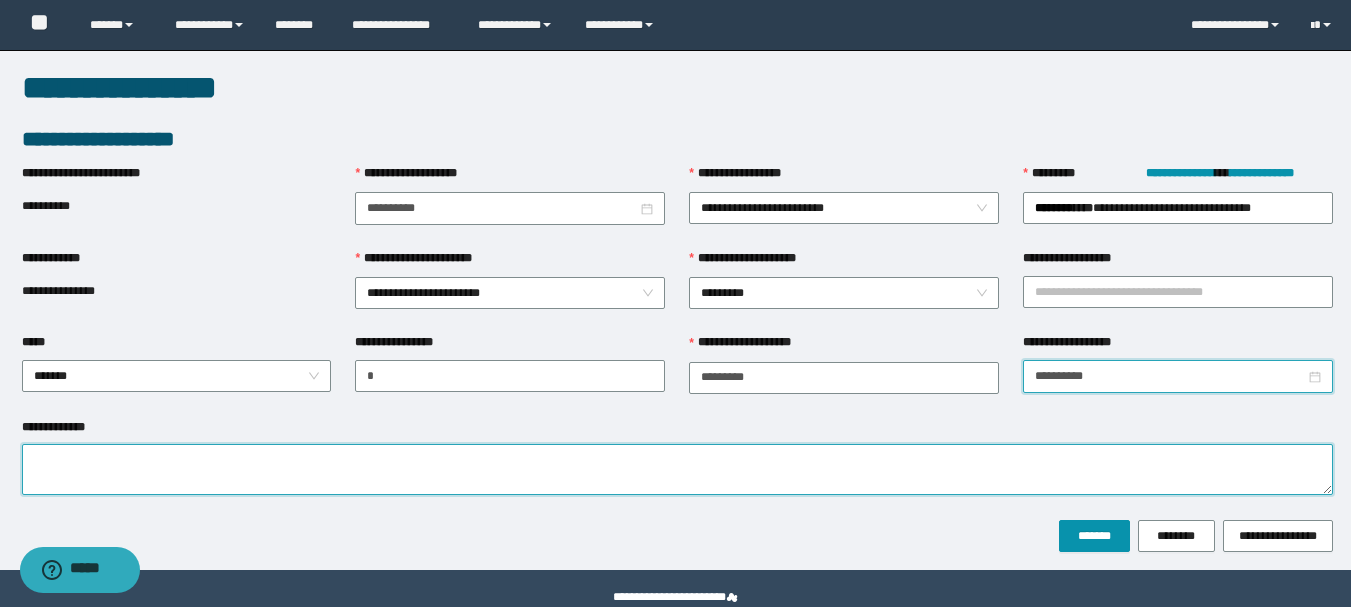 click on "**********" at bounding box center [677, 469] 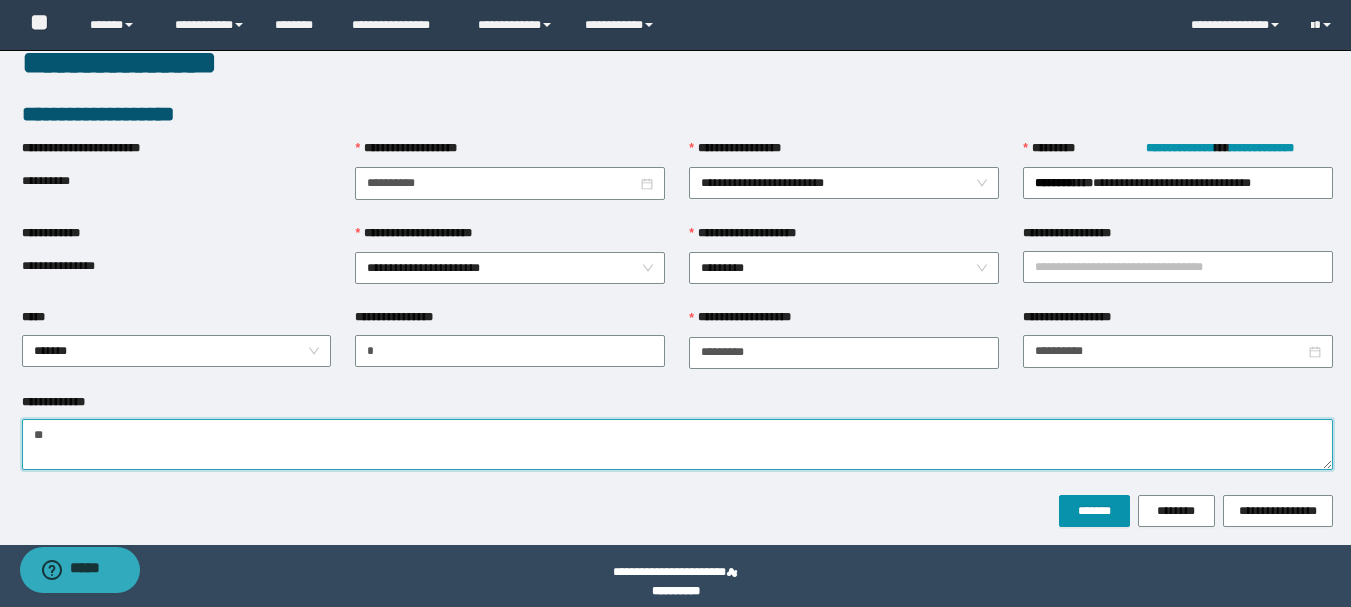 scroll, scrollTop: 39, scrollLeft: 0, axis: vertical 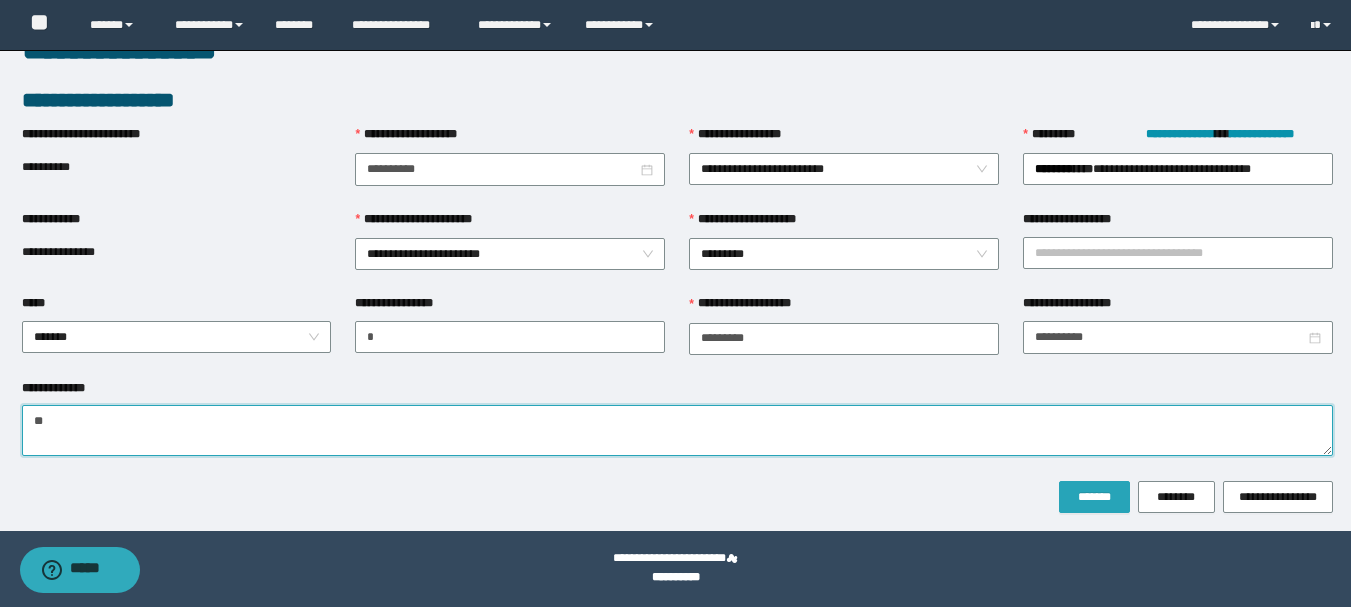 type on "**" 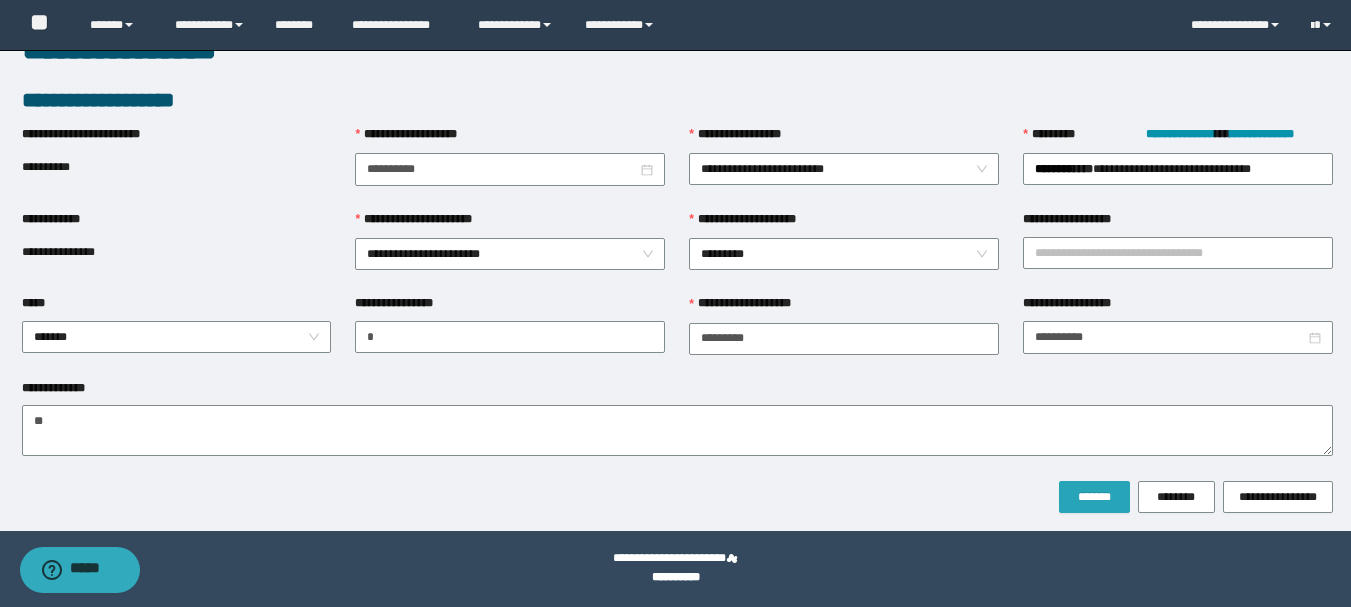 drag, startPoint x: 1088, startPoint y: 498, endPoint x: 982, endPoint y: 495, distance: 106.04244 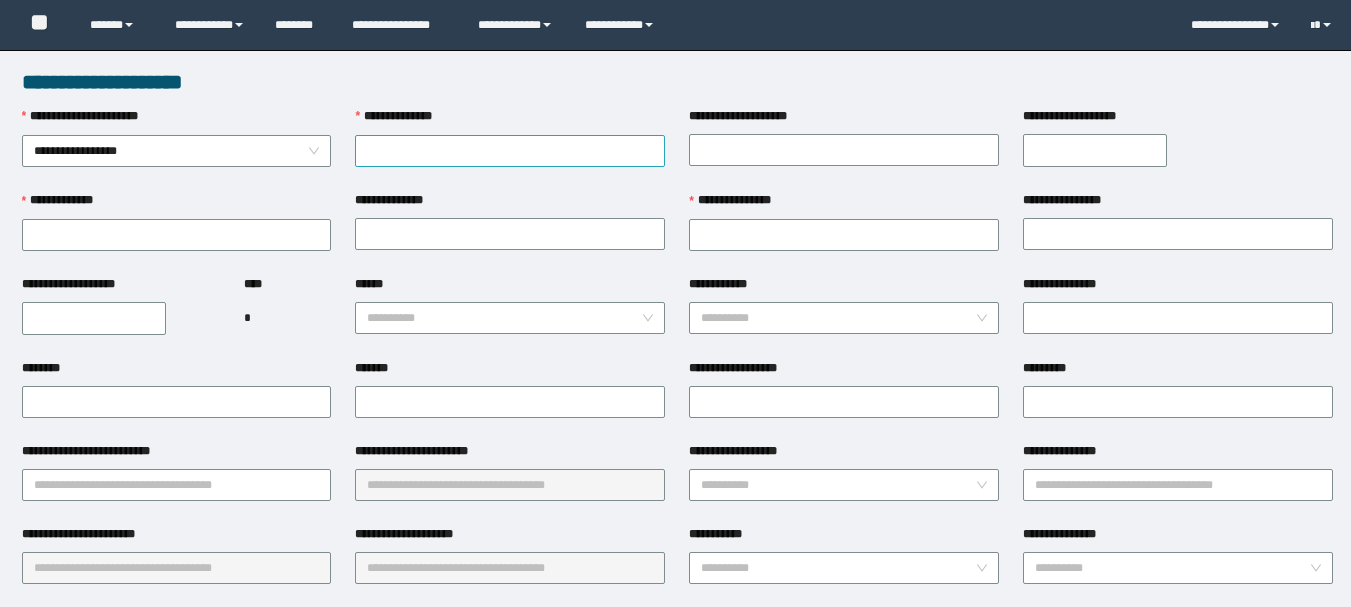 scroll, scrollTop: 0, scrollLeft: 0, axis: both 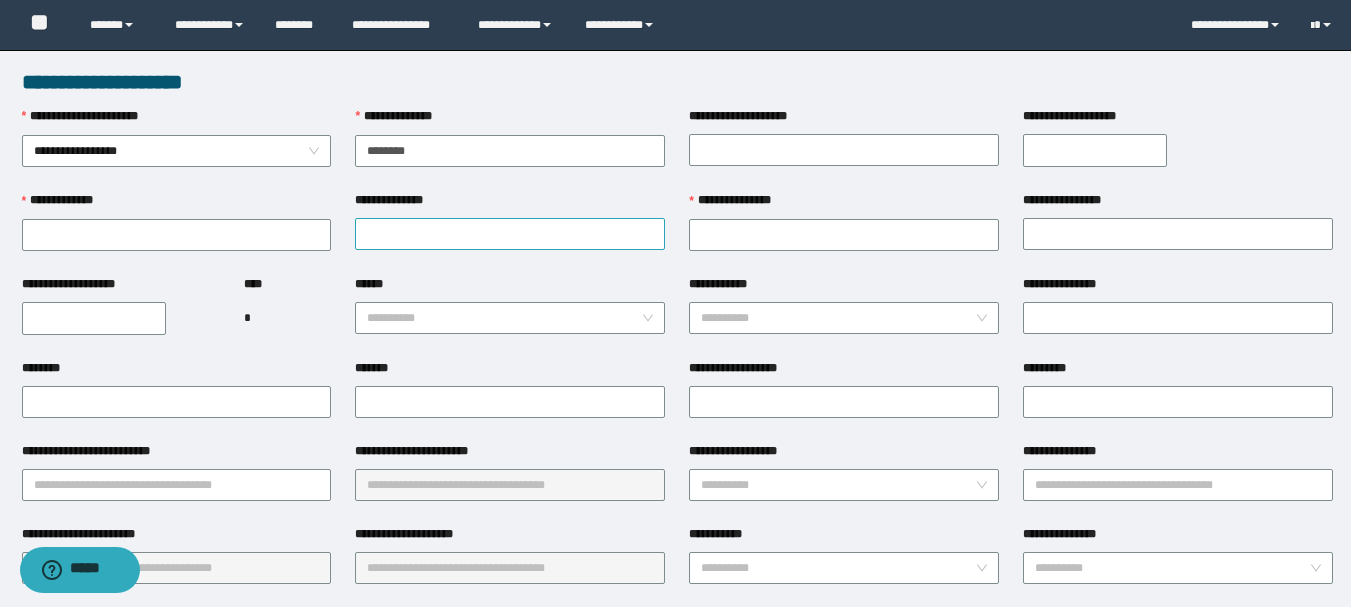type on "********" 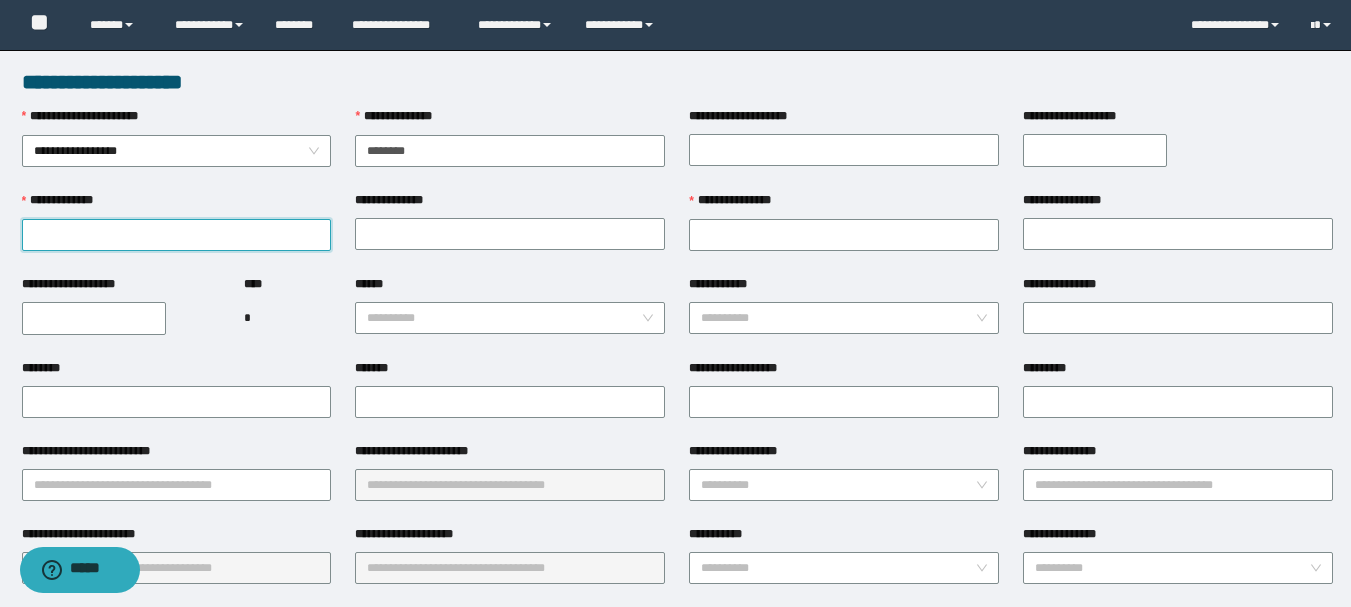 click on "**********" at bounding box center (177, 235) 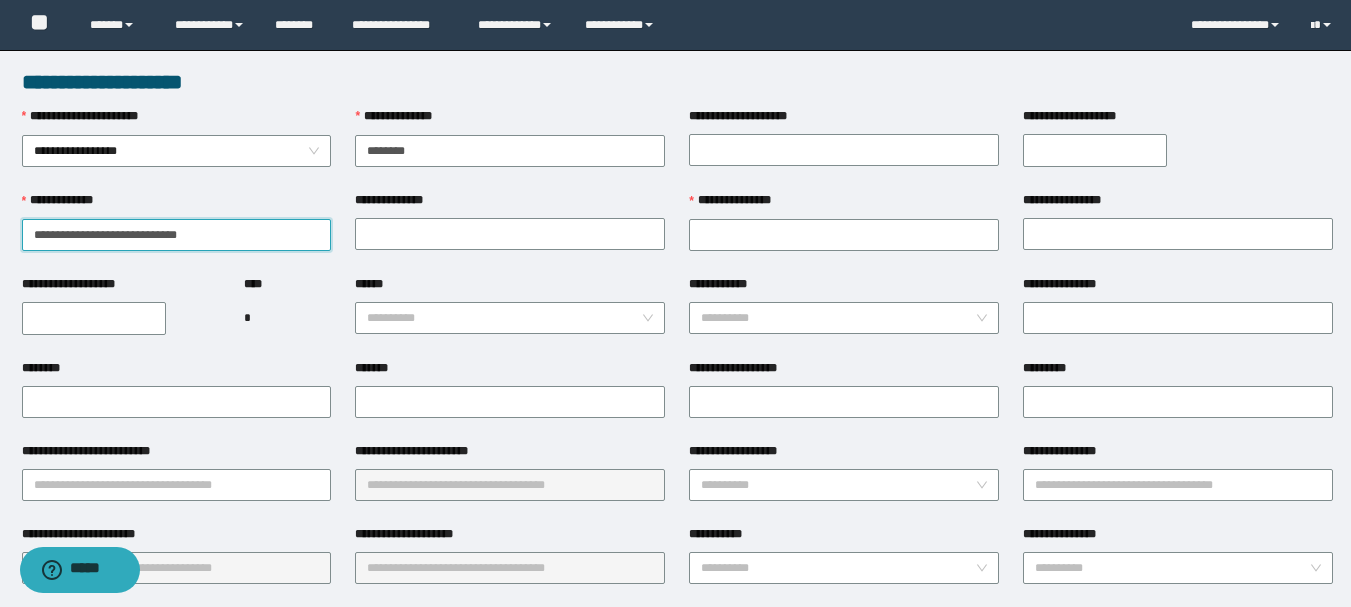 click on "**********" at bounding box center [177, 235] 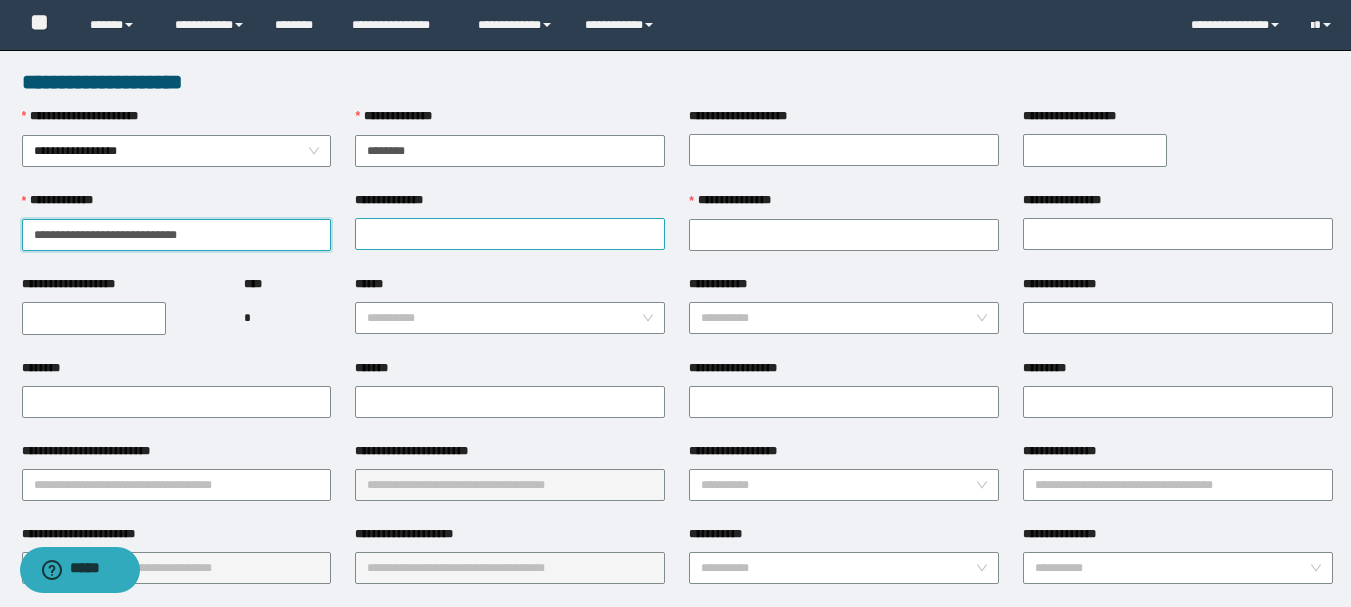 type on "**********" 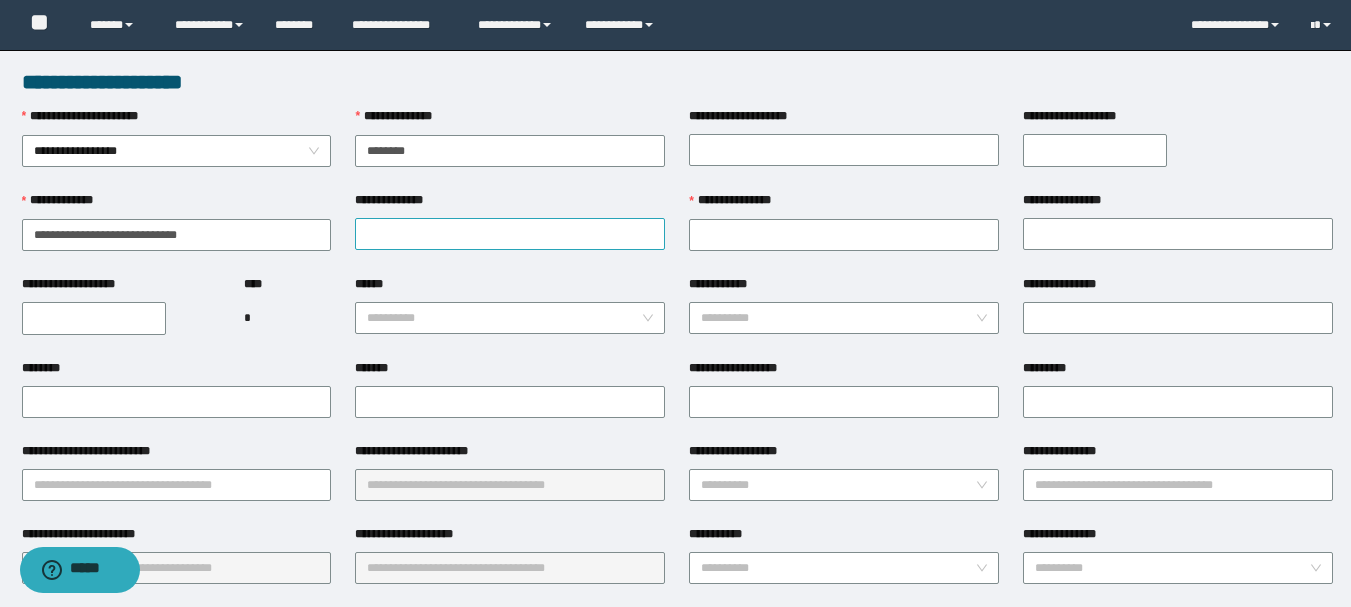 drag, startPoint x: 360, startPoint y: 249, endPoint x: 380, endPoint y: 249, distance: 20 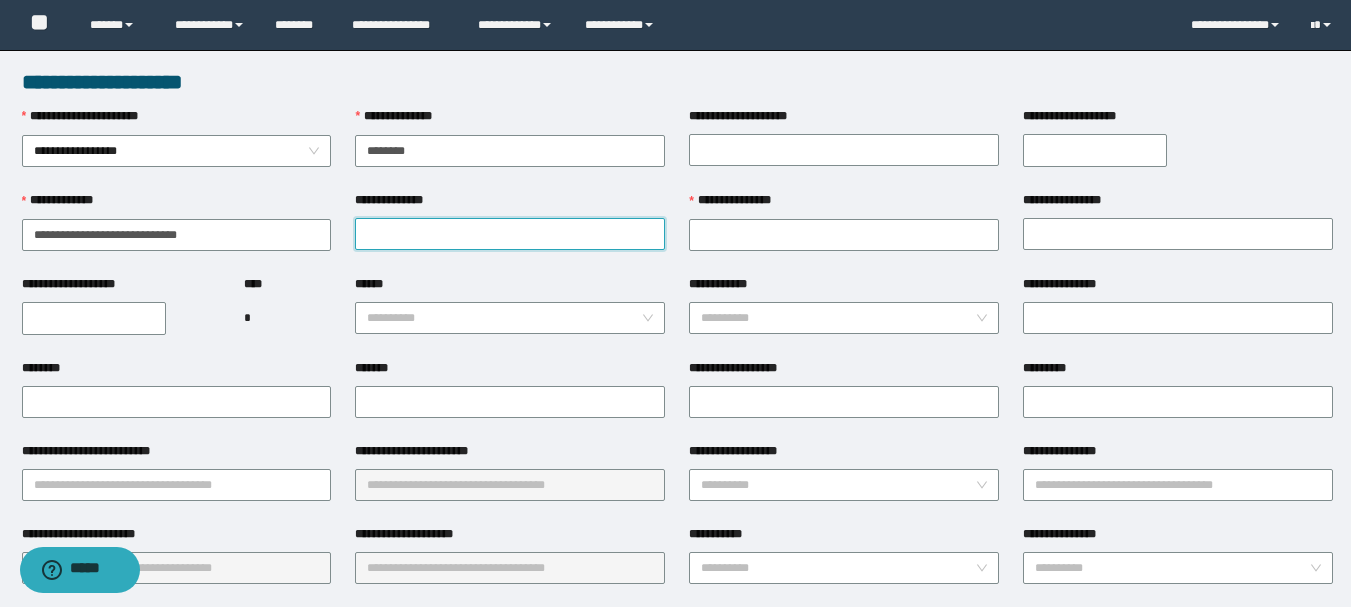 drag, startPoint x: 387, startPoint y: 242, endPoint x: 368, endPoint y: 243, distance: 19.026299 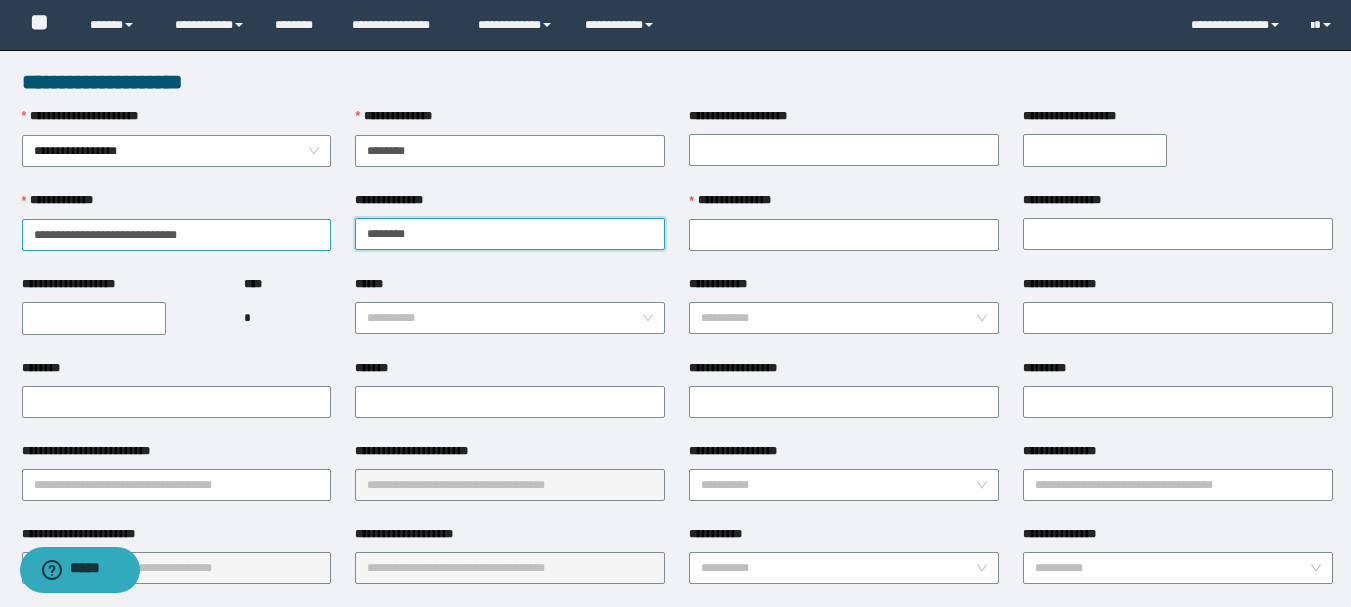 type on "*******" 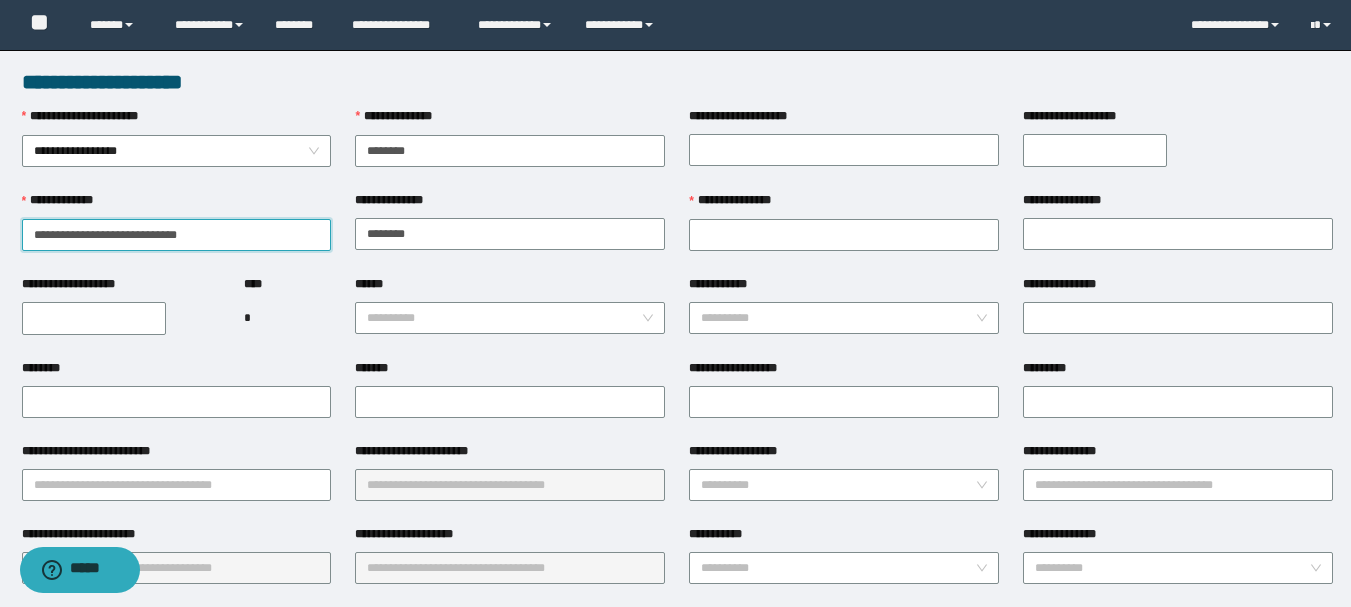 click on "**********" at bounding box center [177, 235] 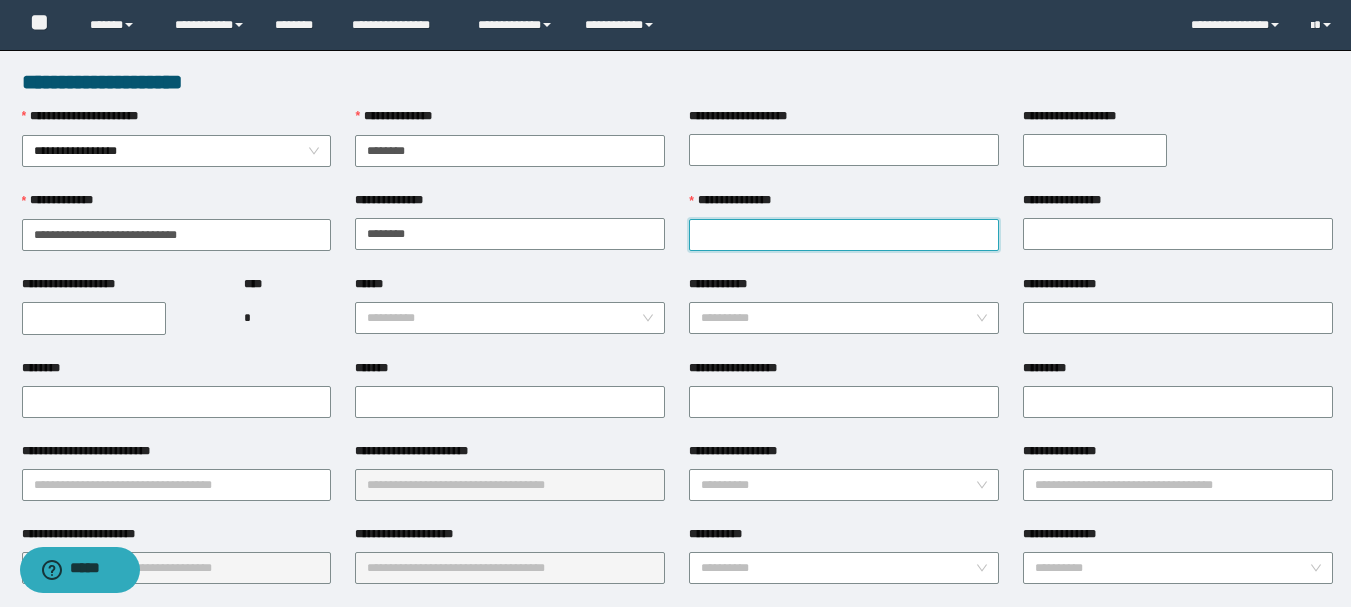 paste on "********" 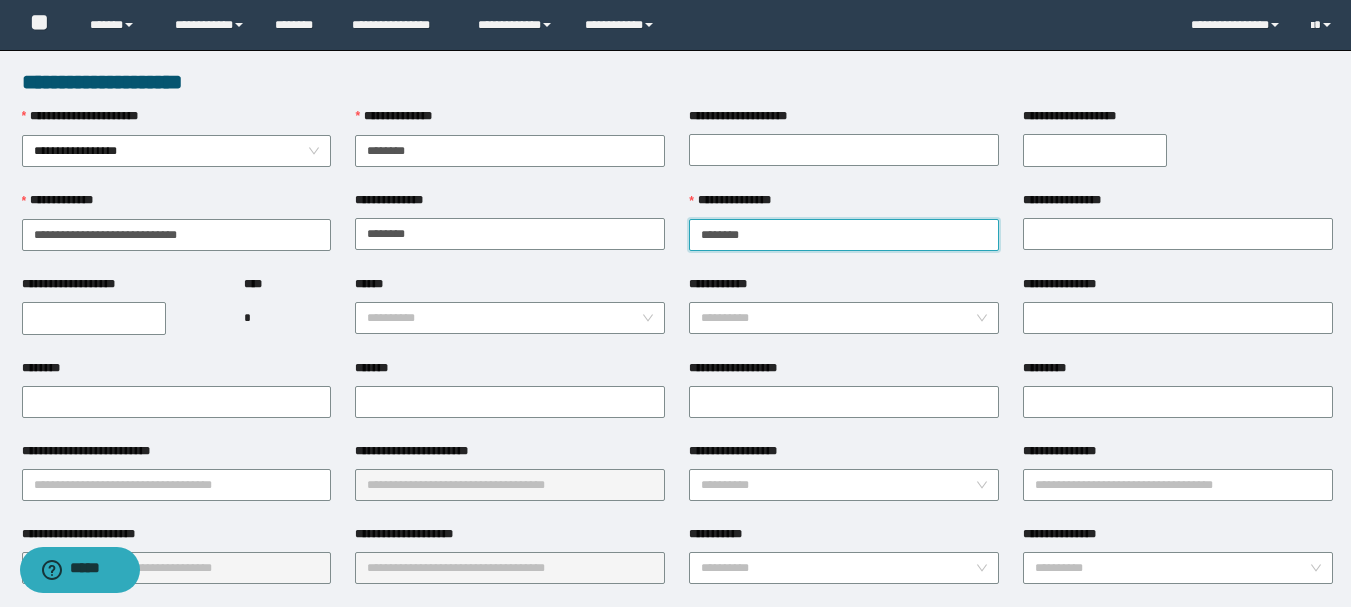 click on "********" at bounding box center [844, 235] 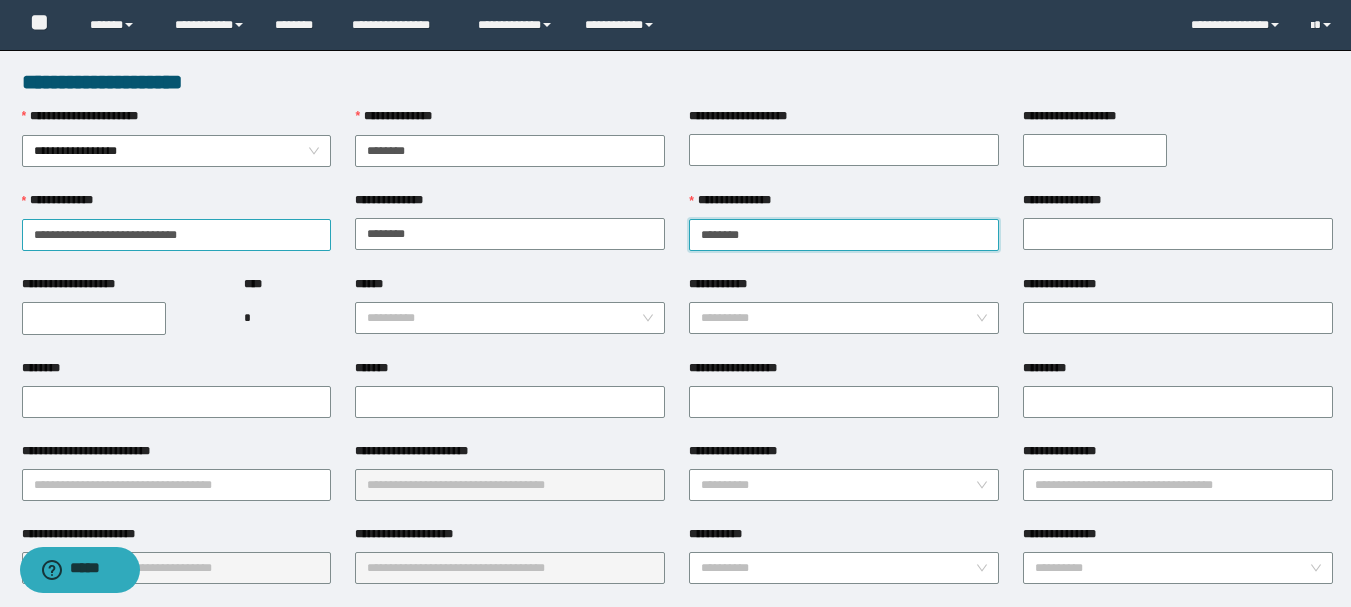 type on "********" 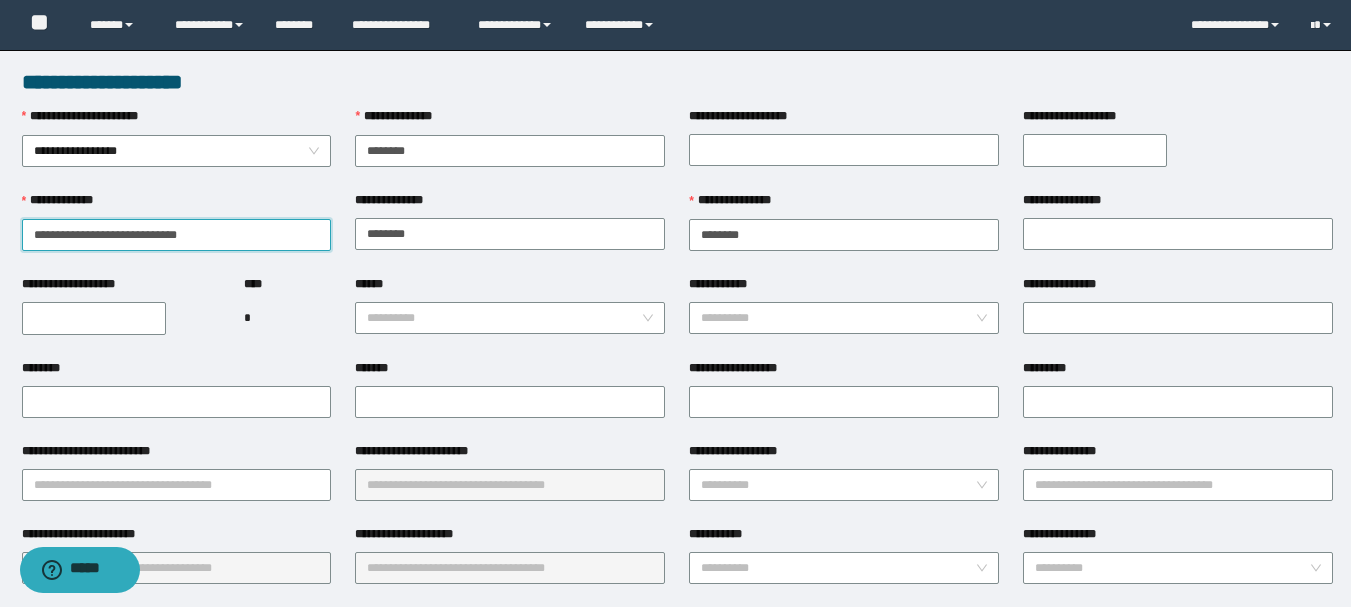 click on "**********" at bounding box center [177, 235] 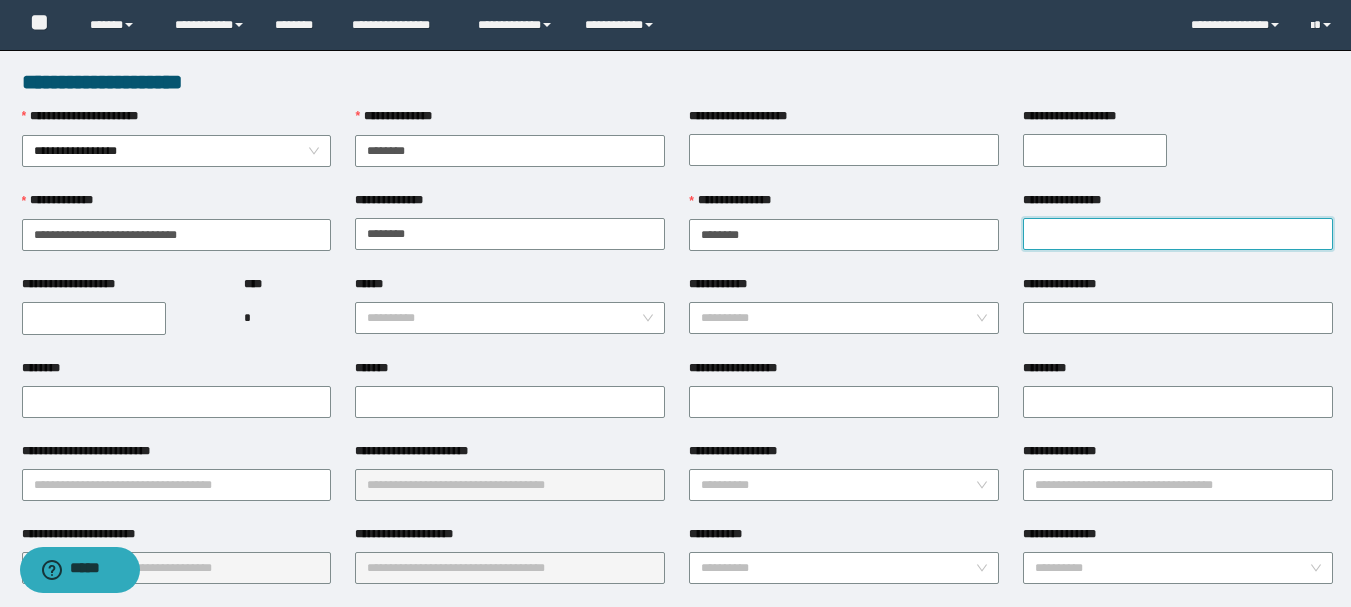 paste on "******" 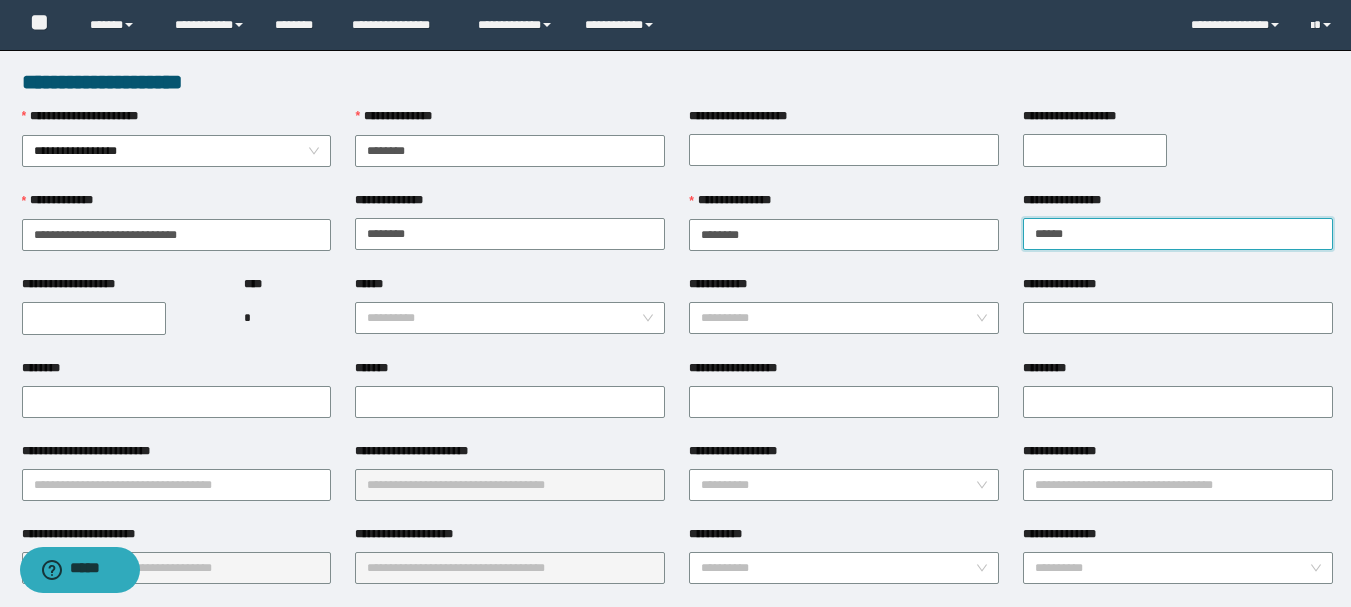 click on "******" at bounding box center (1178, 234) 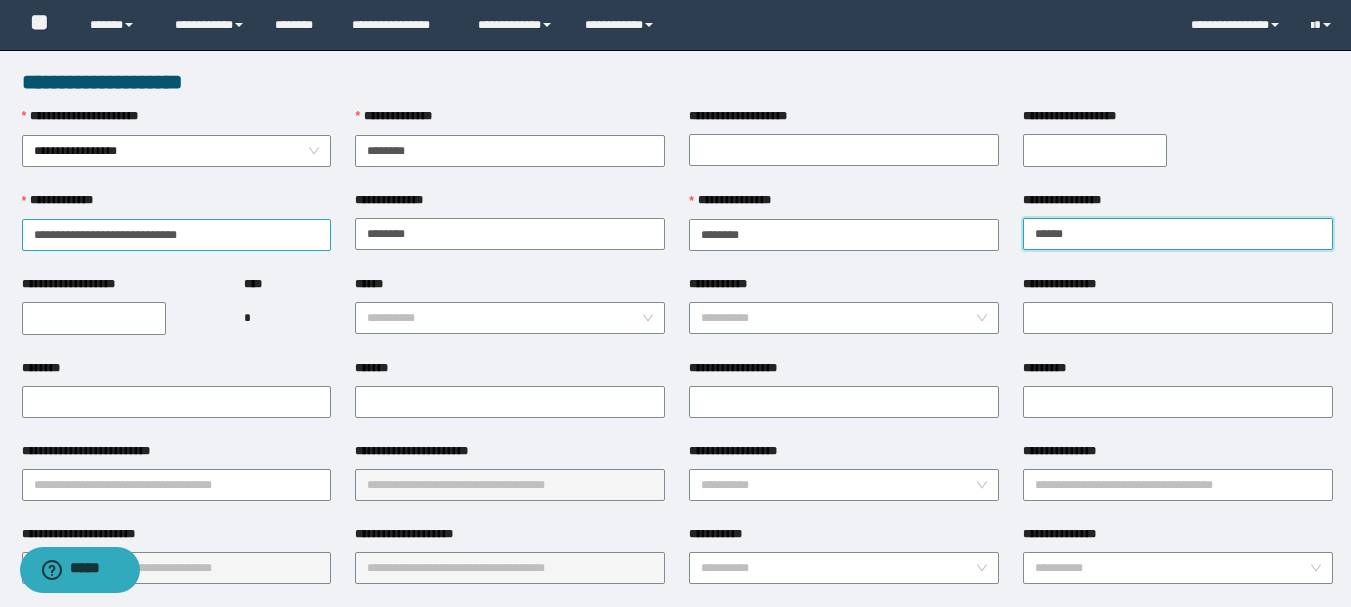 type on "******" 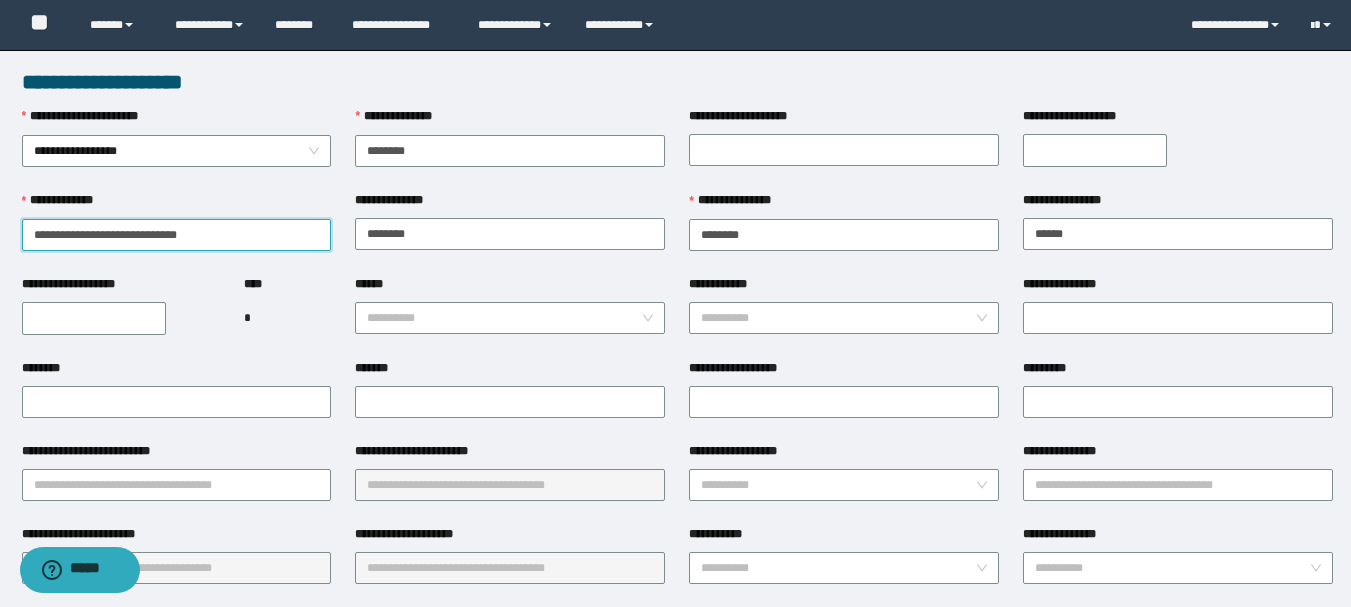 drag, startPoint x: 256, startPoint y: 243, endPoint x: 76, endPoint y: 226, distance: 180.801 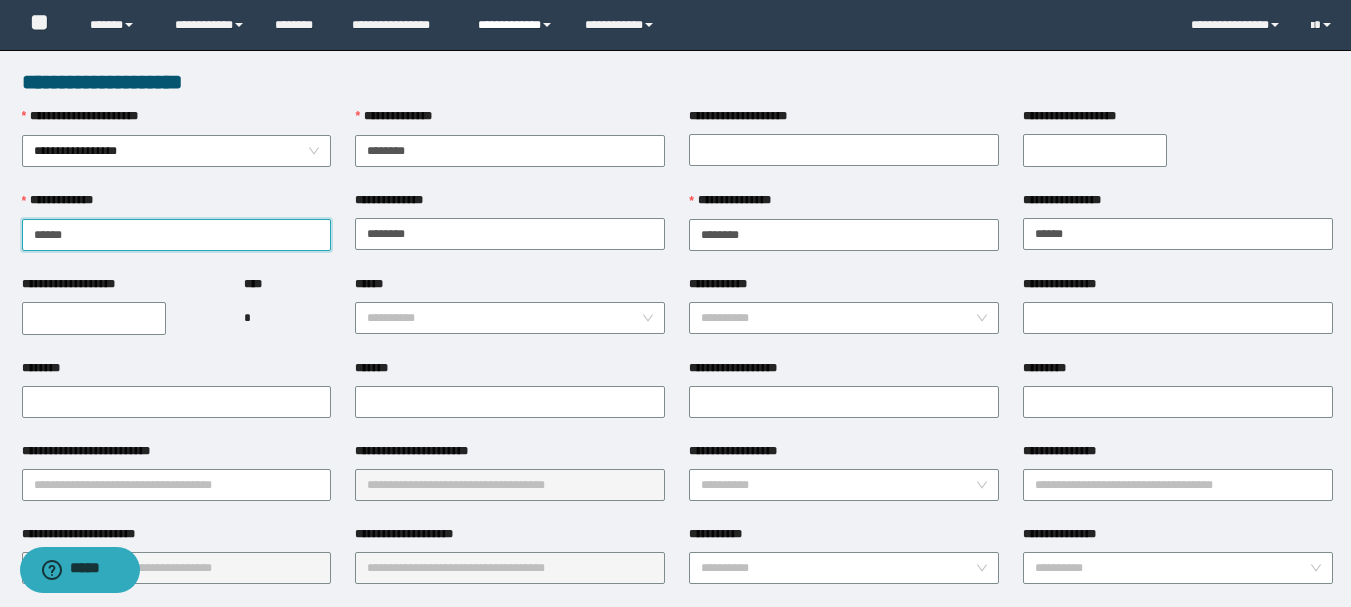 type on "*****" 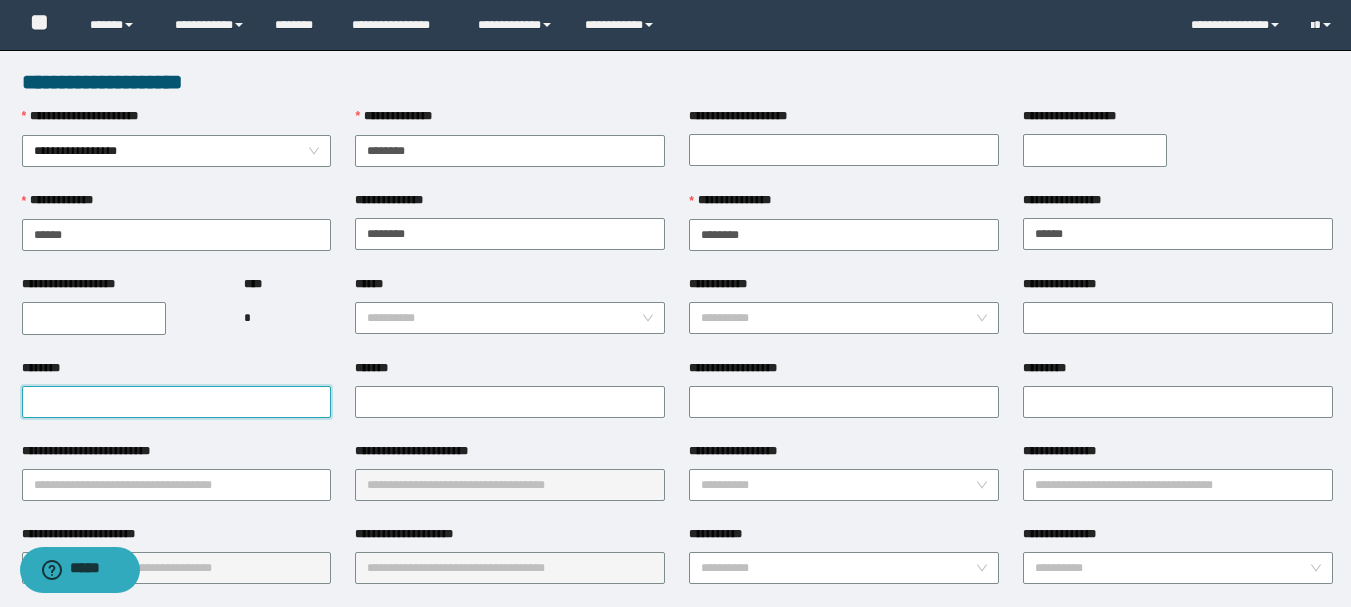click on "********" at bounding box center [177, 402] 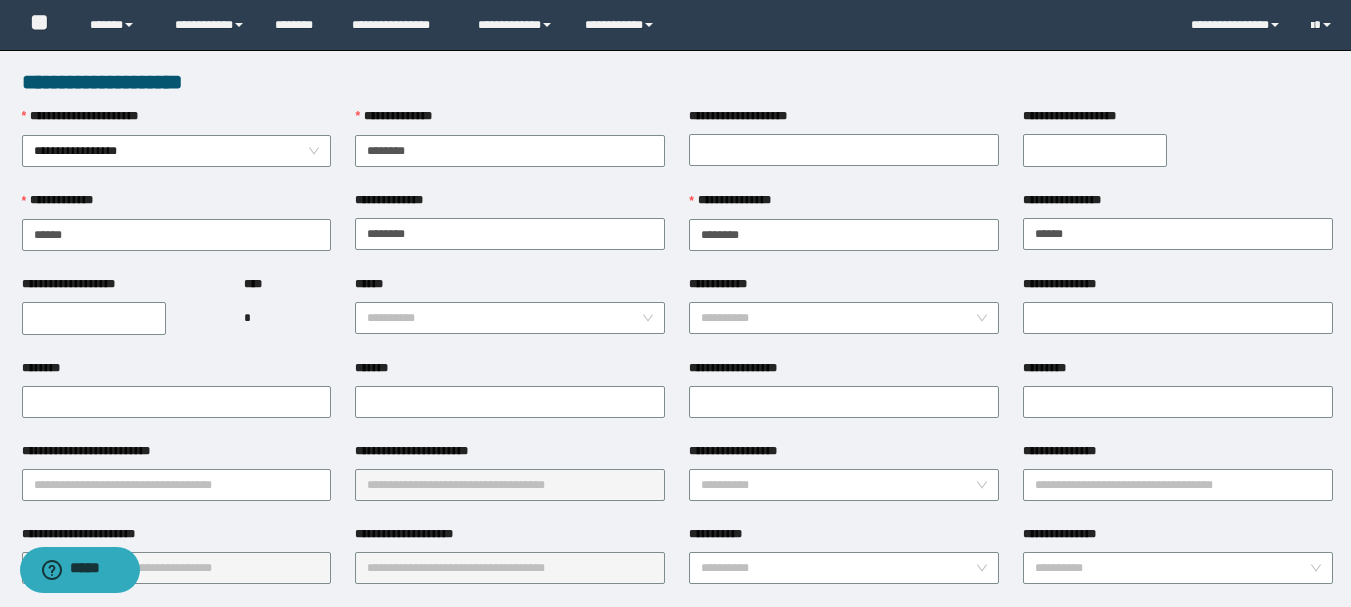 click on "**********" at bounding box center [94, 318] 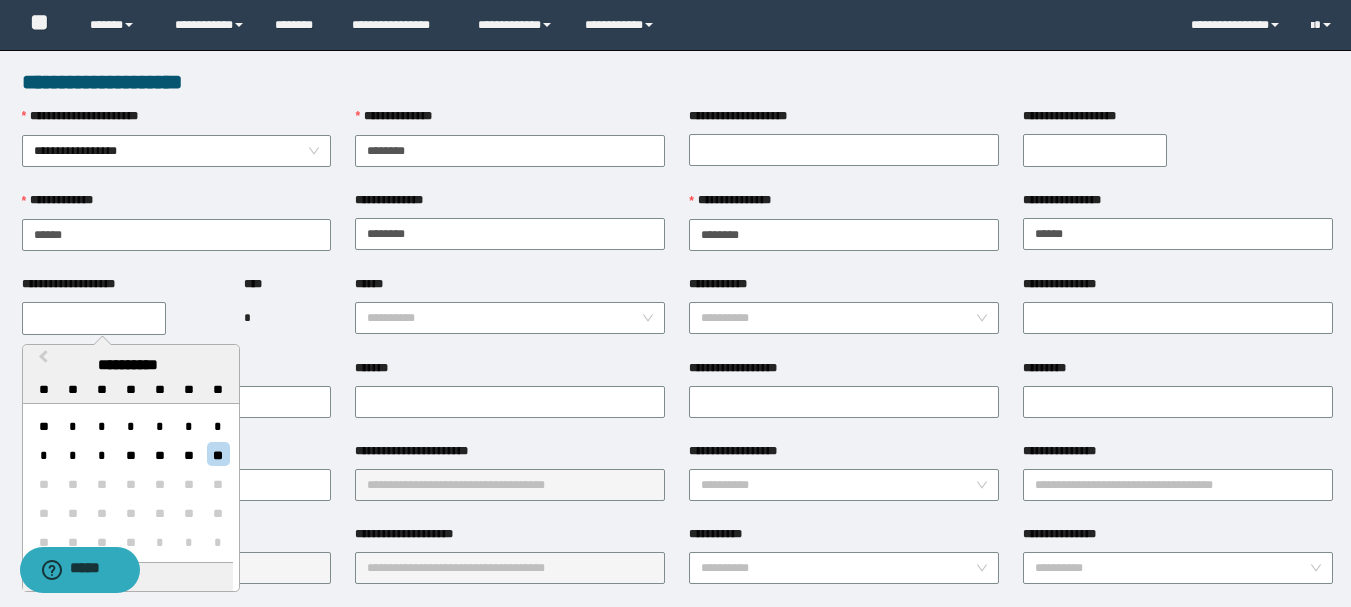 click on "**********" at bounding box center (94, 318) 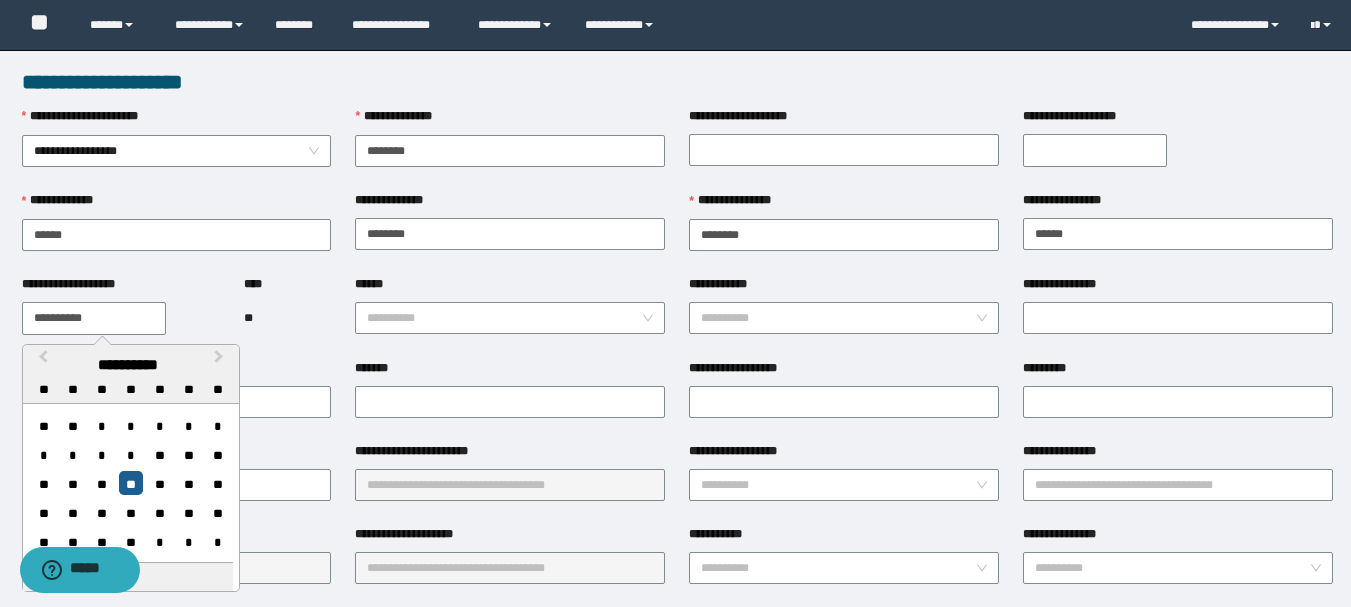 type on "**********" 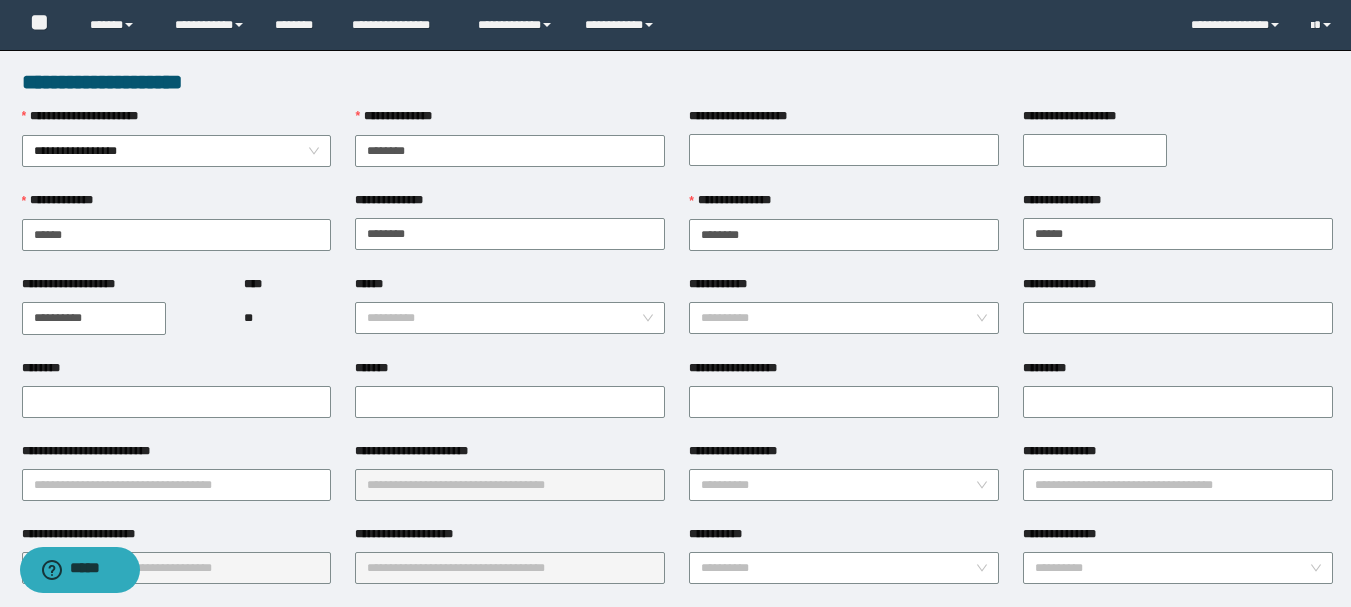 drag, startPoint x: 0, startPoint y: 414, endPoint x: 207, endPoint y: 377, distance: 210.28076 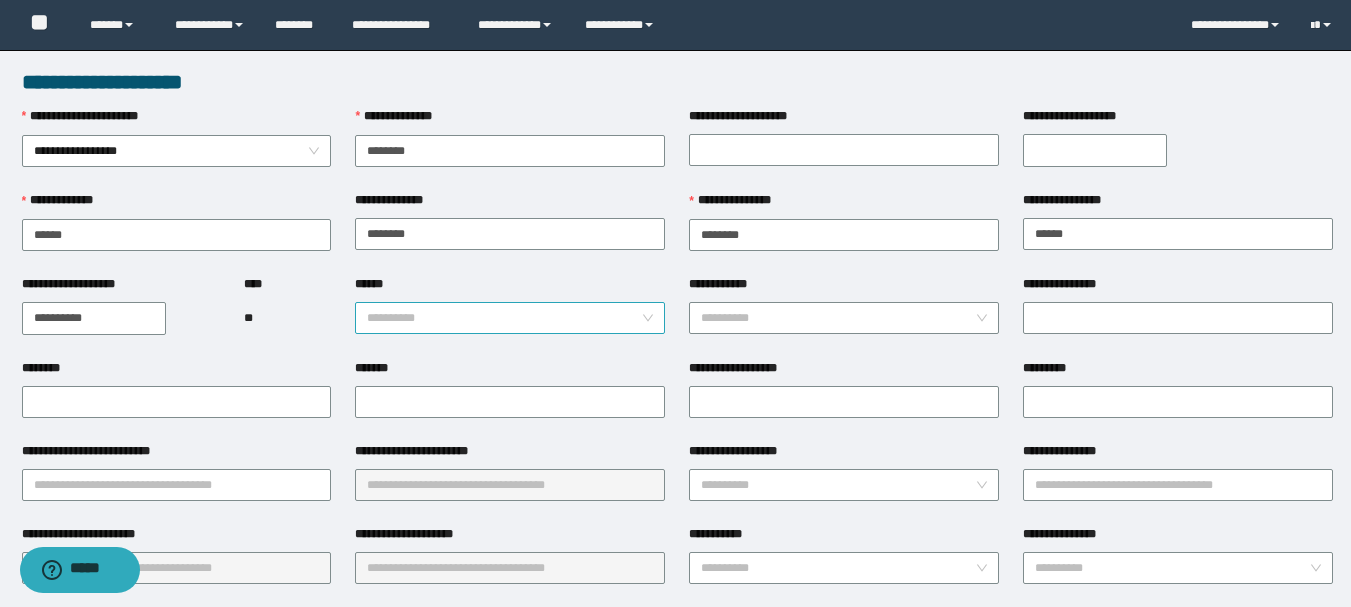 click on "******" at bounding box center [504, 318] 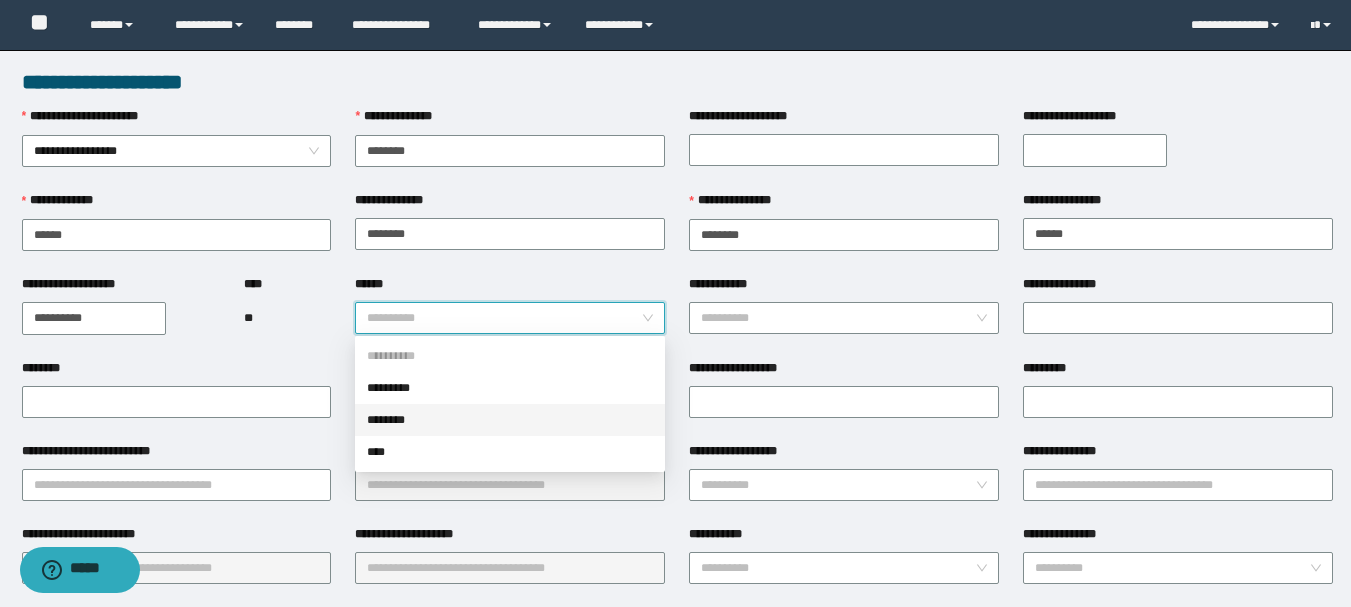 click on "********" at bounding box center (510, 420) 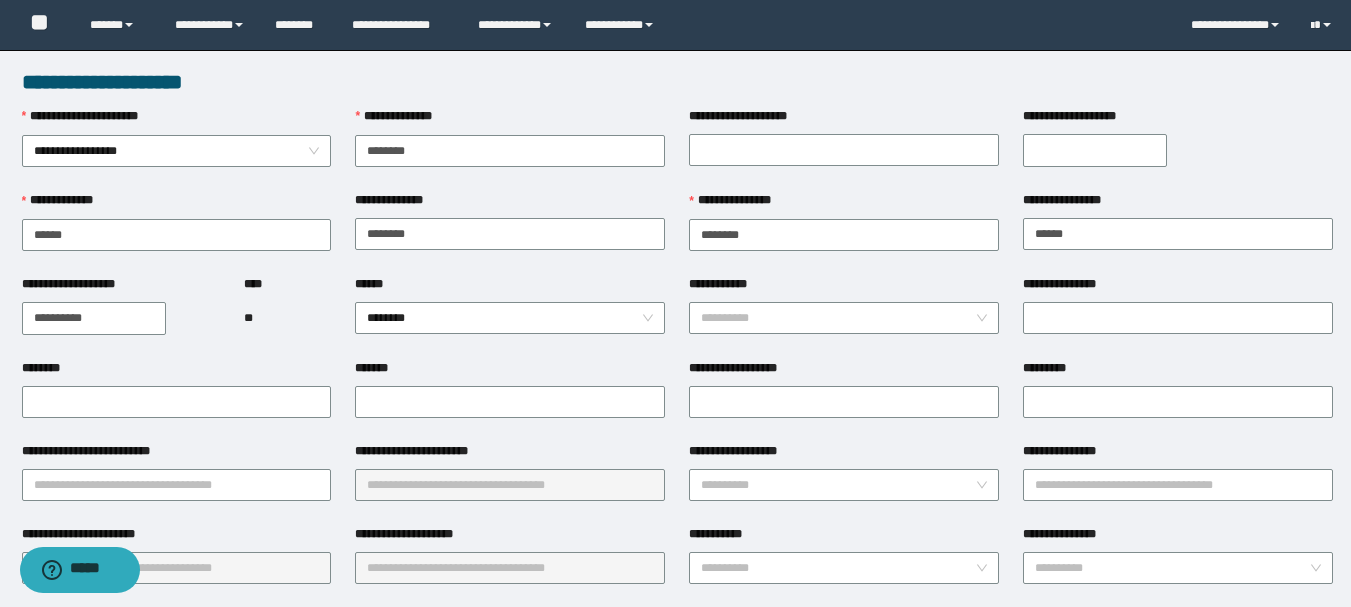 drag, startPoint x: 0, startPoint y: 380, endPoint x: 315, endPoint y: 370, distance: 315.1587 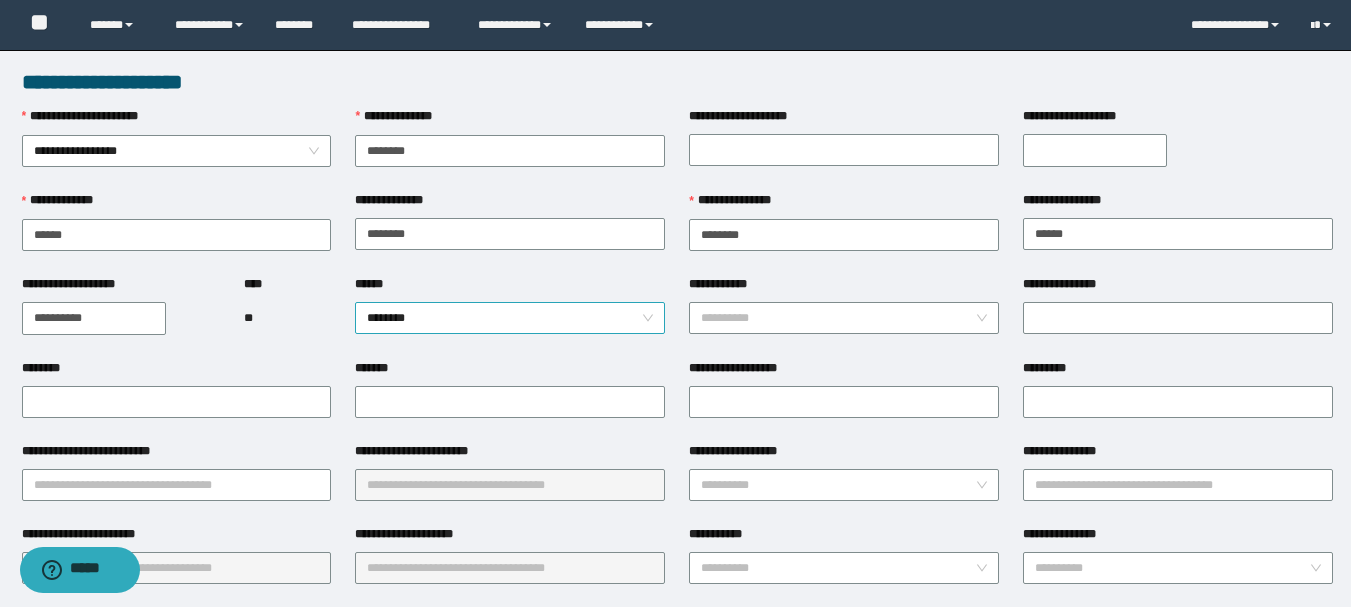 click on "********" at bounding box center (510, 318) 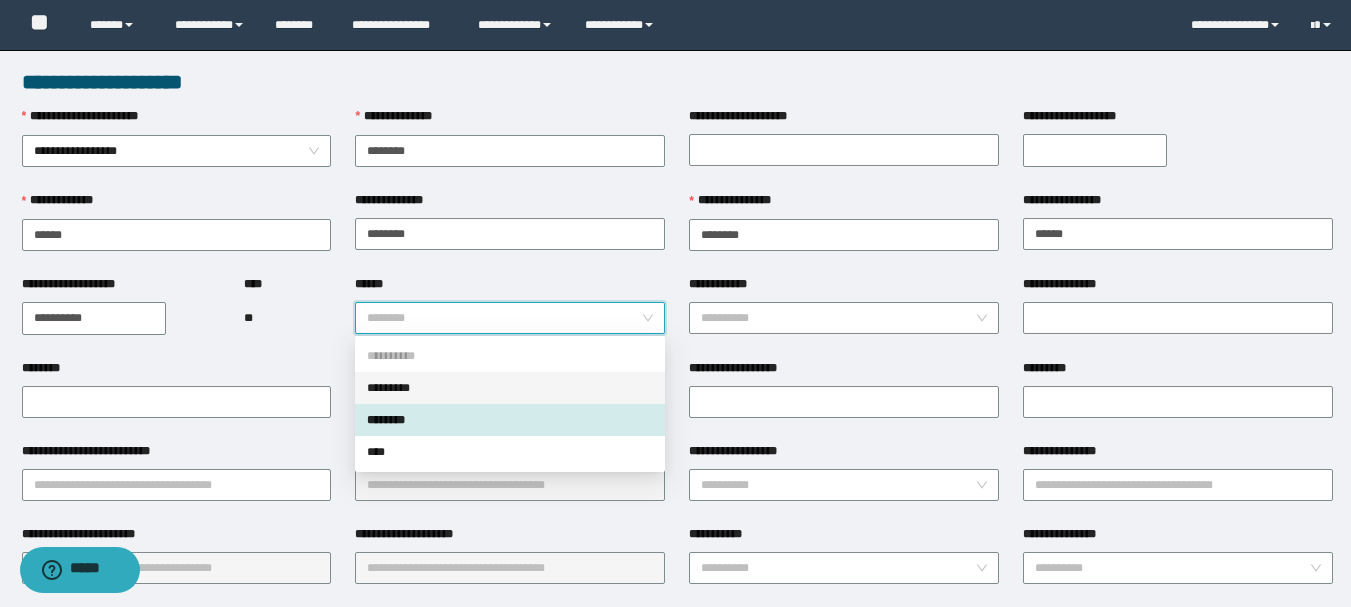 click on "*********" at bounding box center [510, 388] 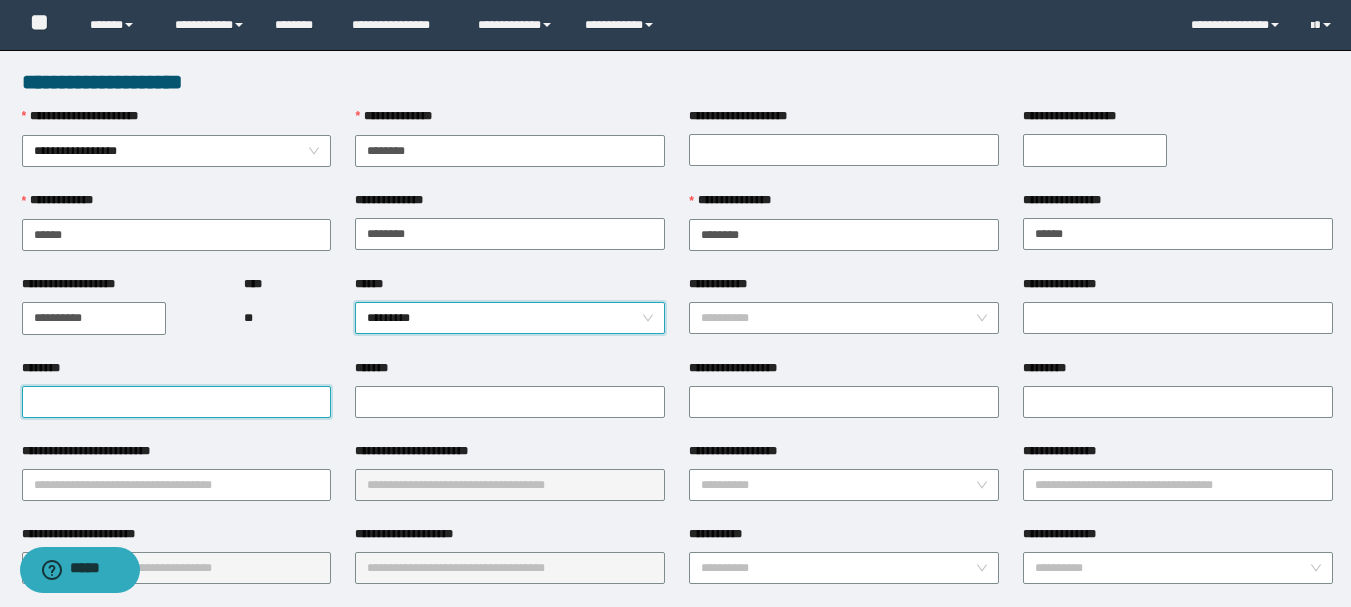 click on "********" at bounding box center (177, 402) 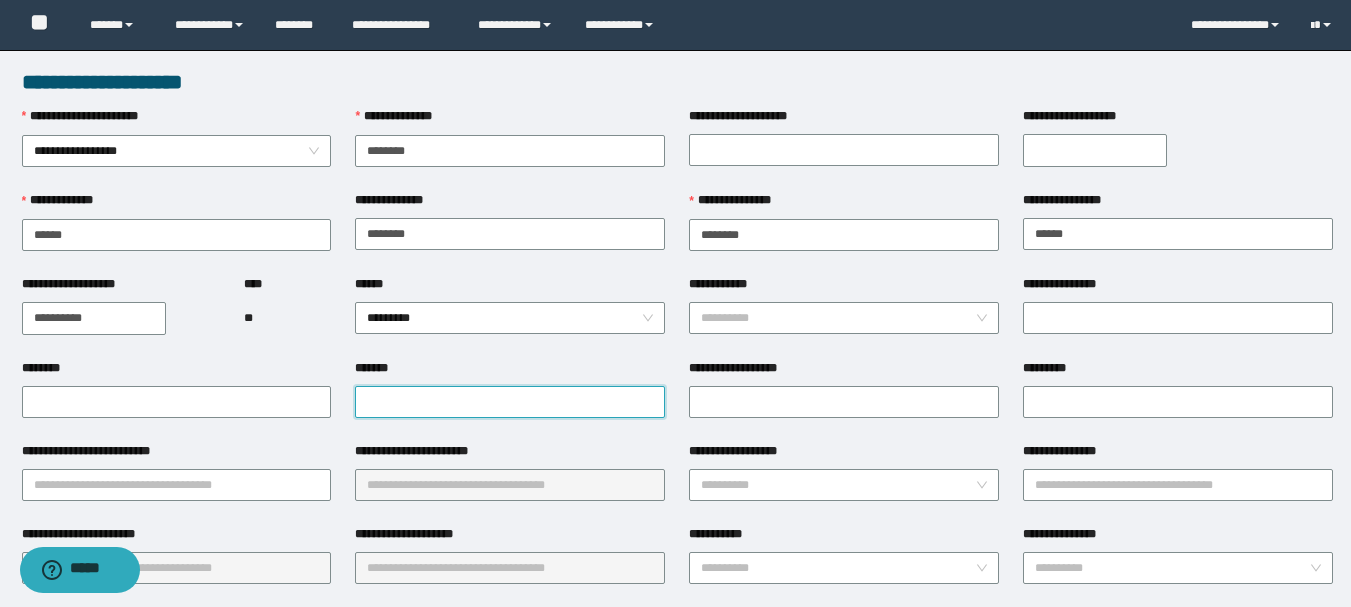 paste on "**********" 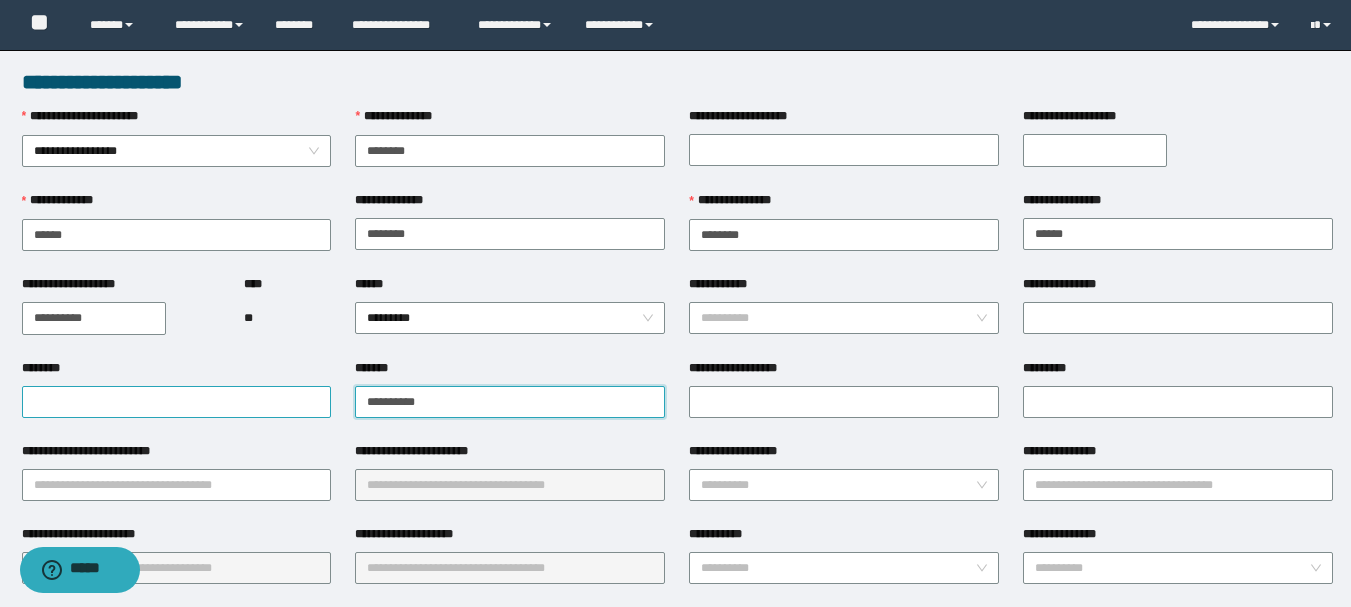 type on "**********" 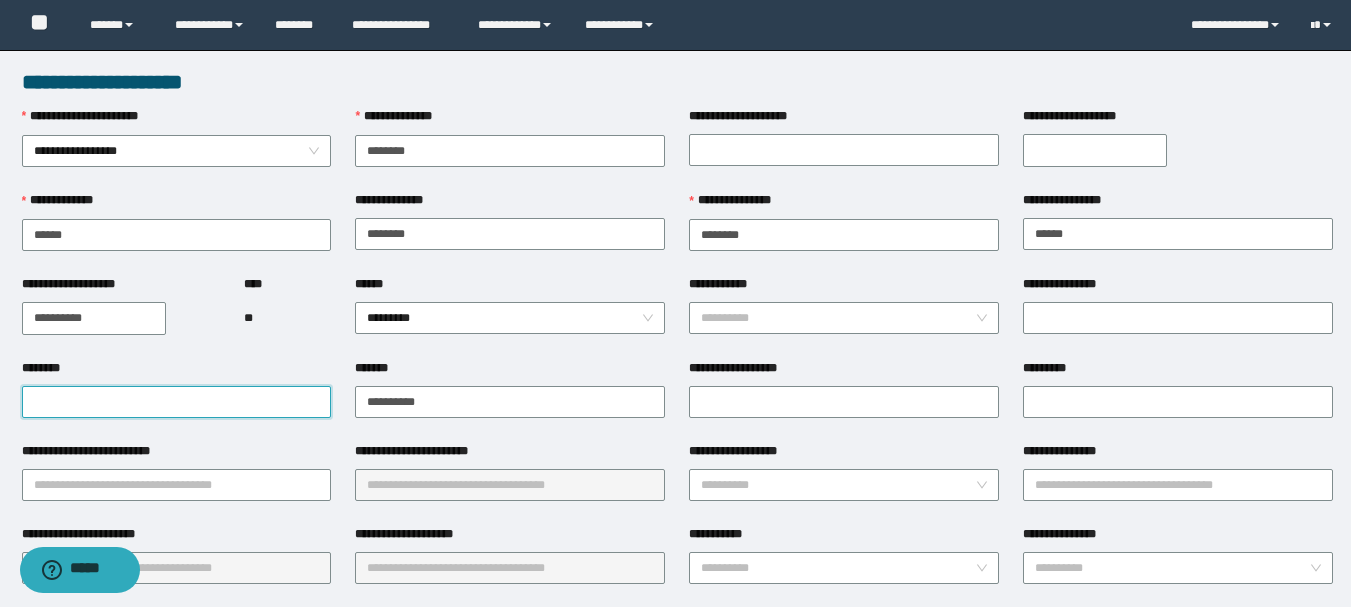 paste on "**********" 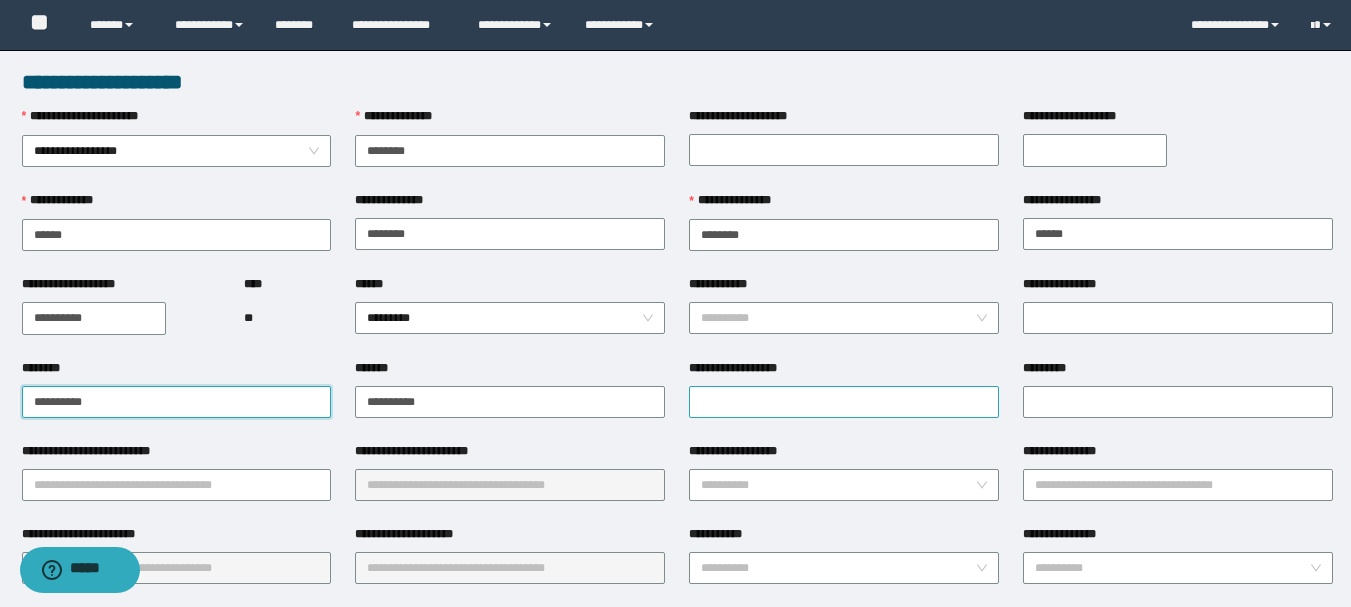 type on "**********" 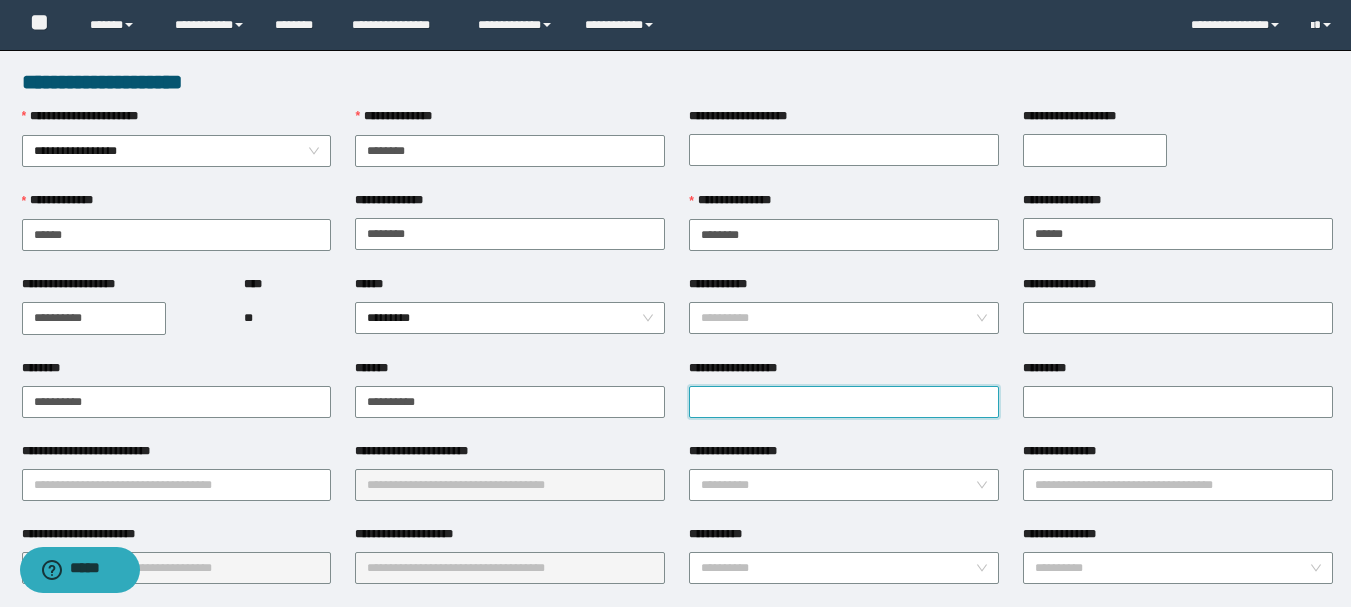 click on "**********" at bounding box center [844, 402] 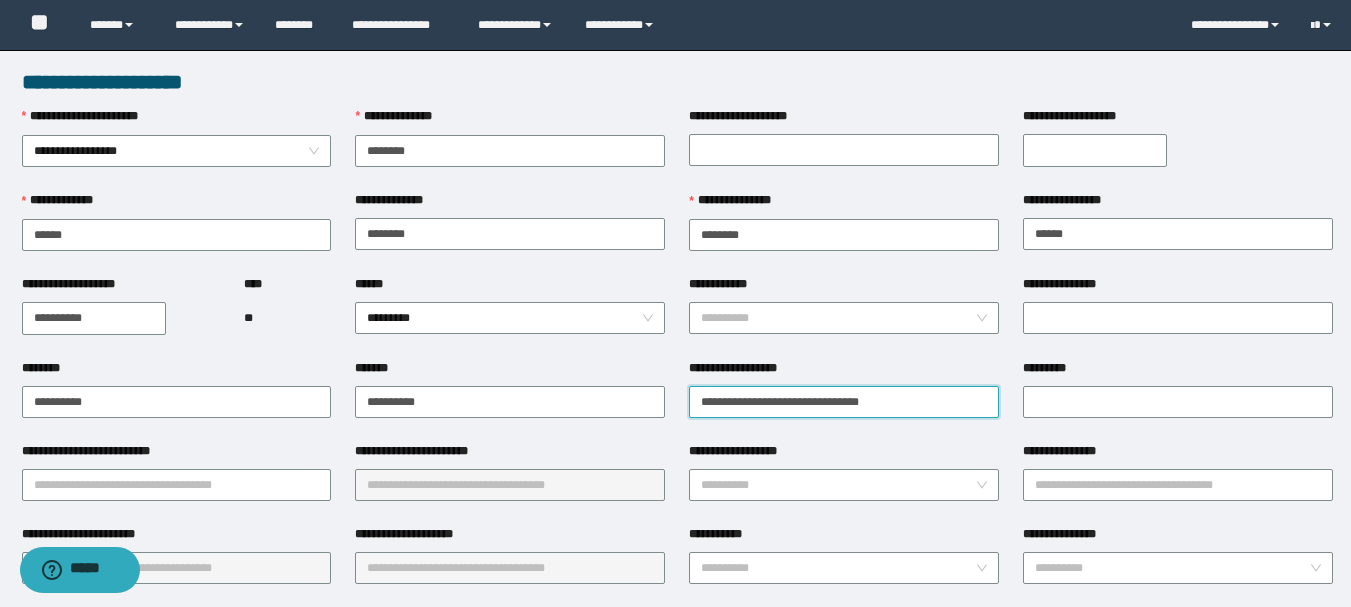 type on "**********" 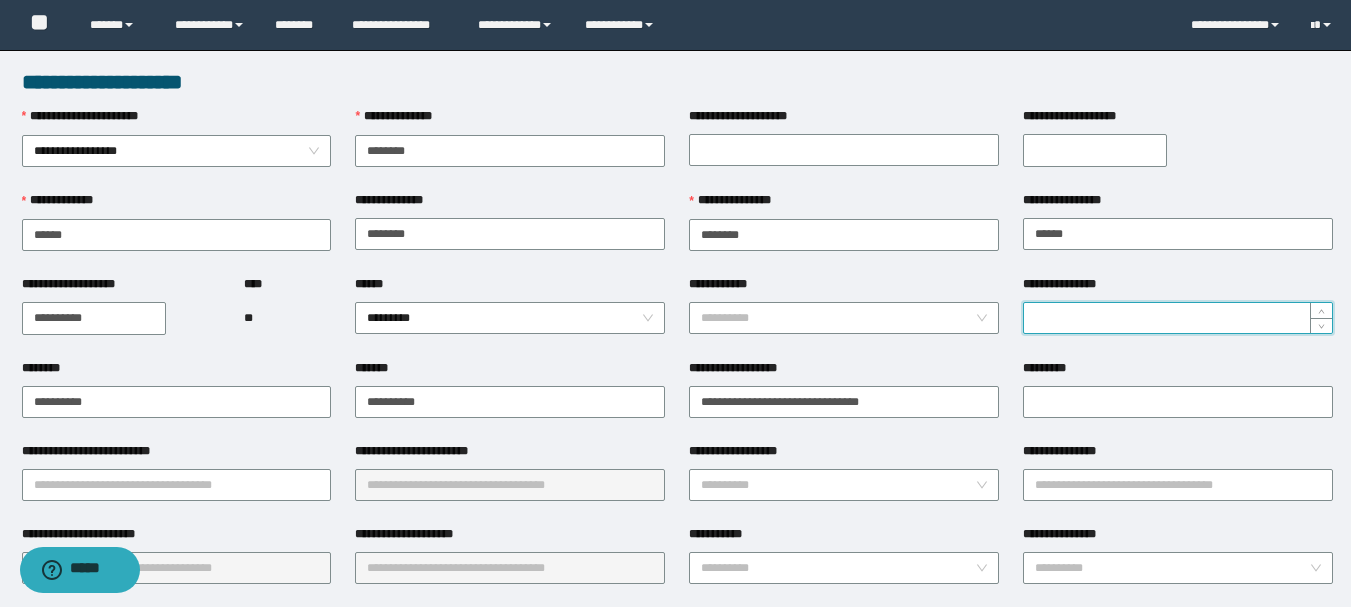 click on "**********" at bounding box center (1178, 318) 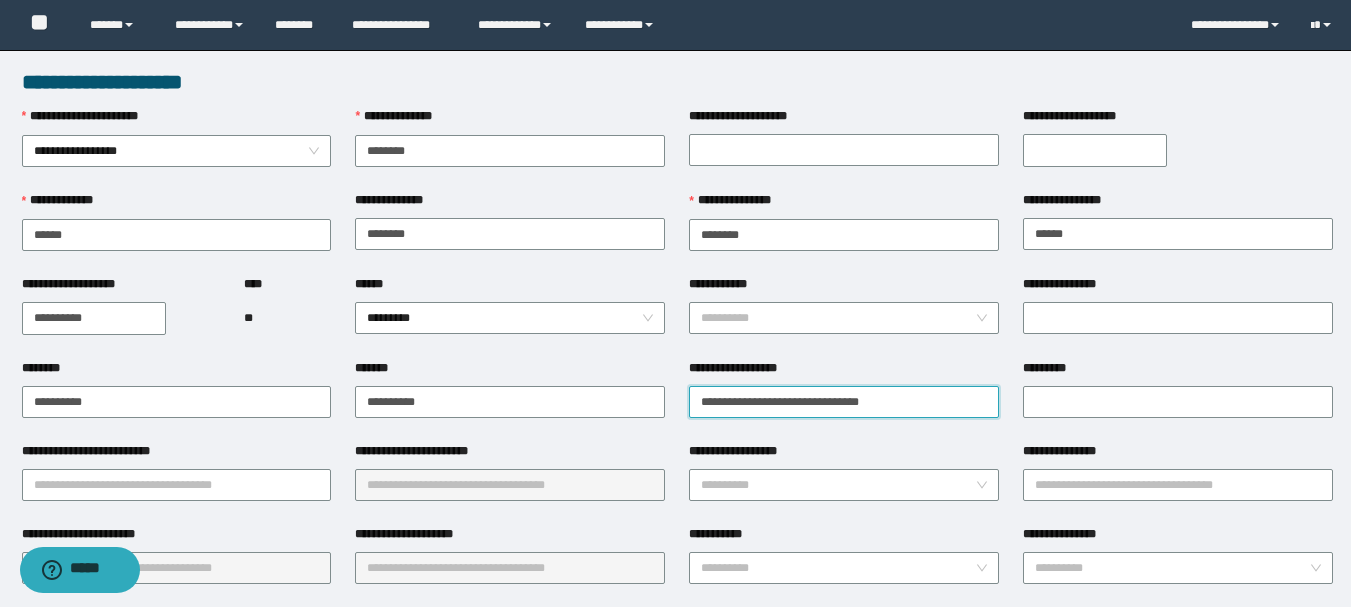 drag, startPoint x: 962, startPoint y: 414, endPoint x: 980, endPoint y: 411, distance: 18.248287 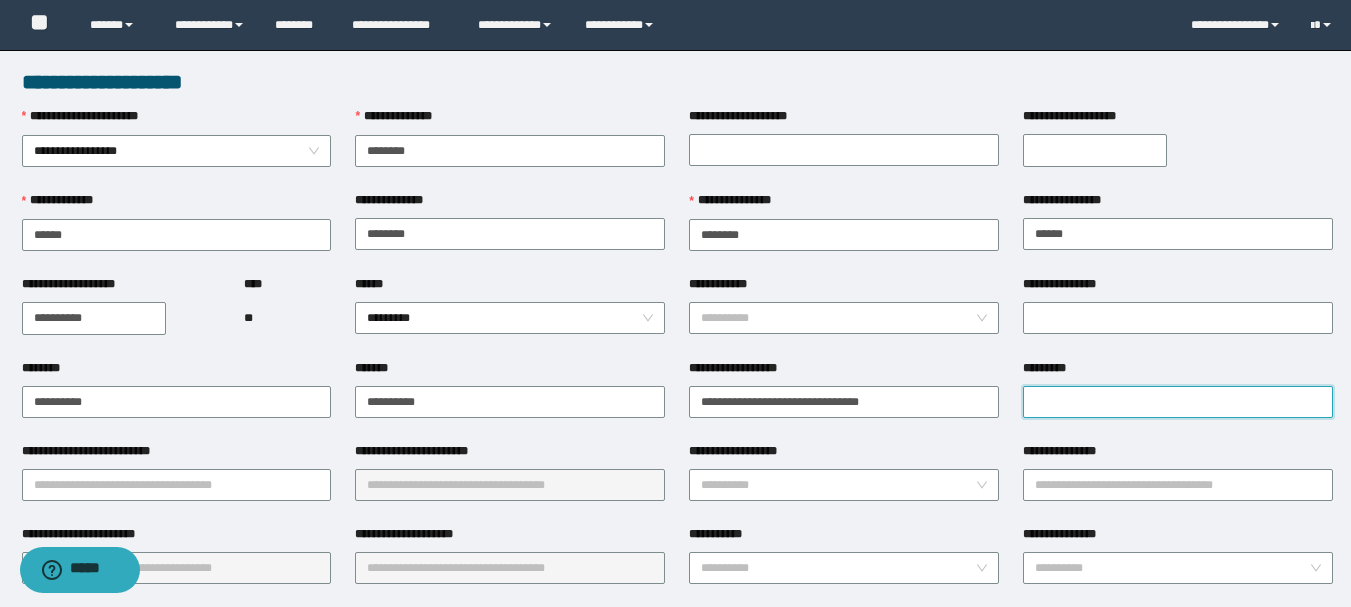 click on "*********" at bounding box center (1178, 402) 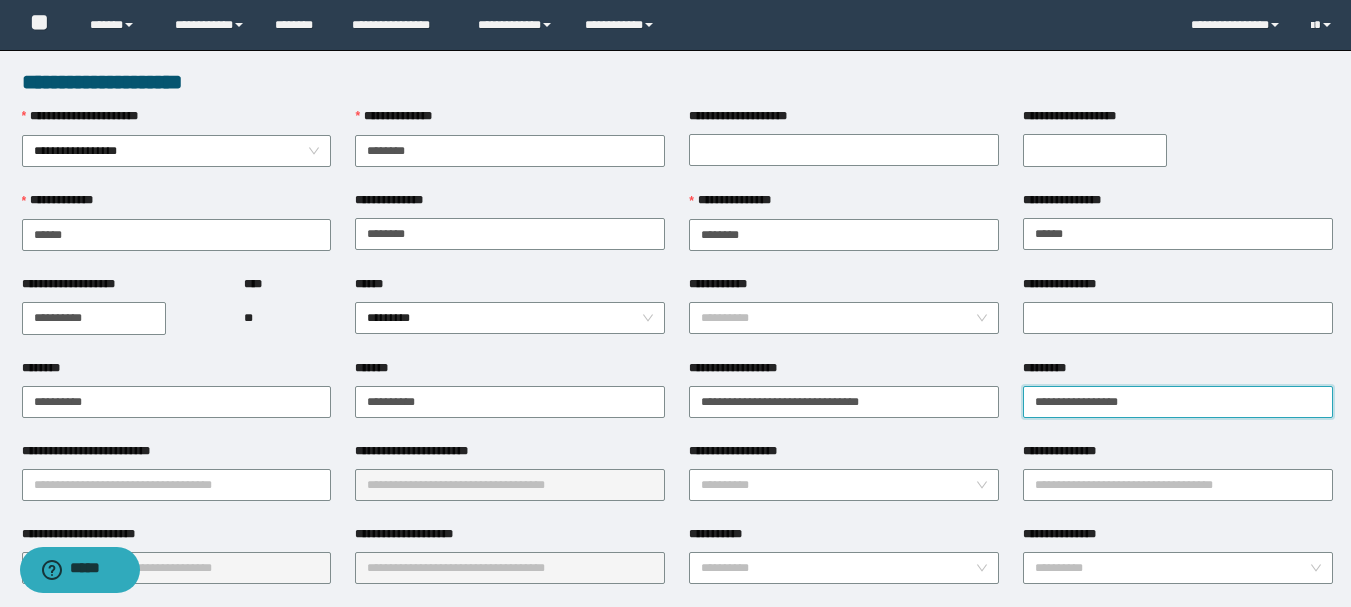 type on "**********" 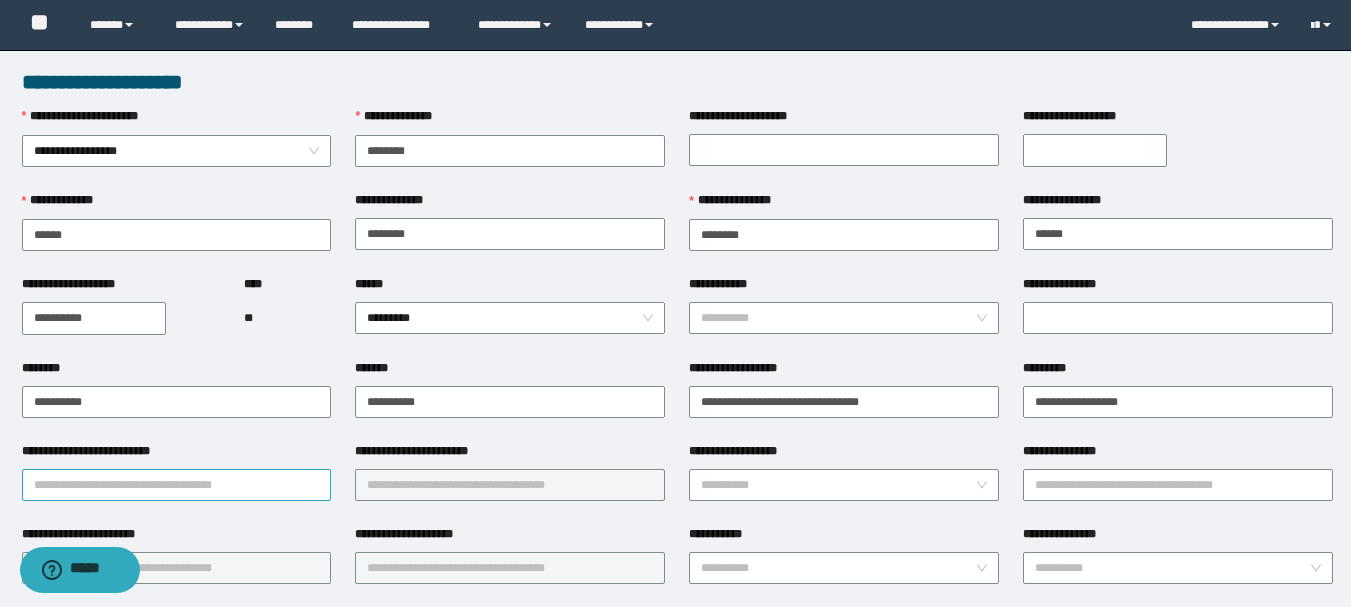 click on "**********" at bounding box center (177, 485) 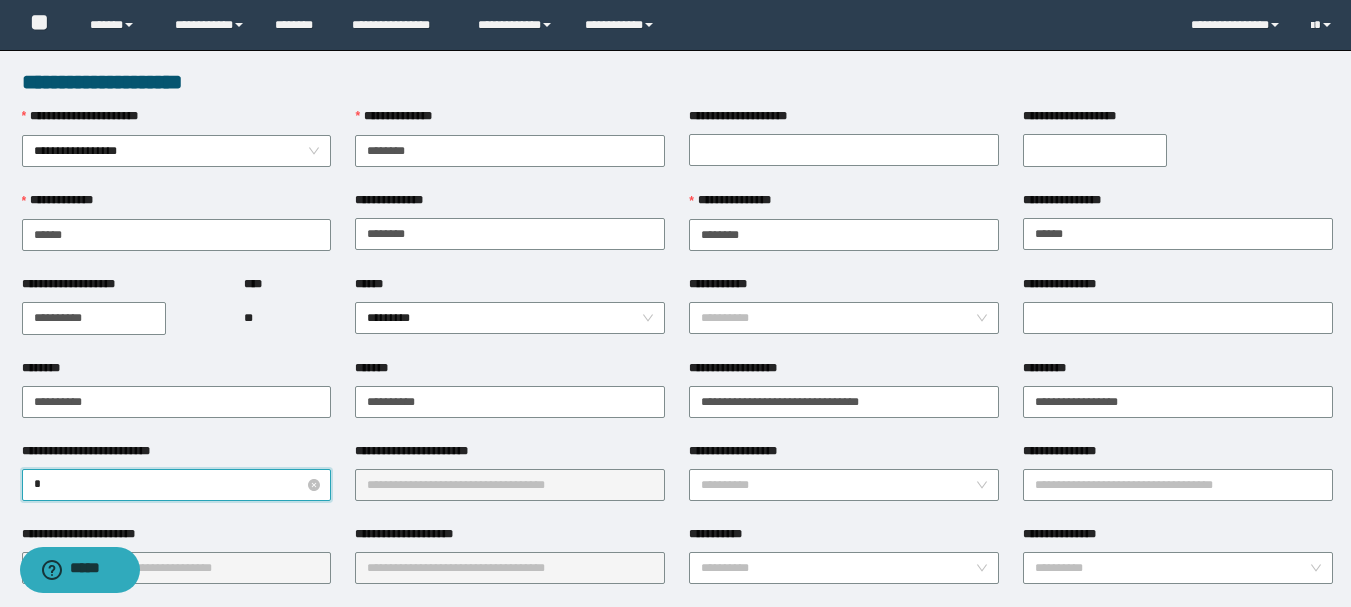 type on "**" 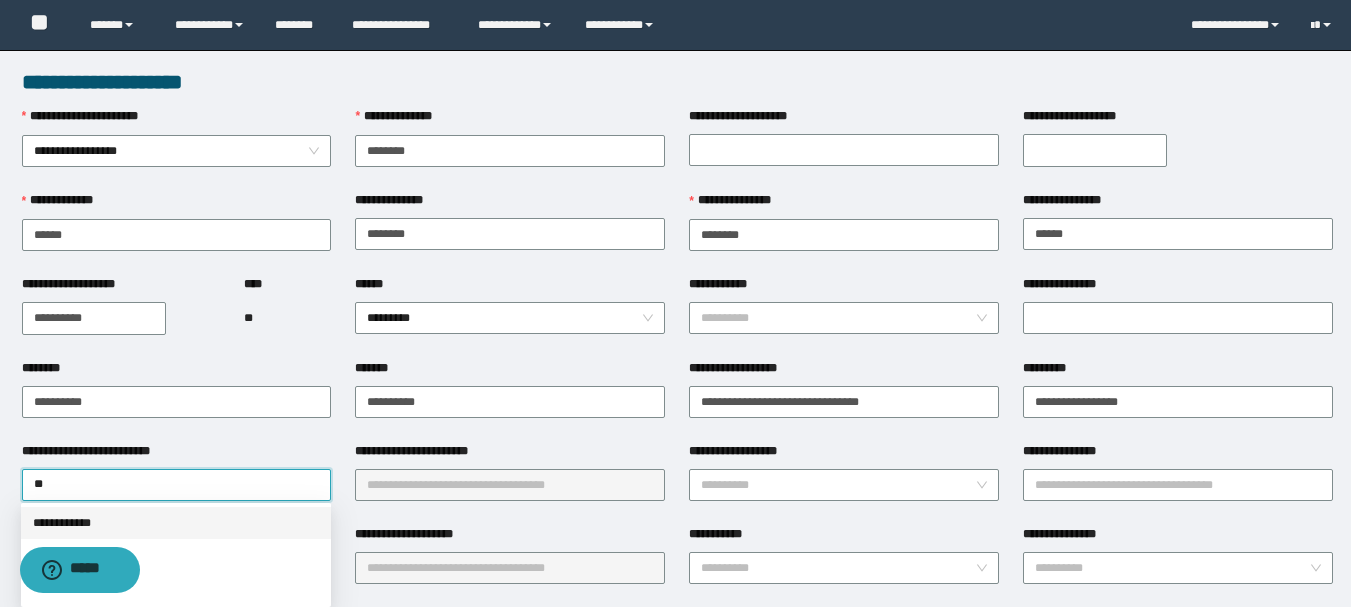 drag, startPoint x: 116, startPoint y: 526, endPoint x: 552, endPoint y: 456, distance: 441.58353 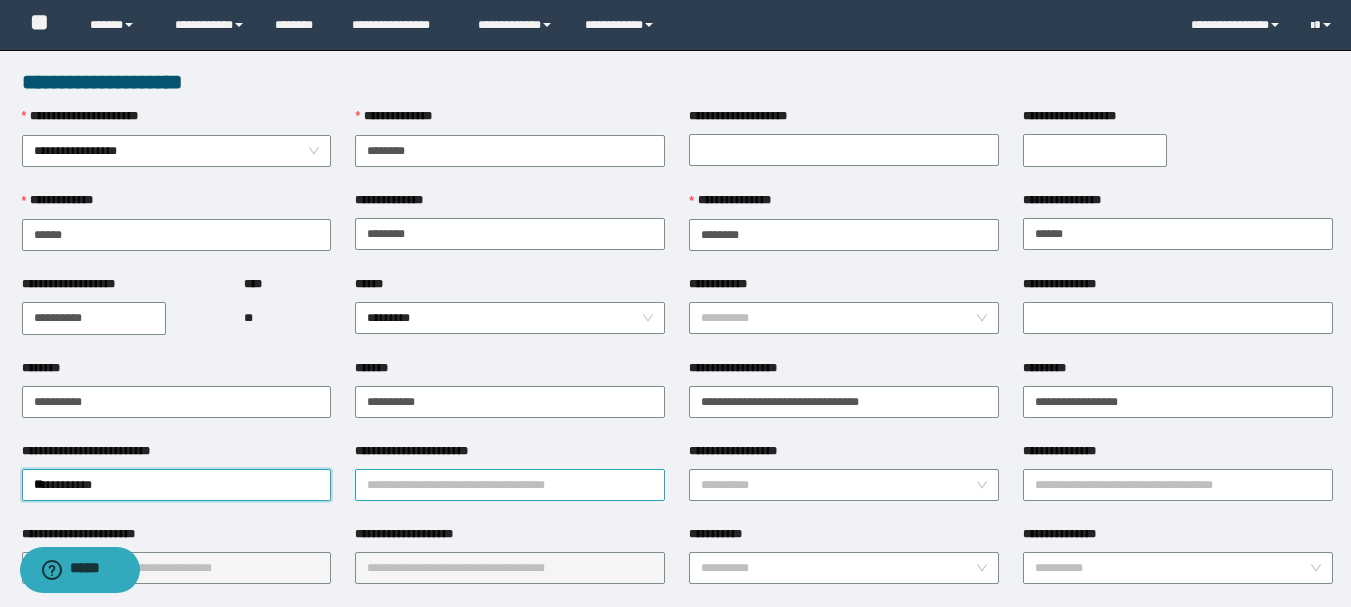 click on "**********" at bounding box center [510, 485] 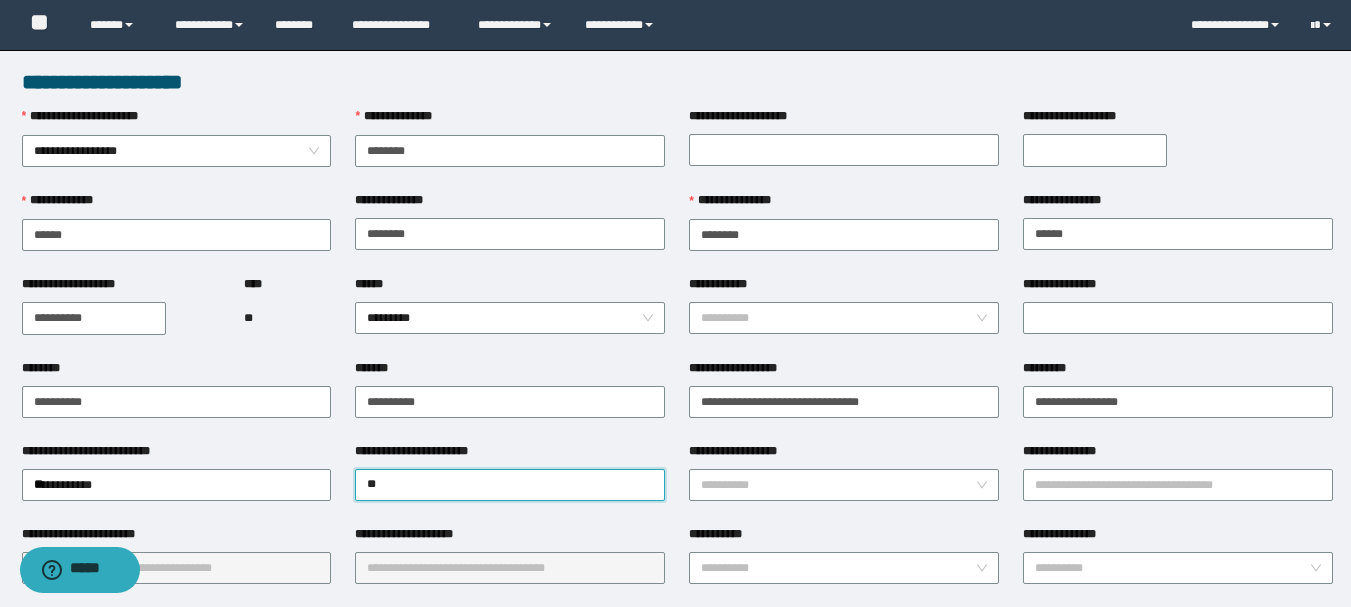 type on "***" 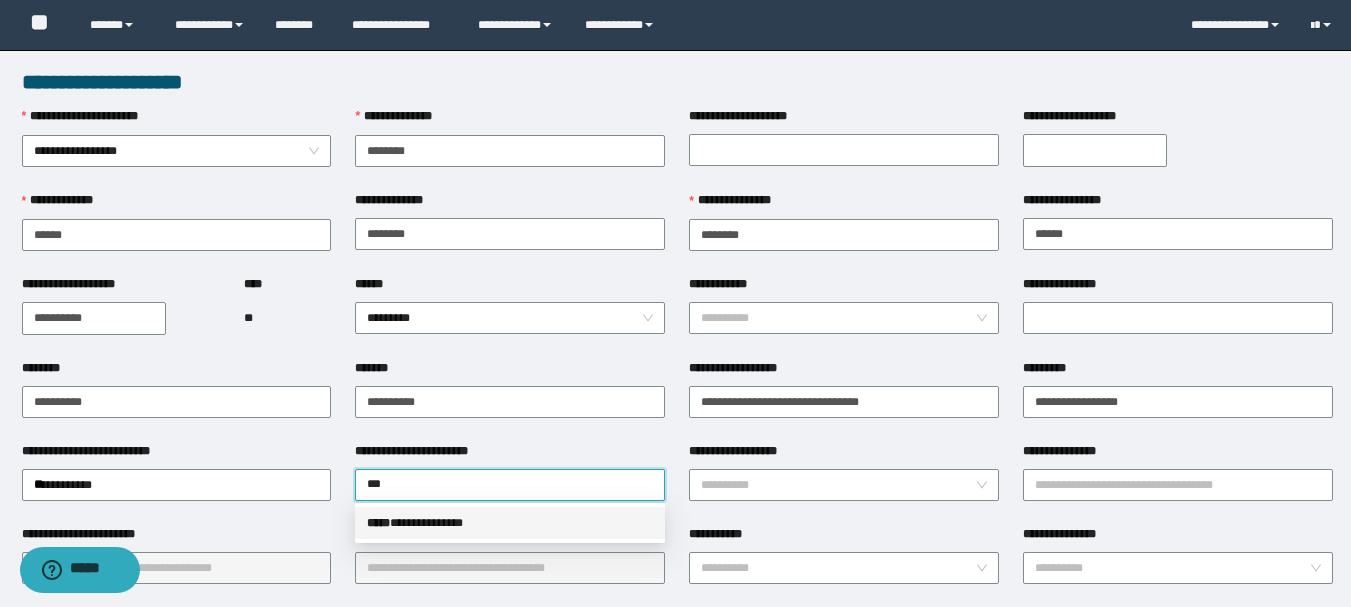 click on "**********" at bounding box center (510, 523) 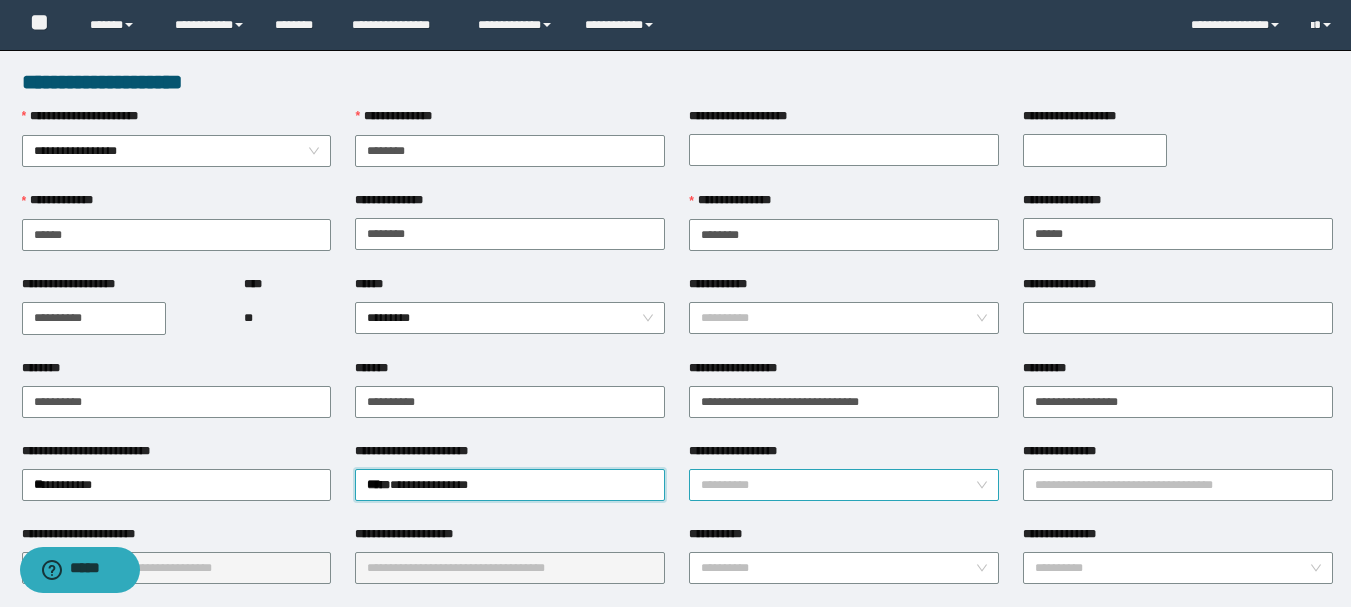 click on "**********" at bounding box center (838, 485) 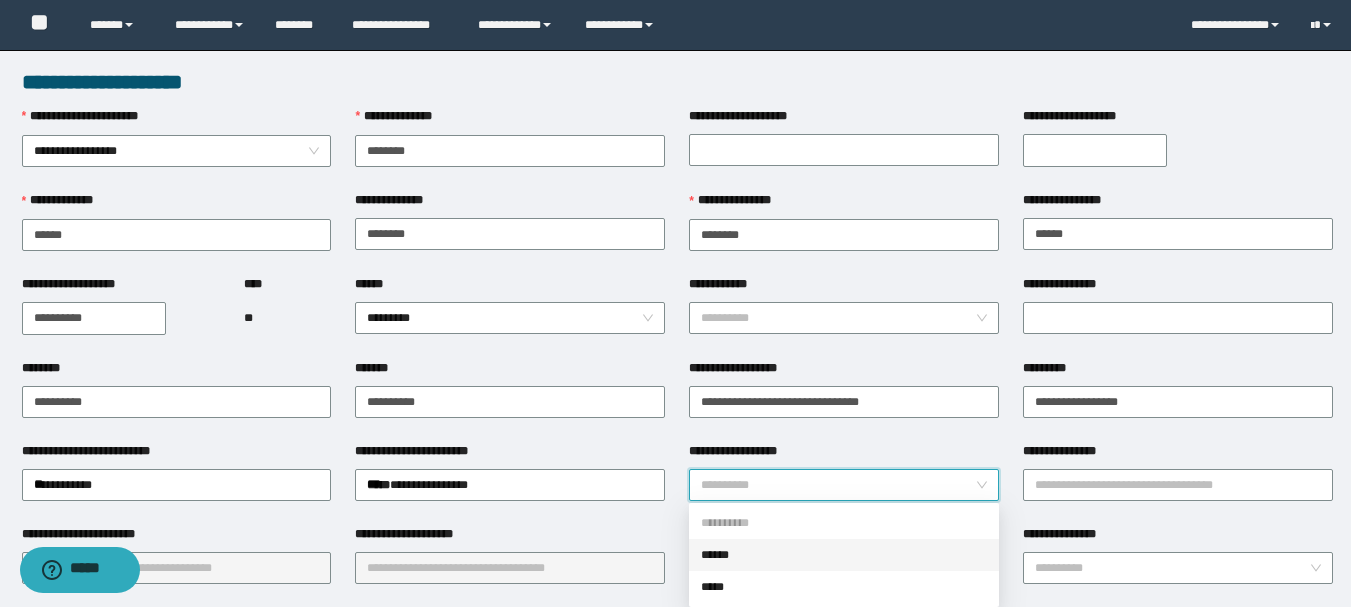 click on "******" at bounding box center [844, 555] 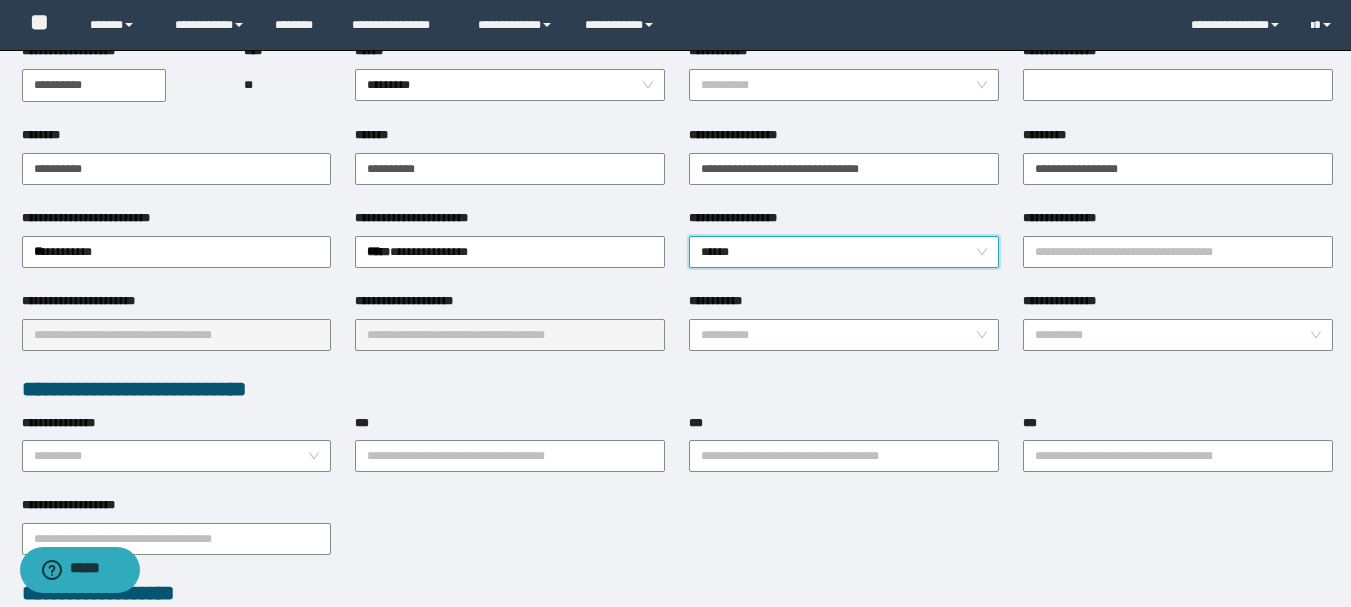 scroll, scrollTop: 269, scrollLeft: 0, axis: vertical 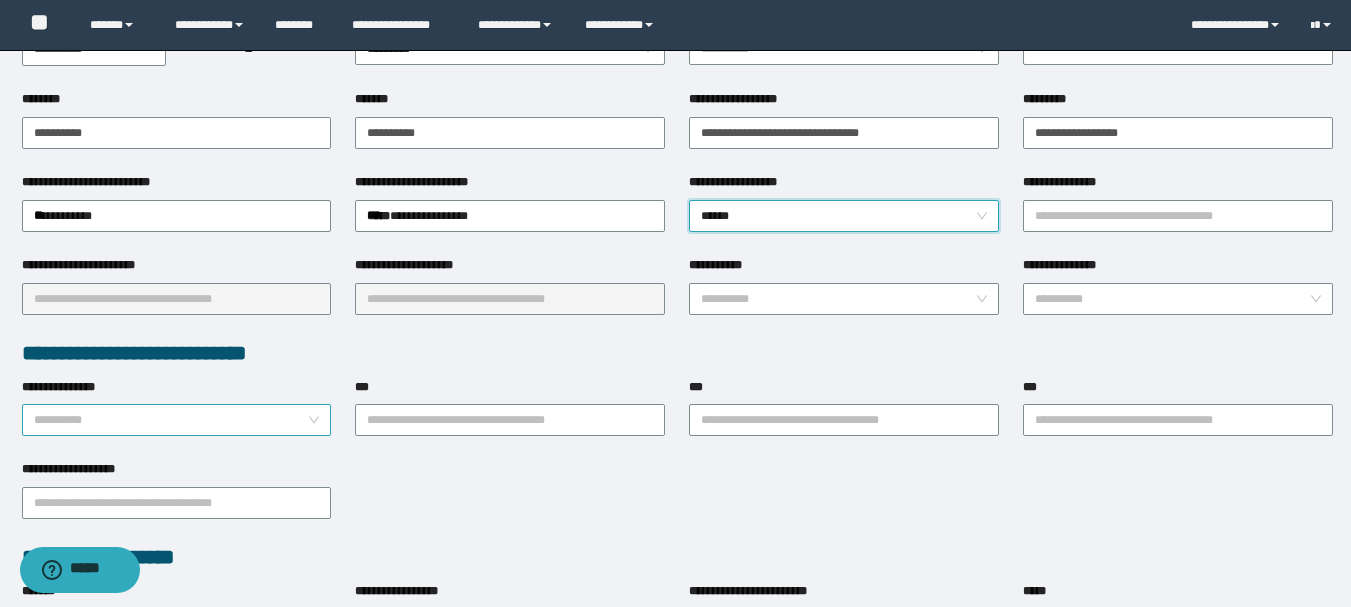 click on "**********" at bounding box center [171, 420] 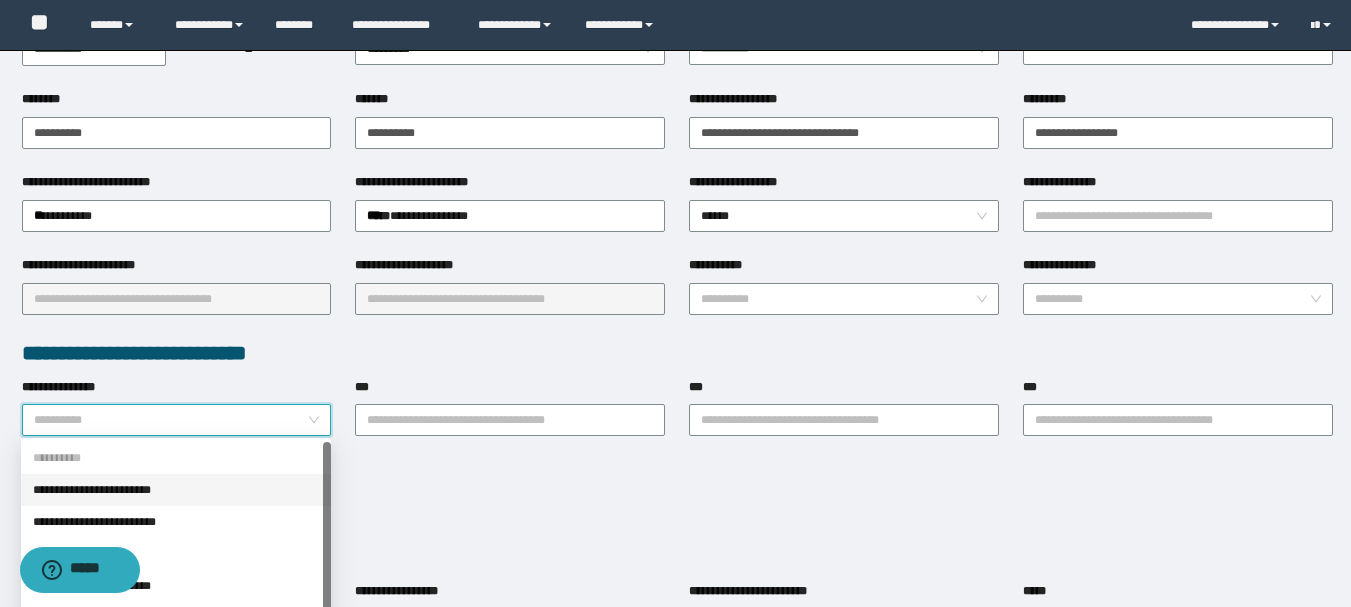 click on "**********" at bounding box center [176, 490] 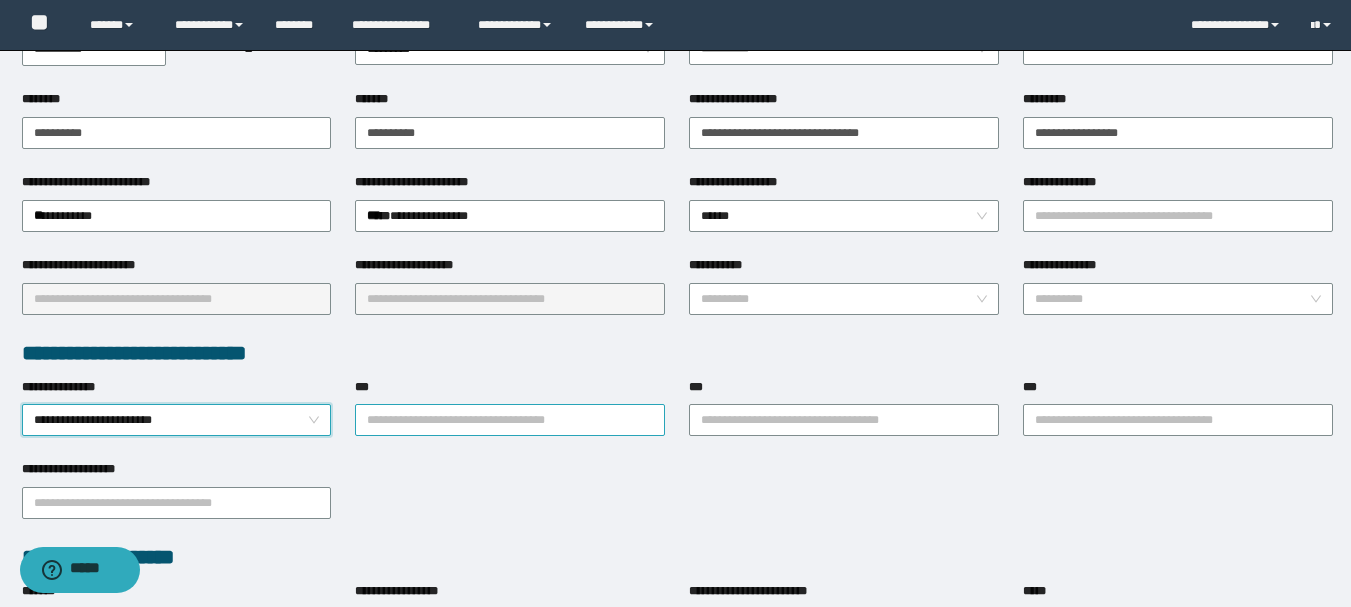 click on "***" at bounding box center (510, 420) 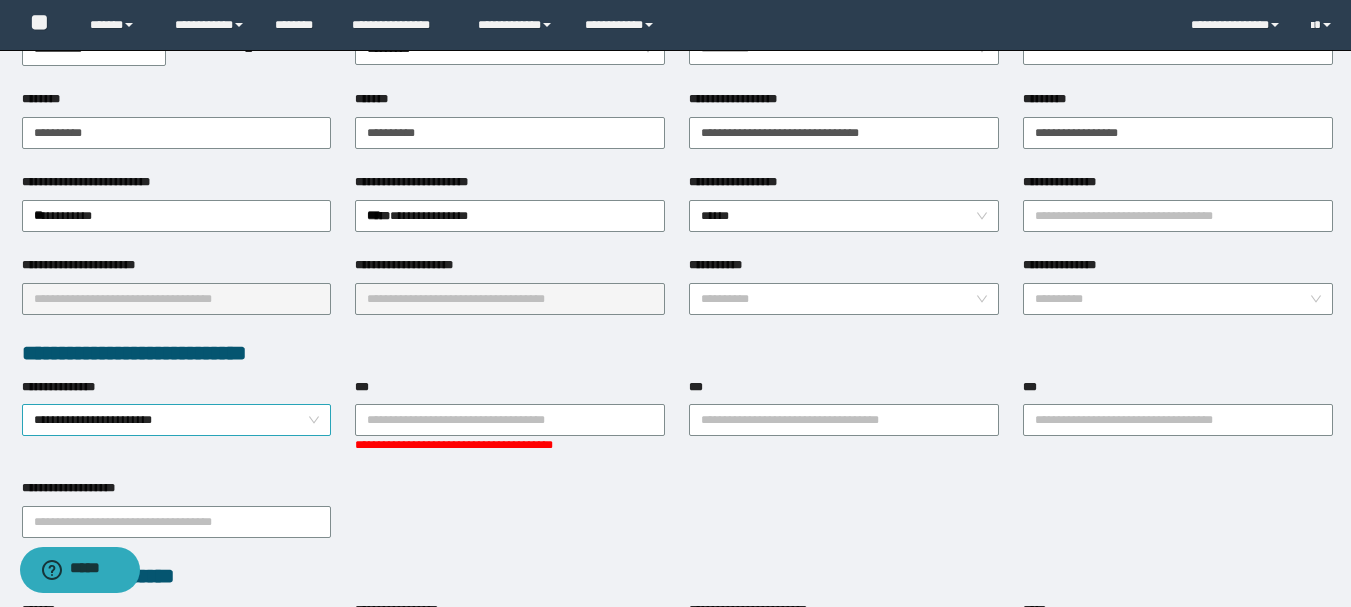 click on "**********" at bounding box center [675, 579] 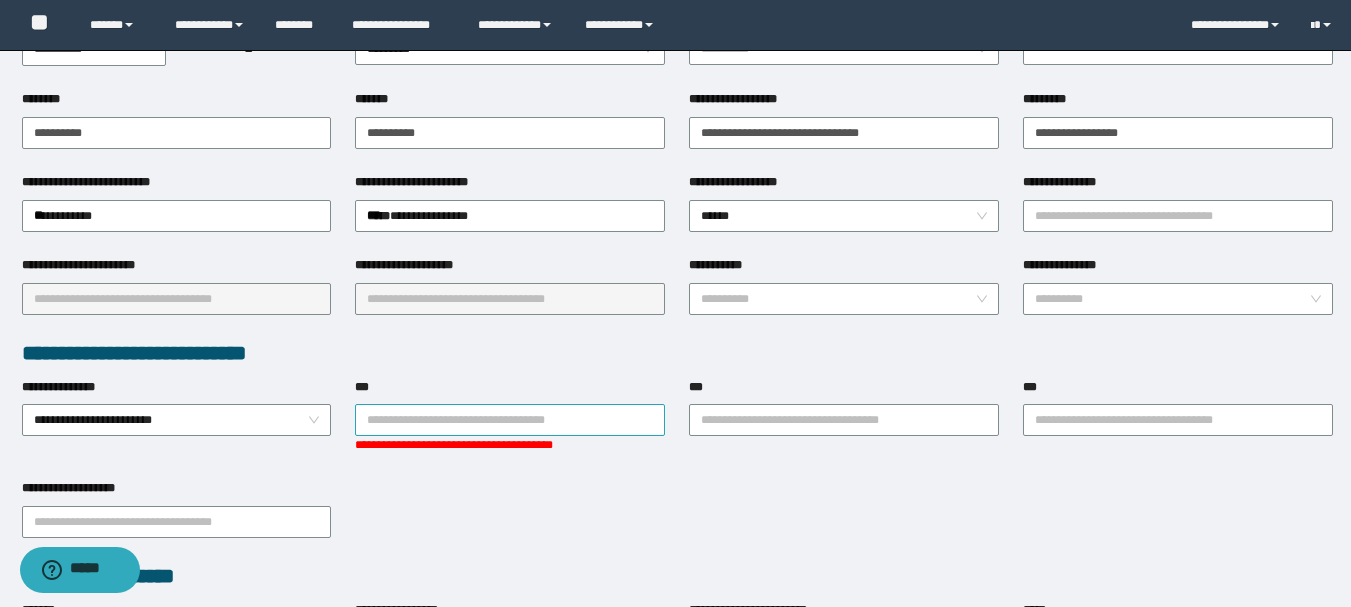 click on "**********" at bounding box center [510, 420] 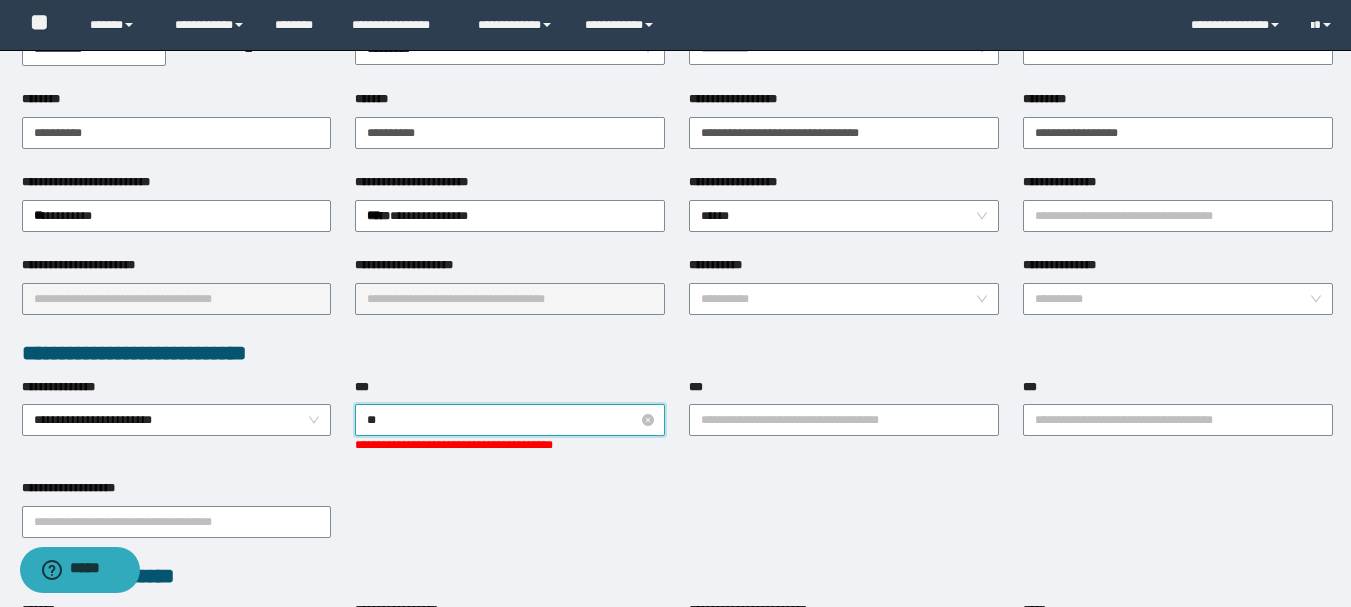 type on "***" 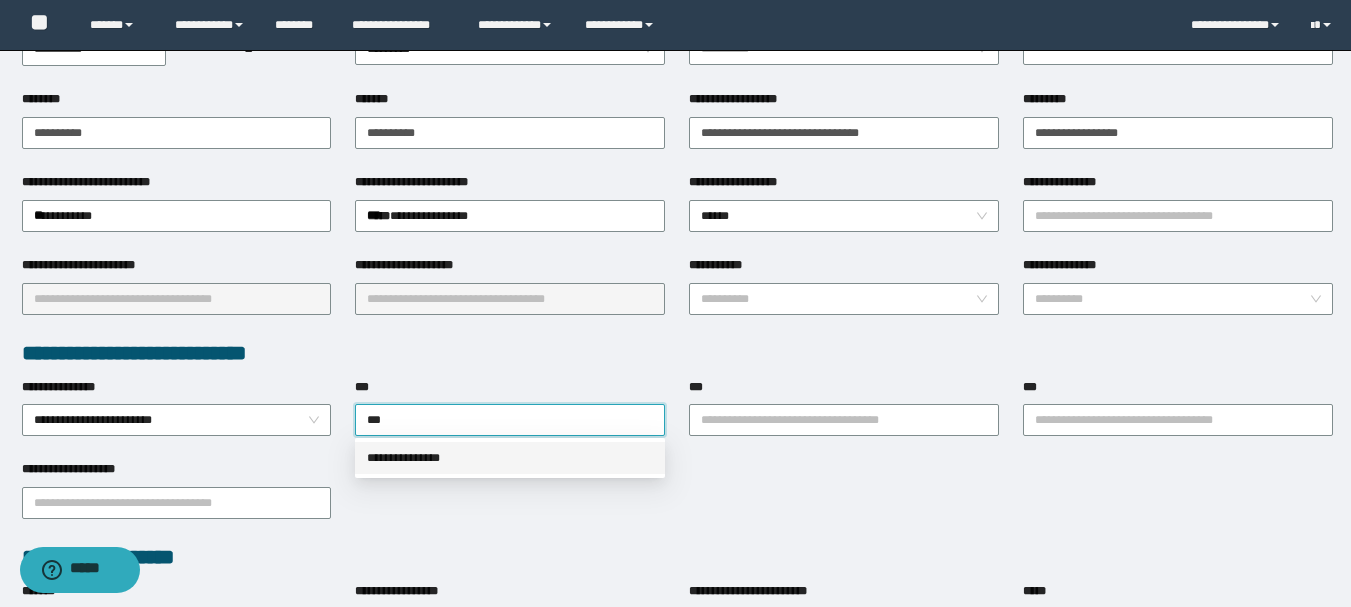 click on "**********" at bounding box center (510, 458) 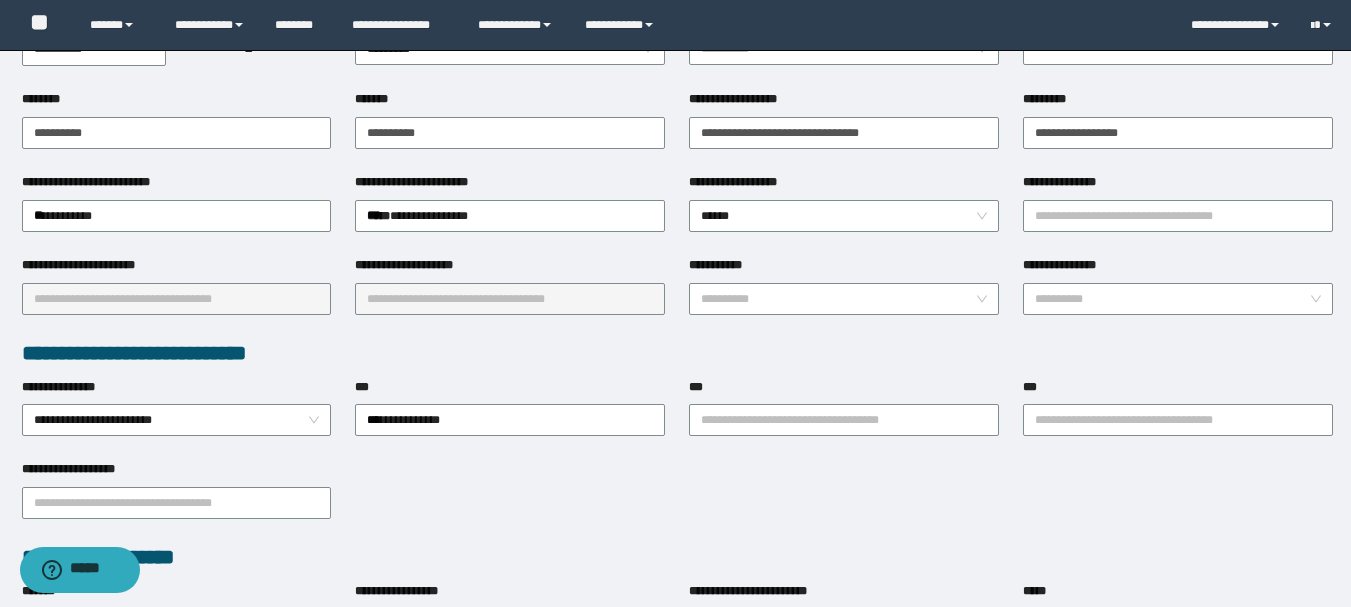 click on "**********" at bounding box center (1178, 419) 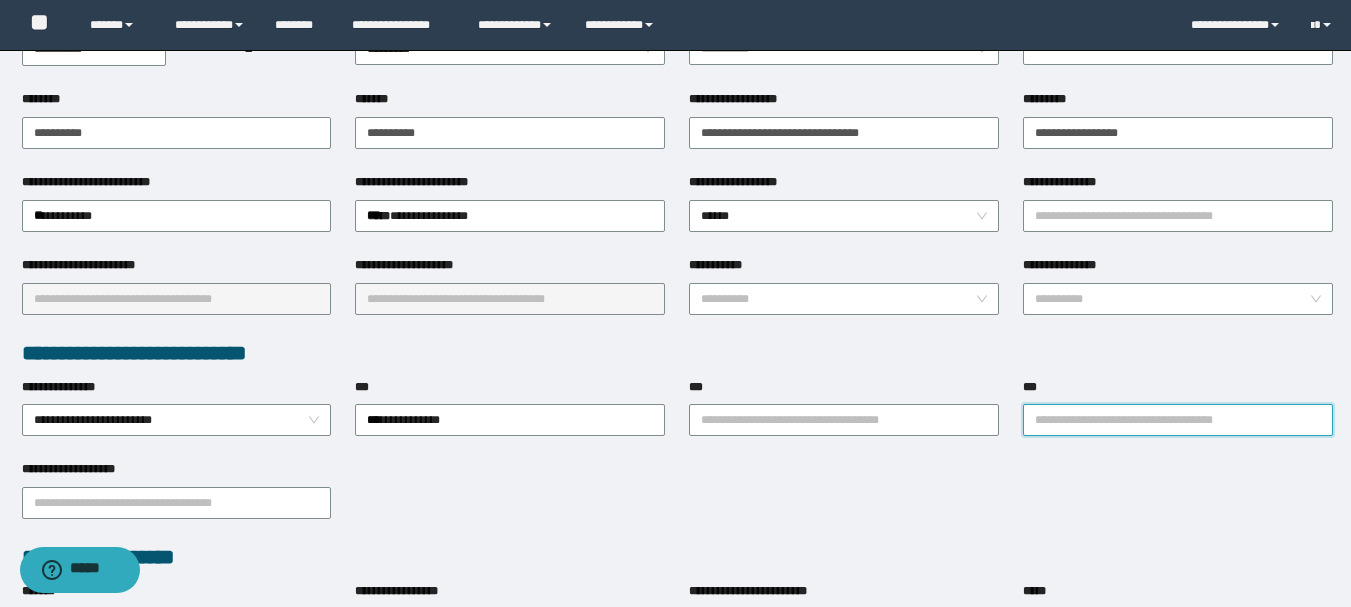 click on "***" at bounding box center (1178, 420) 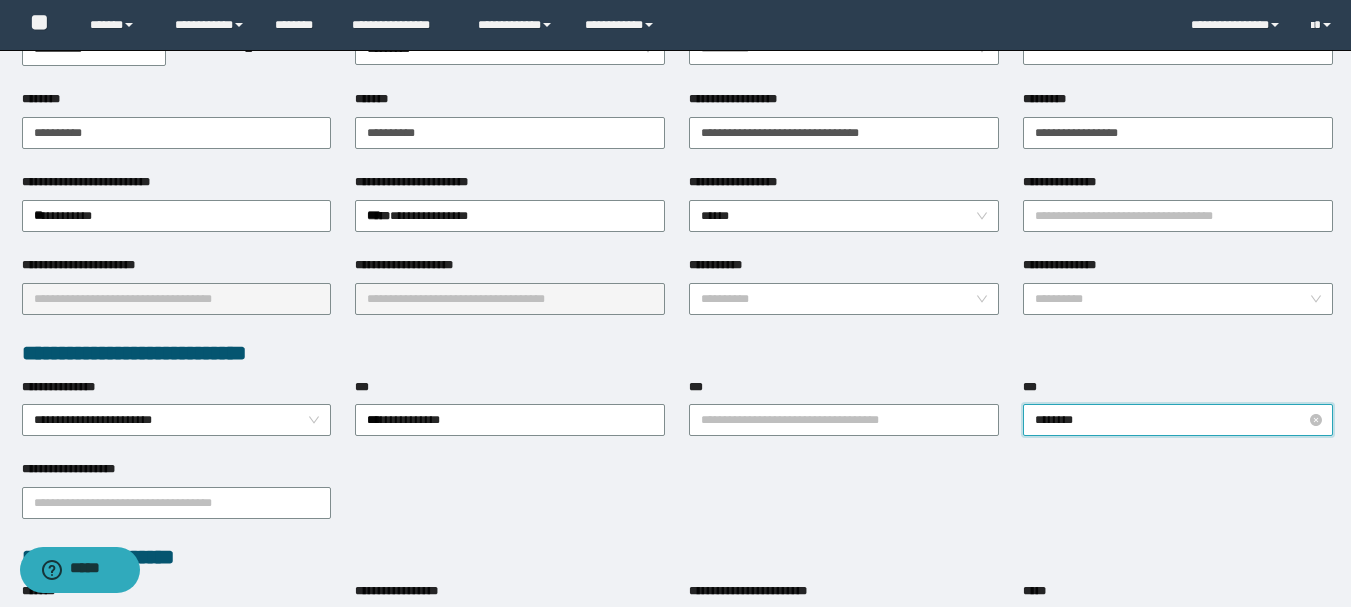 type on "*********" 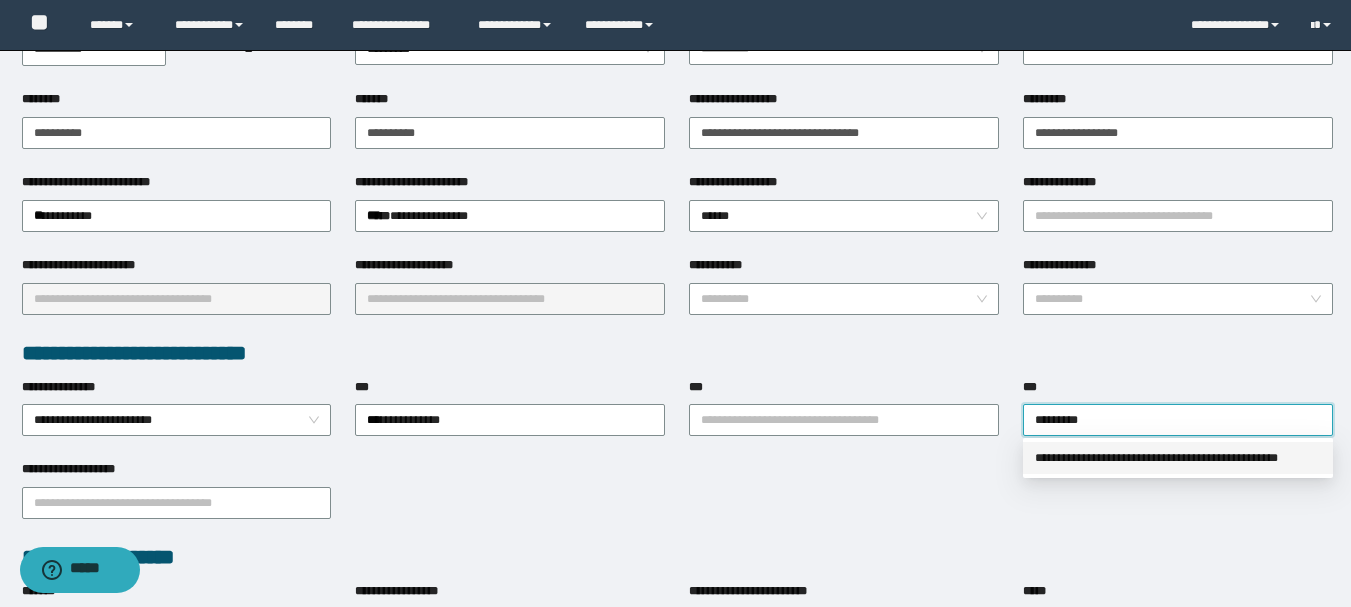 click on "**********" at bounding box center [1178, 458] 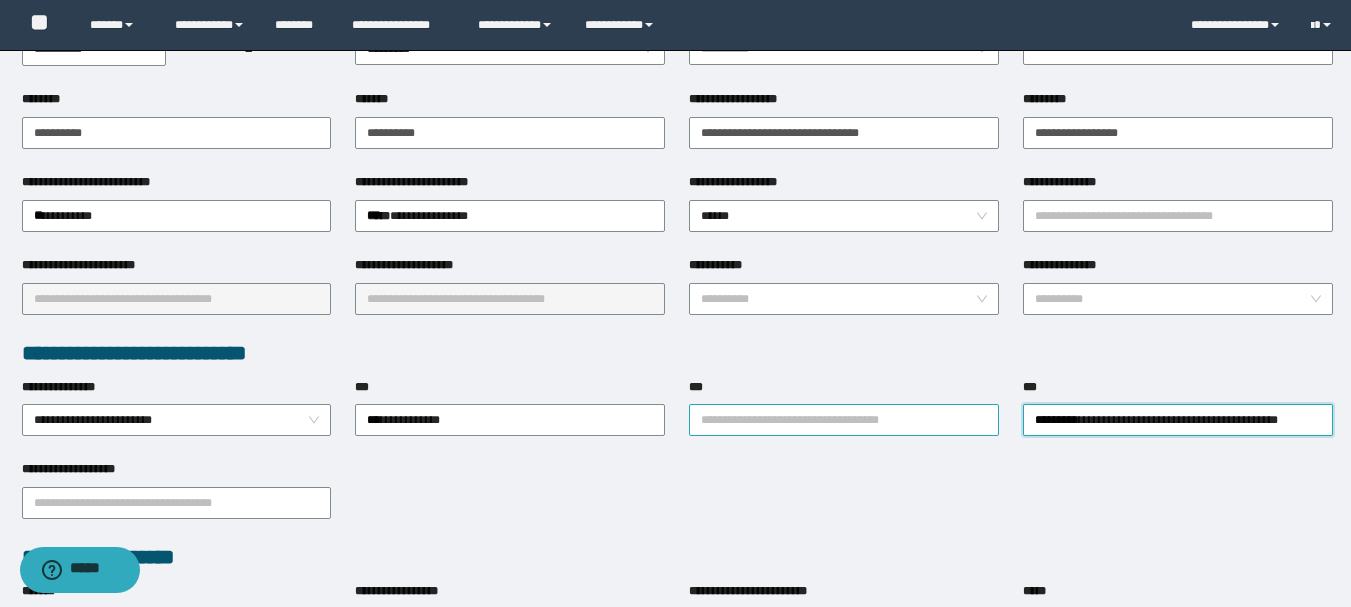 click on "***" at bounding box center (844, 420) 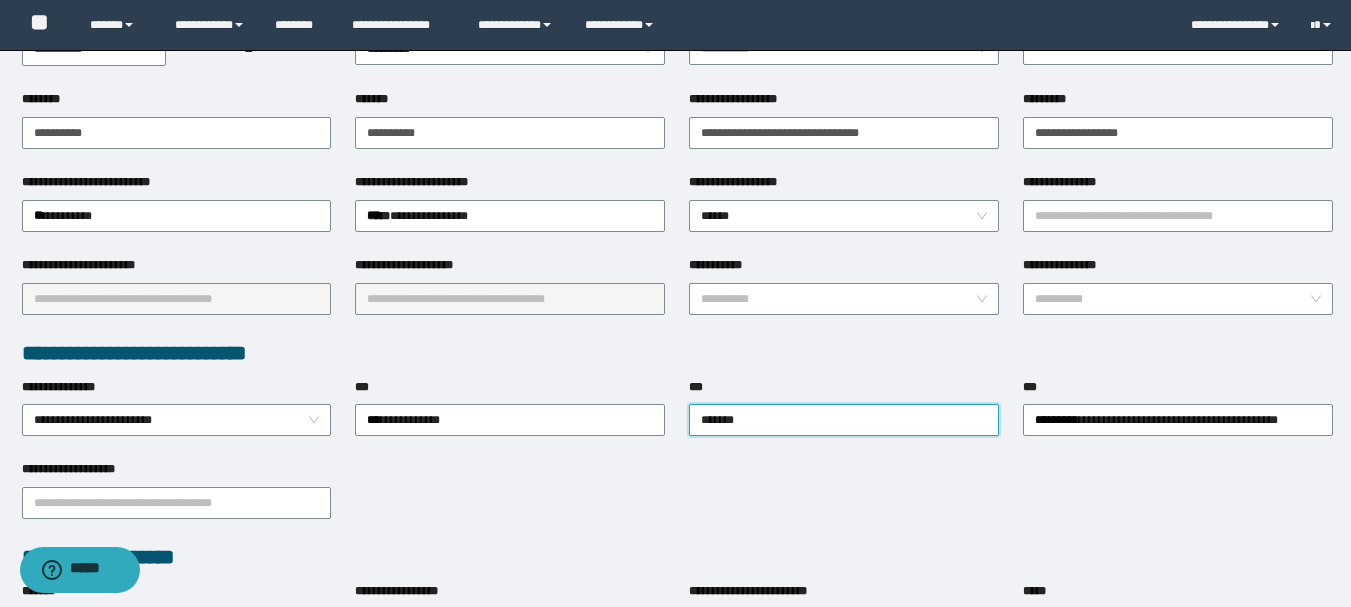 type on "********" 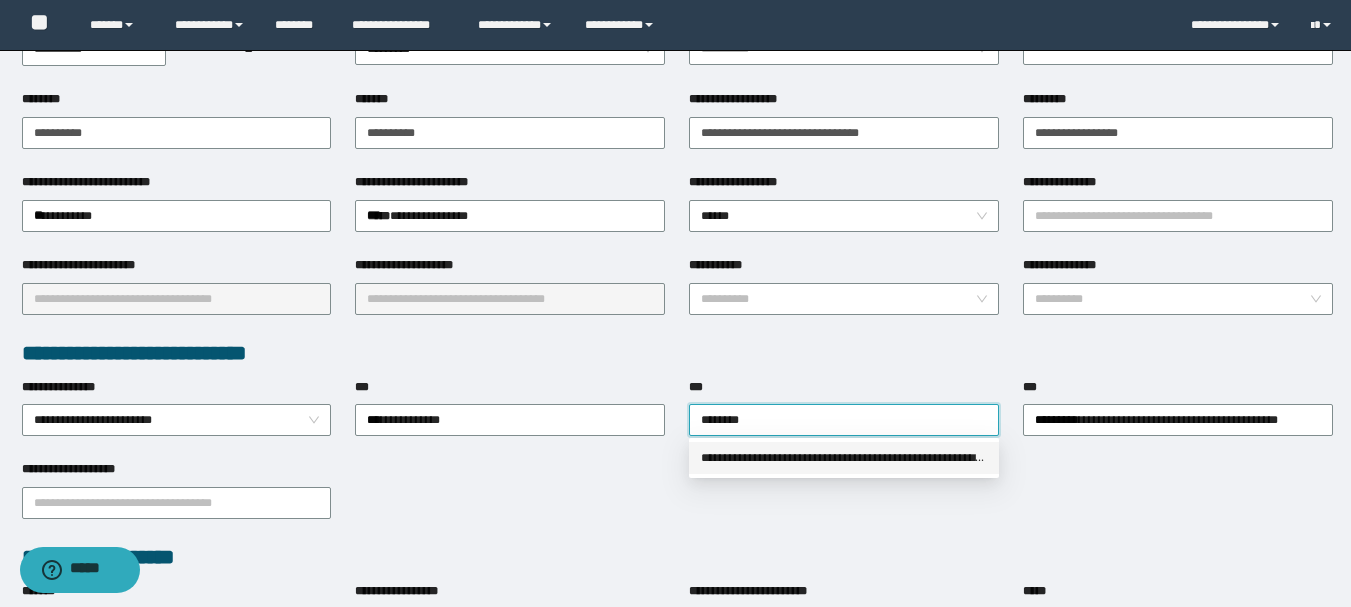 click on "**********" at bounding box center [844, 458] 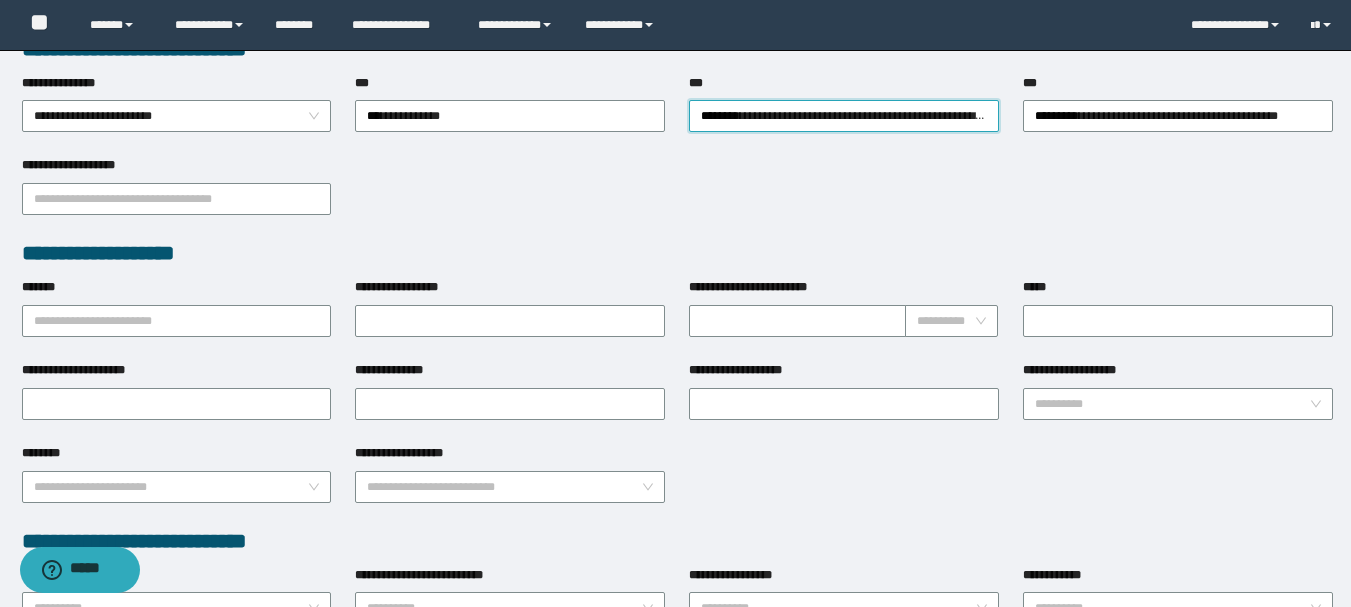 scroll, scrollTop: 603, scrollLeft: 0, axis: vertical 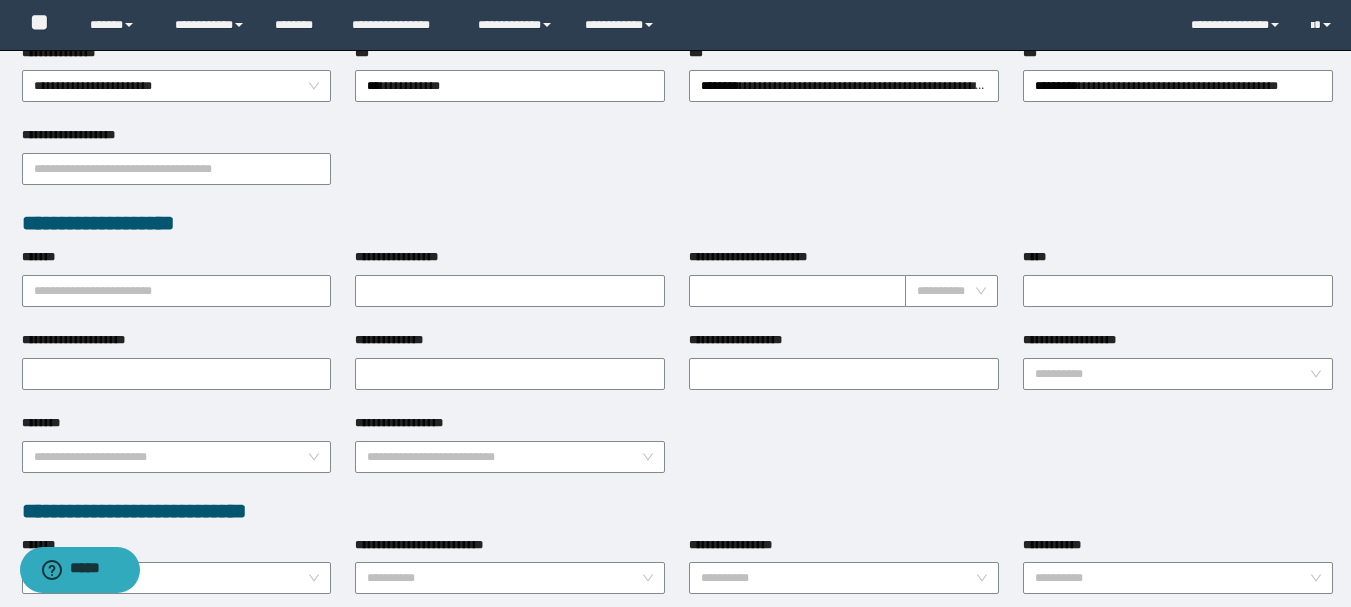 drag, startPoint x: 114, startPoint y: 297, endPoint x: 242, endPoint y: 263, distance: 132.43866 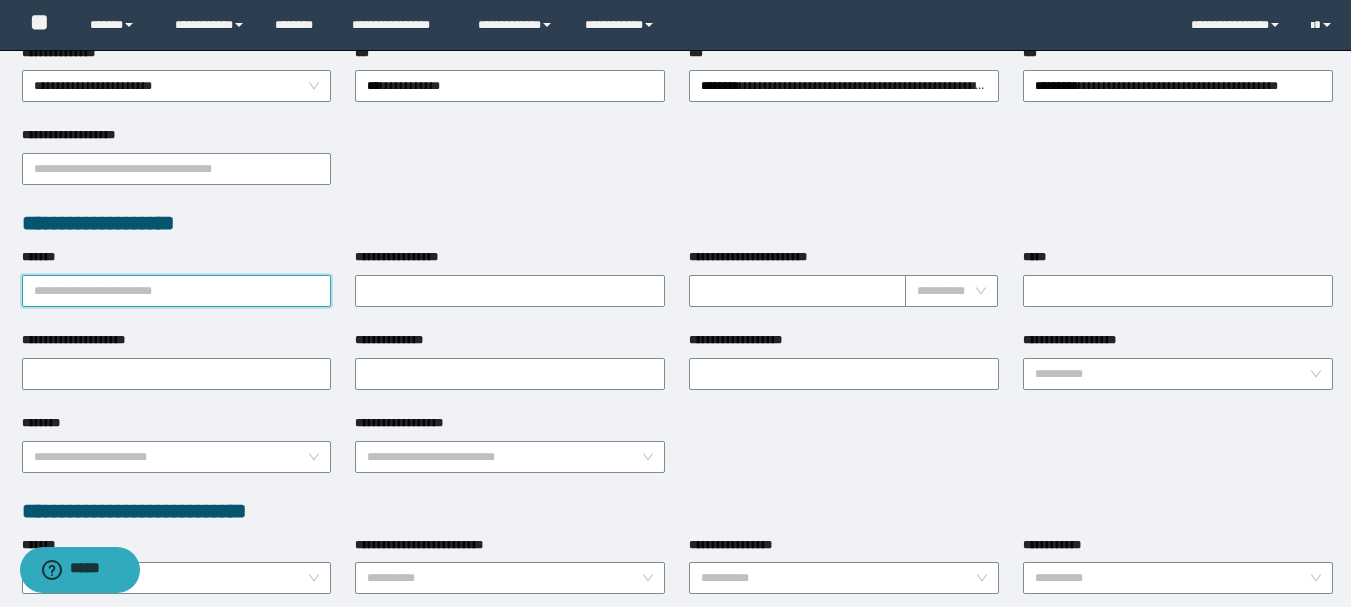 paste on "*********" 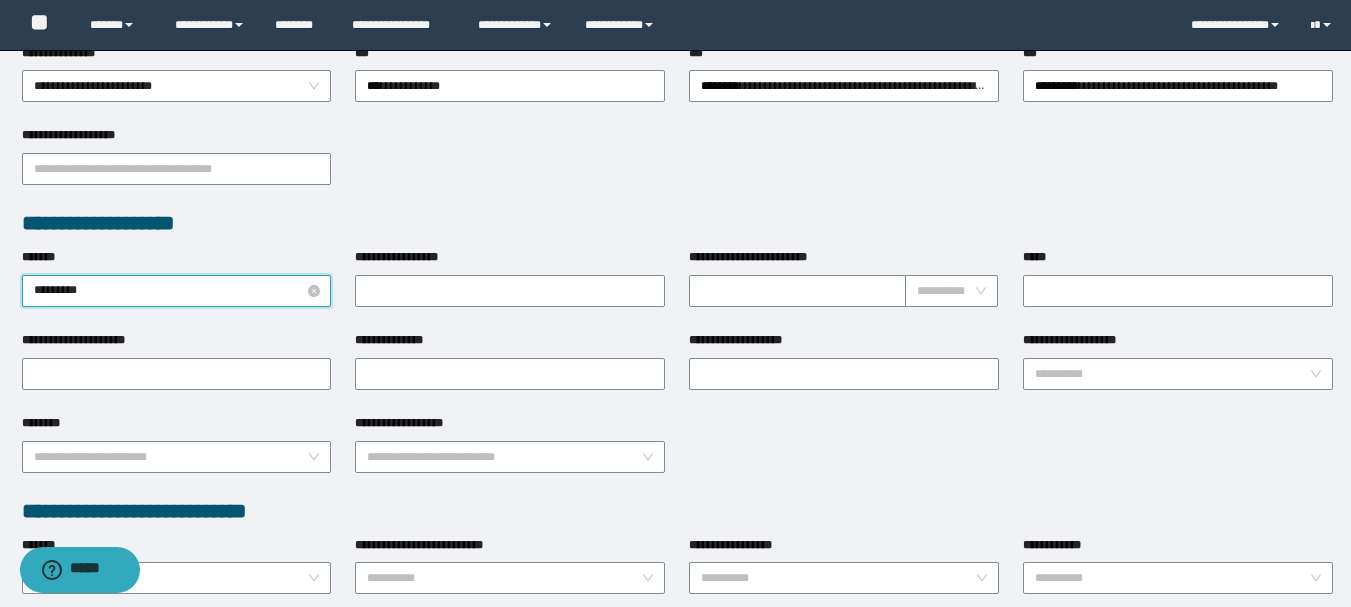 click on "*********" at bounding box center [177, 291] 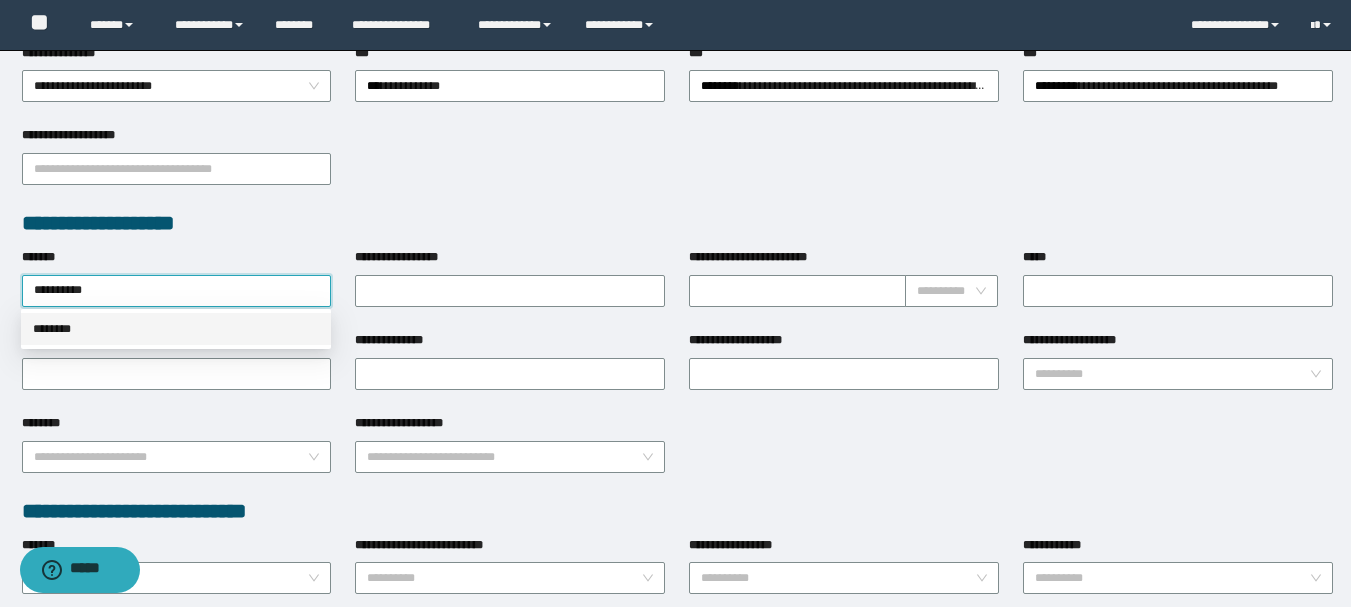 click on "********" at bounding box center [176, 329] 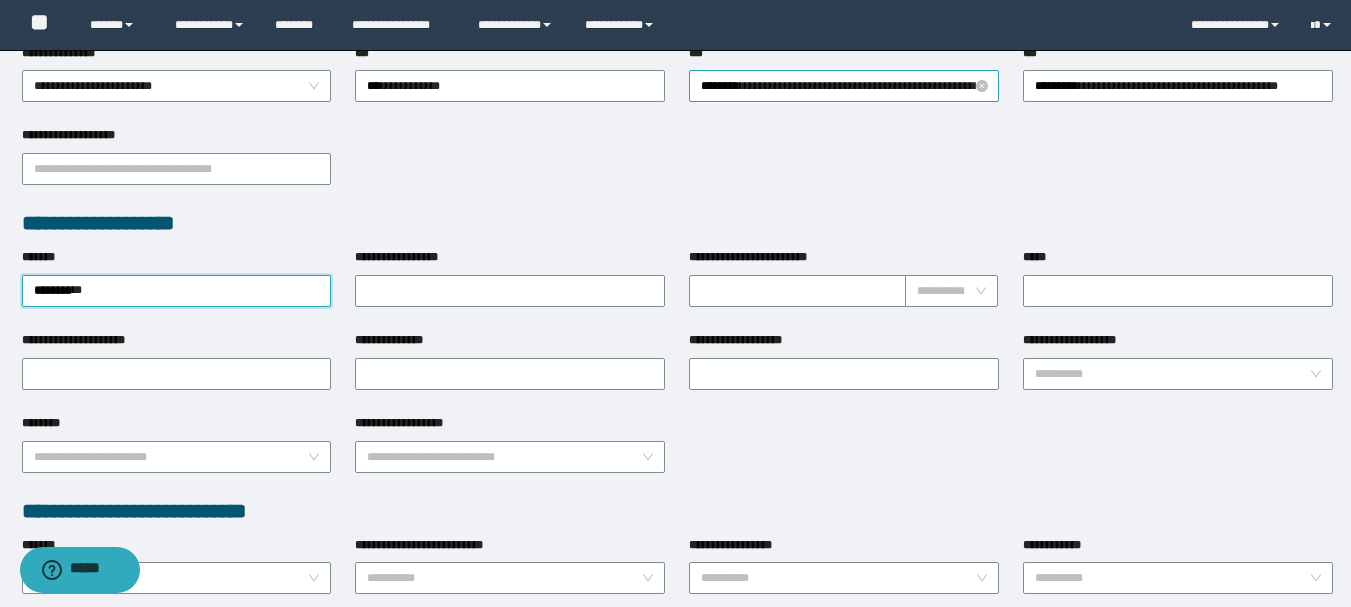 click on "**********" at bounding box center [844, 86] 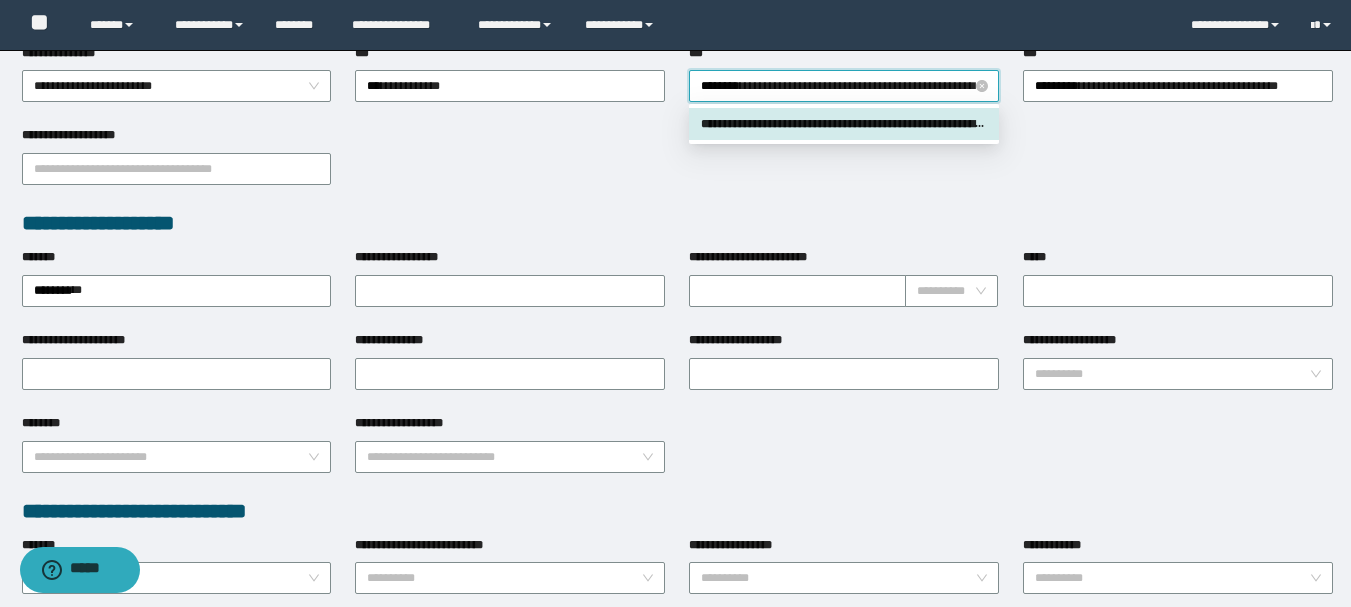 click on "**********" at bounding box center (844, 86) 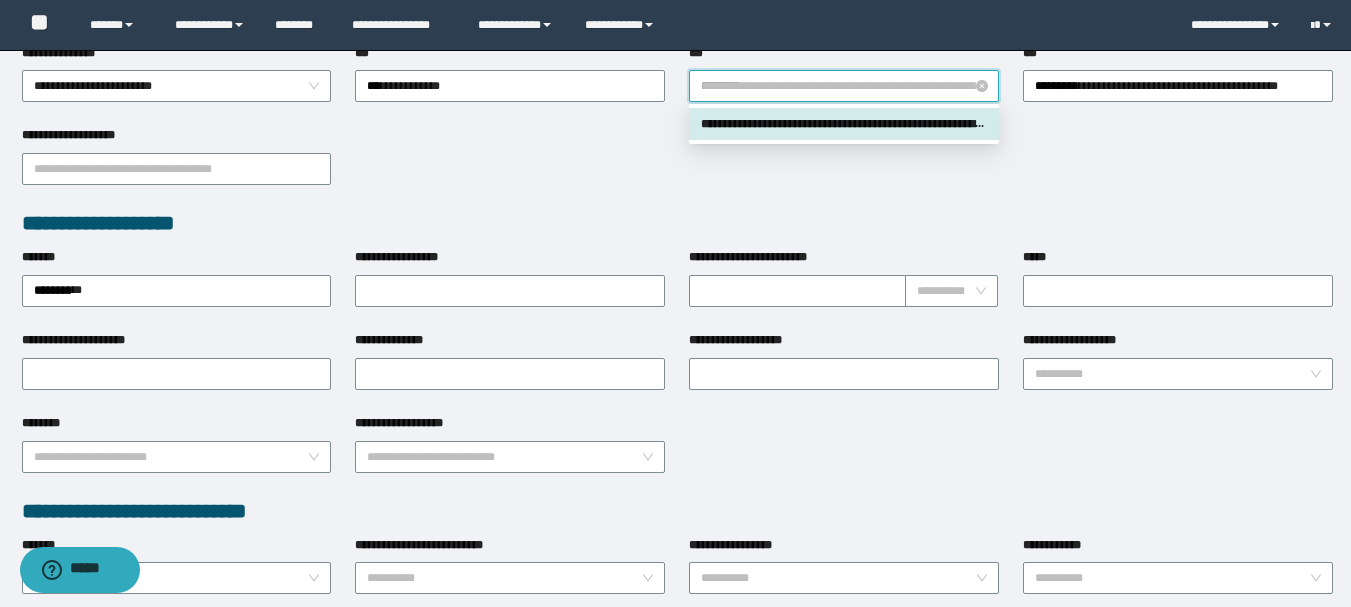 type 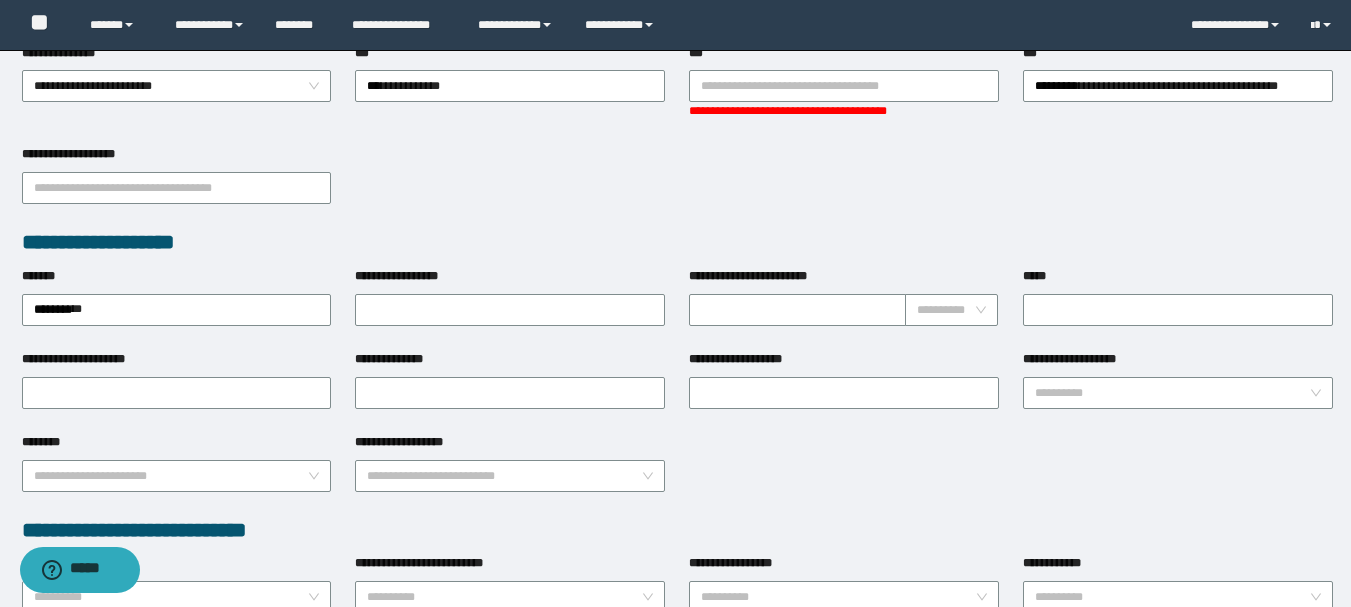 drag, startPoint x: 0, startPoint y: 285, endPoint x: 11, endPoint y: 285, distance: 11 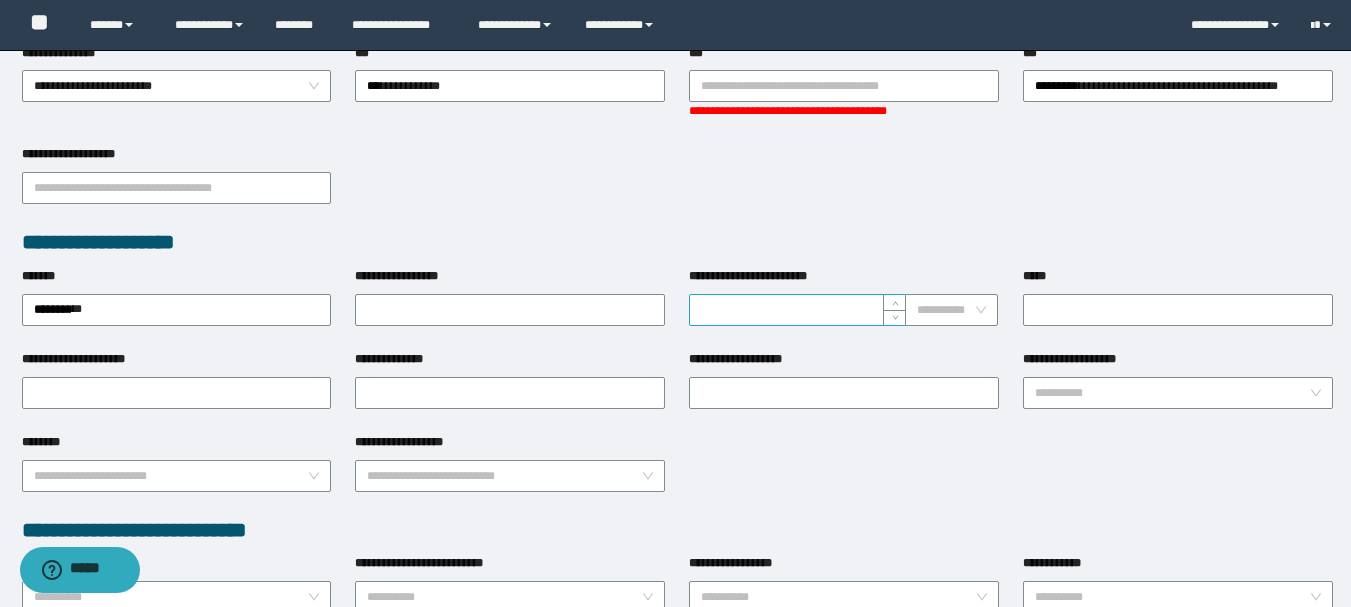click on "**********" at bounding box center [797, 310] 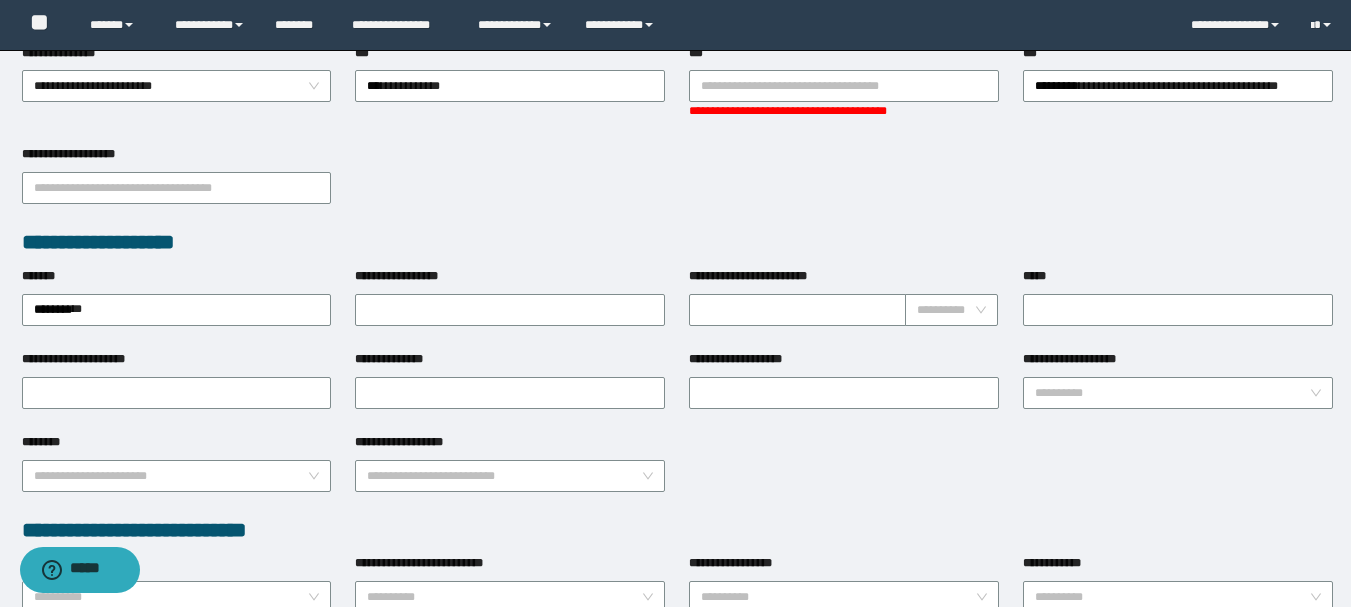 click on "**********" at bounding box center (675, 245) 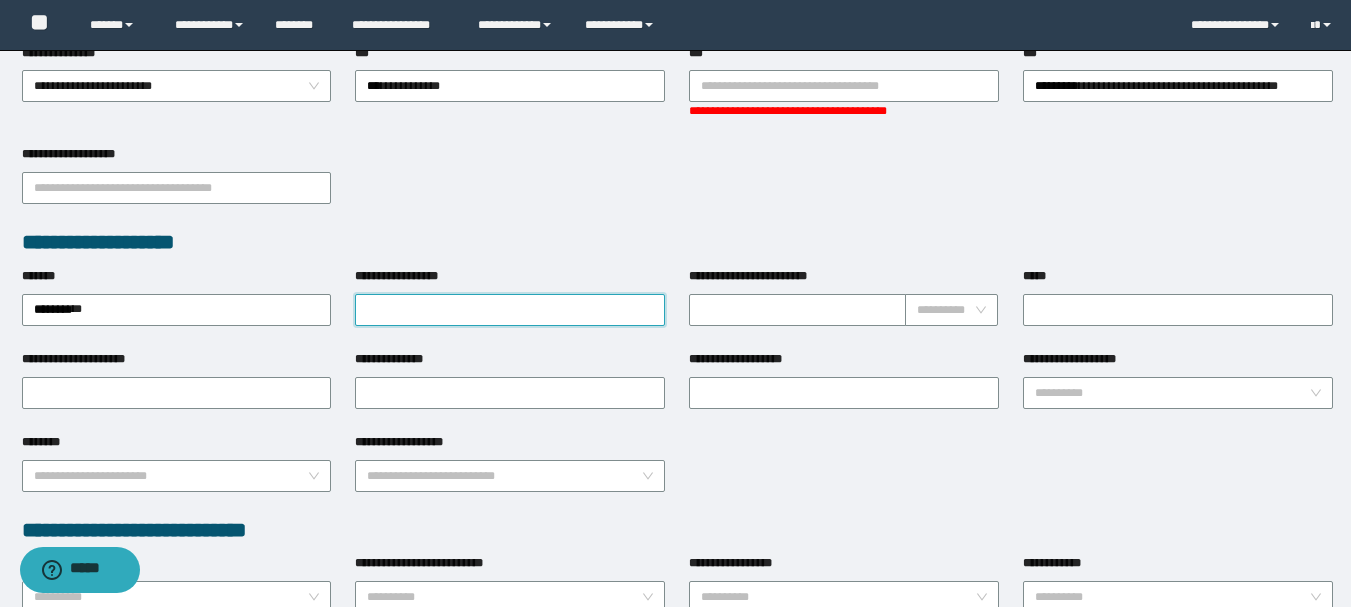 click on "**********" at bounding box center [510, 310] 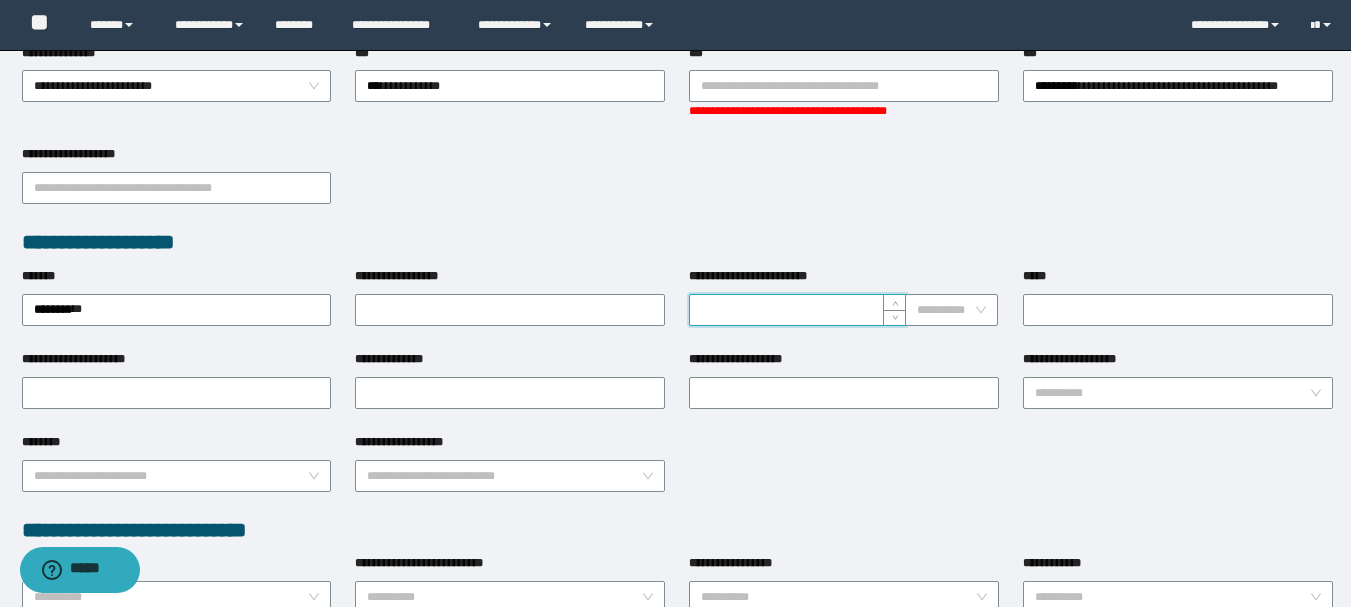 click on "**********" at bounding box center [797, 310] 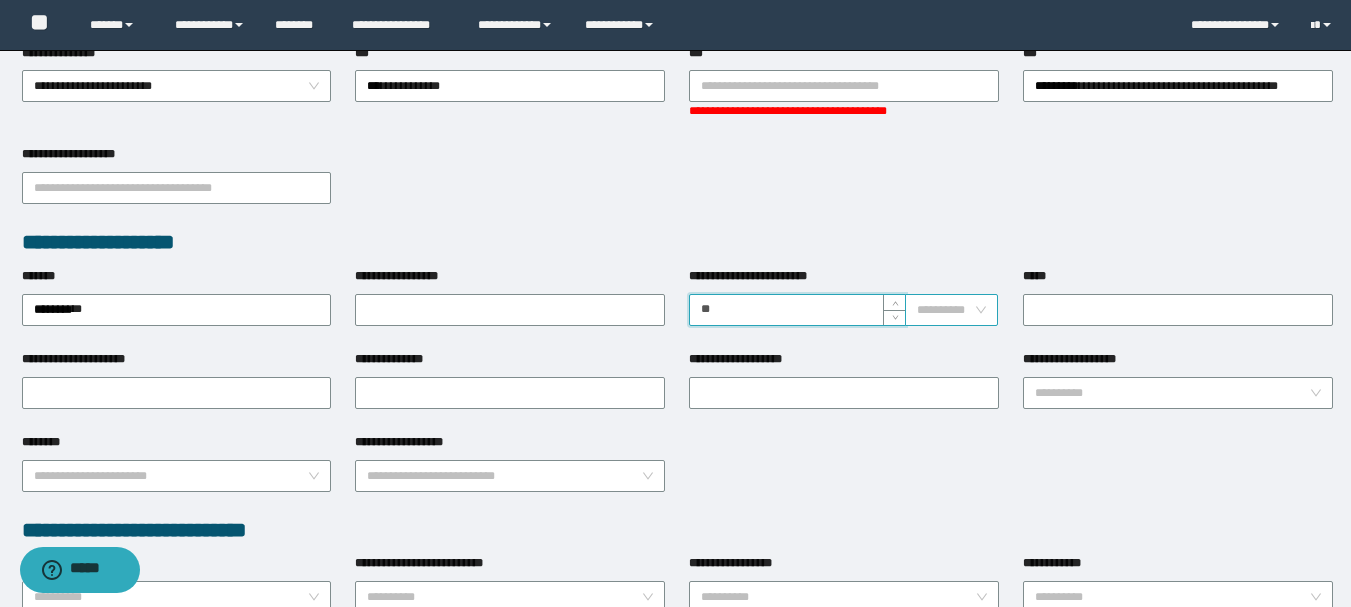 type on "**" 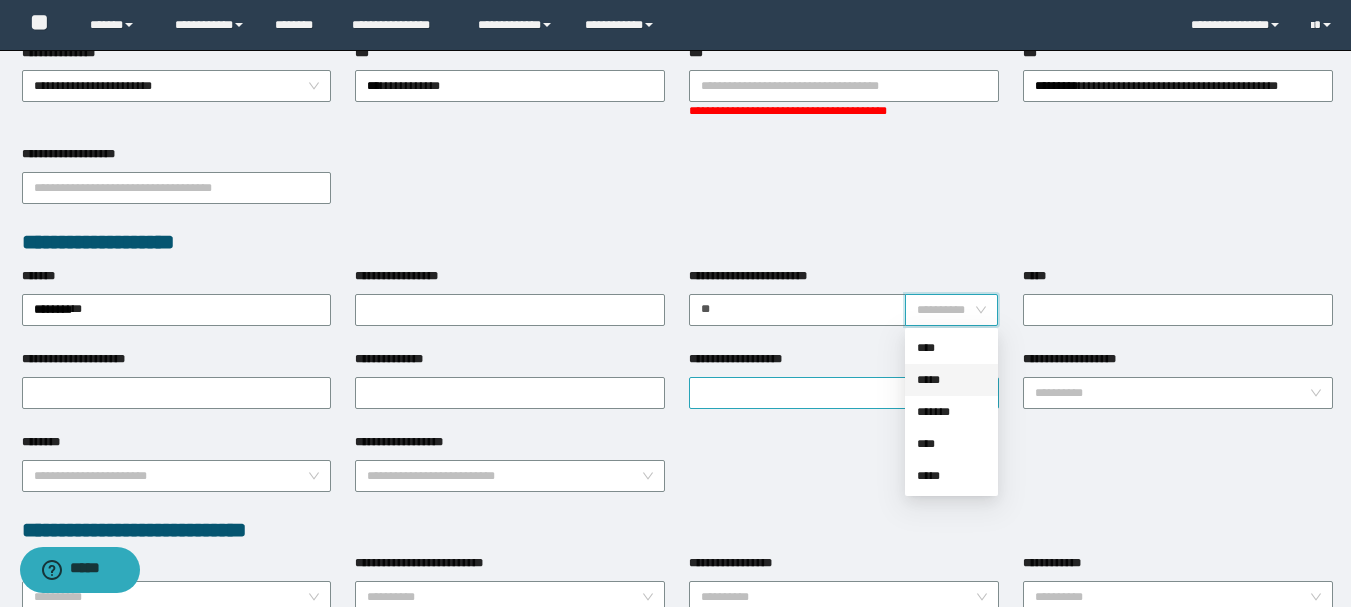 click on "*****" at bounding box center [951, 380] 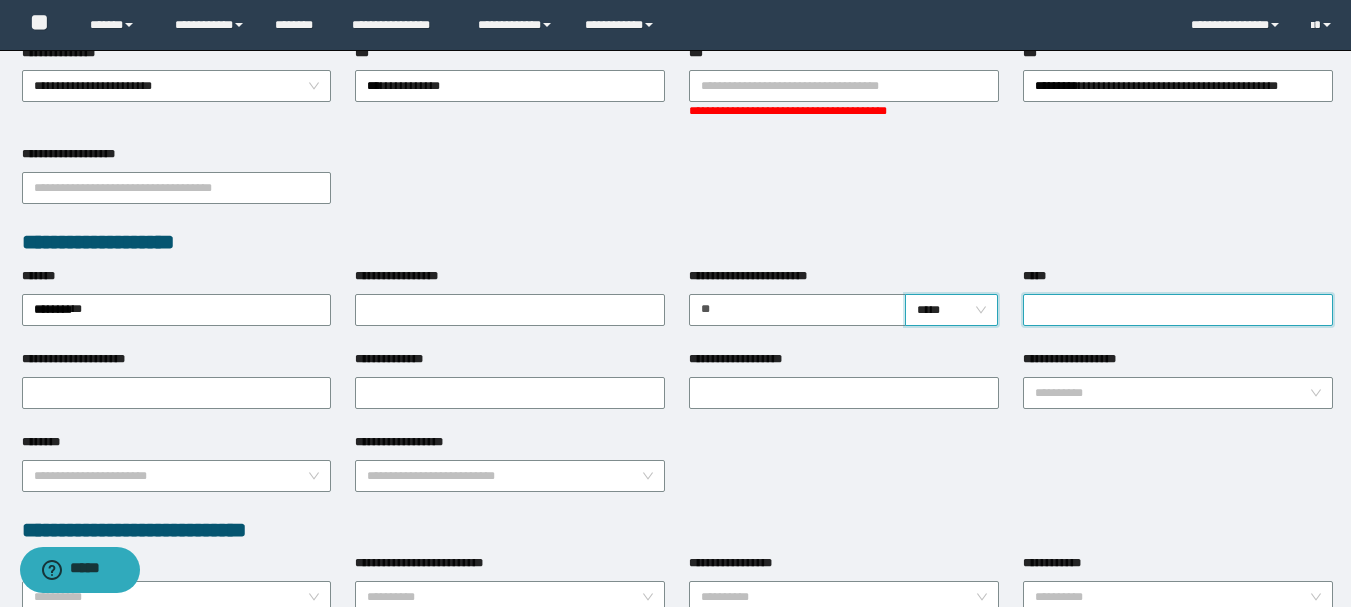 drag, startPoint x: 1050, startPoint y: 314, endPoint x: 863, endPoint y: 362, distance: 193.06216 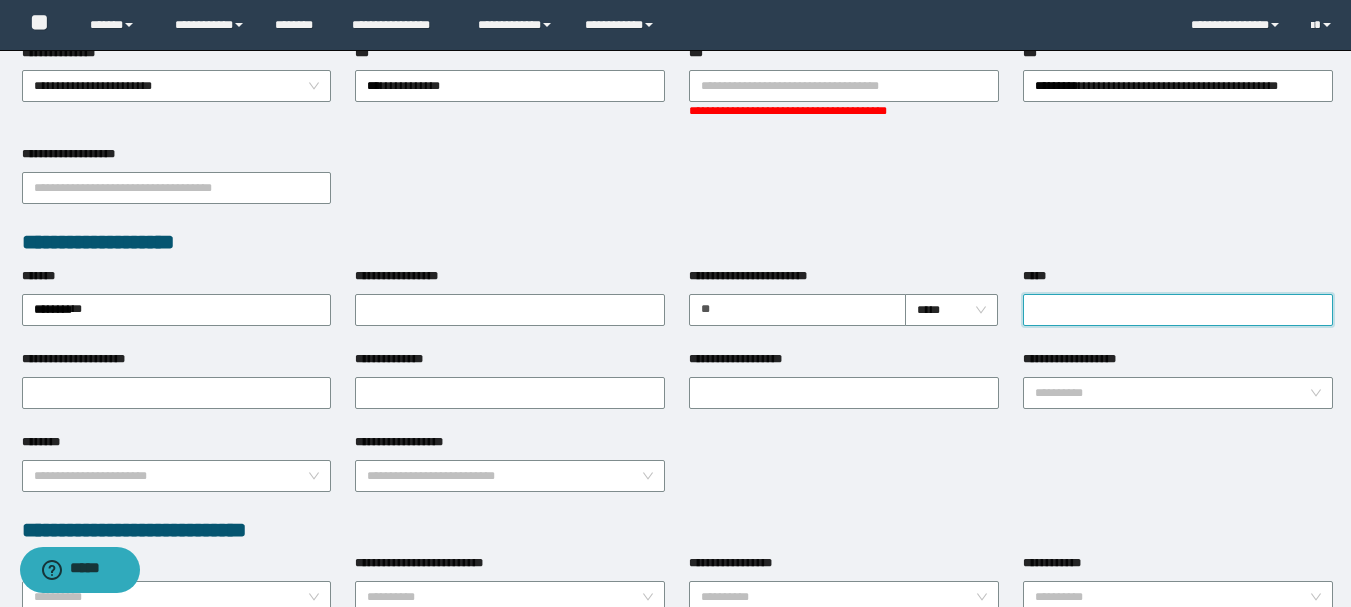 click on "*****" at bounding box center [1178, 310] 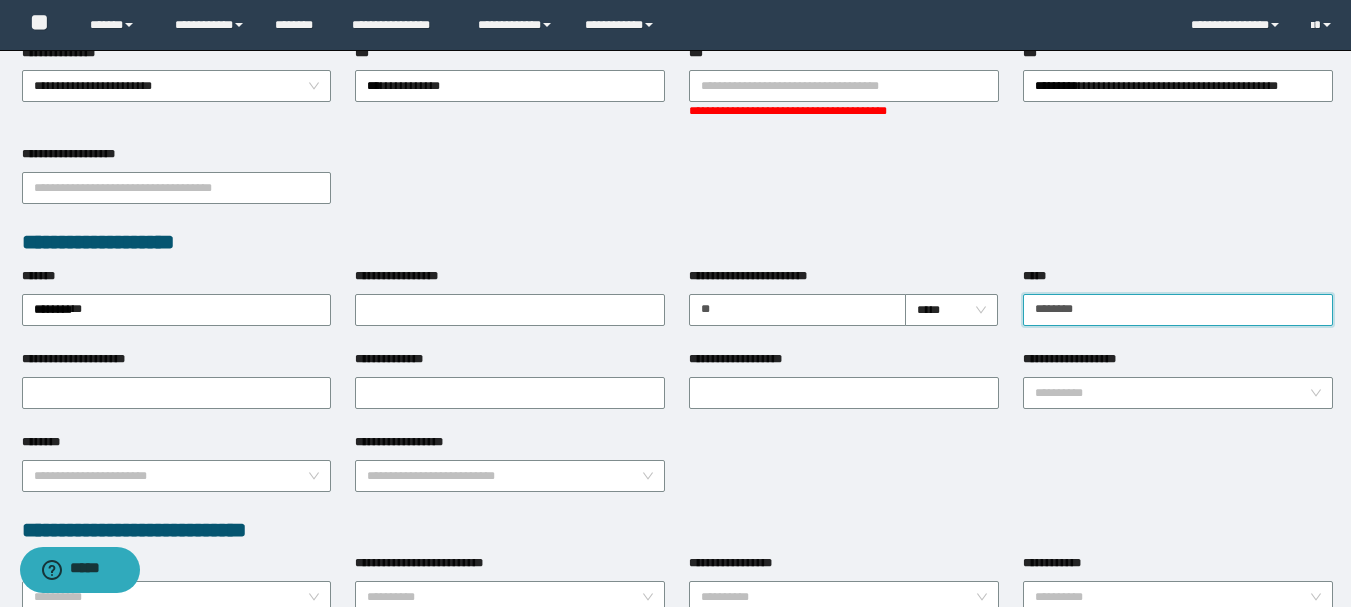 click on "********" at bounding box center (1178, 310) 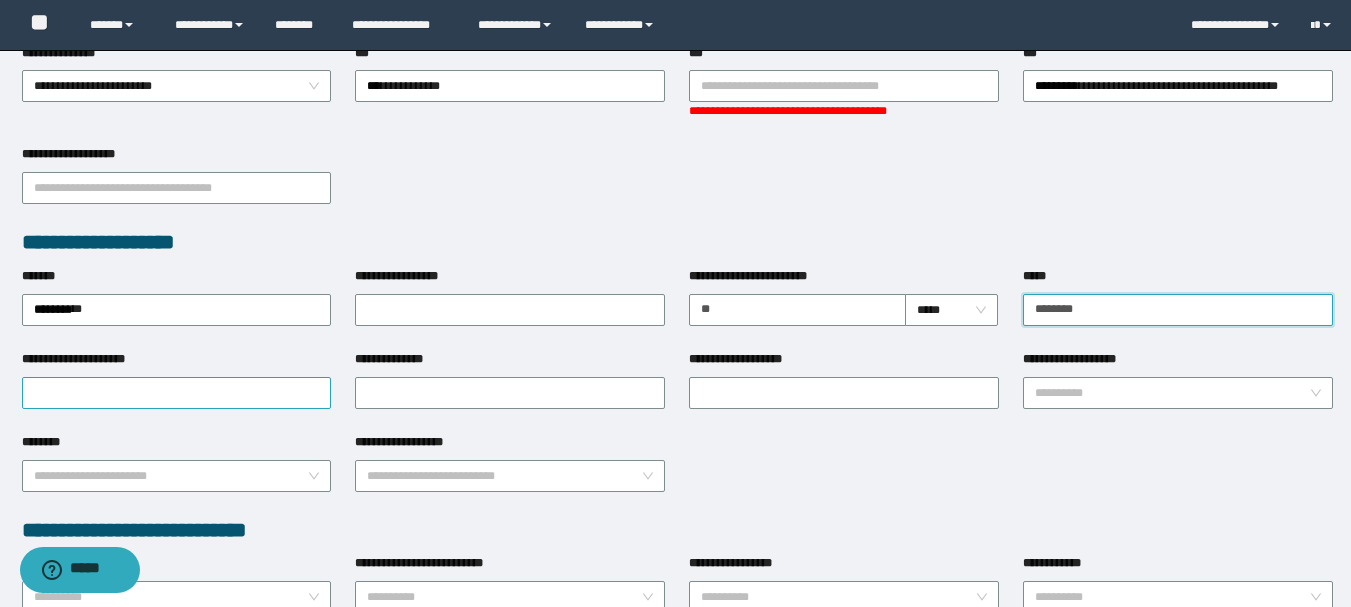 type on "********" 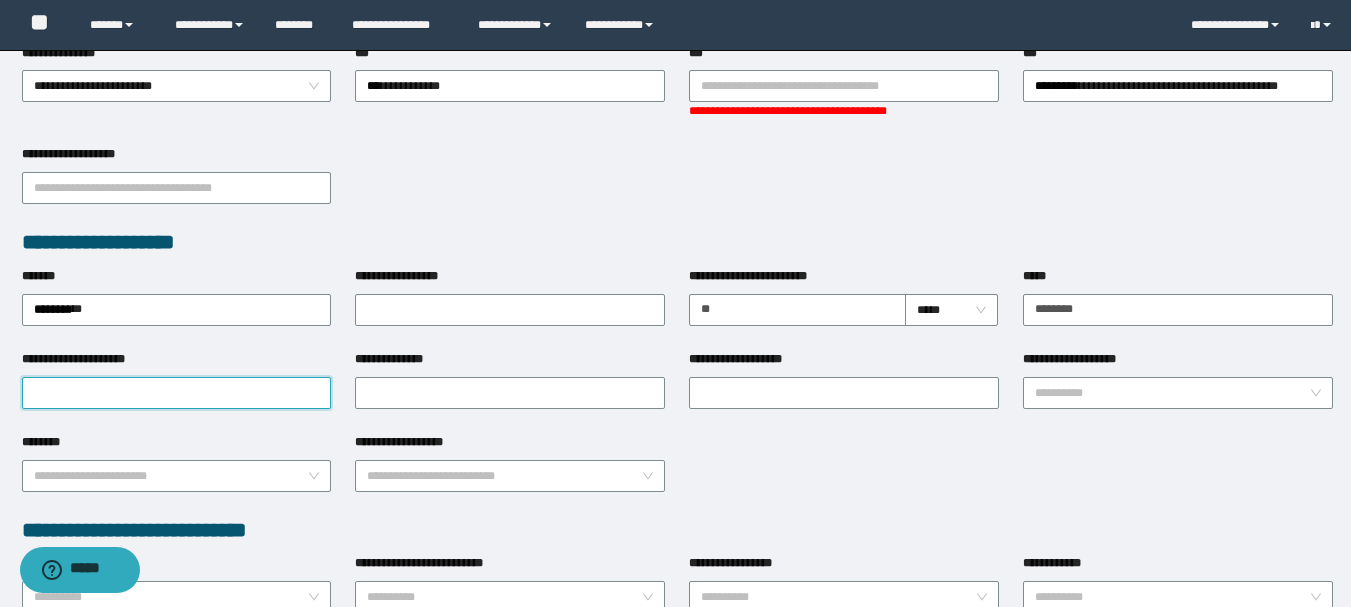 click on "**********" at bounding box center [177, 393] 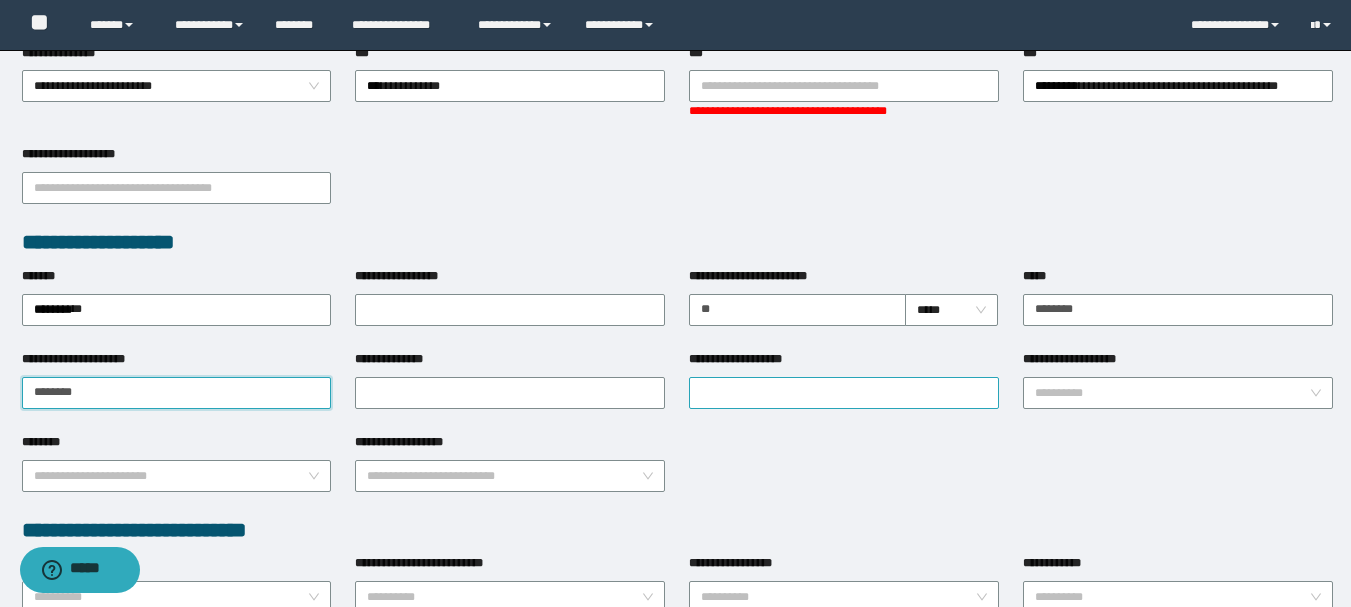 type on "********" 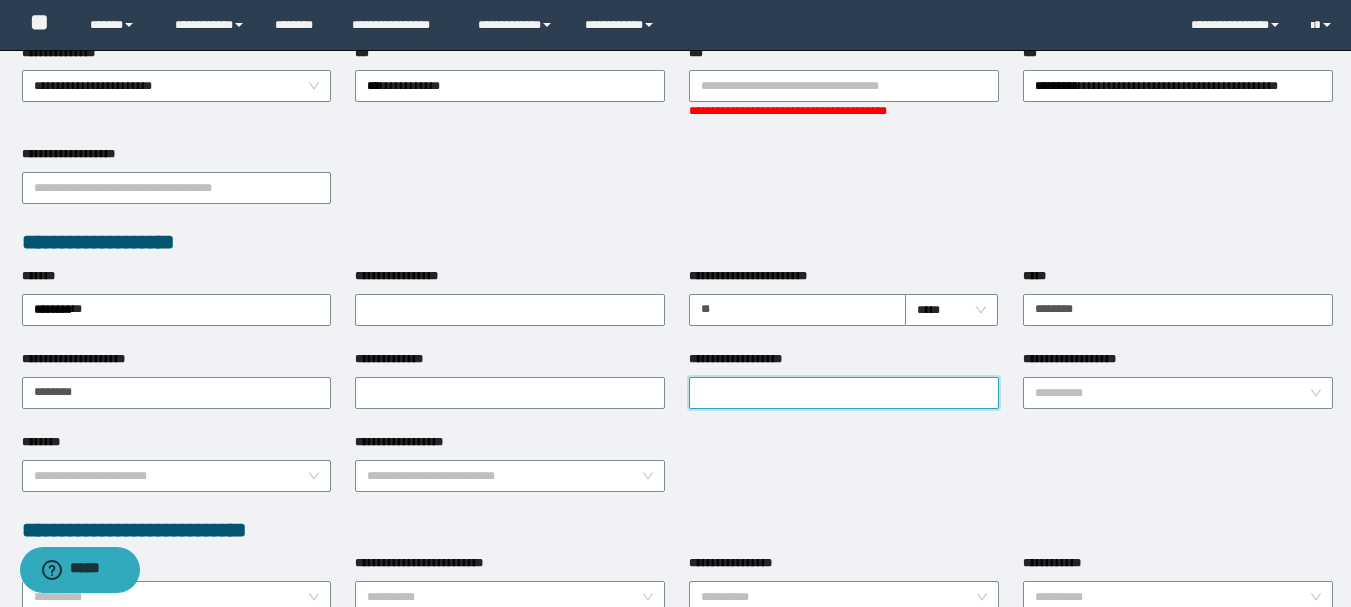click on "**********" at bounding box center [844, 393] 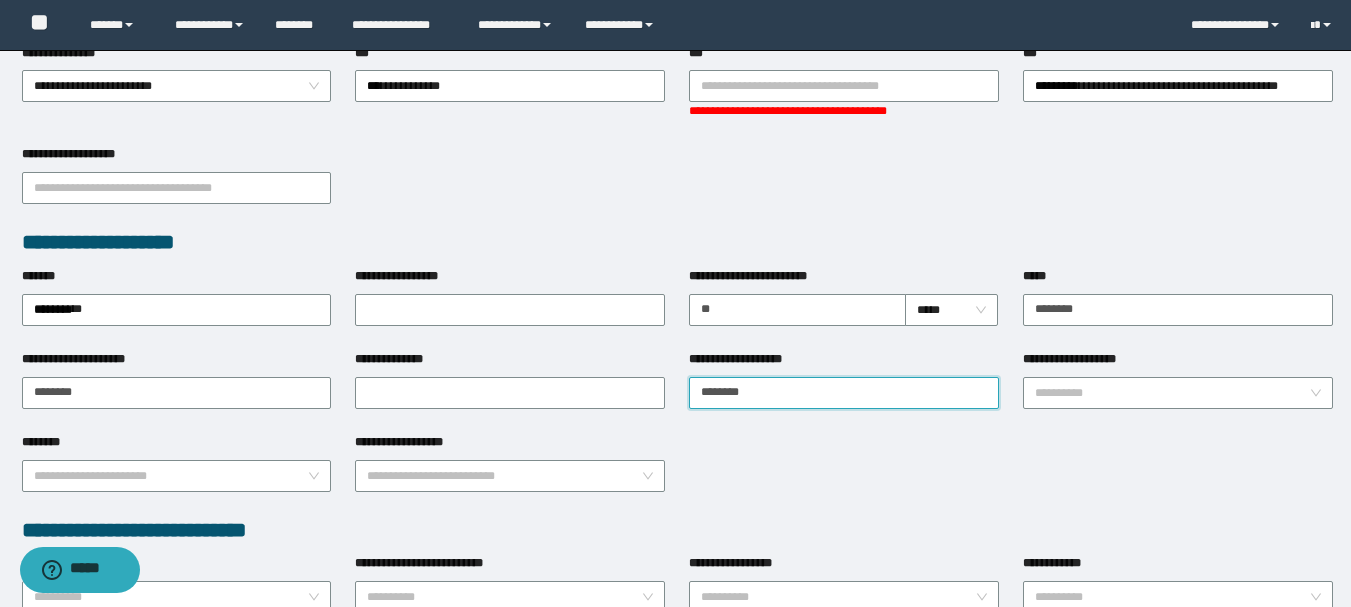 type on "********" 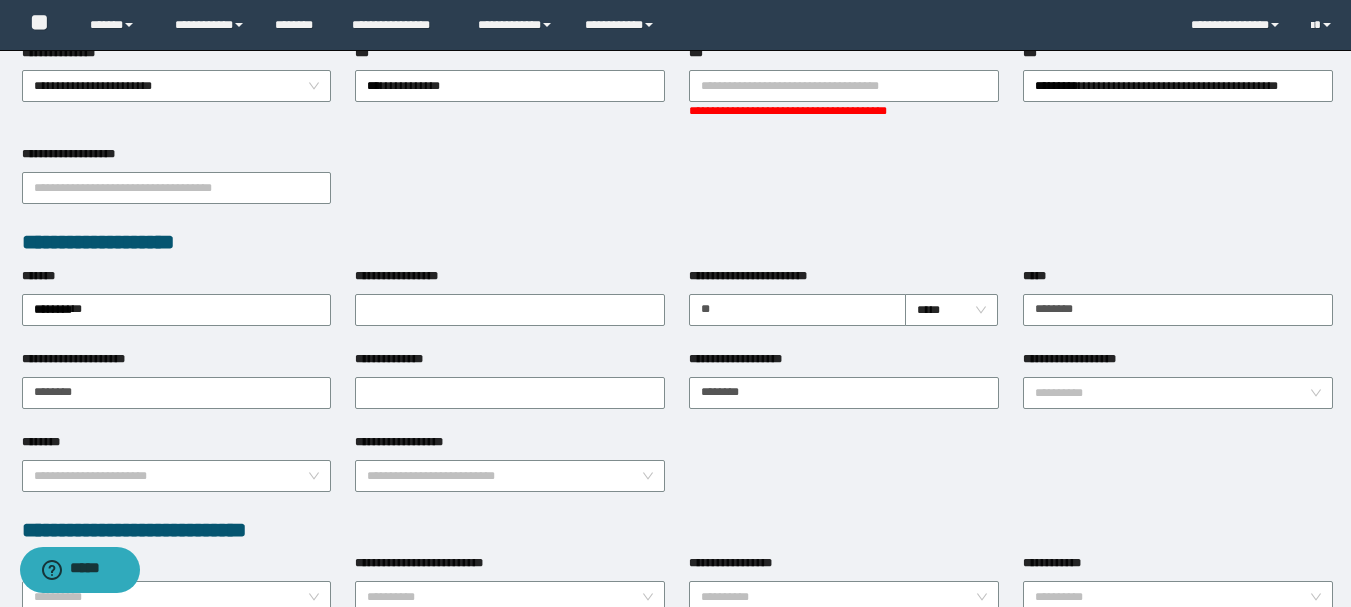 click on "**********" at bounding box center (677, 474) 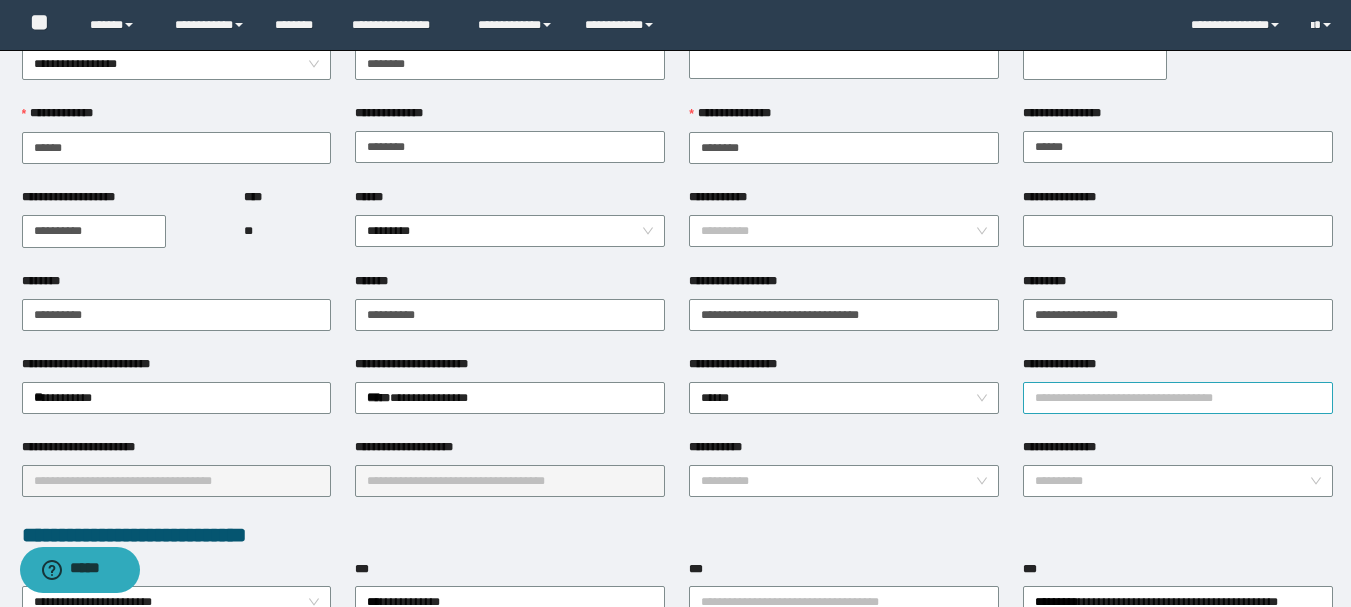 scroll, scrollTop: 0, scrollLeft: 0, axis: both 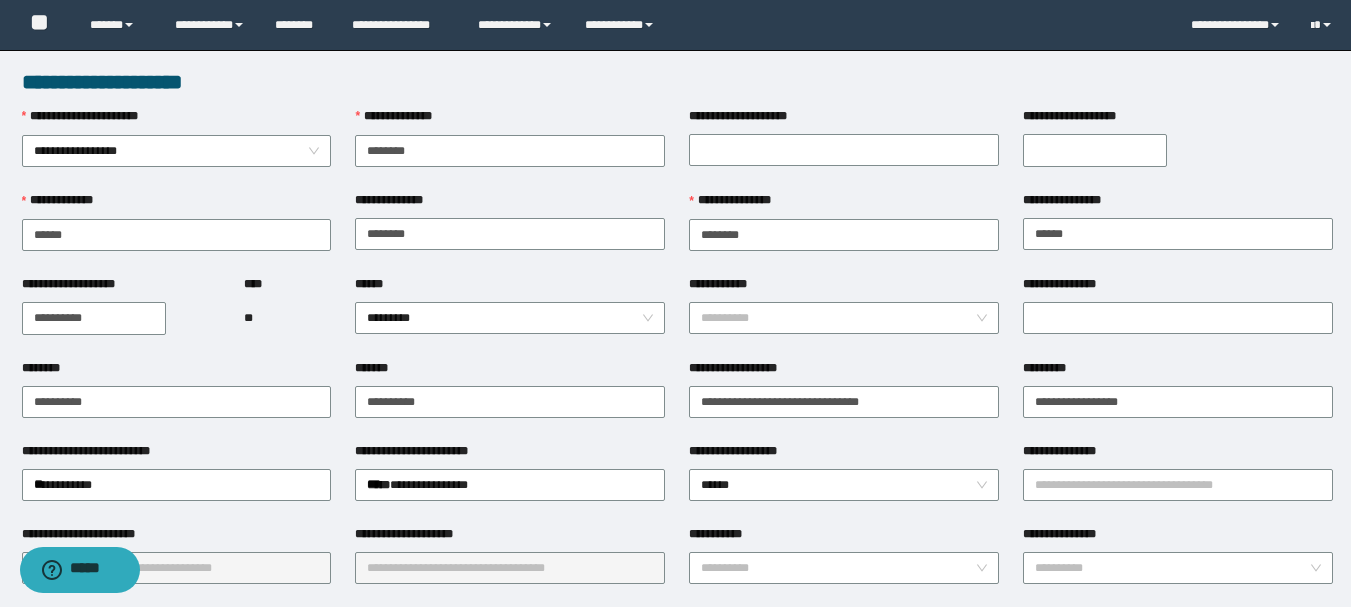 click on "**********" at bounding box center (675, 848) 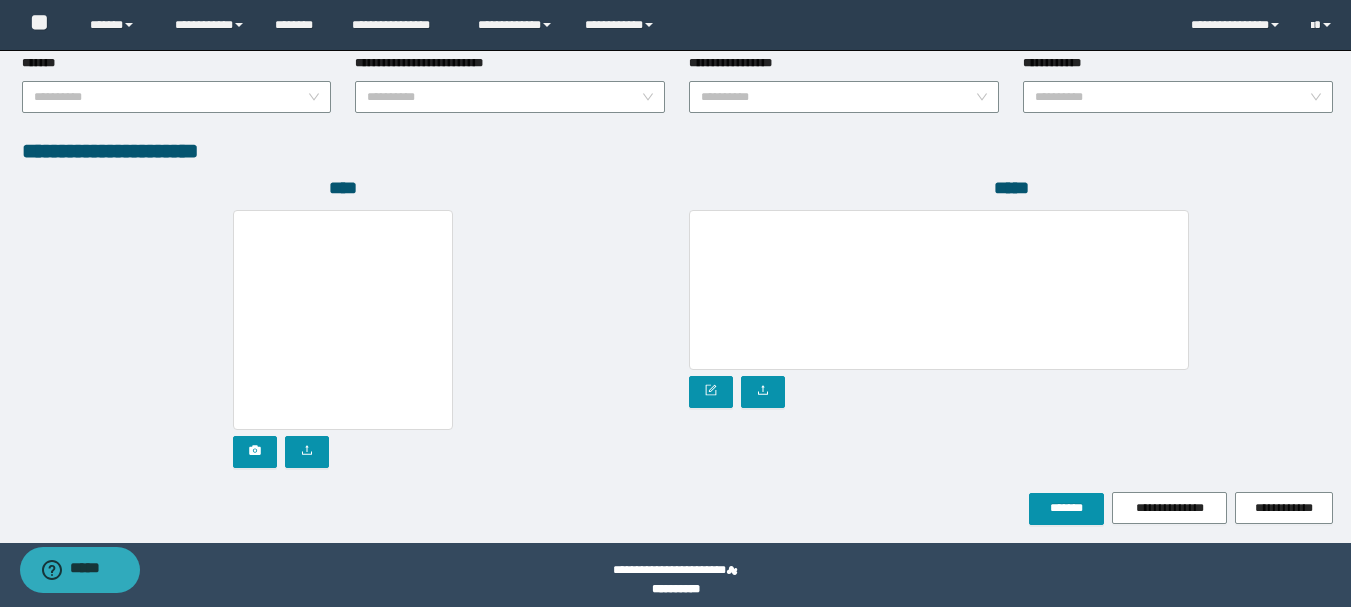 scroll, scrollTop: 1115, scrollLeft: 0, axis: vertical 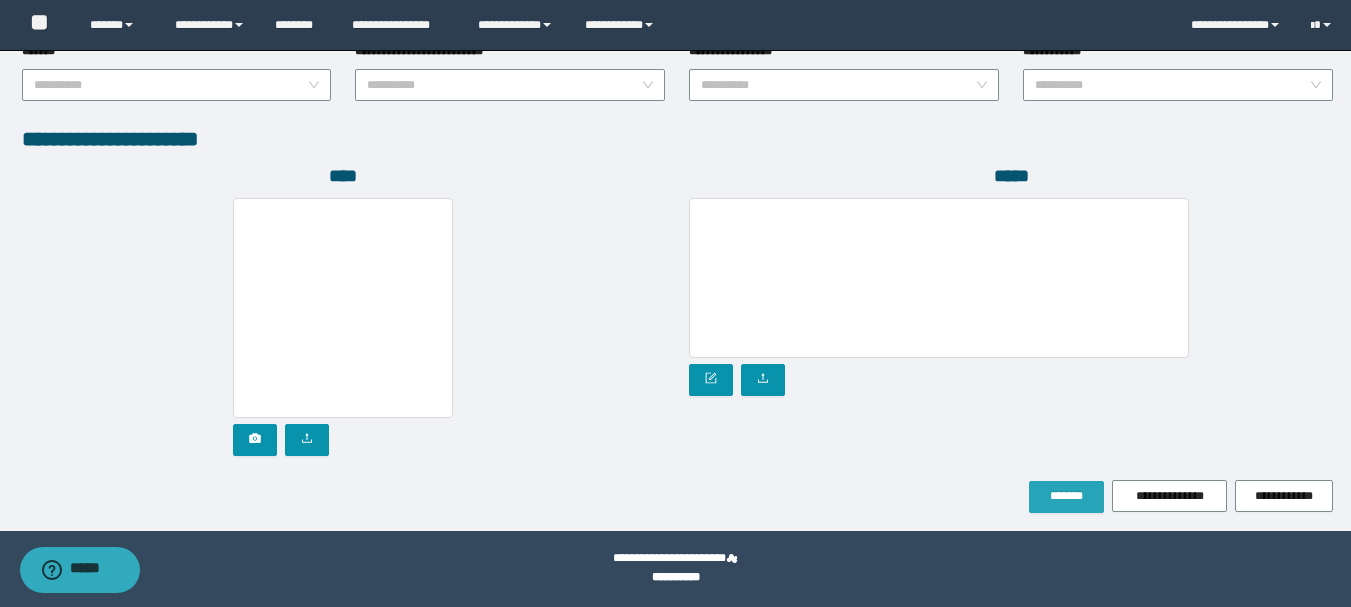 click on "*******" at bounding box center (1066, 496) 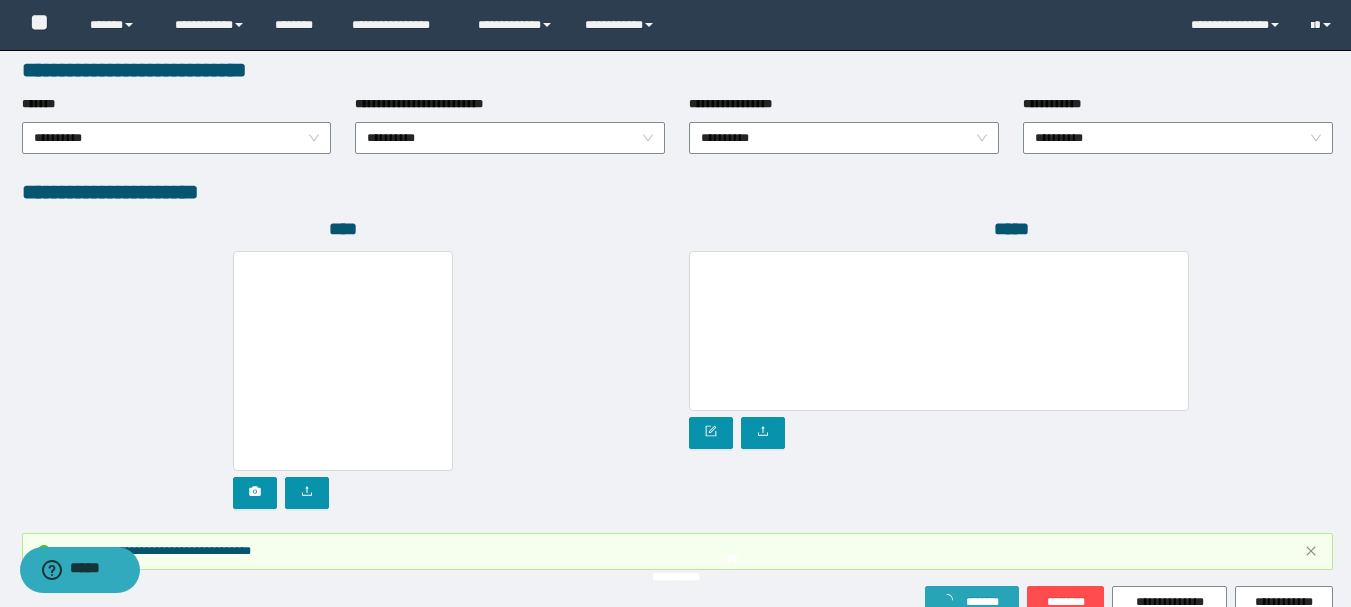 scroll, scrollTop: 1168, scrollLeft: 0, axis: vertical 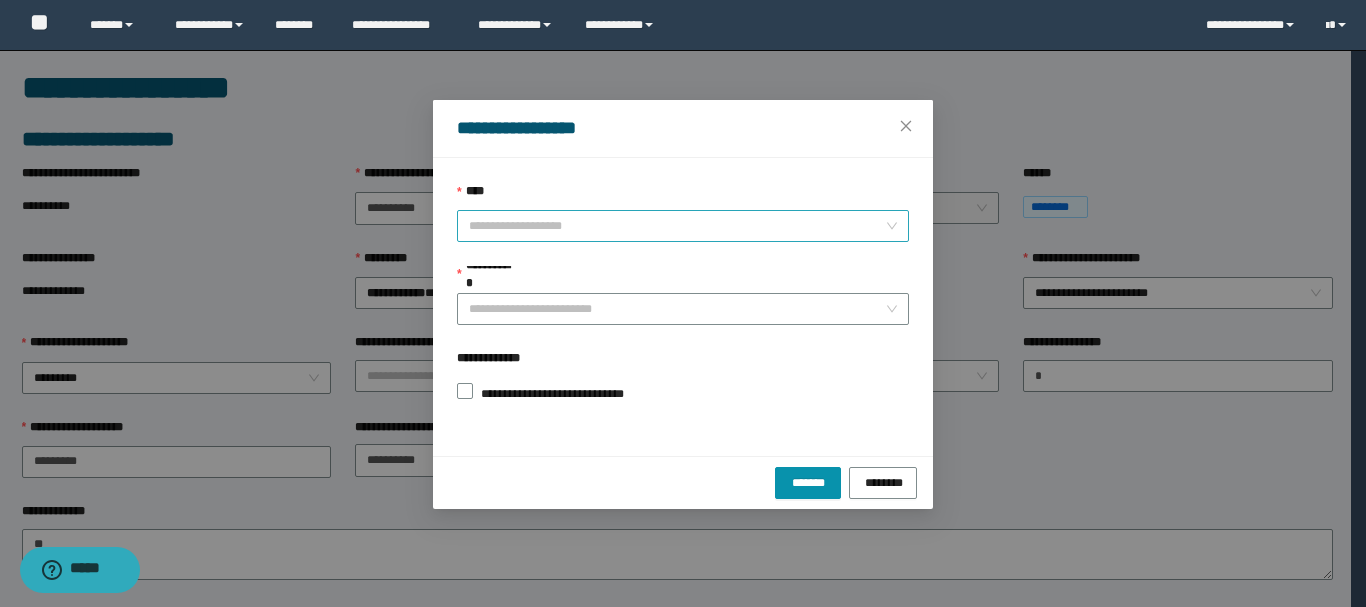 click on "****" at bounding box center (677, 226) 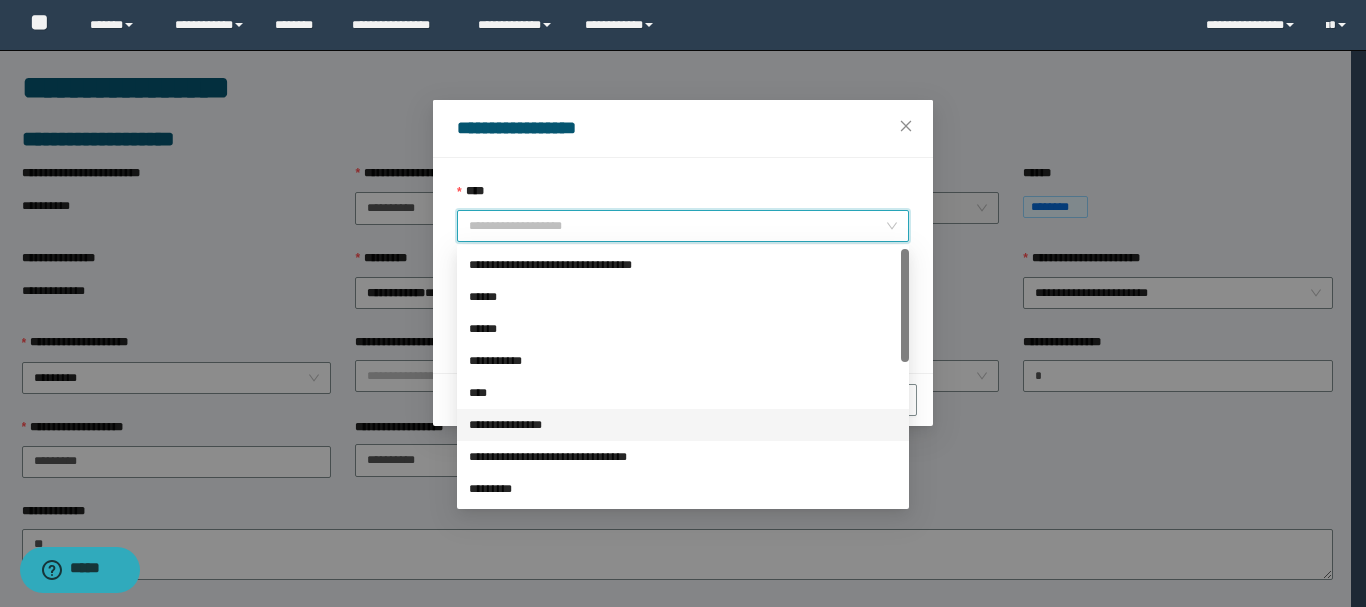 click on "**********" at bounding box center (683, 425) 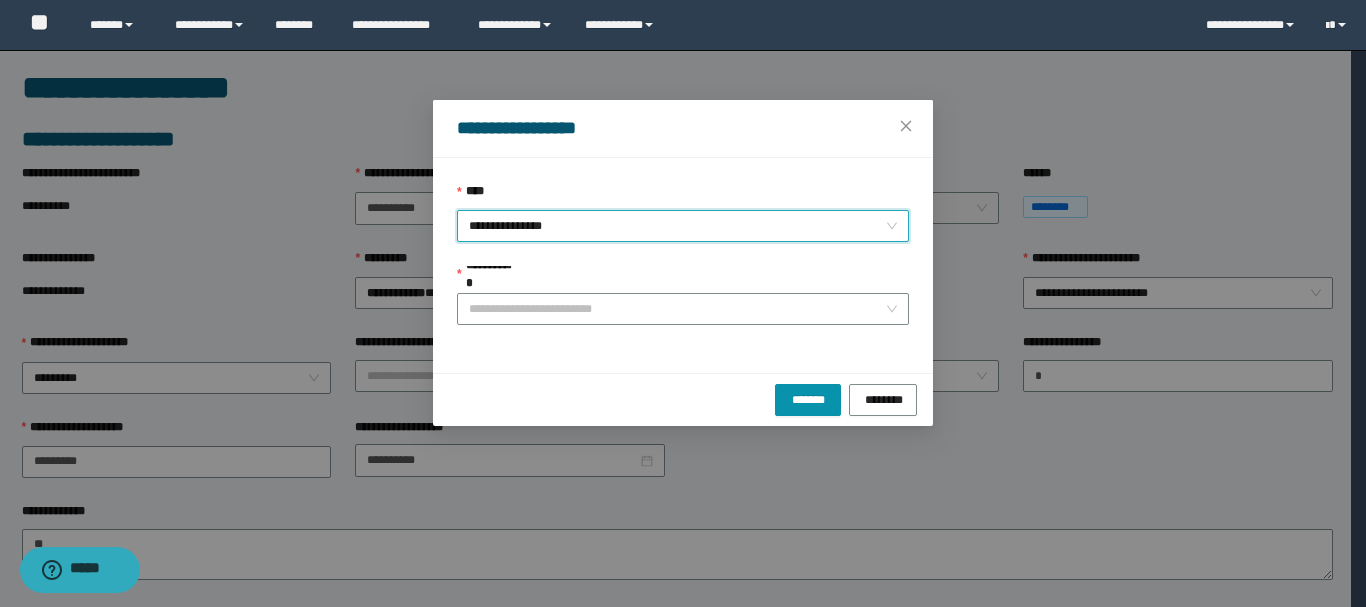 drag, startPoint x: 506, startPoint y: 309, endPoint x: 689, endPoint y: 328, distance: 183.98369 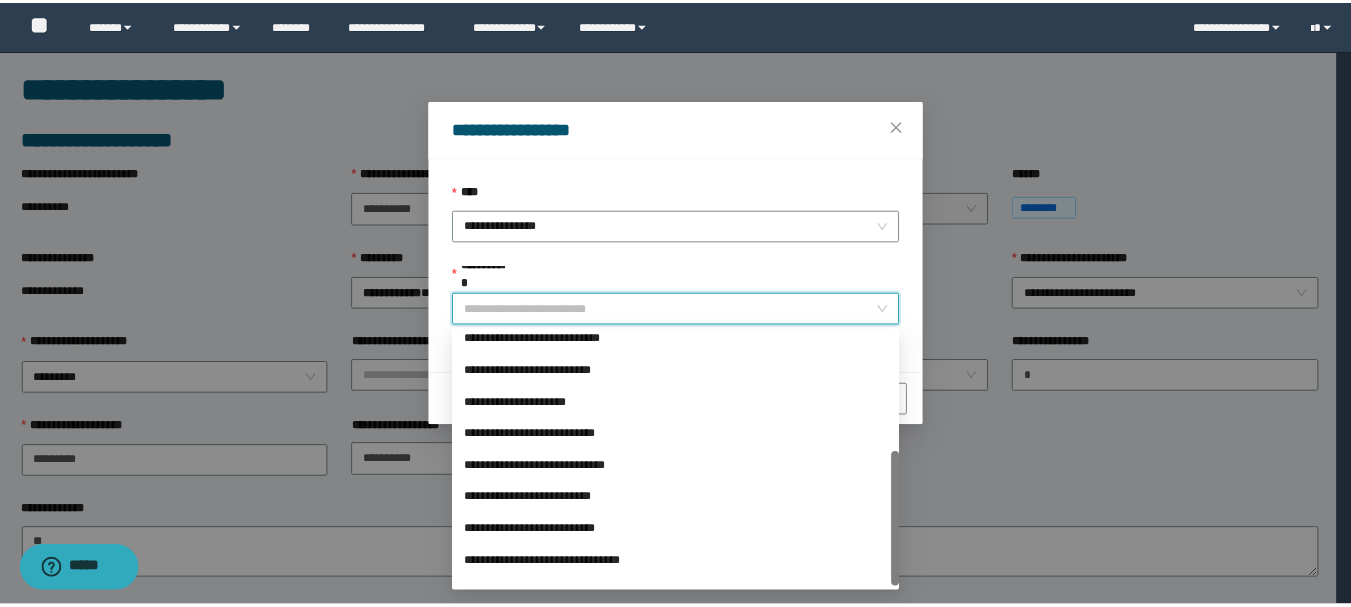 scroll, scrollTop: 224, scrollLeft: 0, axis: vertical 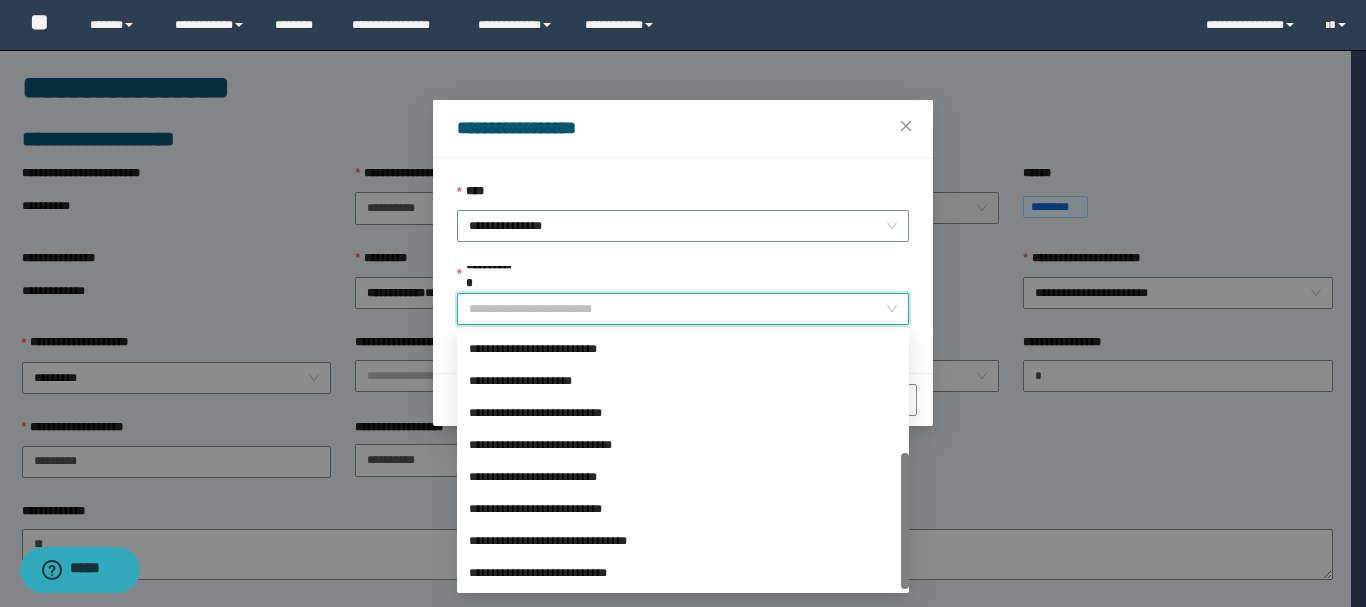 drag, startPoint x: 904, startPoint y: 379, endPoint x: 902, endPoint y: 541, distance: 162.01234 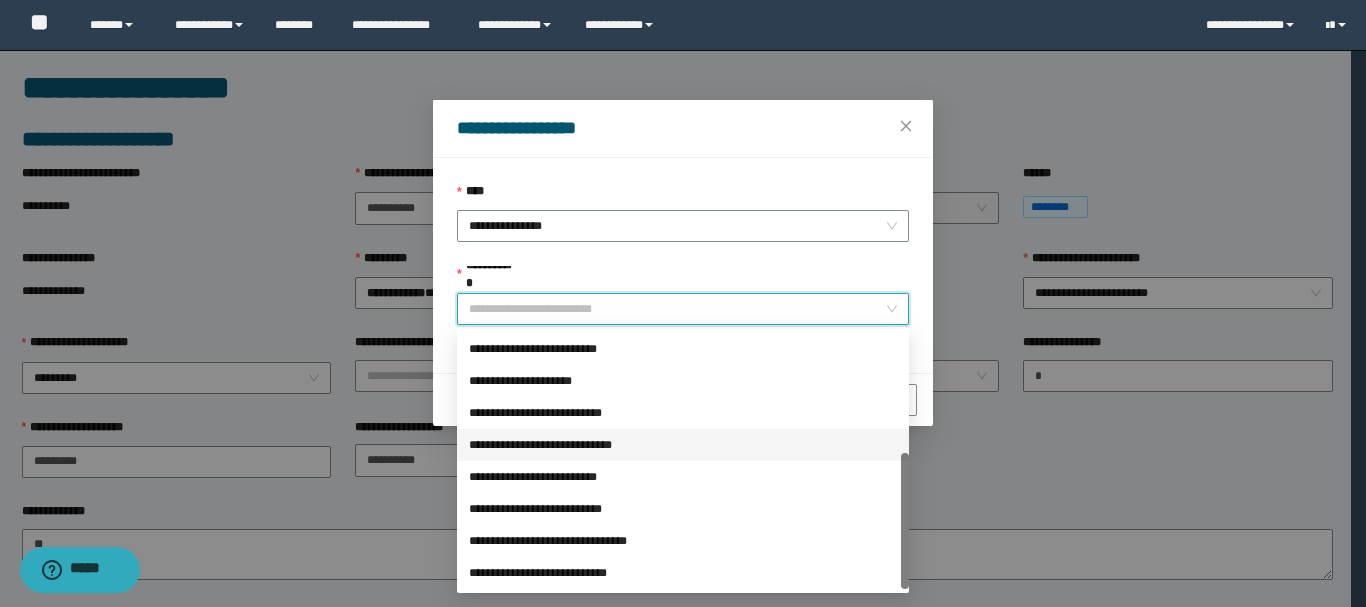click on "**********" at bounding box center [683, 445] 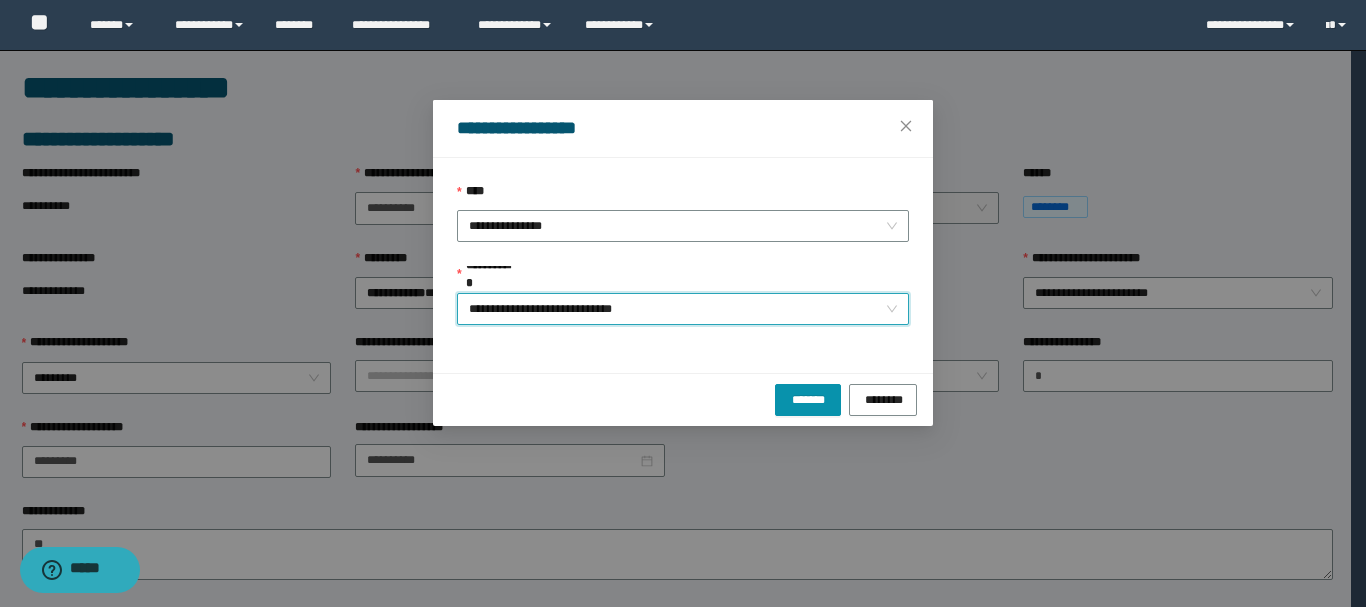 click on "******* ********" at bounding box center (683, 399) 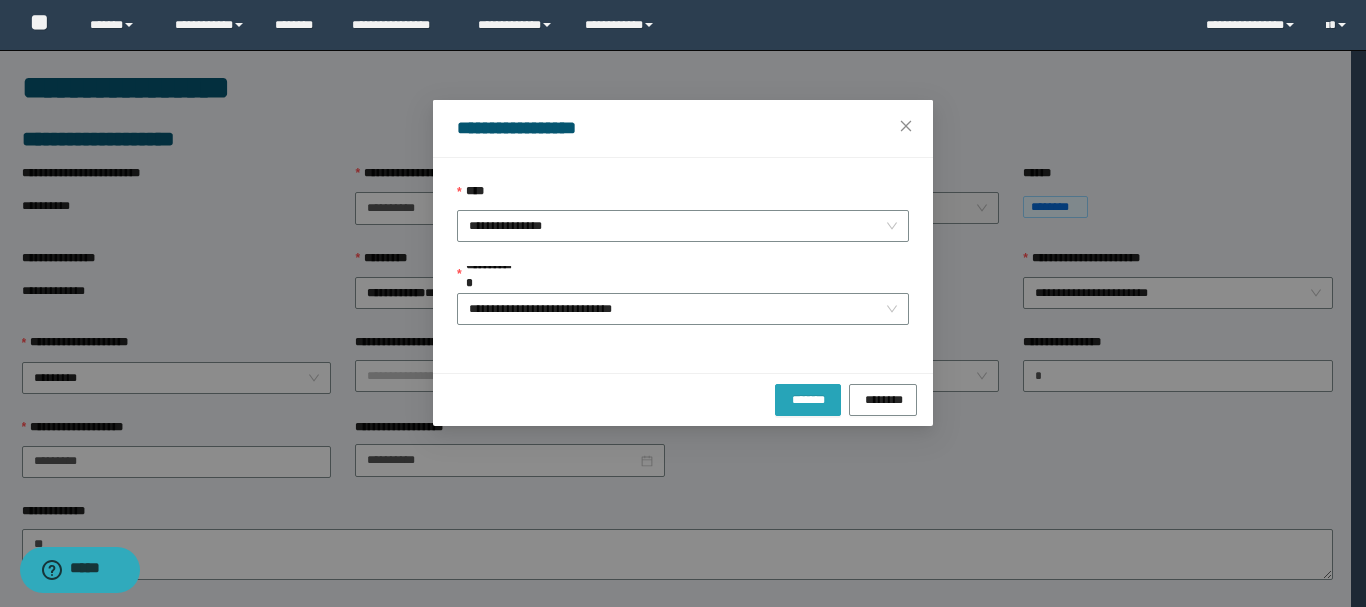 click on "*******" at bounding box center (808, 398) 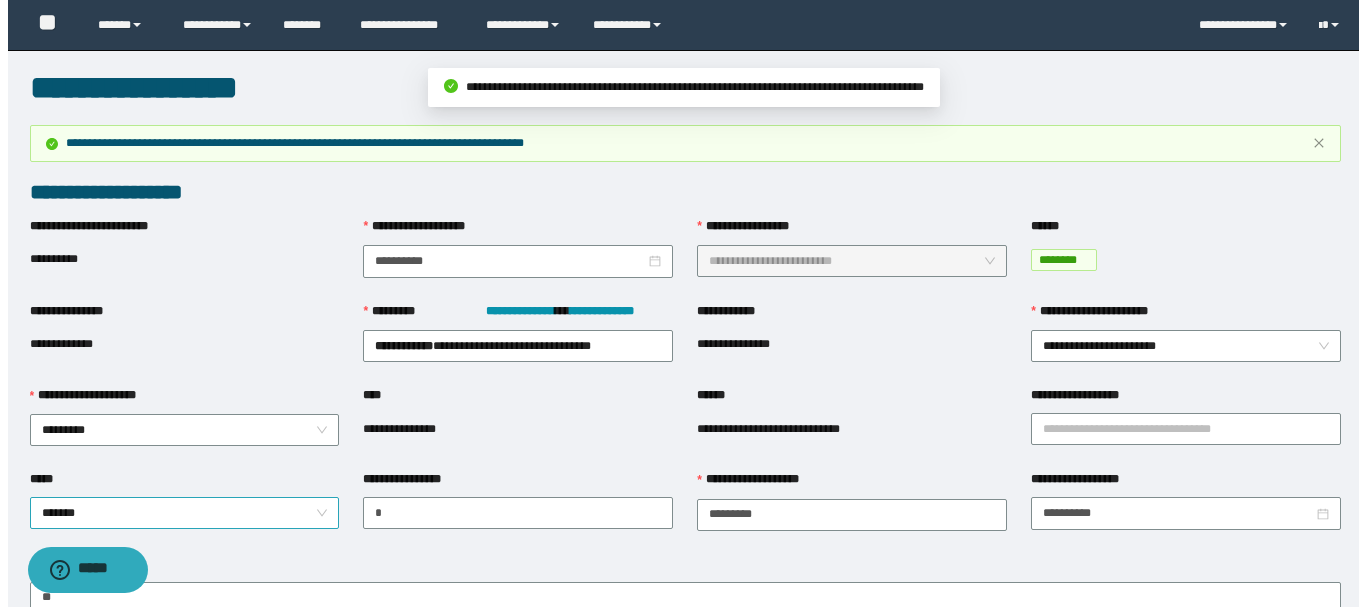 scroll, scrollTop: 480, scrollLeft: 0, axis: vertical 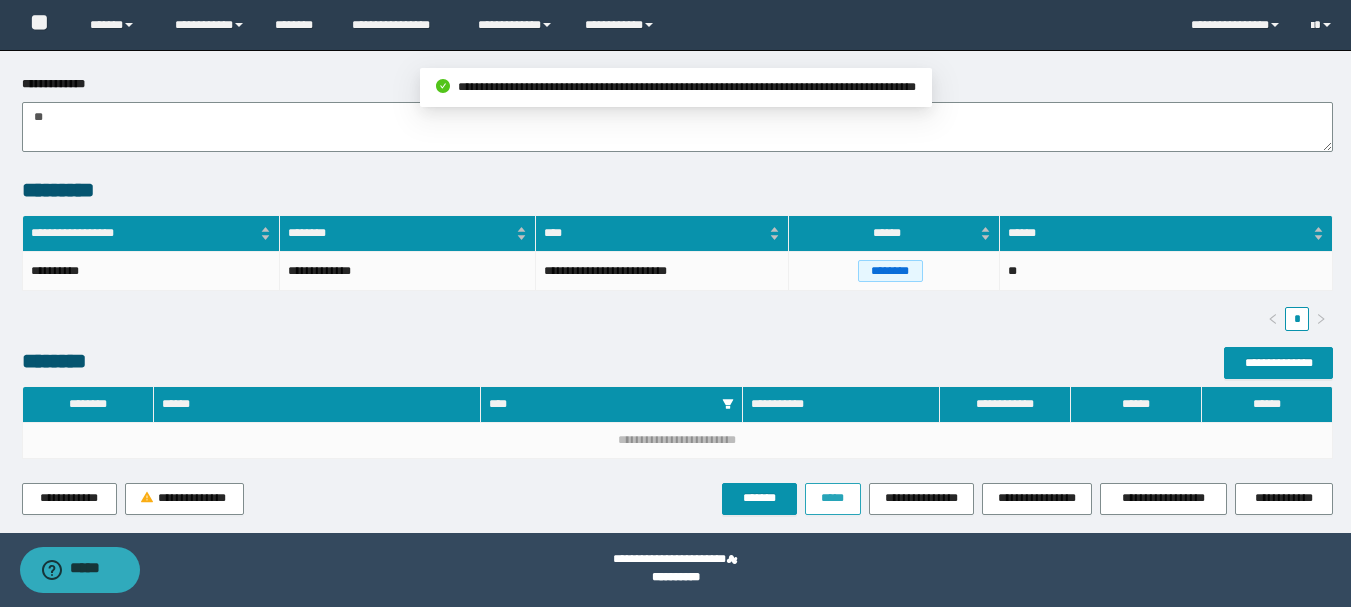 click on "*****" at bounding box center [833, 498] 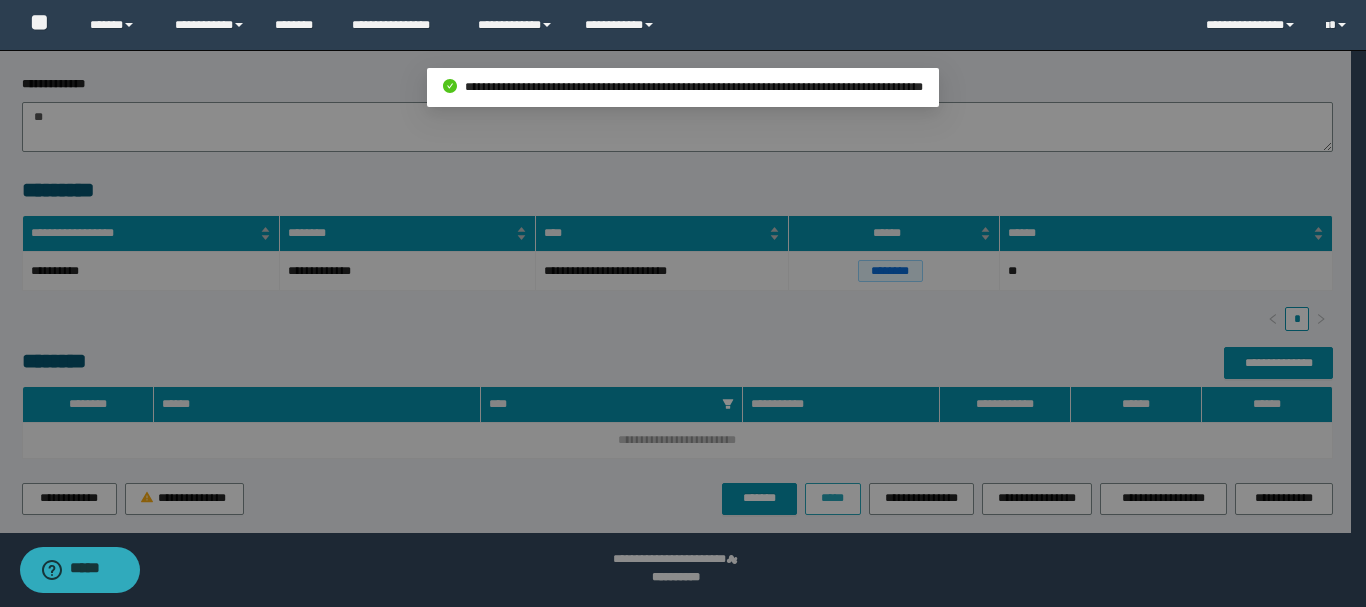type on "**********" 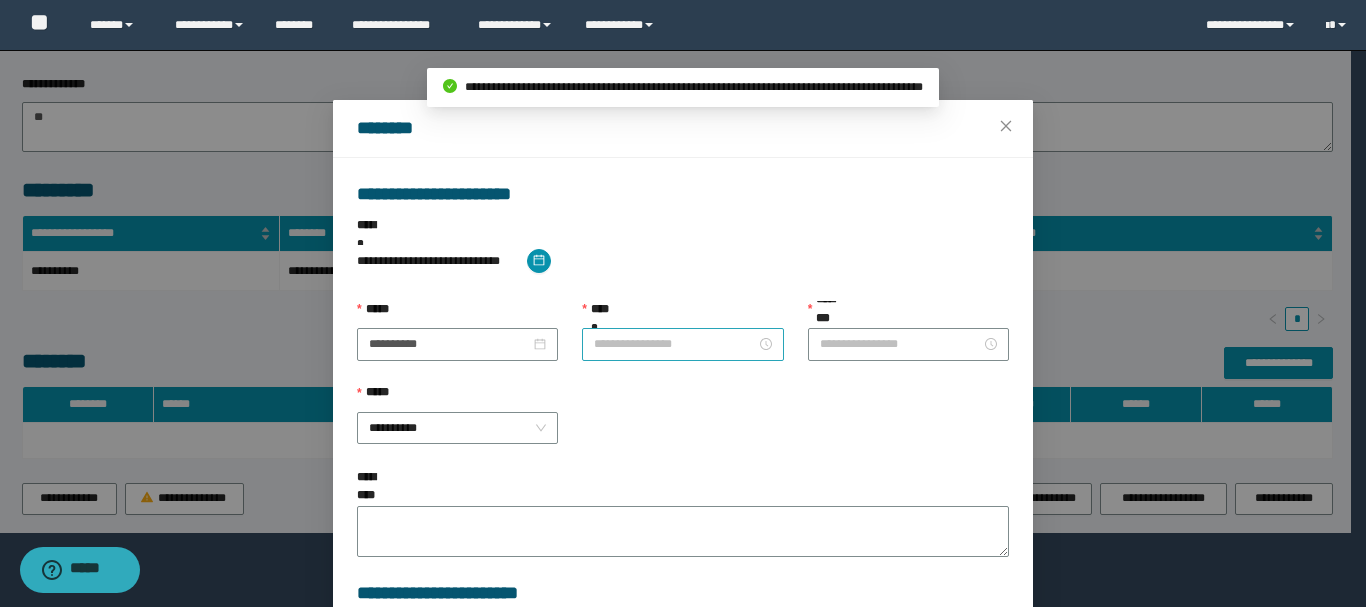 click on "**********" at bounding box center (674, 344) 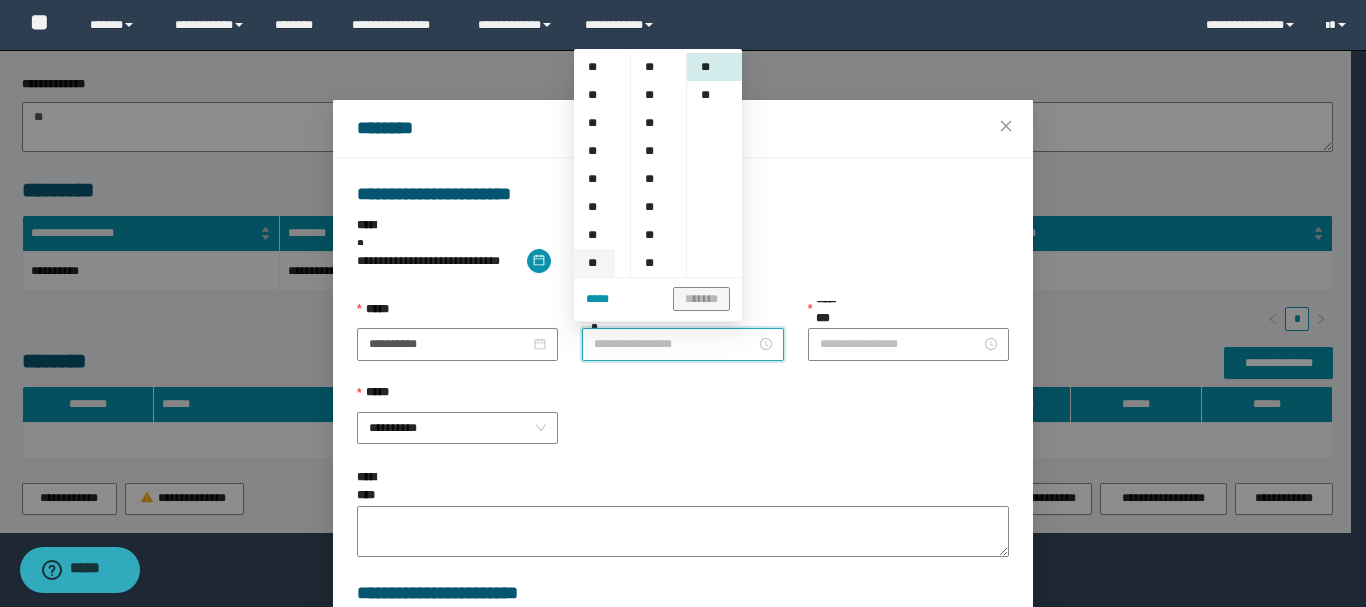 click on "**" at bounding box center (594, 263) 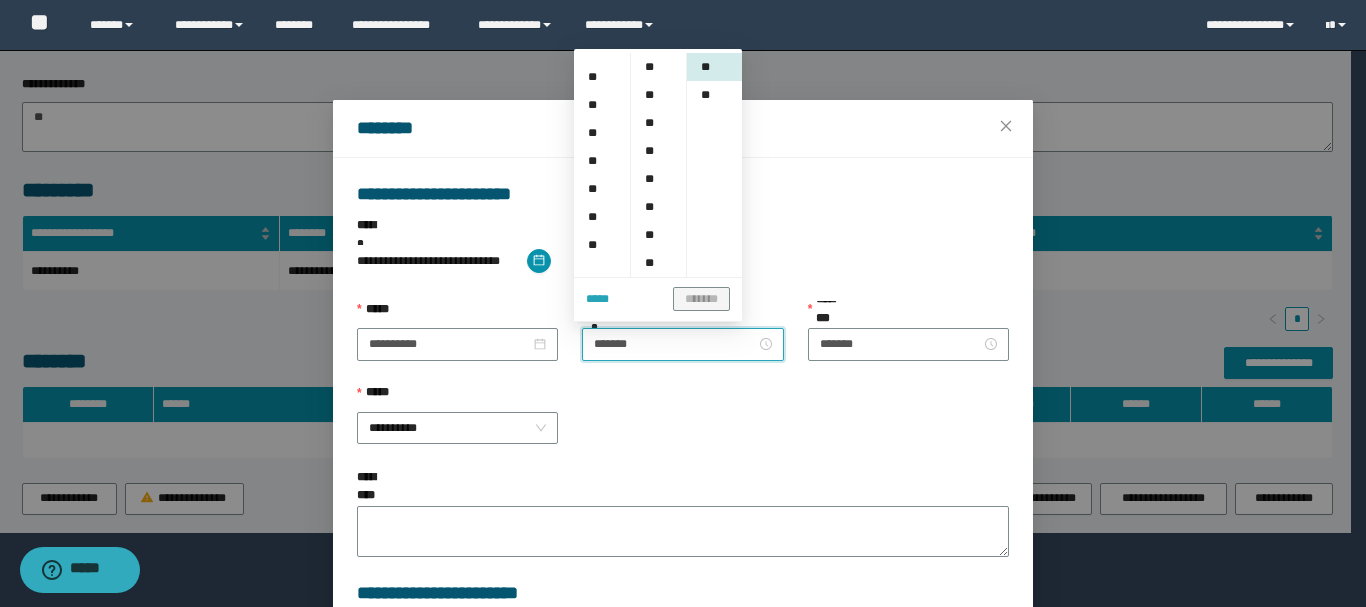 scroll, scrollTop: 196, scrollLeft: 0, axis: vertical 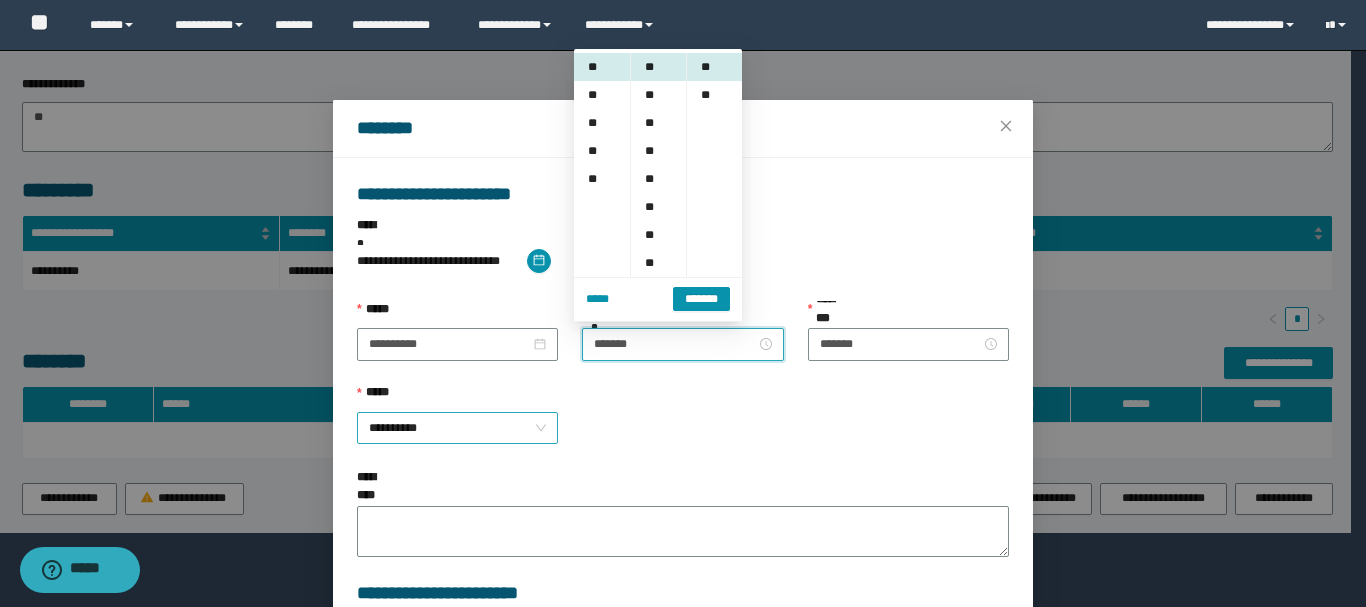 click on "**********" at bounding box center [457, 428] 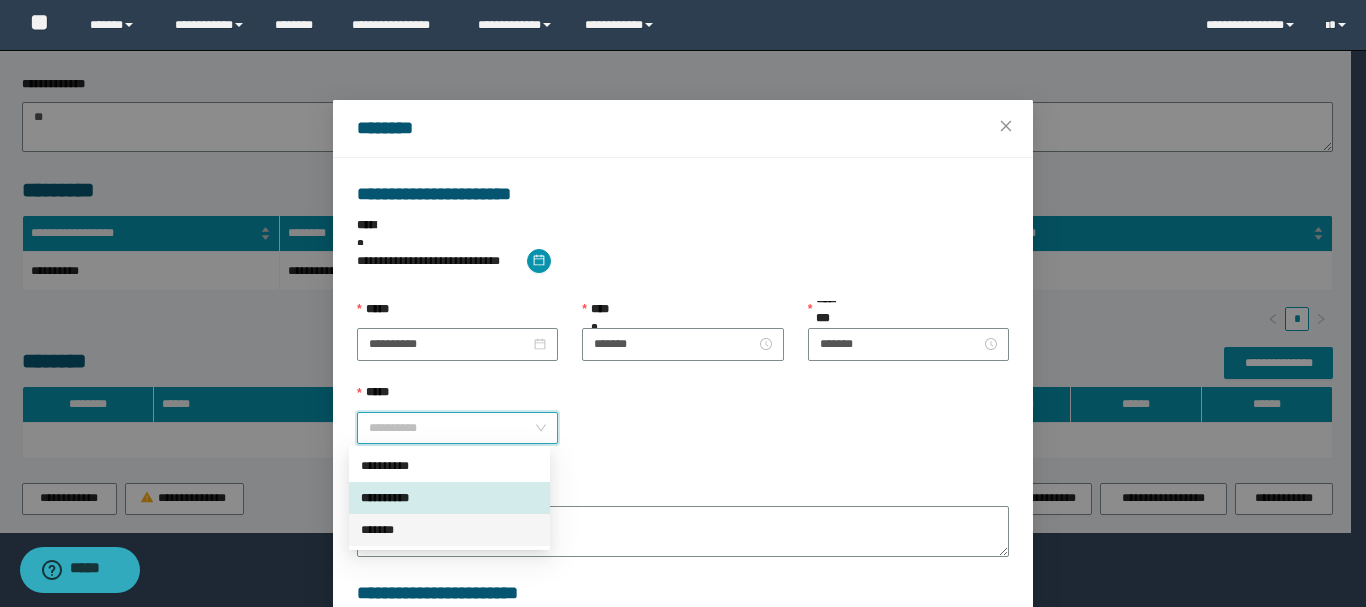 click on "*******" at bounding box center (449, 530) 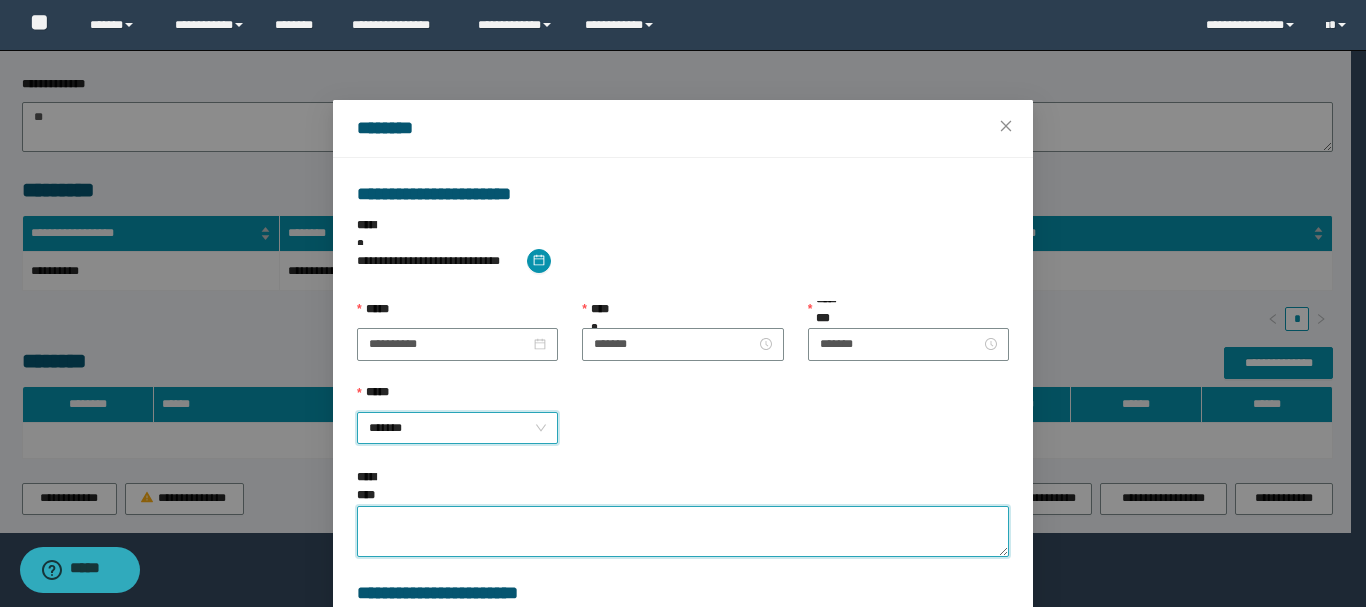 click on "**********" at bounding box center (683, 531) 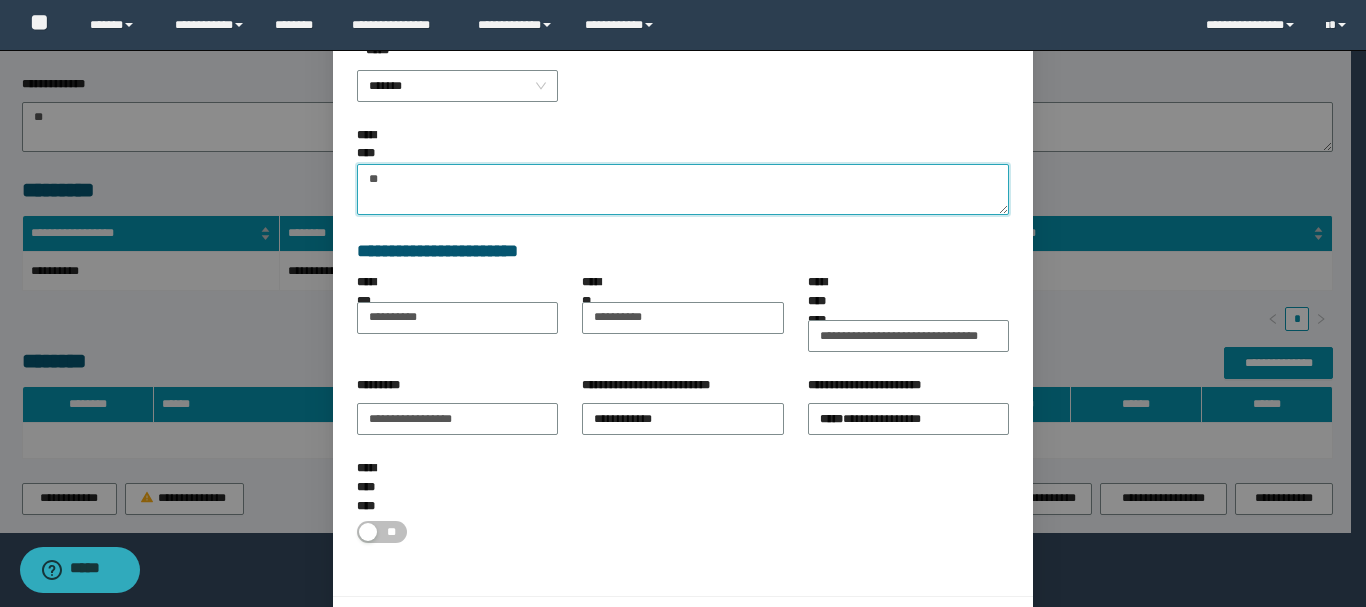 scroll, scrollTop: 345, scrollLeft: 0, axis: vertical 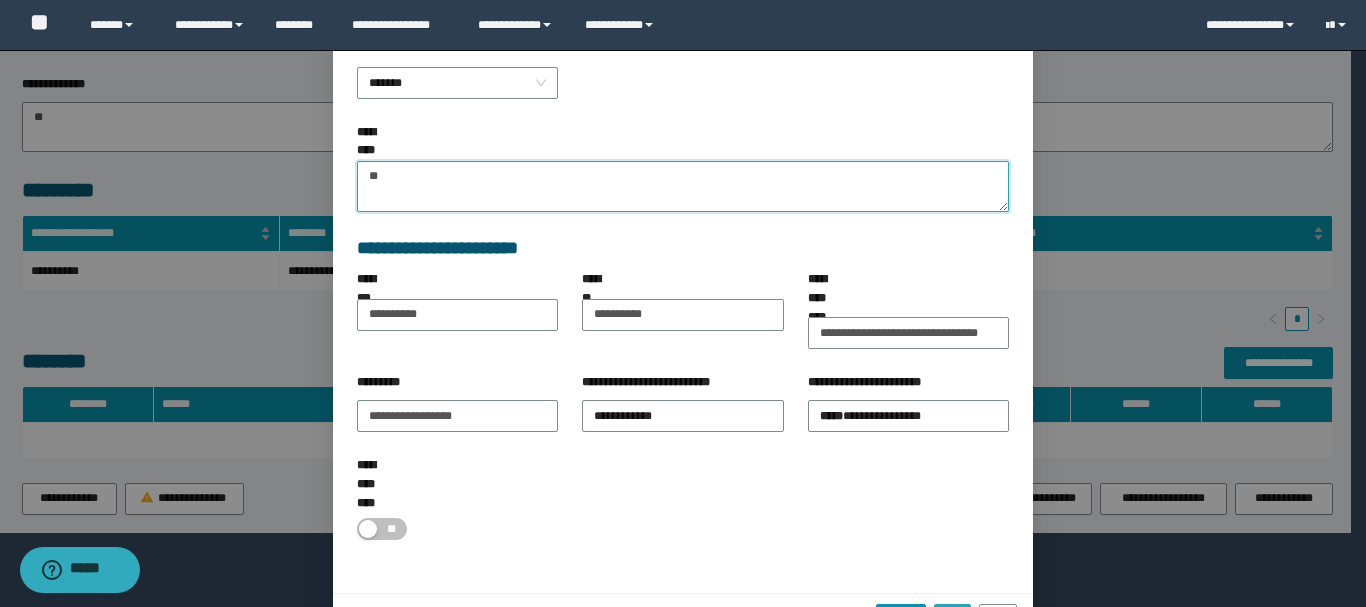 type on "**" 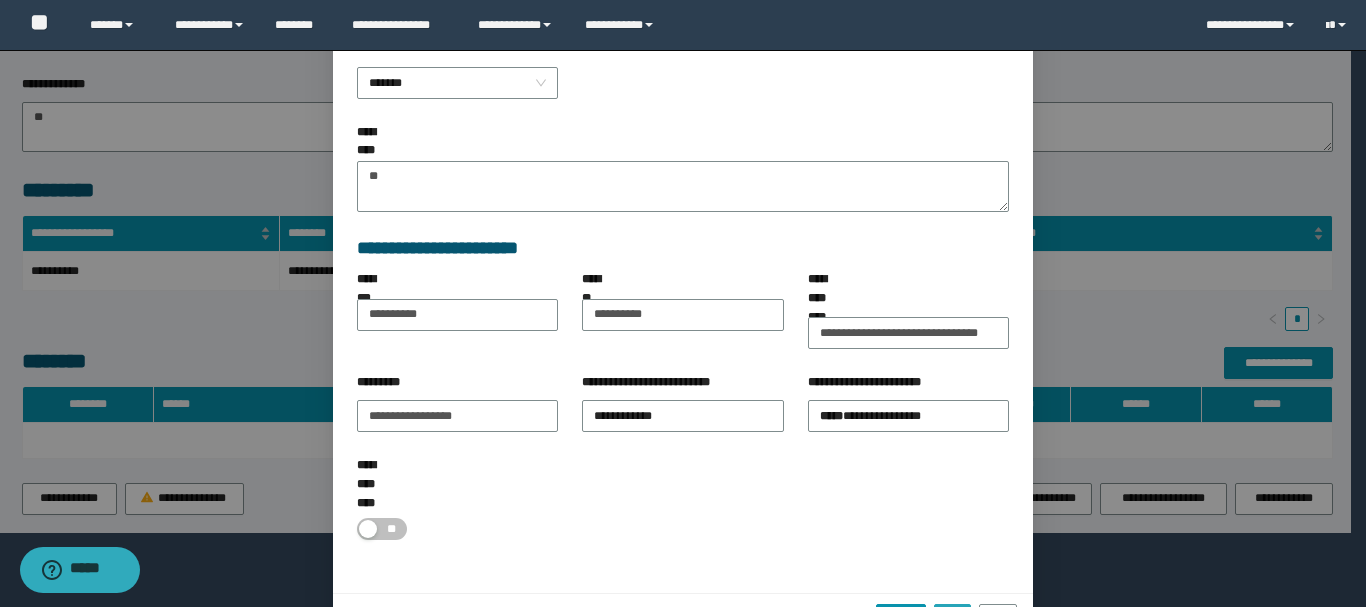 click on "*****" at bounding box center [952, 620] 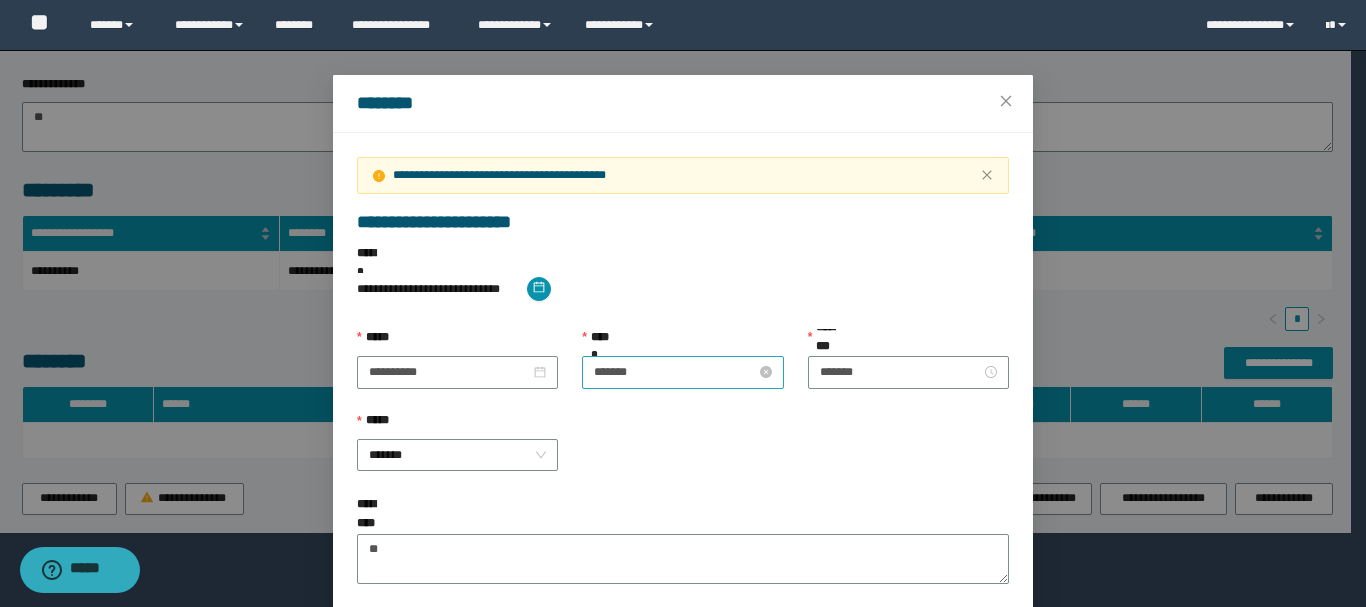 scroll, scrollTop: 0, scrollLeft: 0, axis: both 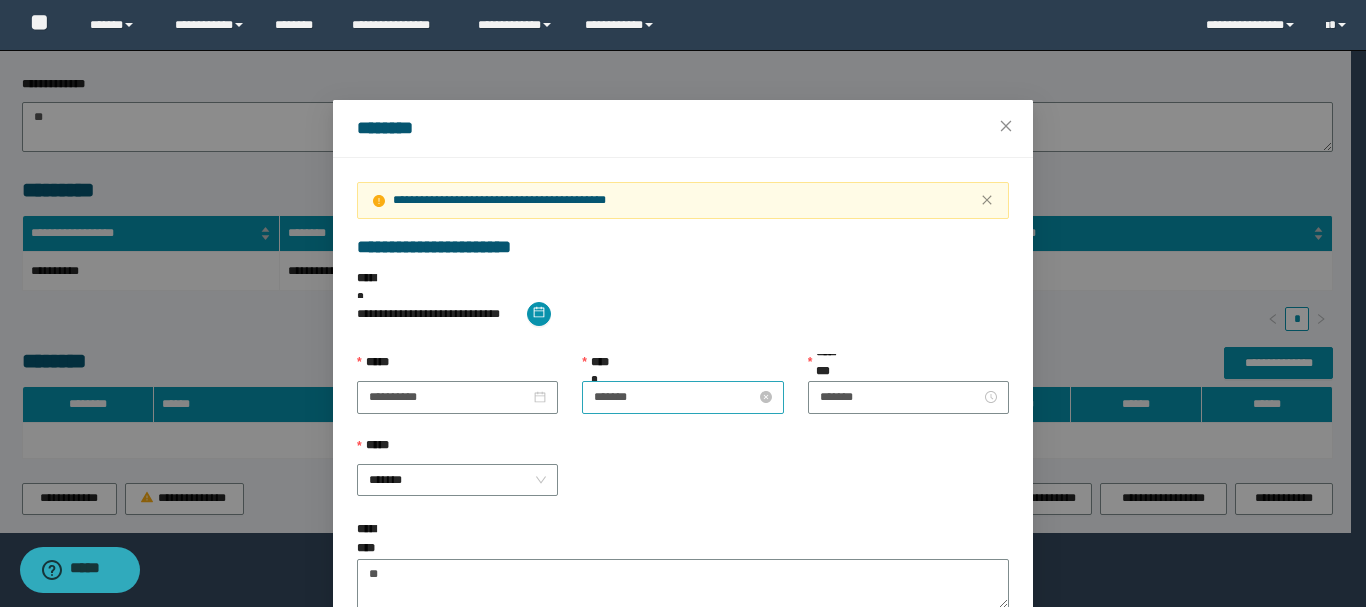 click on "*******" at bounding box center [674, 397] 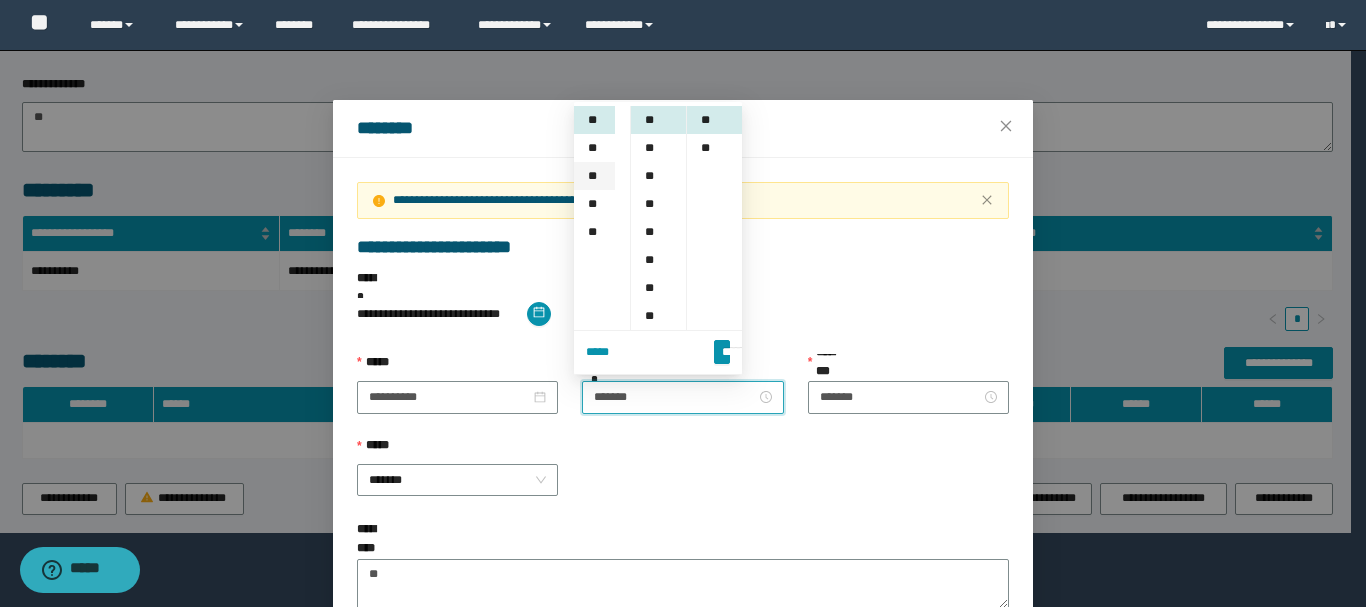 click on "**" at bounding box center (594, 176) 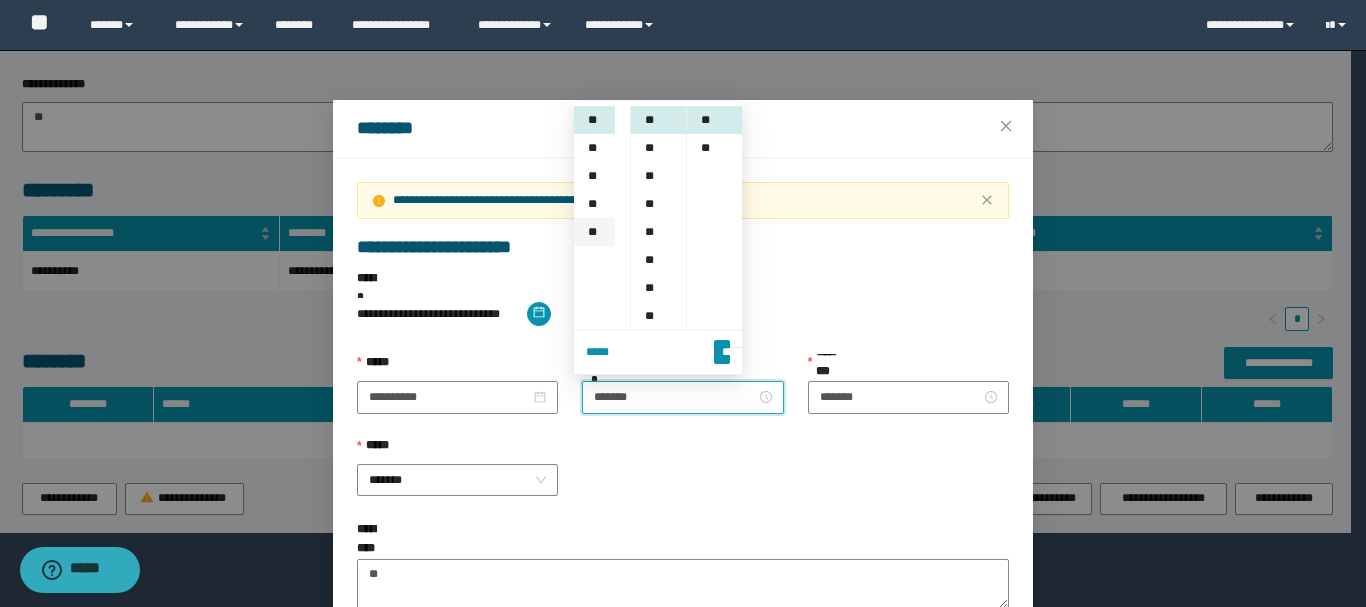 type on "*******" 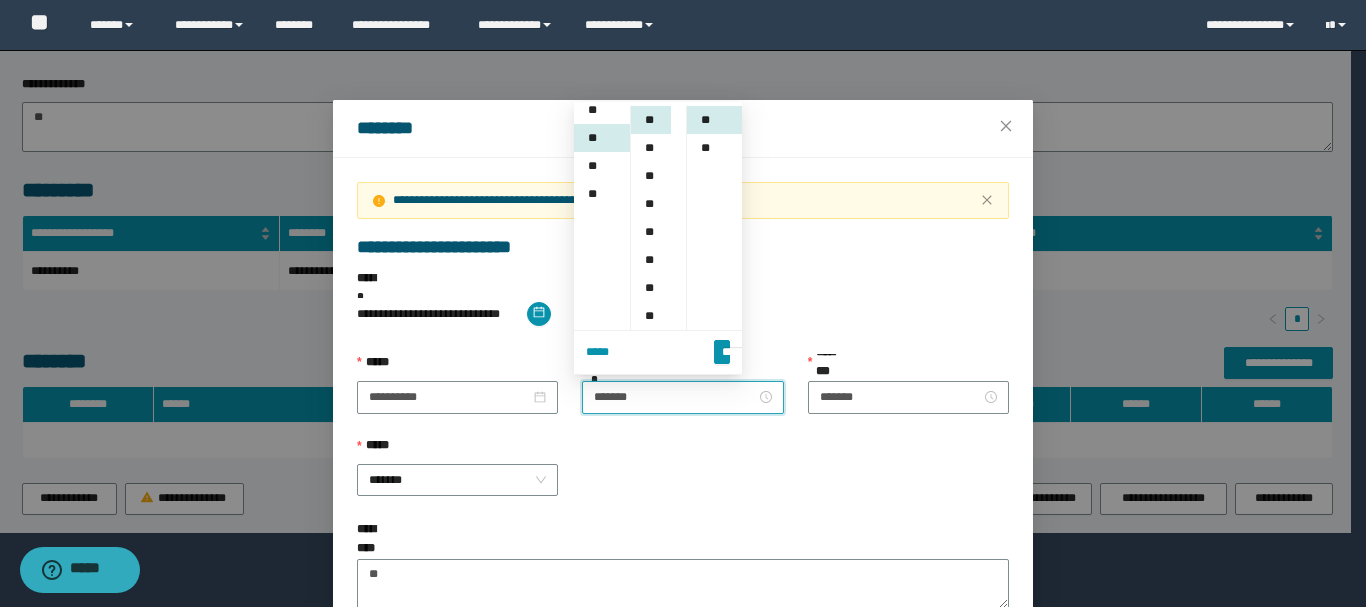 scroll, scrollTop: 252, scrollLeft: 0, axis: vertical 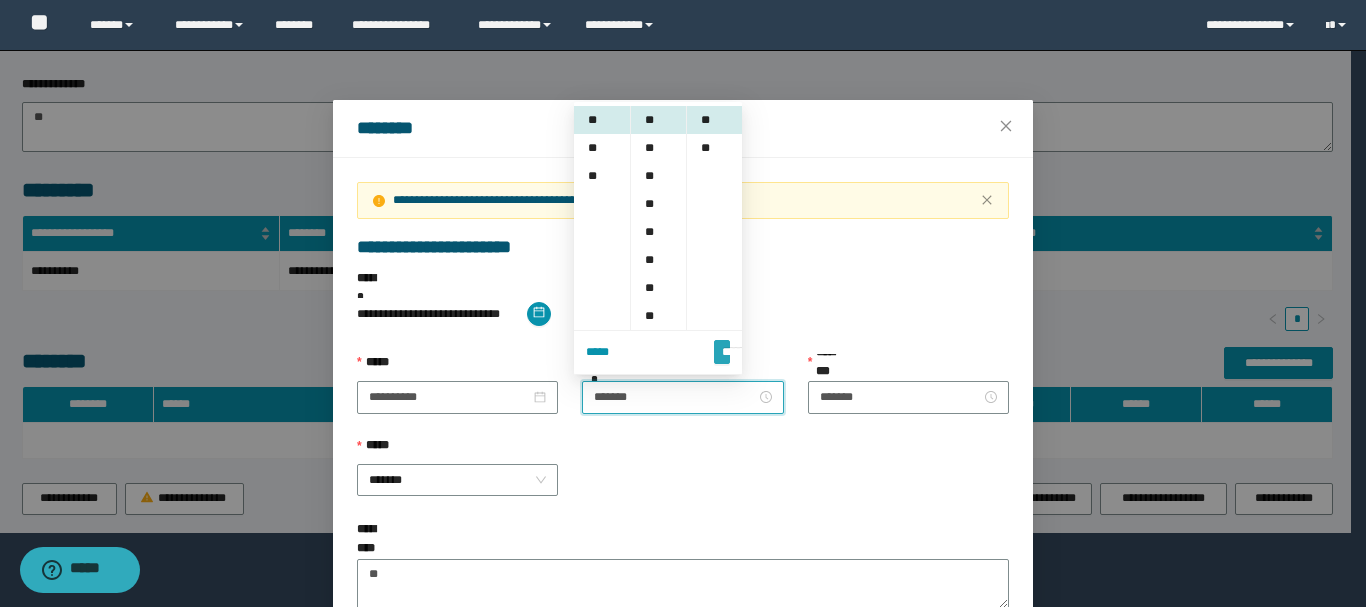 click on "*******" at bounding box center [722, 343] 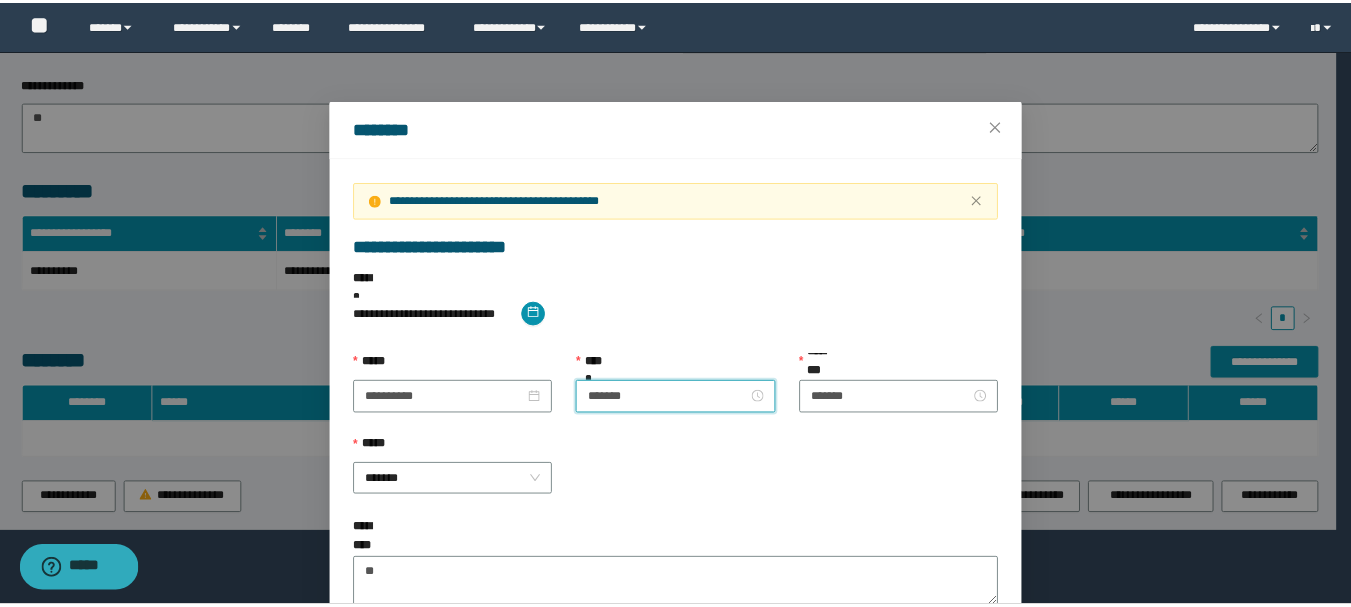 scroll, scrollTop: 398, scrollLeft: 0, axis: vertical 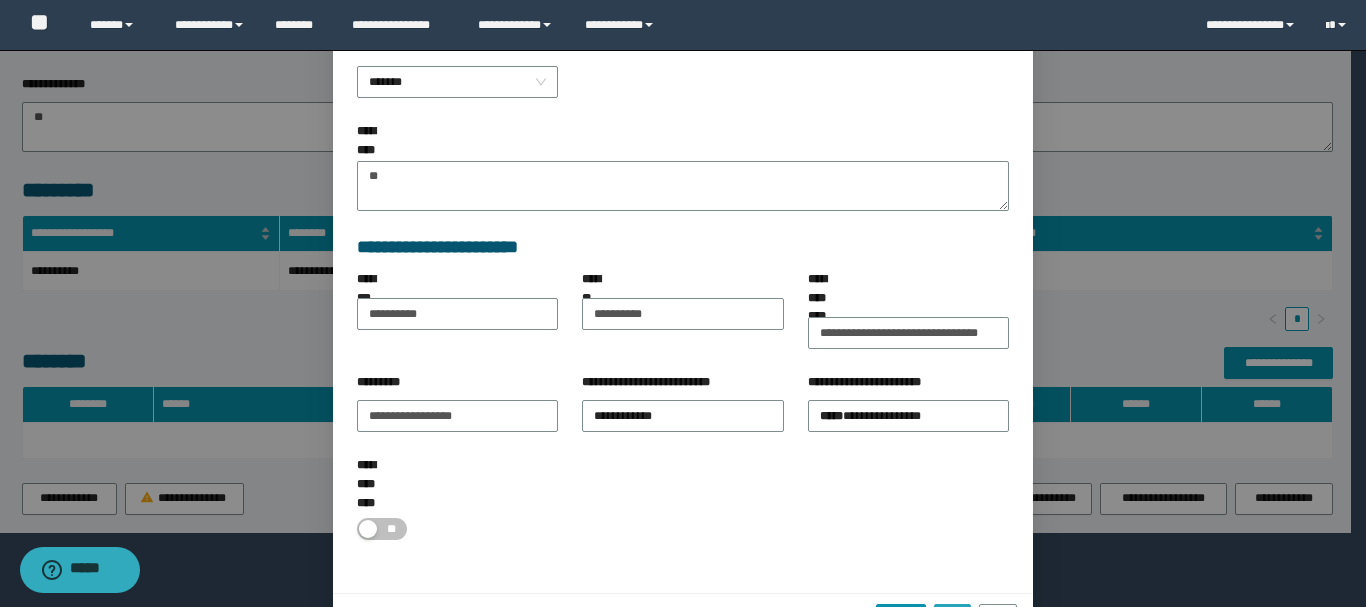 click on "*****" at bounding box center (952, 613) 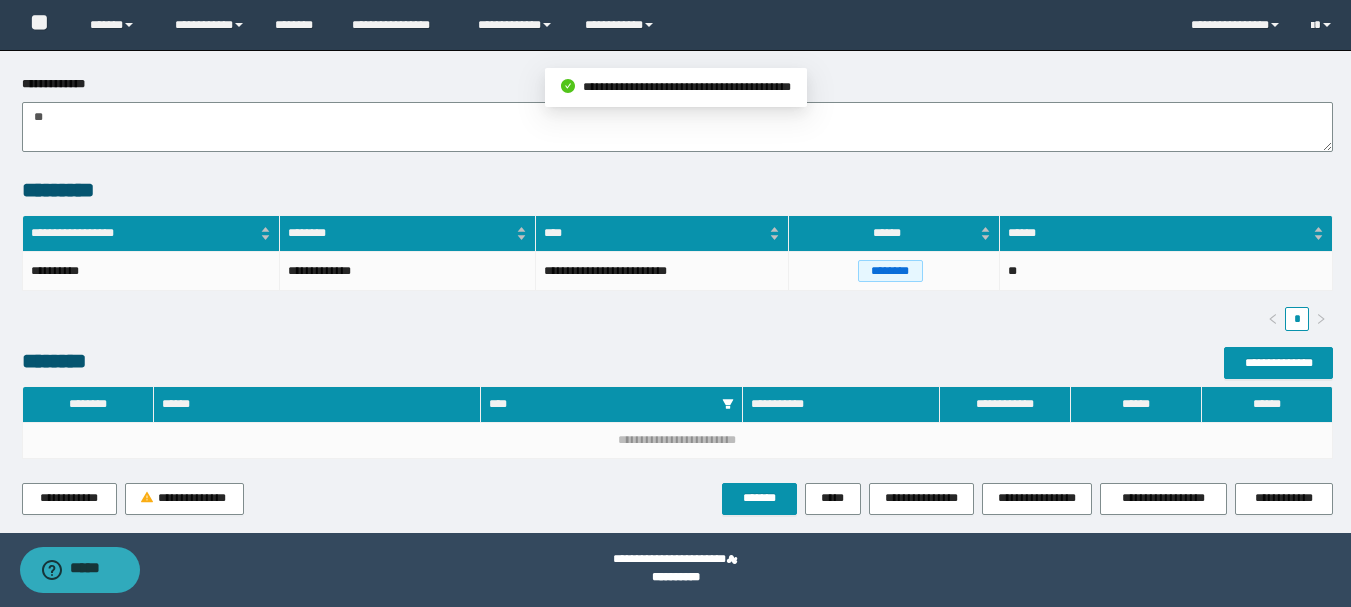 scroll, scrollTop: 0, scrollLeft: 0, axis: both 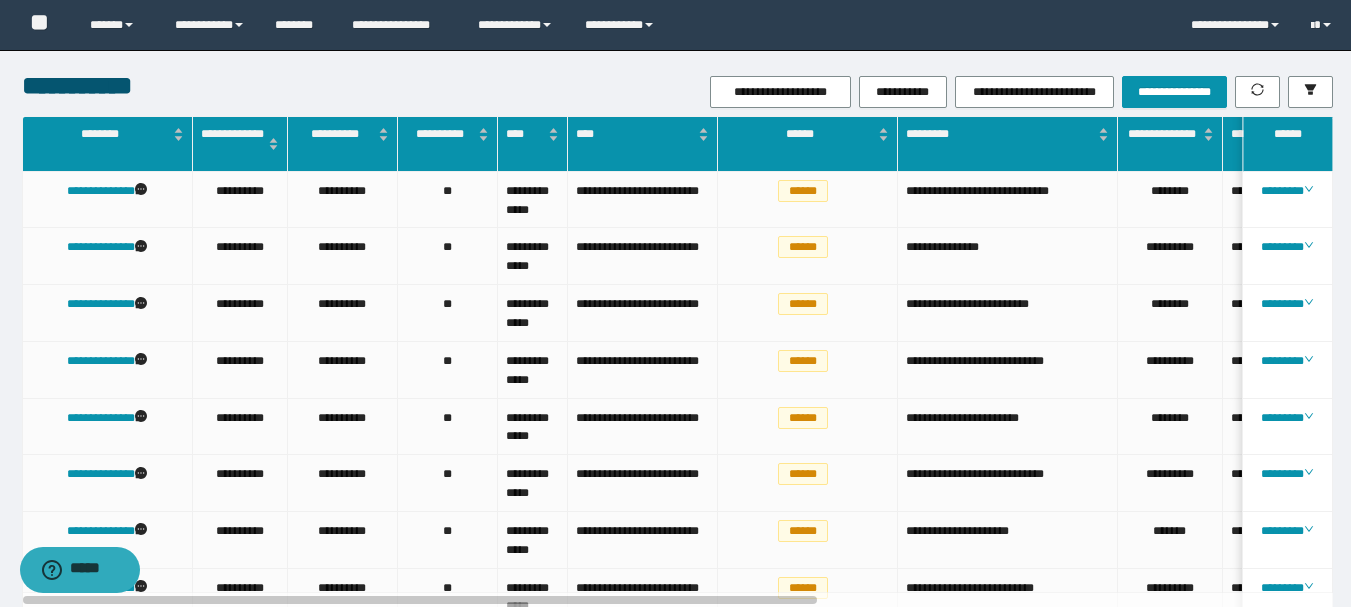 click on "**********" at bounding box center [675, 1528] 